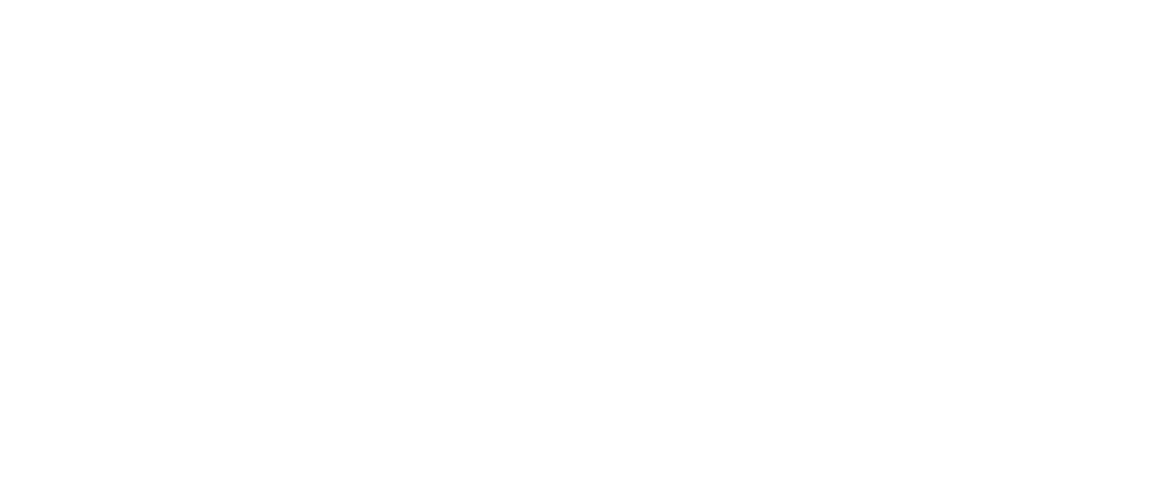 scroll, scrollTop: 0, scrollLeft: 0, axis: both 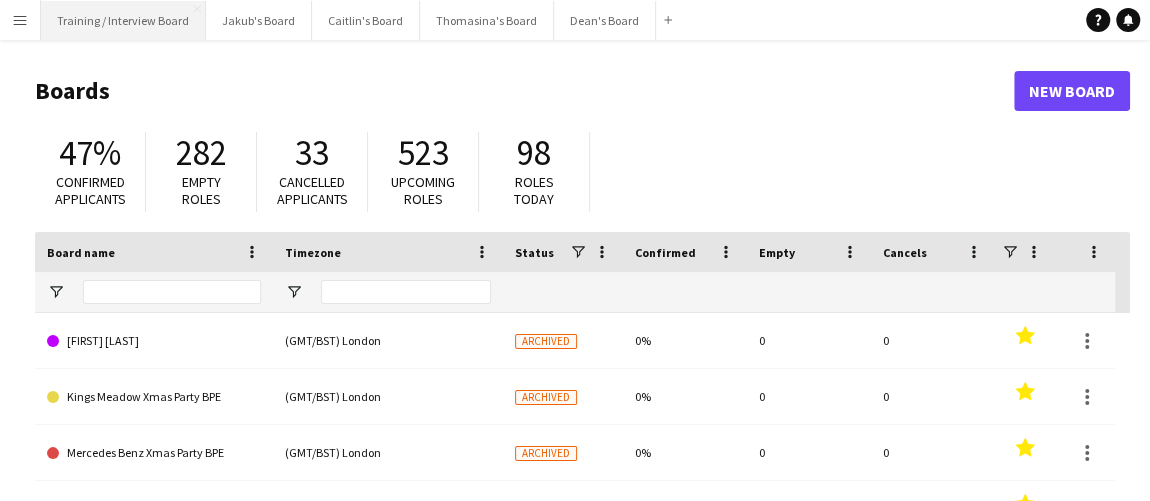 click on "Training / Interview Board
Close" at bounding box center [123, 20] 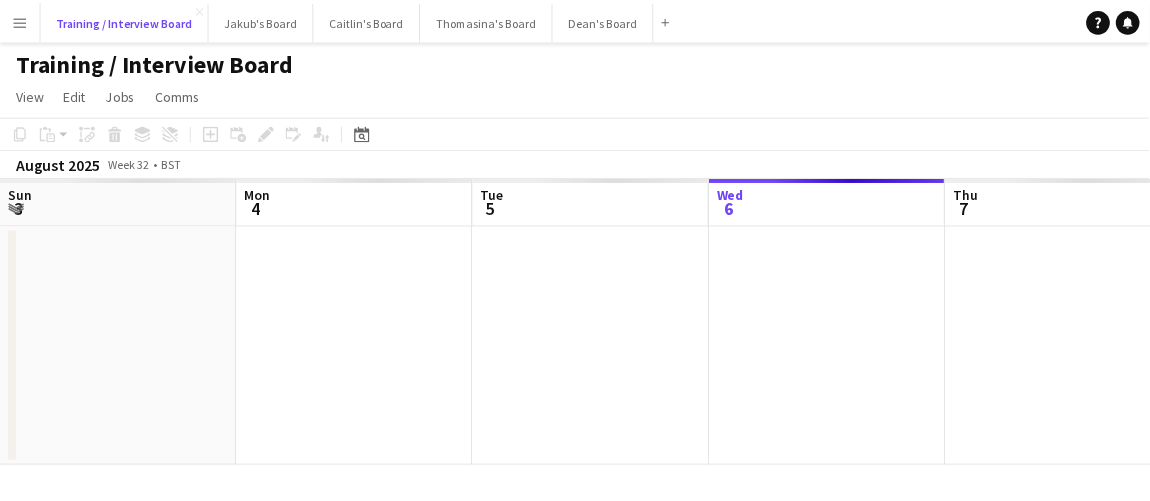 scroll, scrollTop: 0, scrollLeft: 478, axis: horizontal 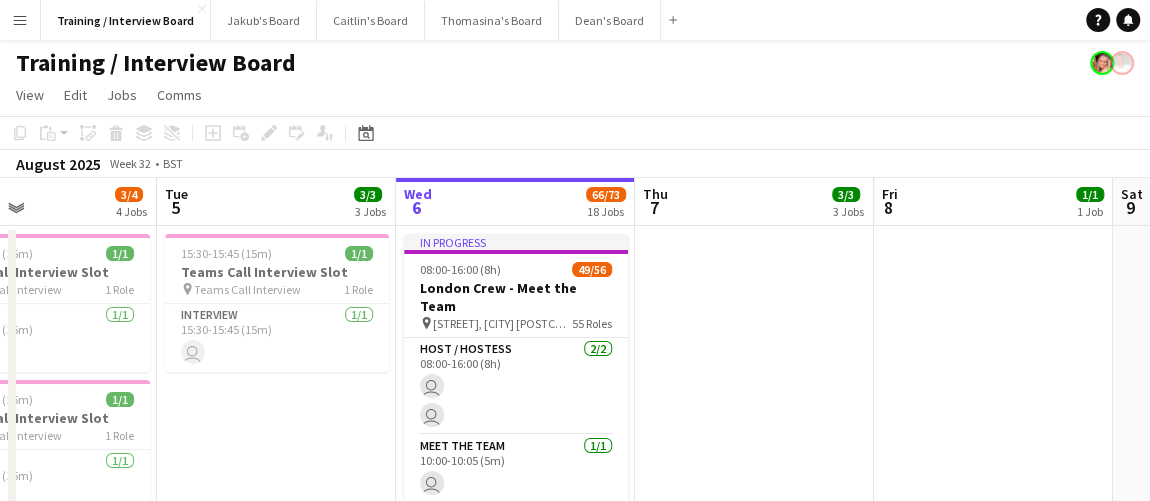 drag, startPoint x: 516, startPoint y: 288, endPoint x: 650, endPoint y: 301, distance: 134.62912 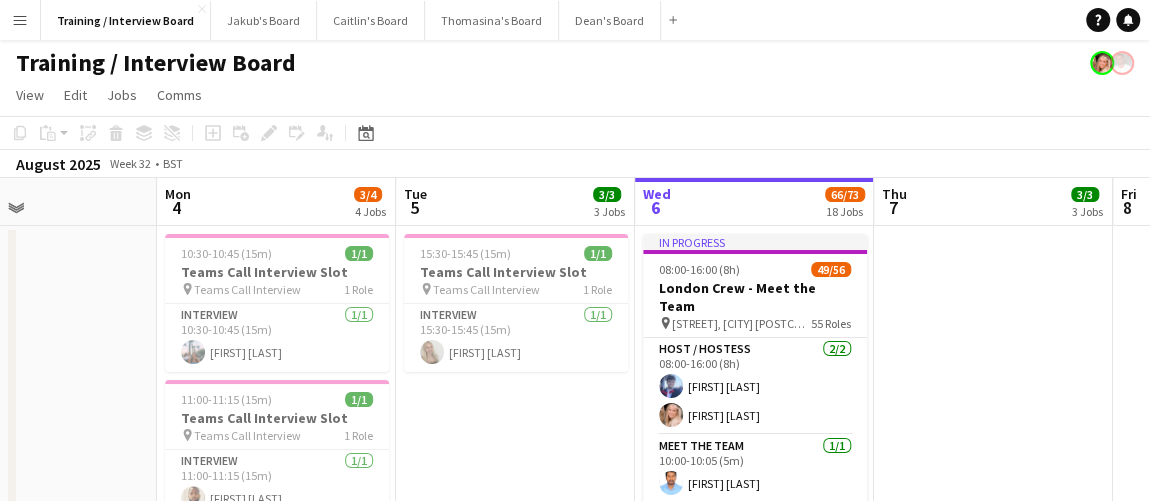 scroll, scrollTop: 0, scrollLeft: 559, axis: horizontal 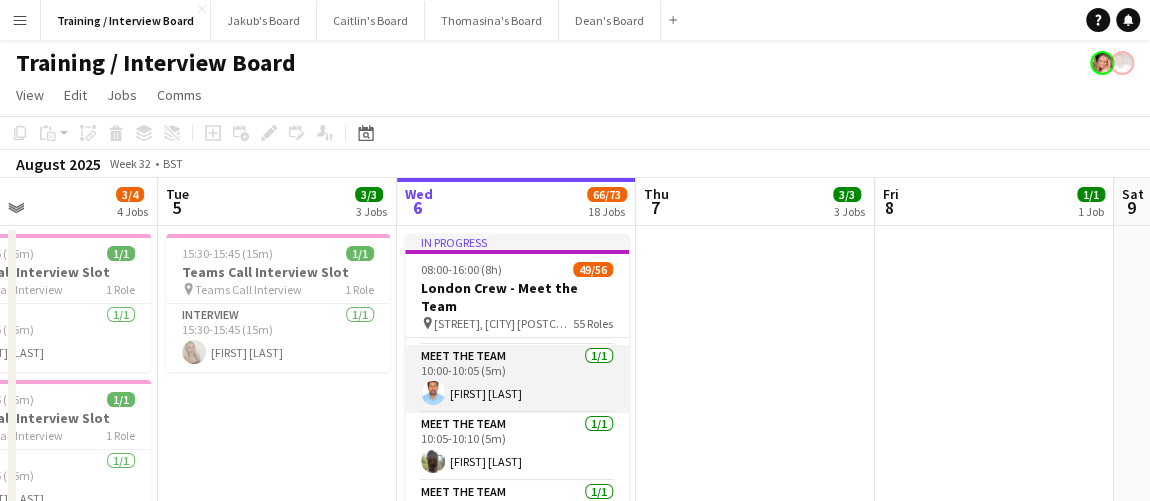 click on "Meet The Team   1/1   10:00-10:05 (5m)
Pradeepkumar Muriki" at bounding box center (517, 379) 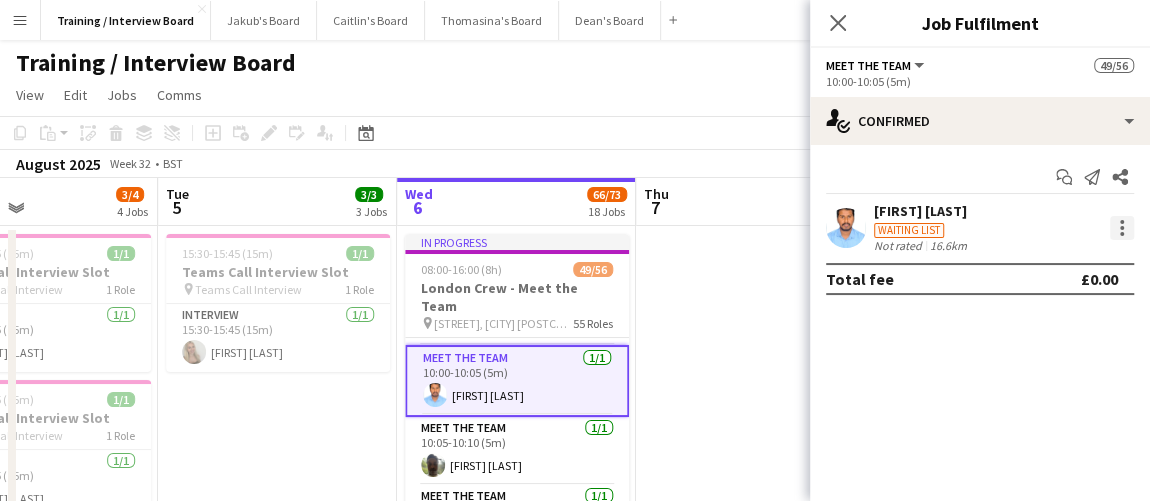 click at bounding box center (1122, 234) 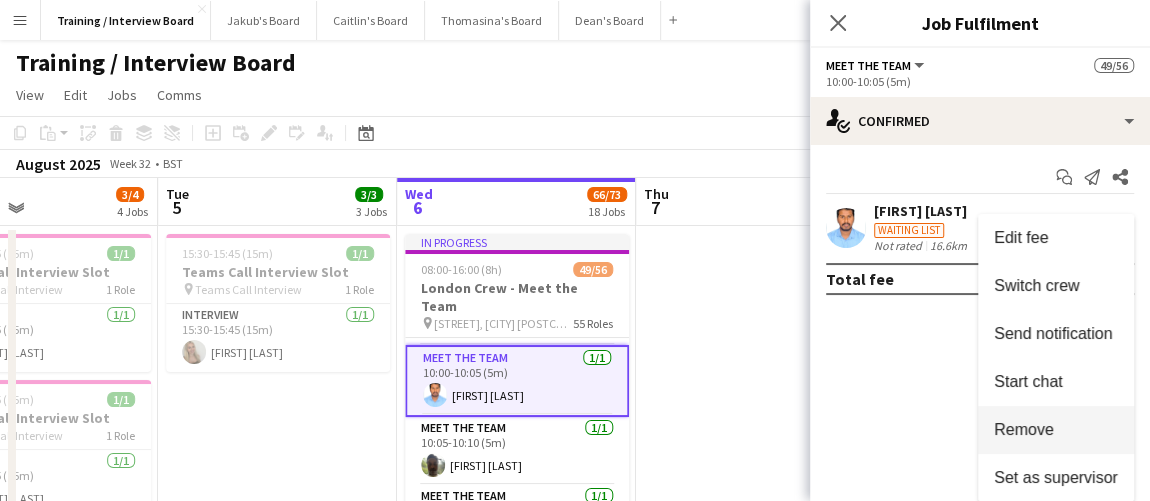 click on "Remove" at bounding box center [1056, 430] 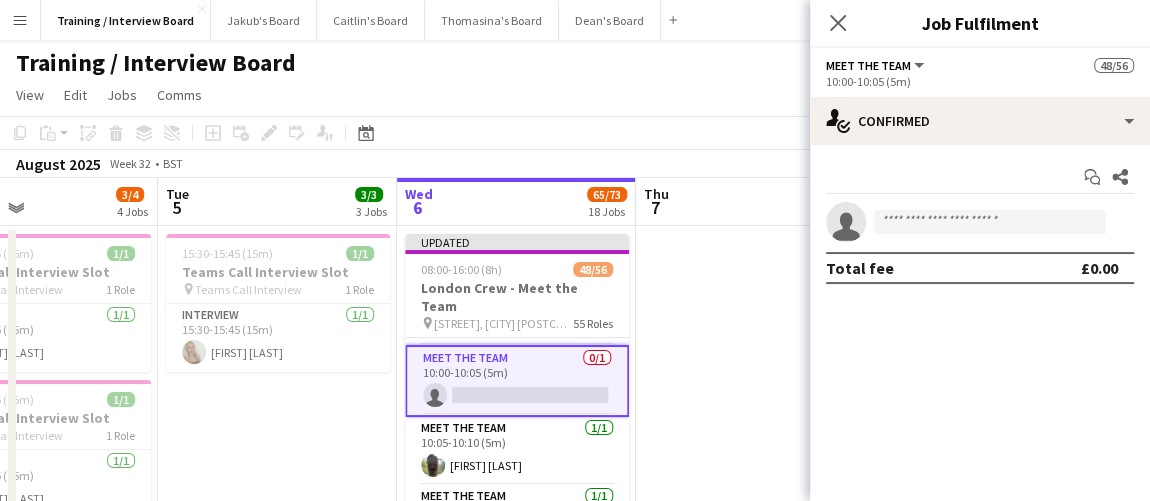 click at bounding box center (755, 1556) 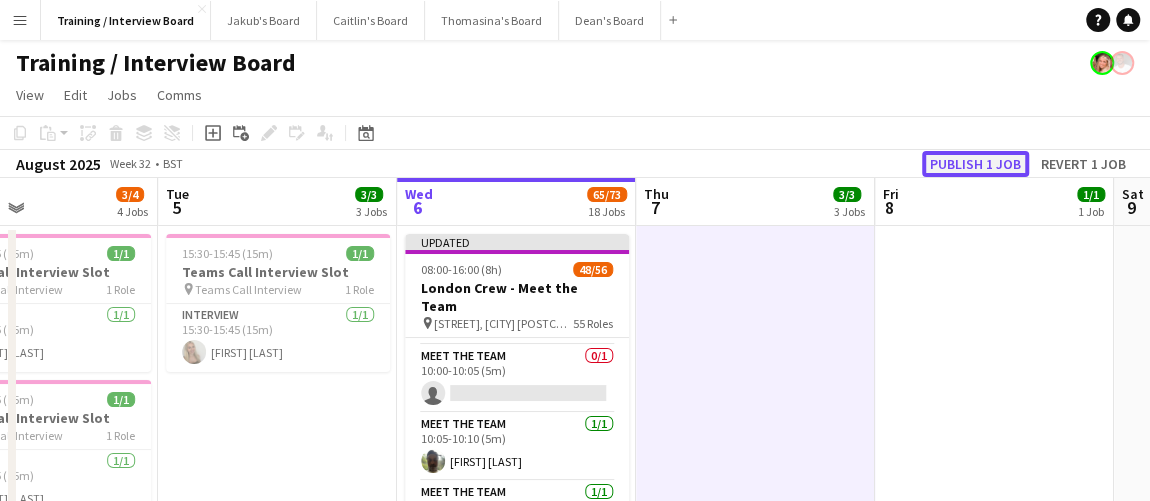 click on "Publish 1 job" 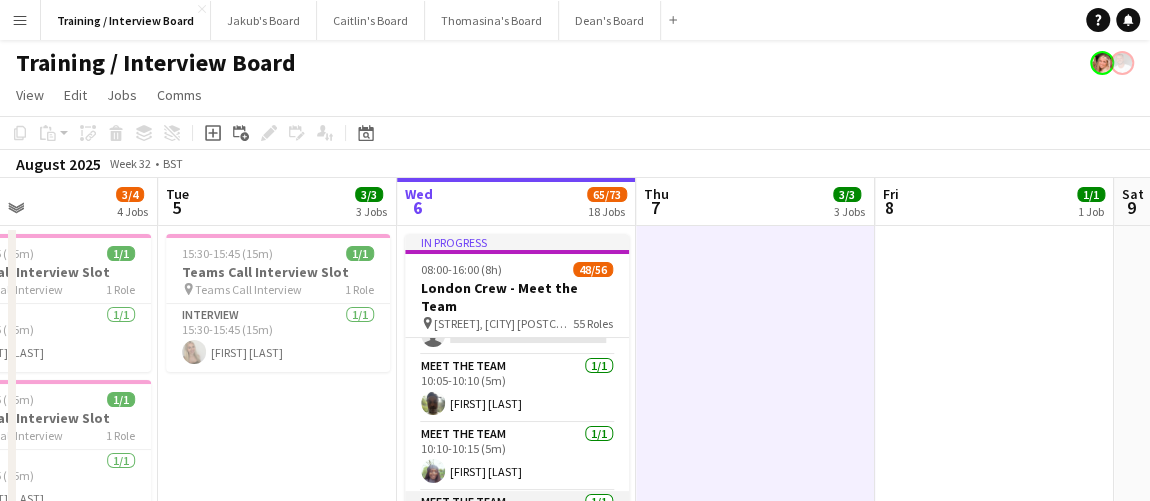 scroll, scrollTop: 181, scrollLeft: 0, axis: vertical 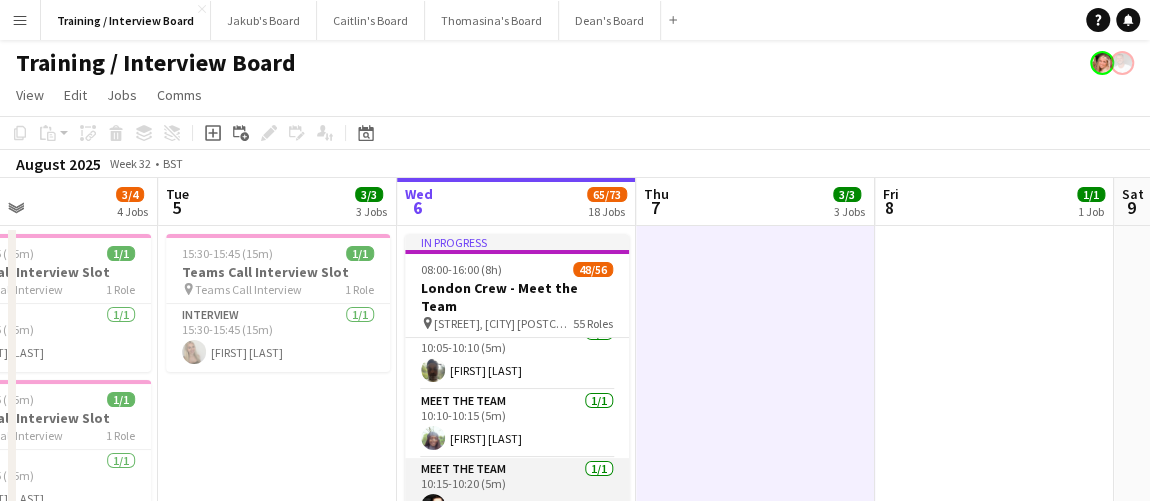 click on "Meet The Team   1/1   10:15-10:20 (5m)
Joel Mancero" at bounding box center (517, 492) 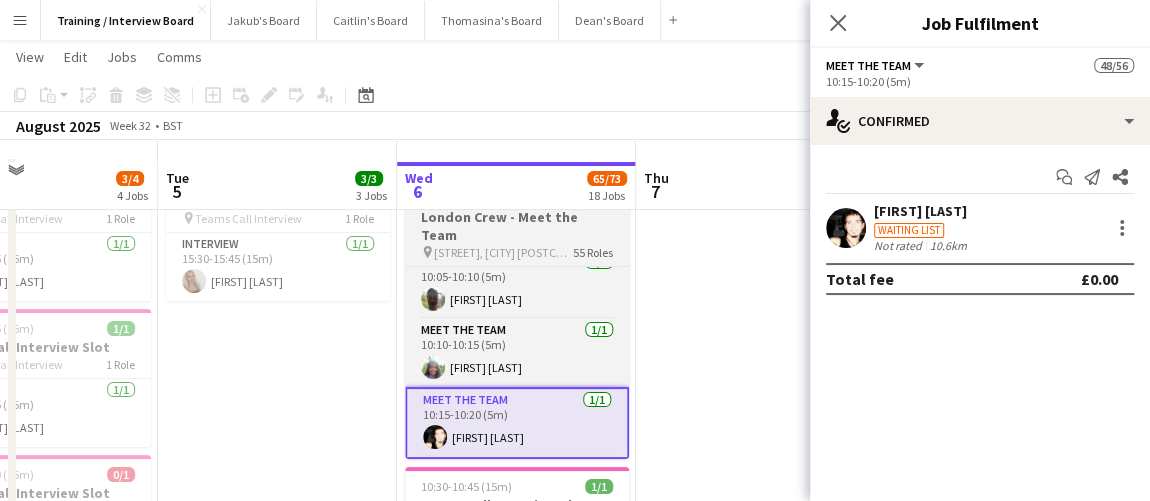 scroll, scrollTop: 90, scrollLeft: 0, axis: vertical 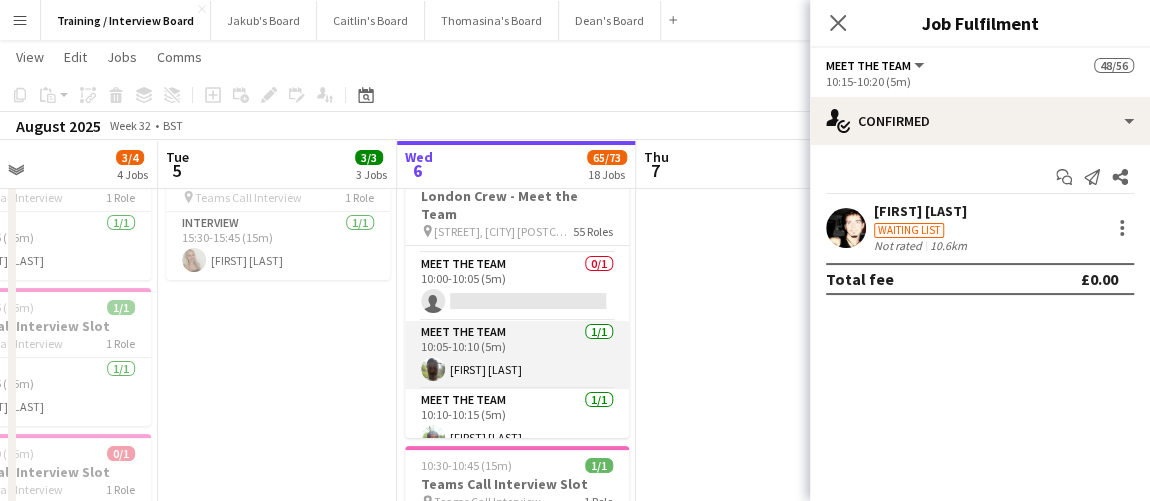 click on "Meet The Team   1/1   10:05-10:10 (5m)
mohamed hussein" at bounding box center [517, 355] 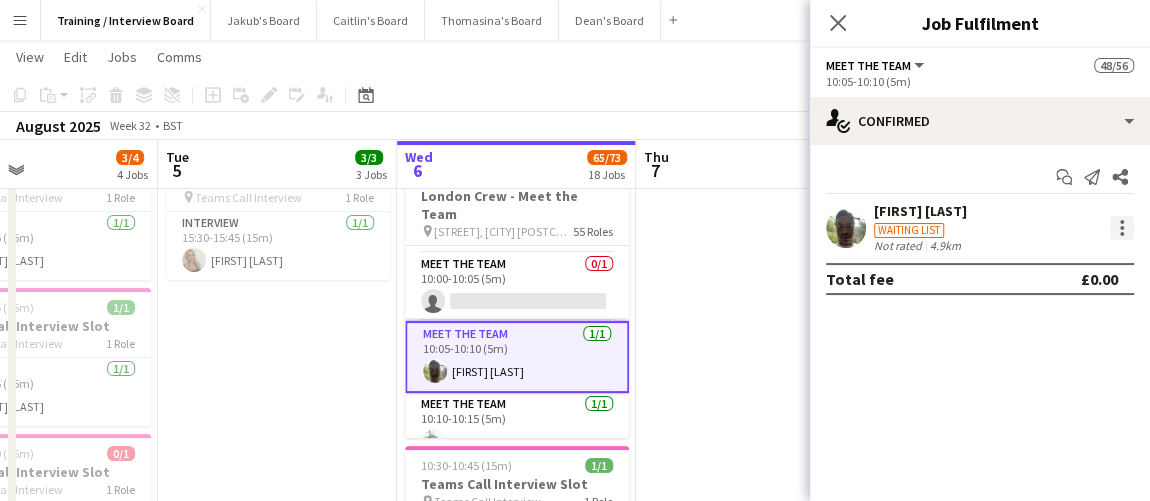 click at bounding box center [1122, 228] 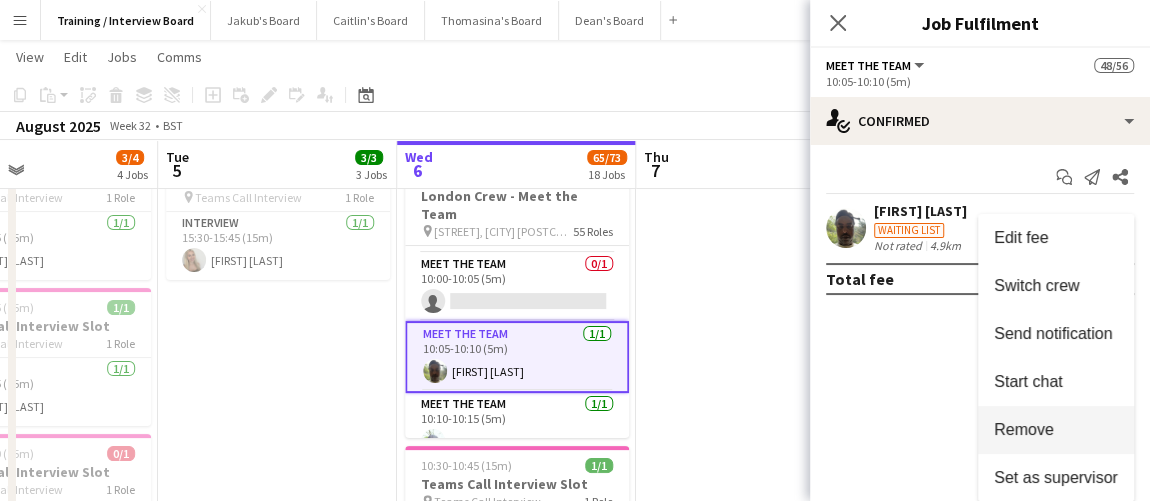 click on "Remove" at bounding box center [1024, 429] 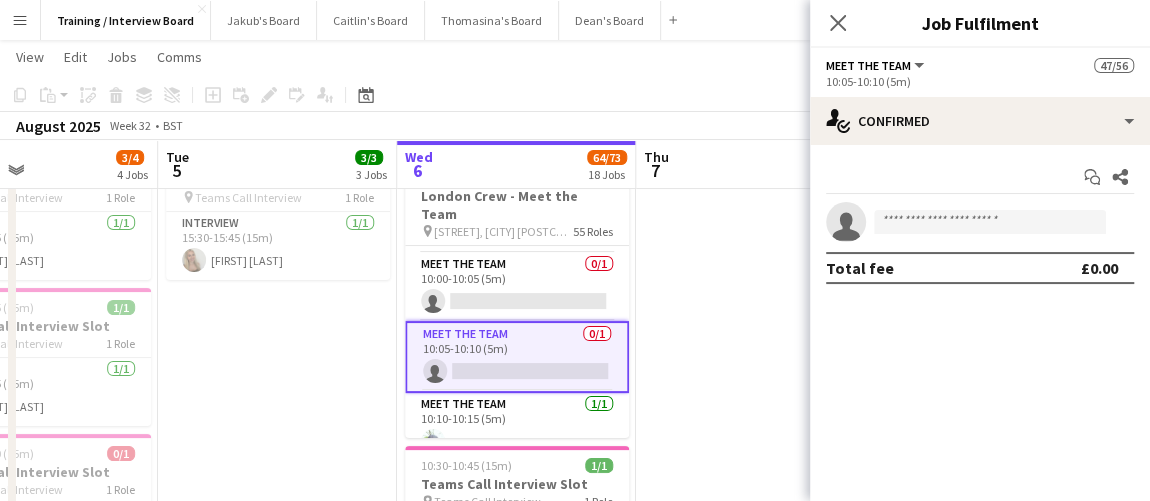 click at bounding box center (755, 1464) 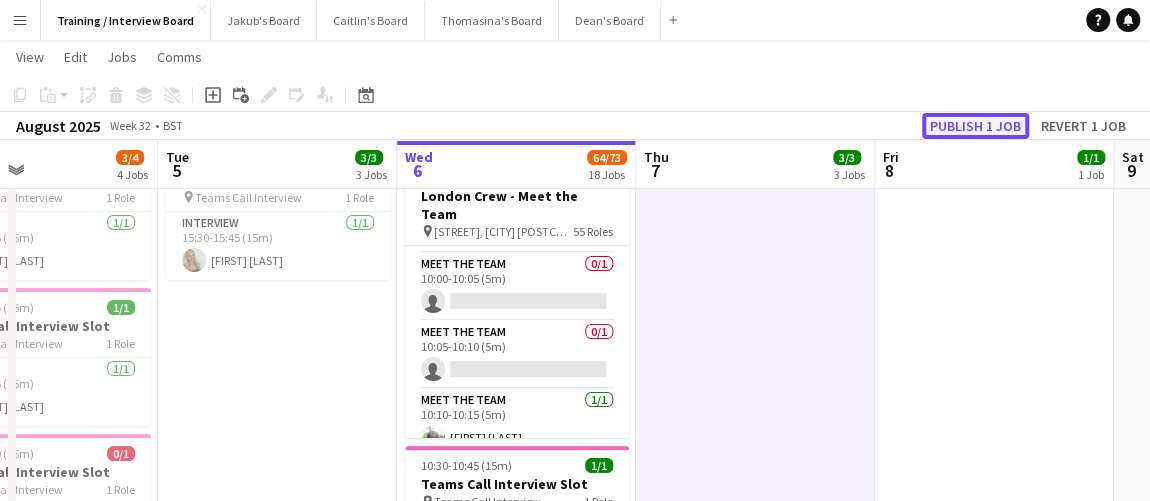 click on "Publish 1 job" 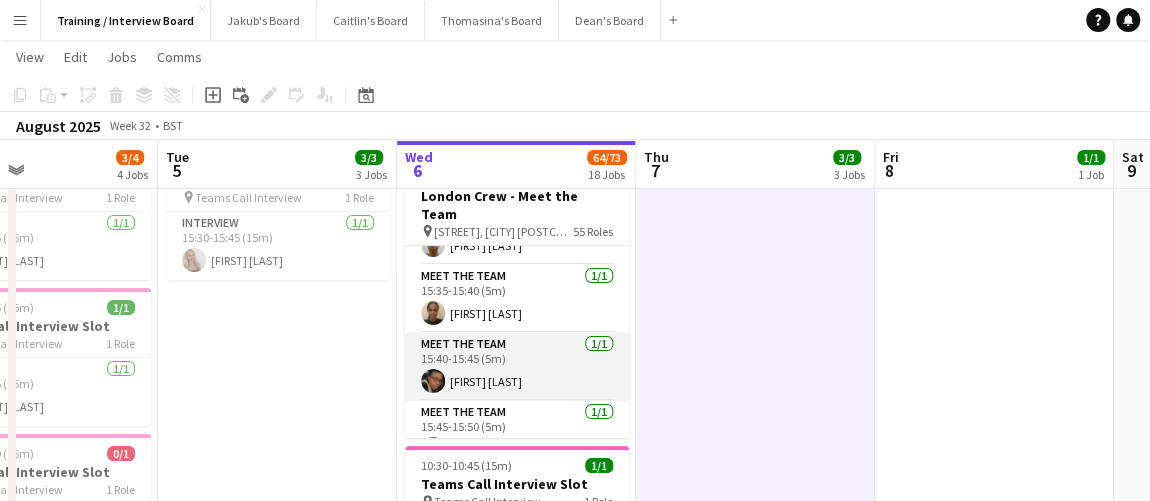 scroll, scrollTop: 3381, scrollLeft: 0, axis: vertical 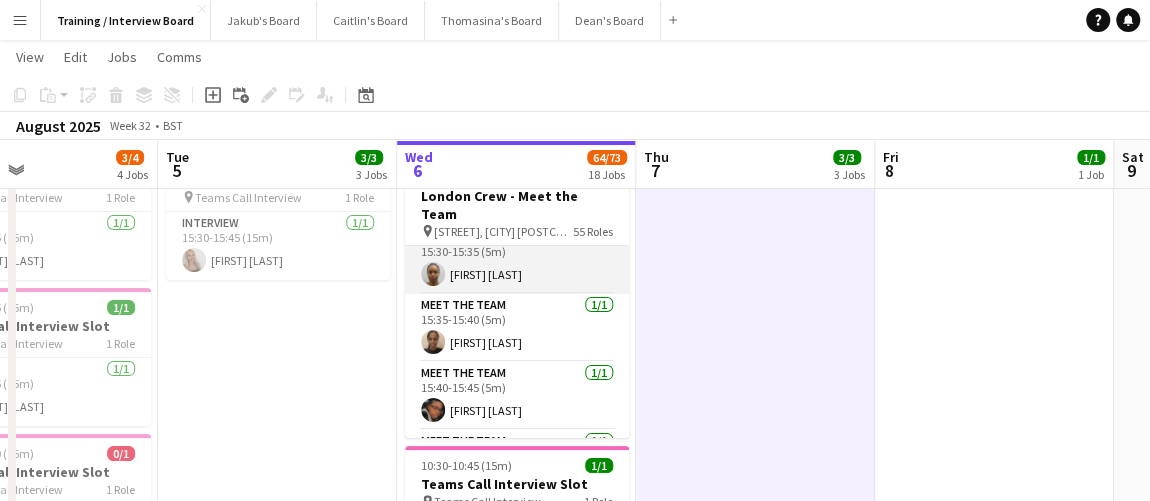 drag, startPoint x: 523, startPoint y: 277, endPoint x: 512, endPoint y: 277, distance: 11 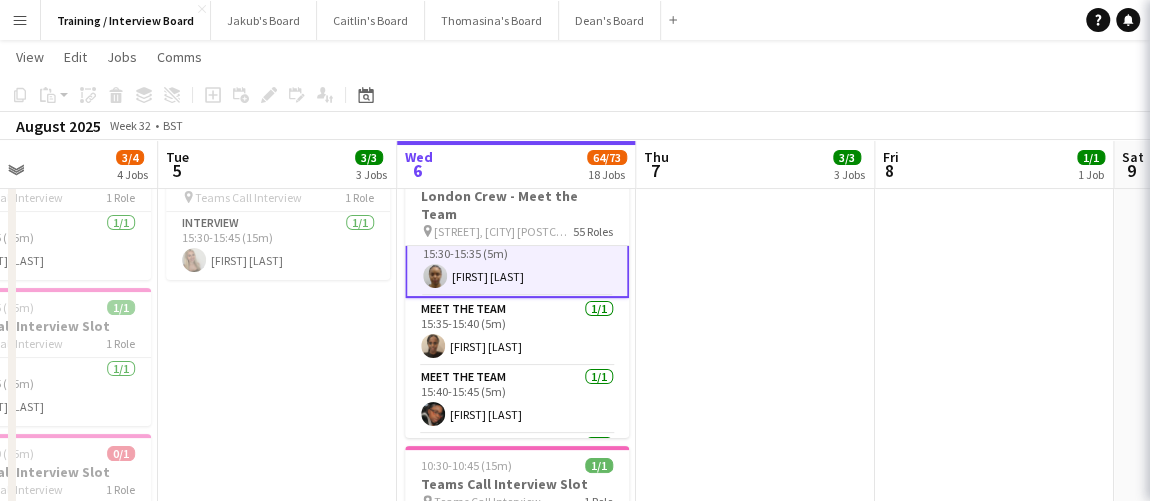 scroll, scrollTop: 0, scrollLeft: 558, axis: horizontal 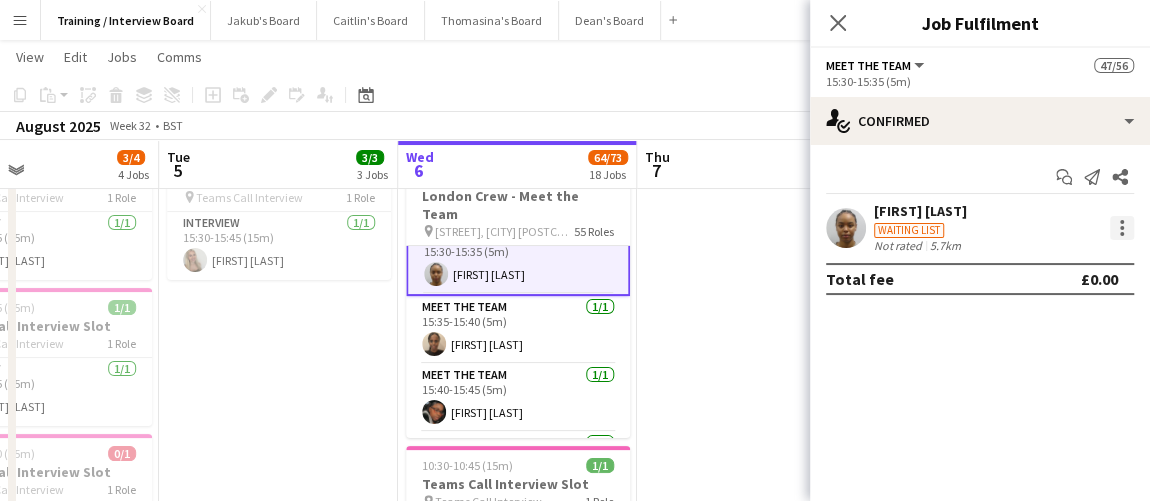 click at bounding box center [1122, 228] 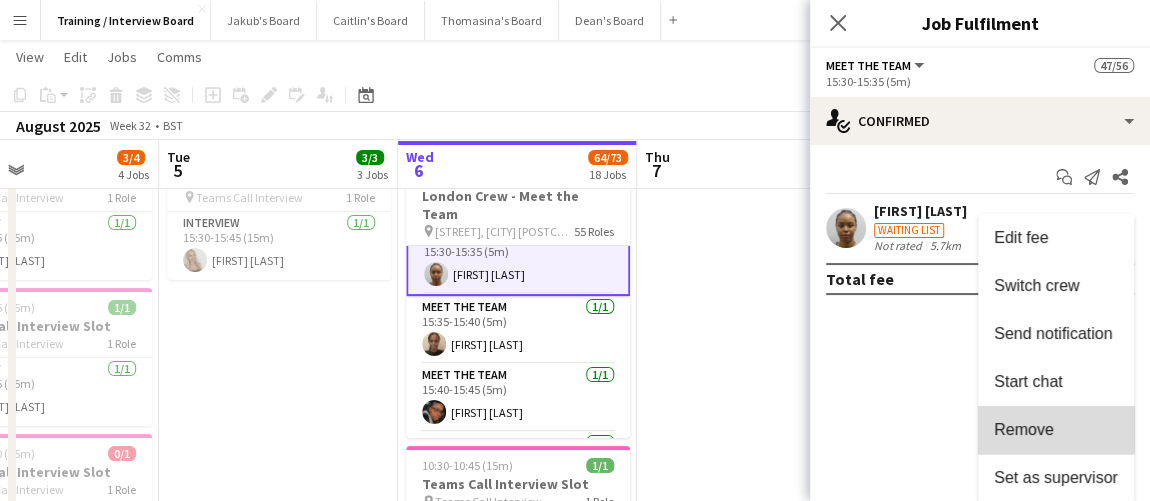 click on "Remove" at bounding box center (1024, 429) 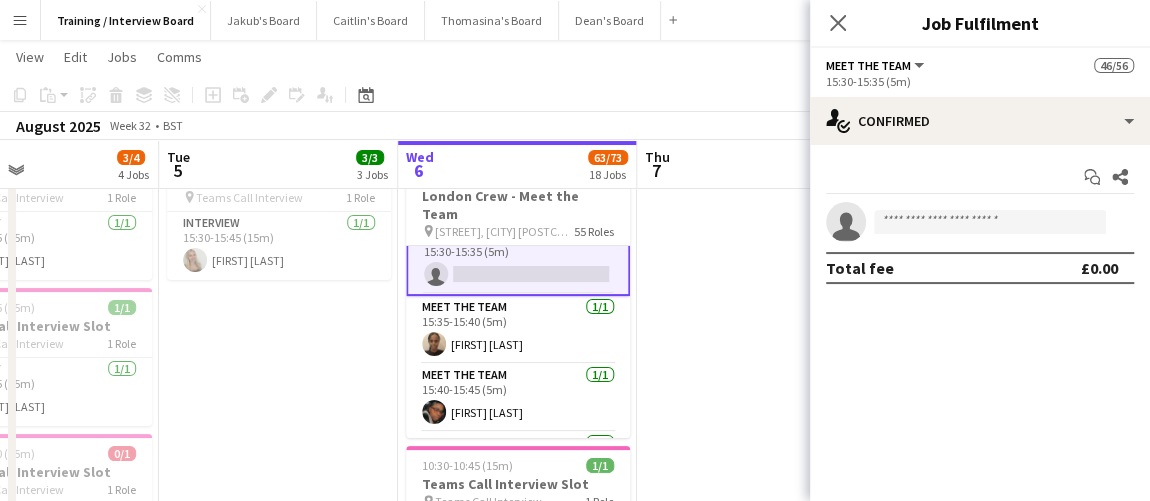 click at bounding box center (756, 1464) 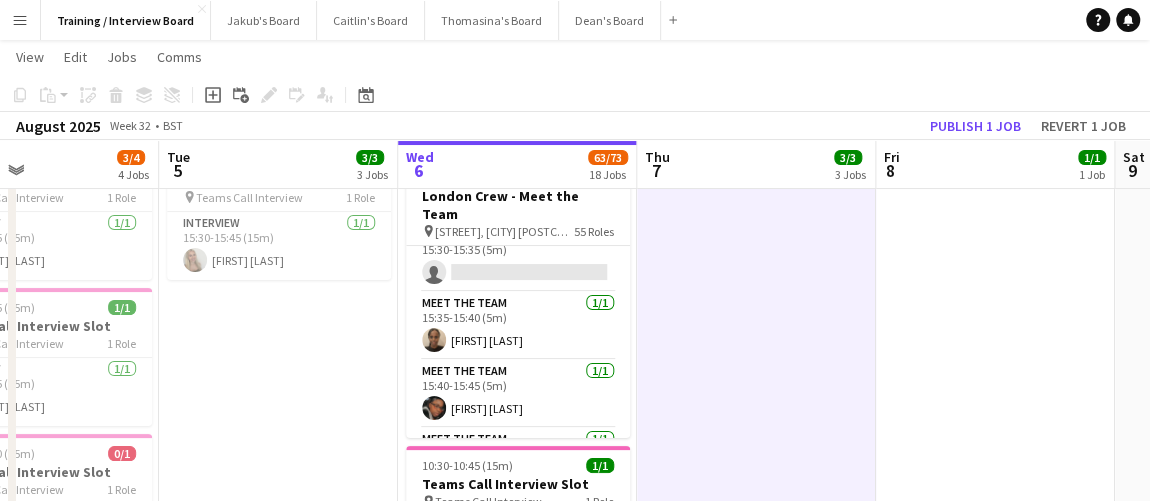 scroll, scrollTop: 3381, scrollLeft: 0, axis: vertical 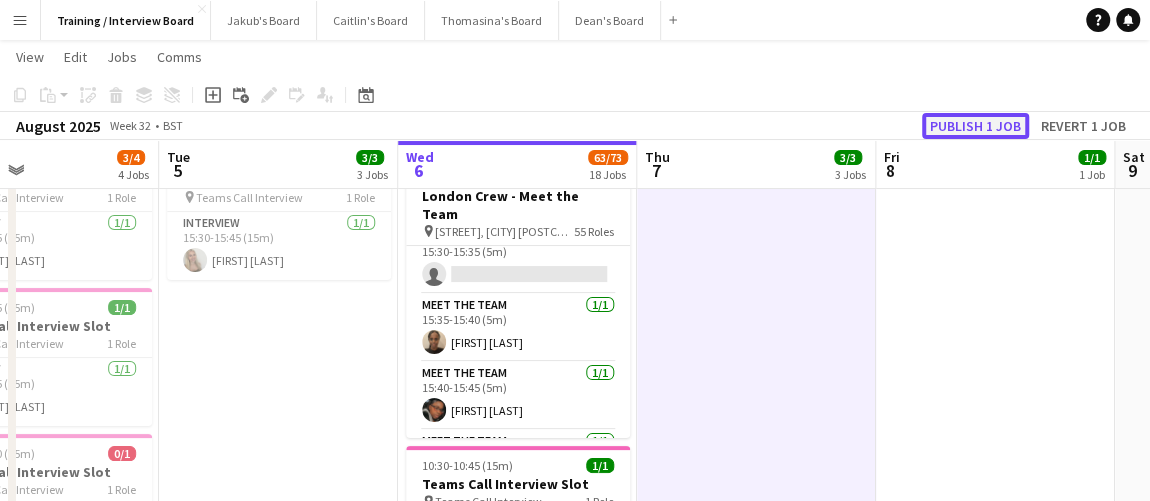 click on "Publish 1 job" 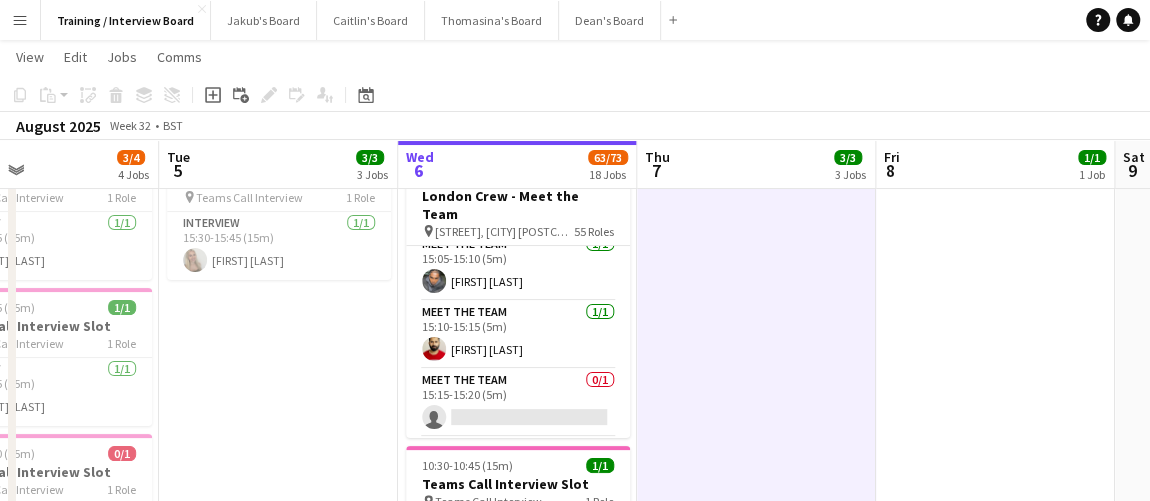 scroll, scrollTop: 2835, scrollLeft: 0, axis: vertical 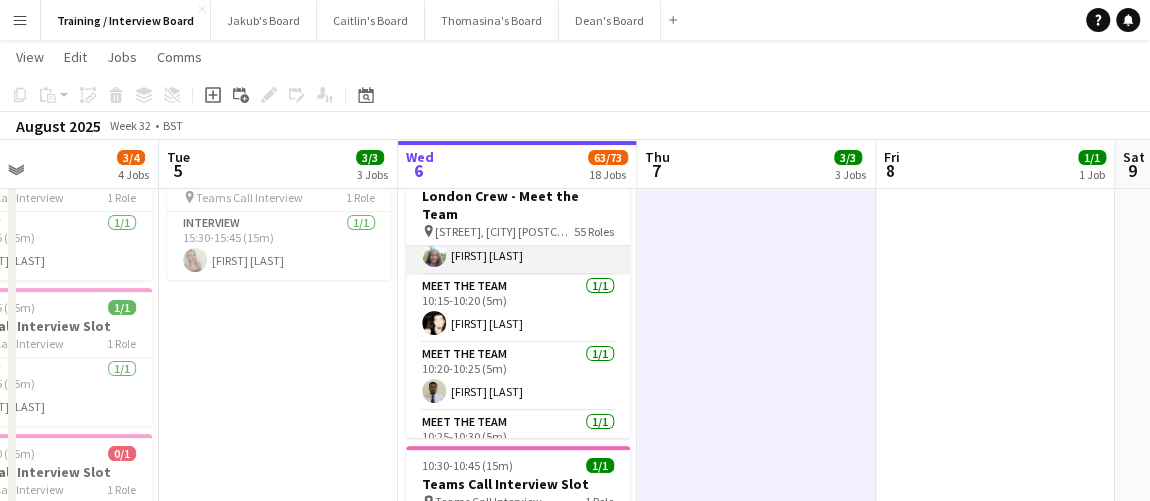 click on "Meet The Team   1/1   10:10-10:15 (5m)
Opeyemi Olagbegi" at bounding box center (518, 241) 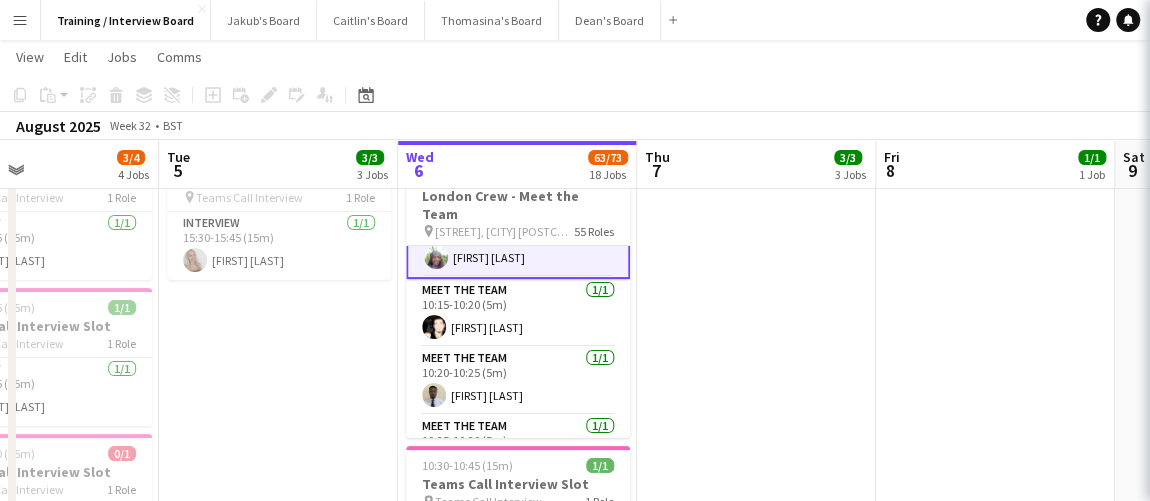 scroll, scrollTop: 274, scrollLeft: 0, axis: vertical 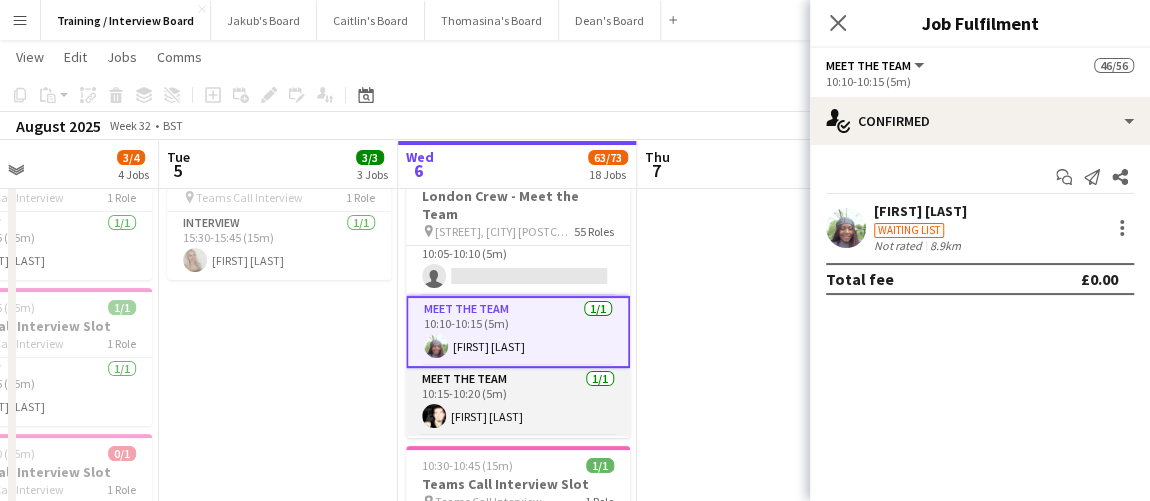 click on "Meet The Team   1/1   10:15-10:20 (5m)
Joel Mancero" at bounding box center [518, 402] 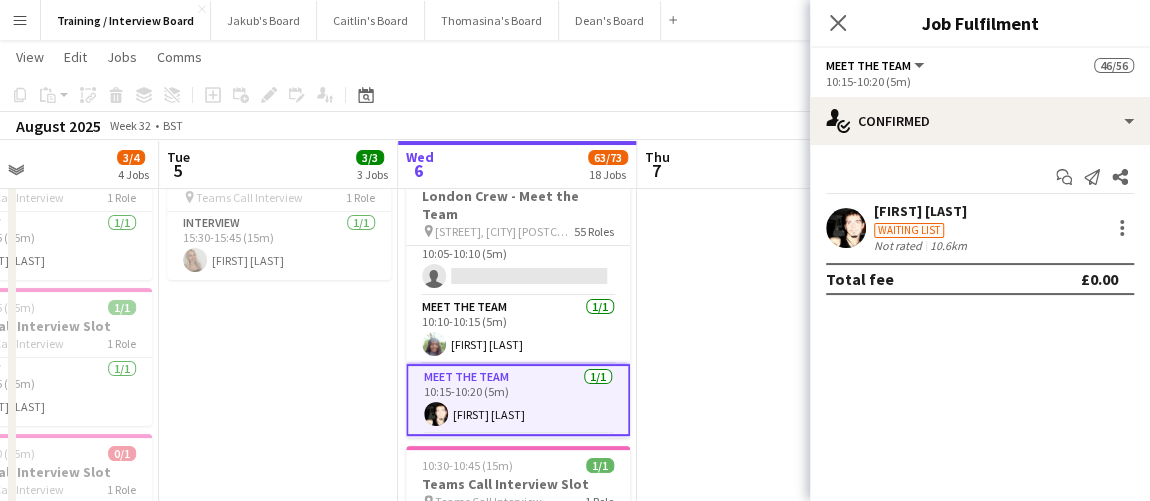 click on "Waiting list" at bounding box center (909, 230) 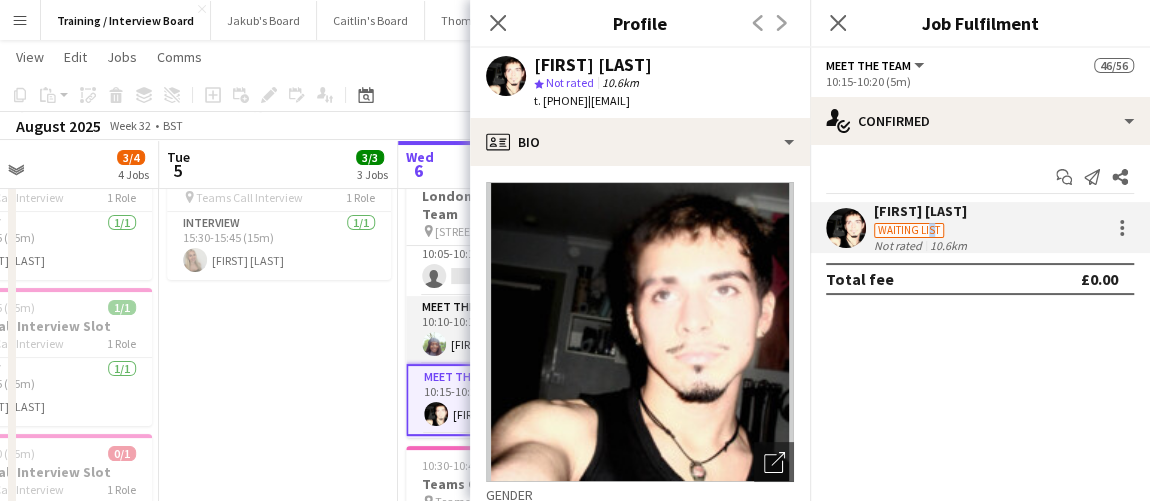 click on "Meet The Team   1/1   10:10-10:15 (5m)
Opeyemi Olagbegi" at bounding box center [518, 330] 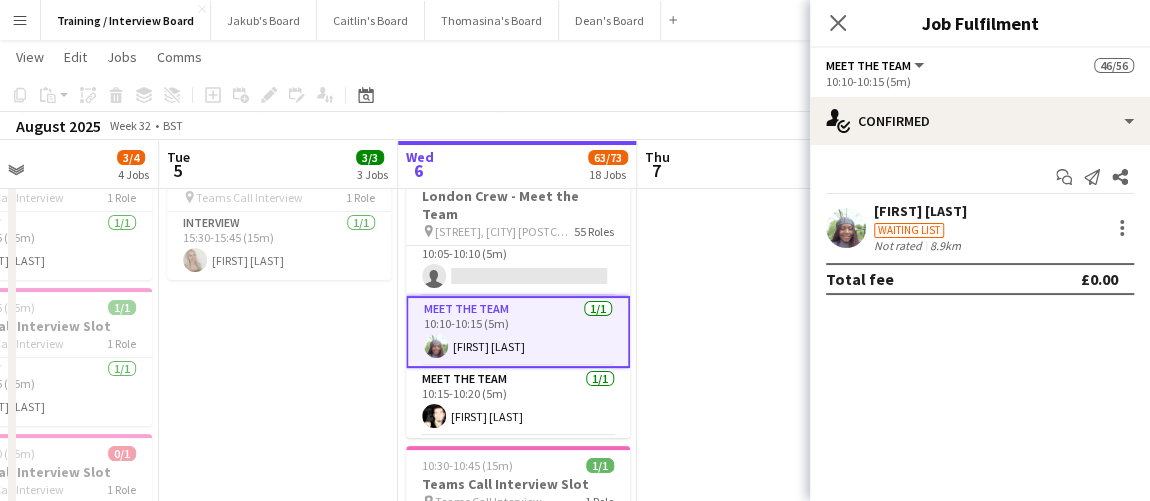 click at bounding box center [756, 1464] 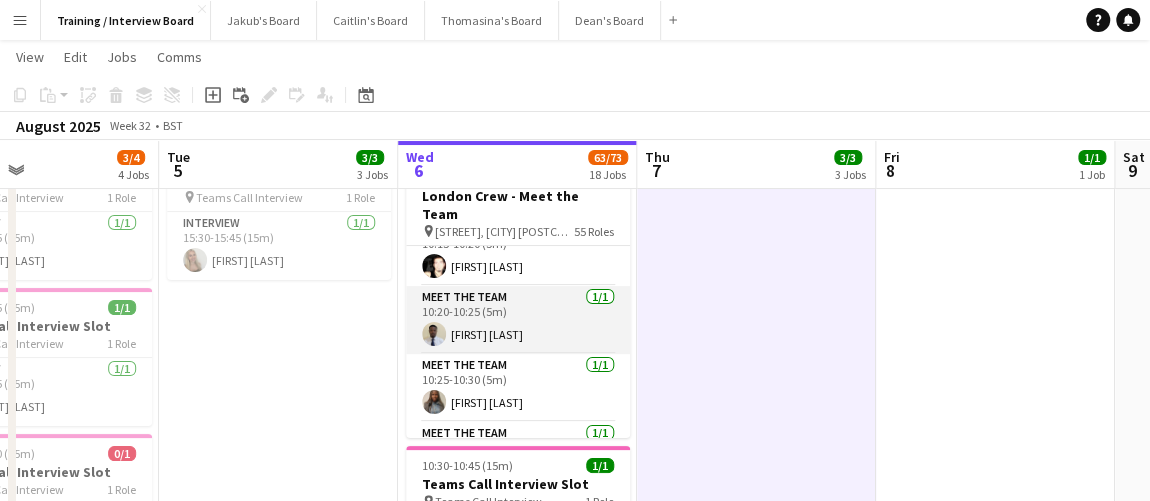 scroll, scrollTop: 274, scrollLeft: 0, axis: vertical 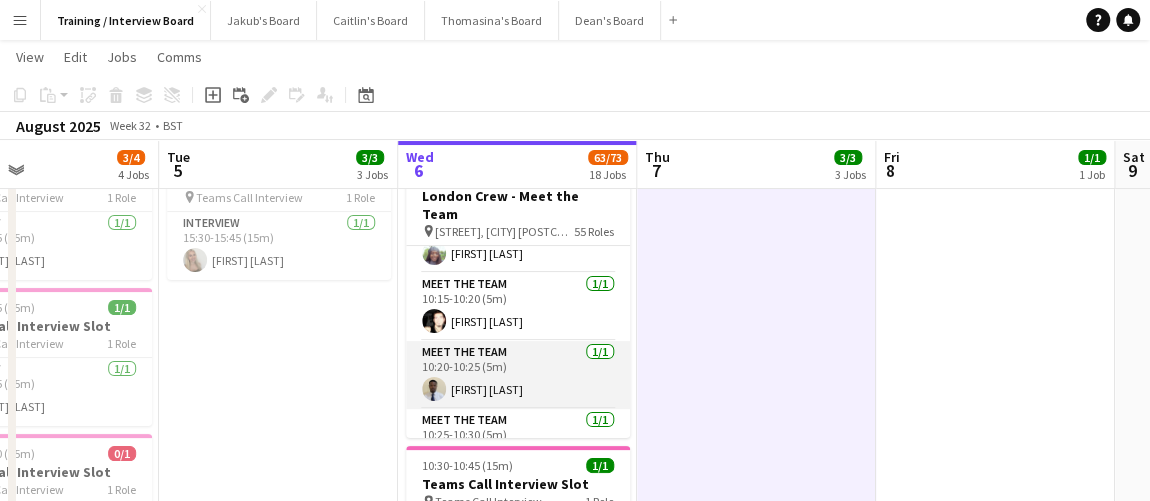 click on "Meet The Team   1/1   10:20-10:25 (5m)
Oghenetega Asakpa" at bounding box center (518, 375) 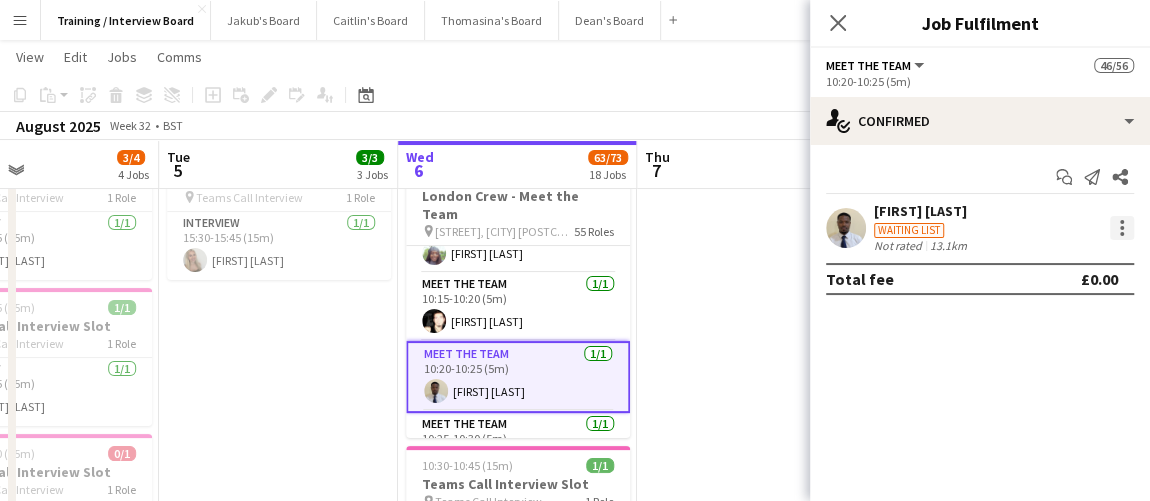 click at bounding box center (1122, 228) 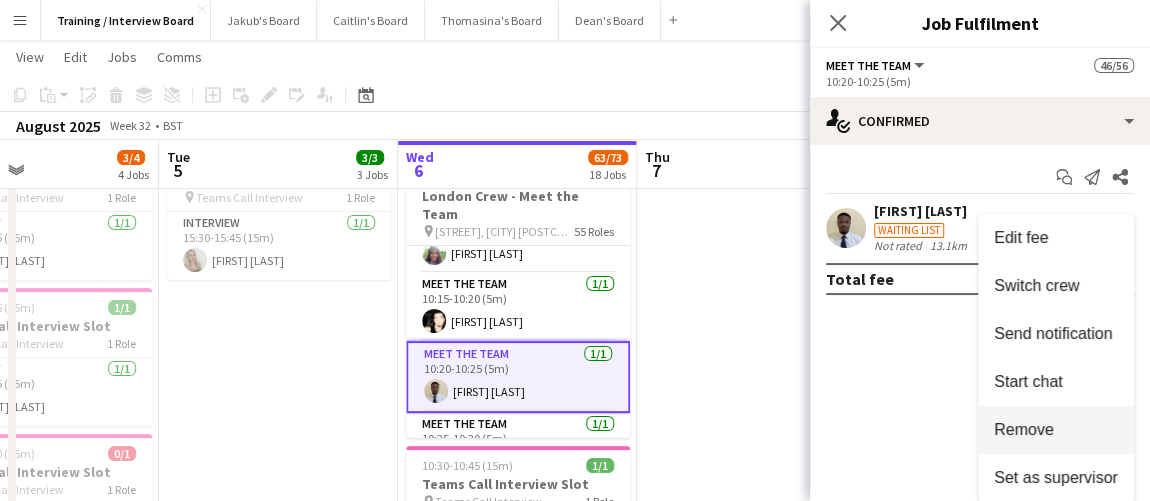 click on "Remove" at bounding box center [1024, 429] 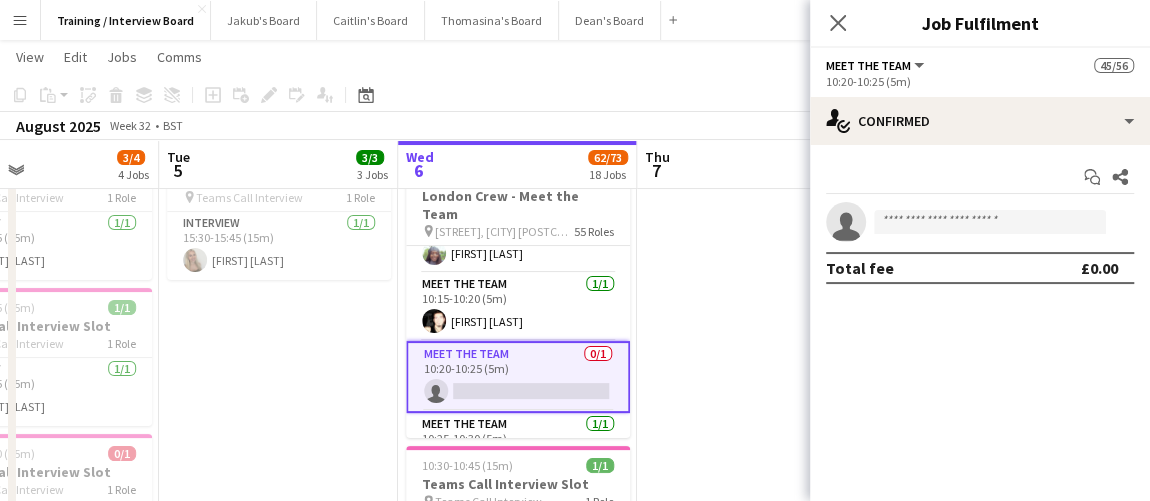 click at bounding box center [756, 1464] 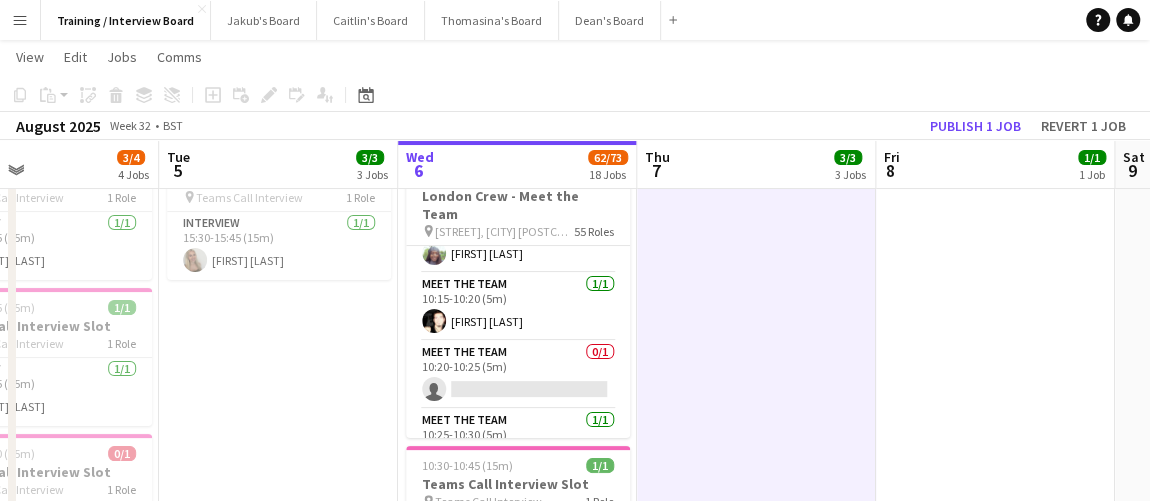 scroll, scrollTop: 0, scrollLeft: 559, axis: horizontal 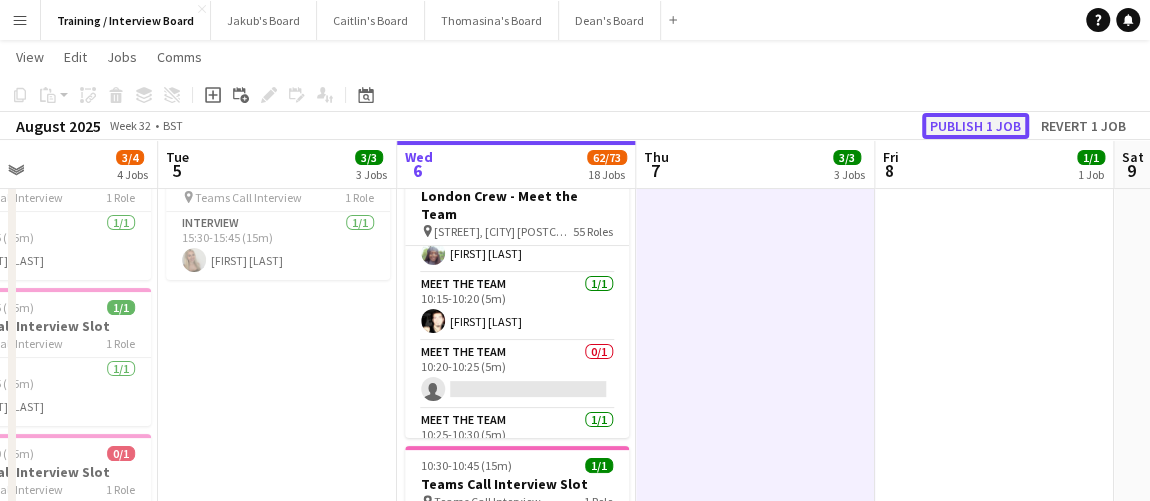 click on "Publish 1 job" 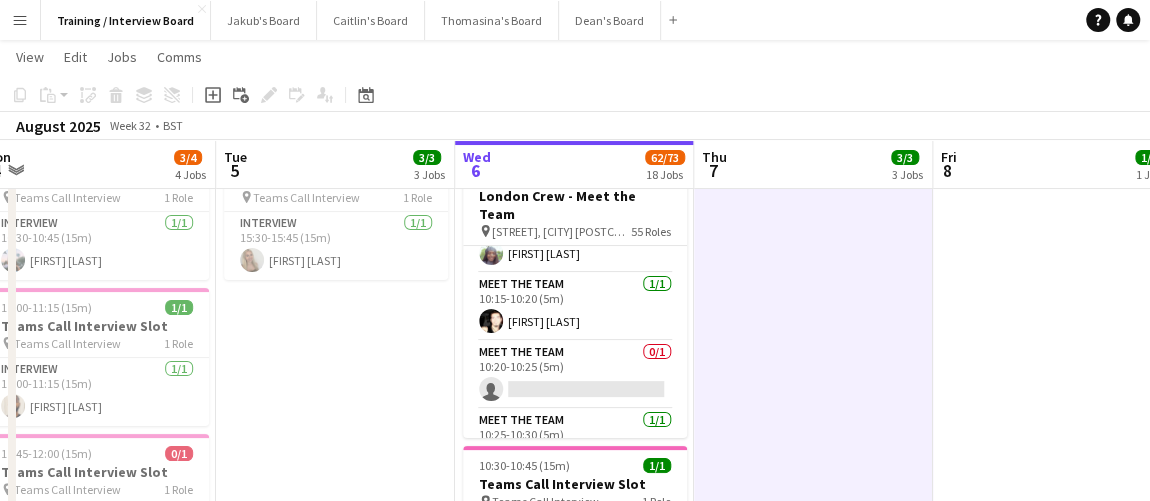 drag, startPoint x: 692, startPoint y: 354, endPoint x: 765, endPoint y: 347, distance: 73.33485 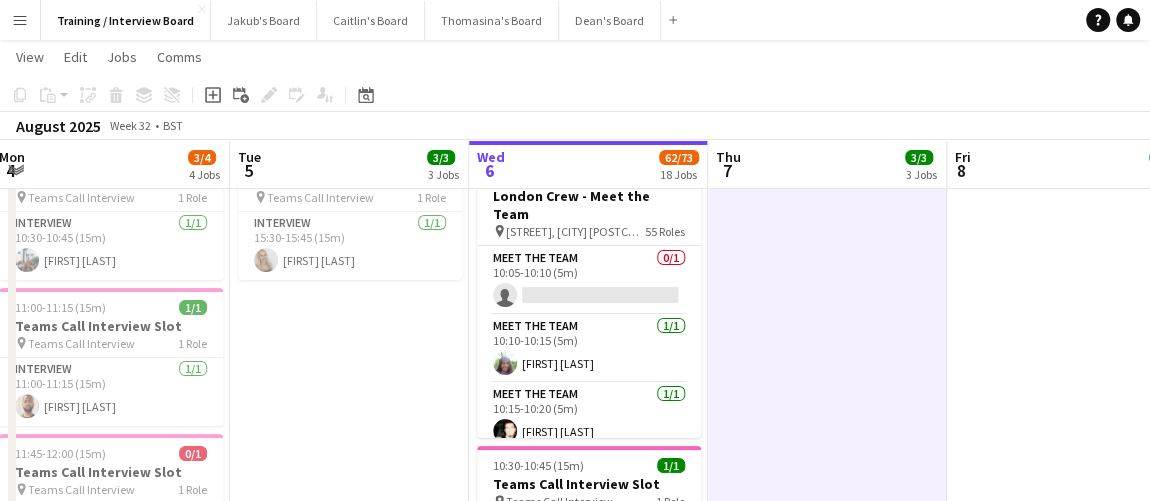 scroll, scrollTop: 90, scrollLeft: 0, axis: vertical 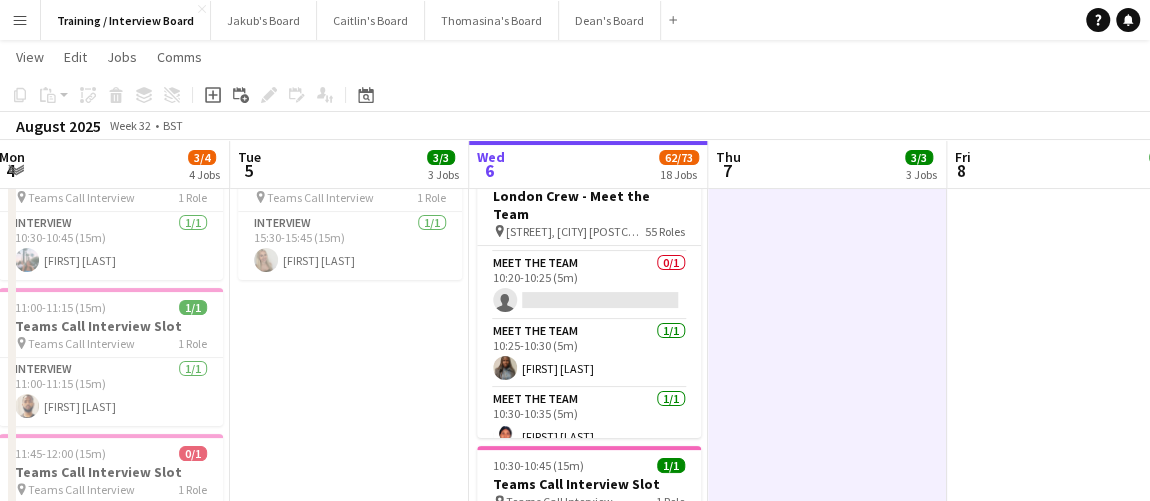 click at bounding box center [827, 1464] 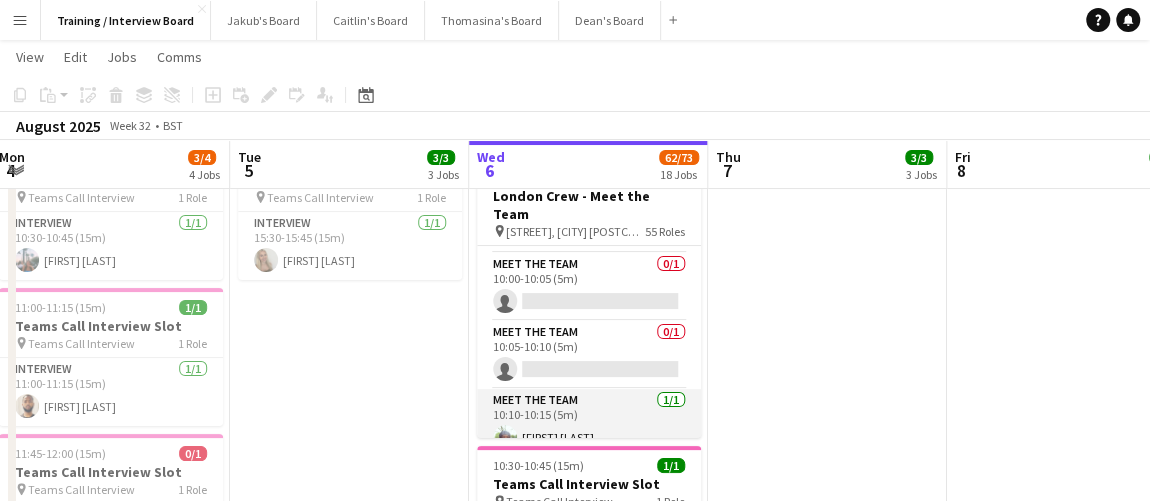 scroll, scrollTop: 0, scrollLeft: 0, axis: both 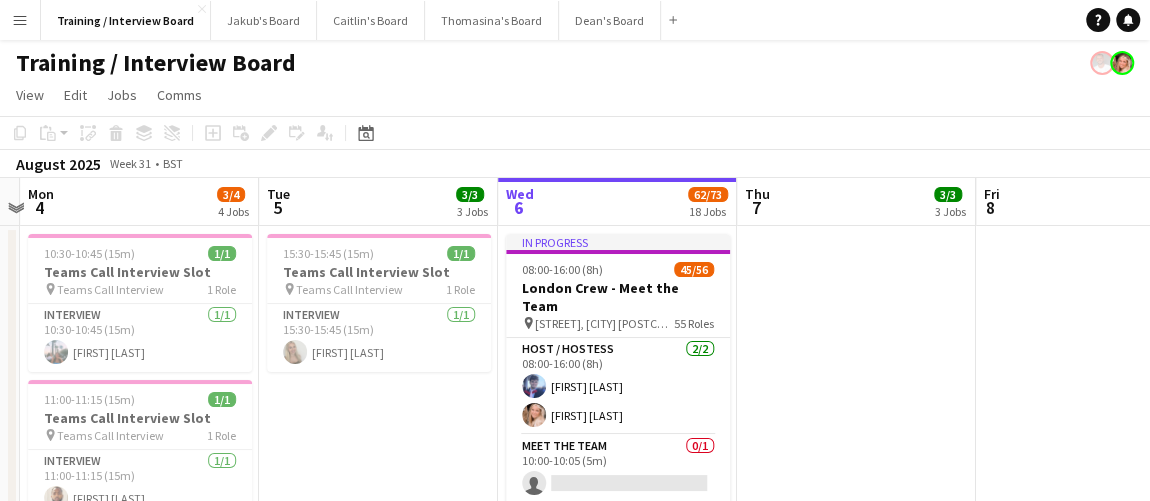 click on "Sat   2   Sun   3   Mon   4   3/4   4 Jobs   Tue   5   3/3   3 Jobs   Wed   6   62/73   18 Jobs   Thu   7   3/3   3 Jobs   Fri   8   1/1   1 Job   Sat   9   Sun   10   Mon   11   2/2   2 Jobs      10:30-10:45 (15m)    1/1   Teams Call Interview Slot
pin
Teams Call Interview   1 Role   Interview   1/1   10:30-10:45 (15m)
Lucy Ginesi     11:00-11:15 (15m)    1/1   Teams Call Interview Slot
pin
Teams Call Interview   1 Role   Interview   1/1   11:00-11:15 (15m)
Cody Harrison     11:45-12:00 (15m)    0/1   Teams Call Interview Slot
pin
Teams Call Interview   1 Role   Interview   0/1   11:45-12:00 (15m)
single-neutral-actions
15:45-16:00 (15m)    1/1   Teams Call Interview Slot
pin
Teams Call Interview   1 Role   Interview   1/1   15:45-16:00 (15m)
Amelia Green     15:30-15:45 (15m)    1/1
pin" at bounding box center (575, 1955) 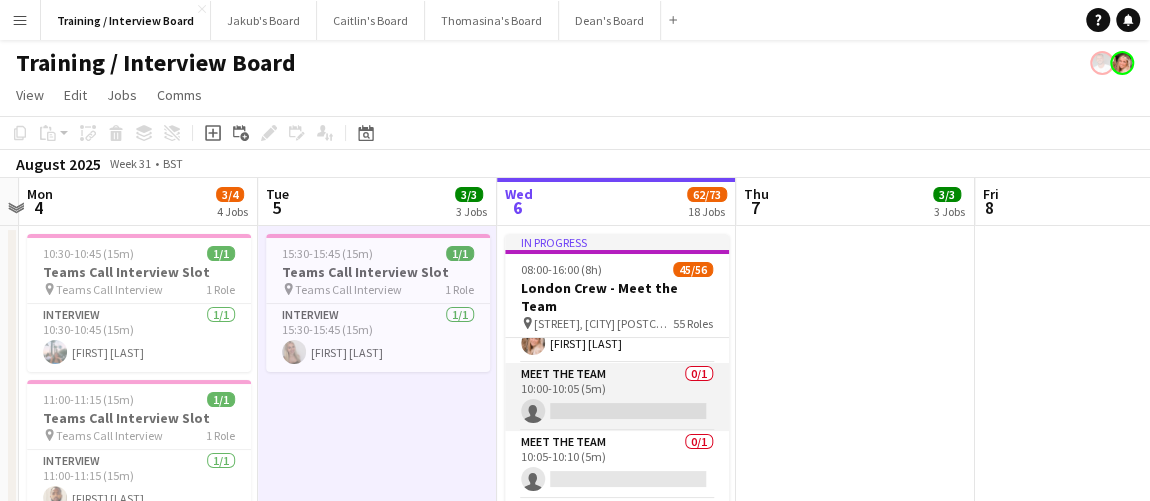 scroll, scrollTop: 90, scrollLeft: 0, axis: vertical 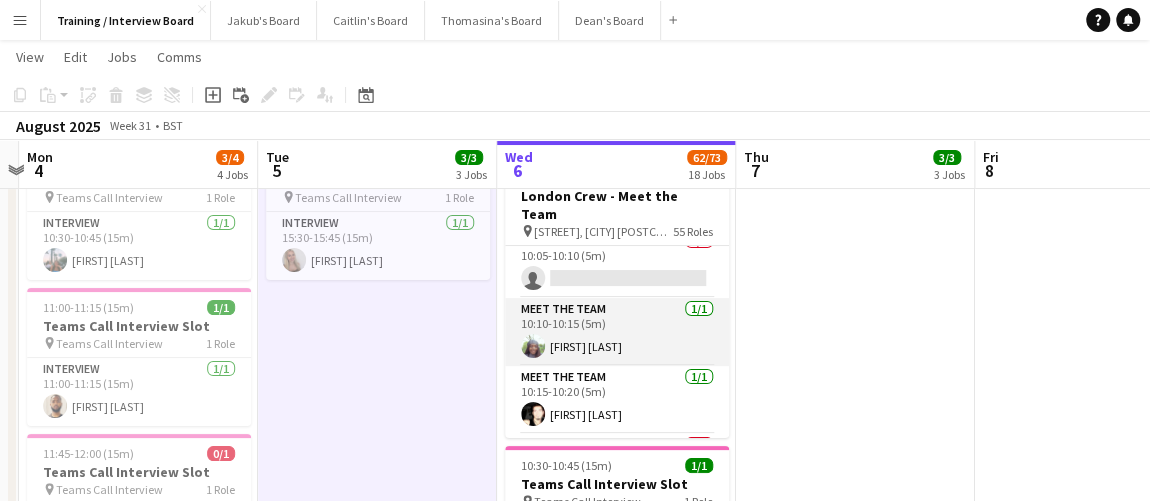 click on "Meet The Team   1/1   10:10-10:15 (5m)
Opeyemi Olagbegi" at bounding box center [617, 332] 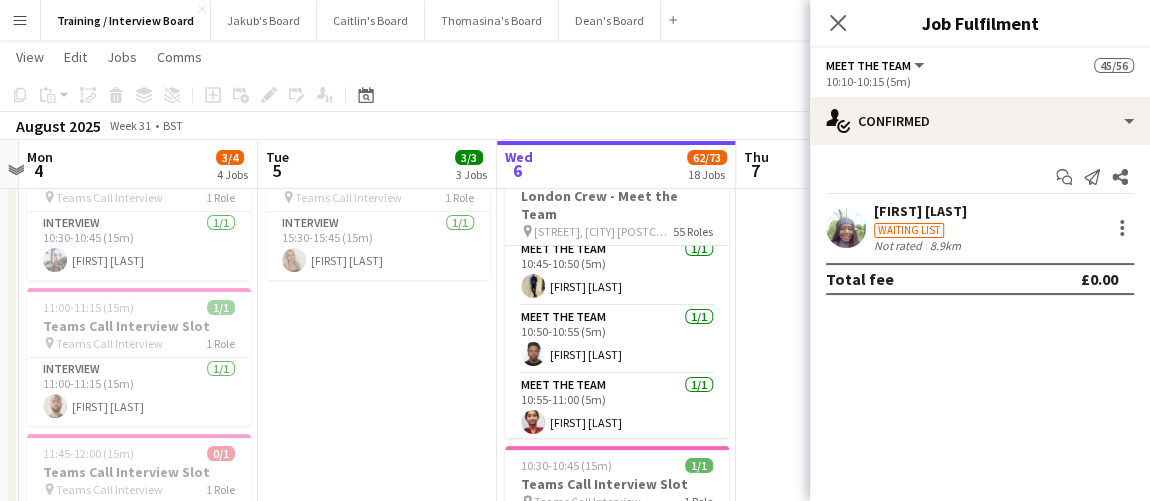 scroll, scrollTop: 650, scrollLeft: 0, axis: vertical 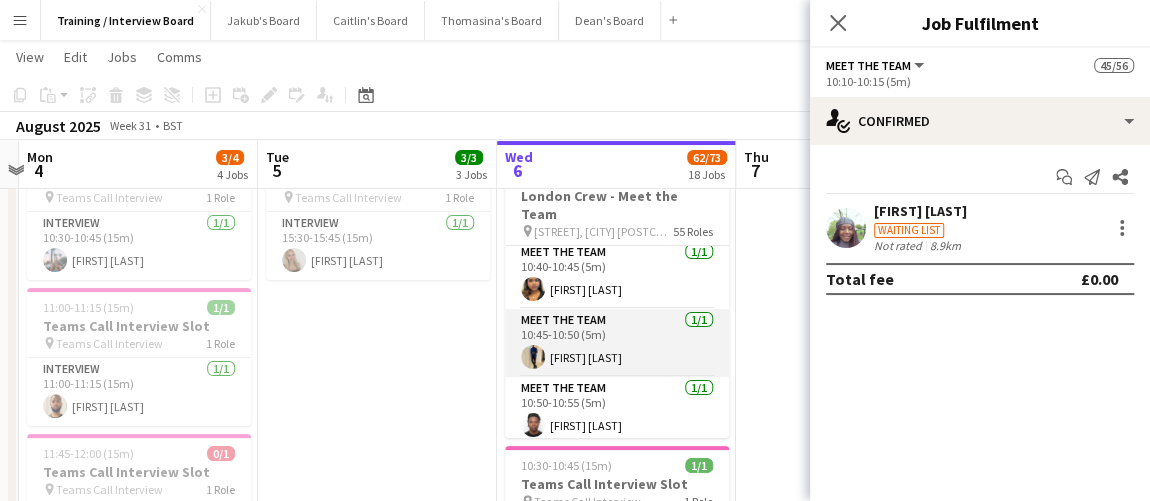 click on "Meet The Team   1/1   10:45-10:50 (5m)
Clifford Amankona Henneh Foriwaa" at bounding box center [617, 343] 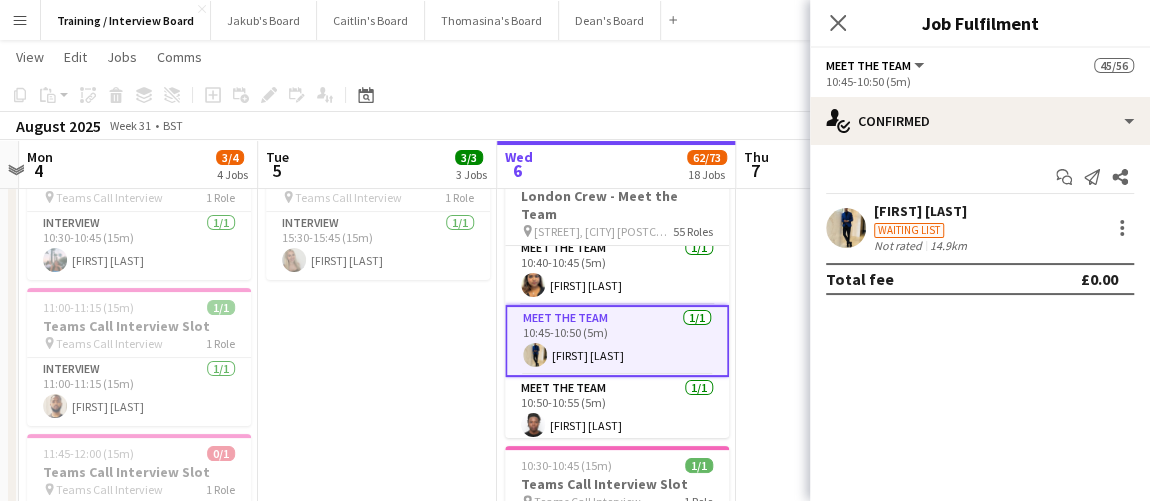 scroll, scrollTop: 647, scrollLeft: 0, axis: vertical 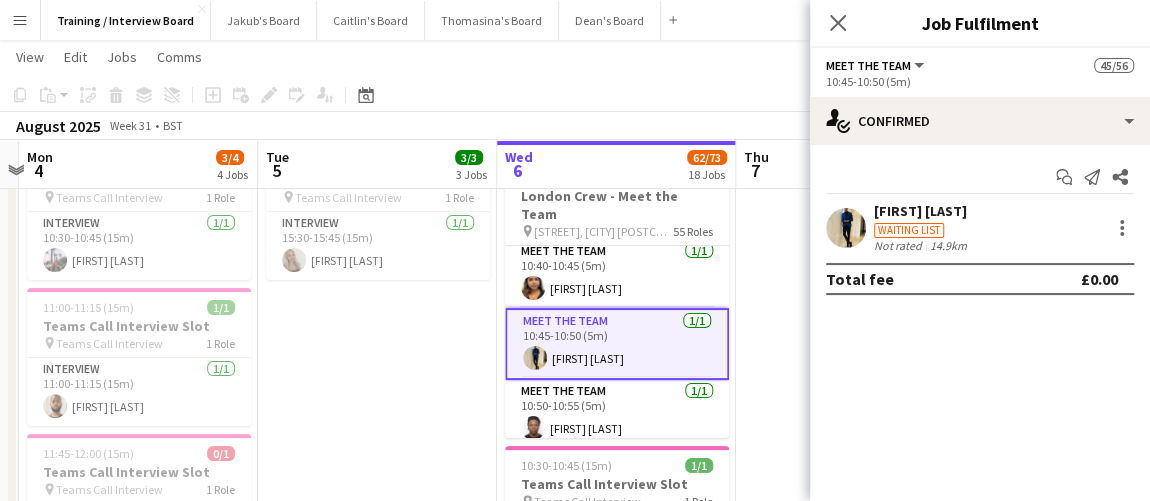 click on "Waiting list" at bounding box center [922, 229] 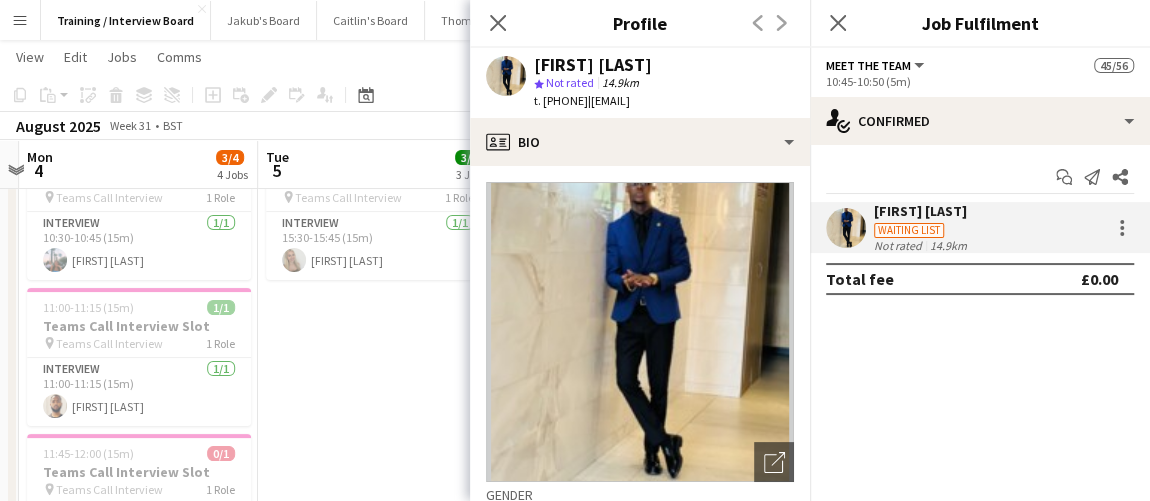click on "15:30-15:45 (15m)    1/1   Teams Call Interview Slot
pin
Teams Call Interview   1 Role   Interview   1/1   15:30-15:45 (15m)
Amelia Green" at bounding box center (377, 1382) 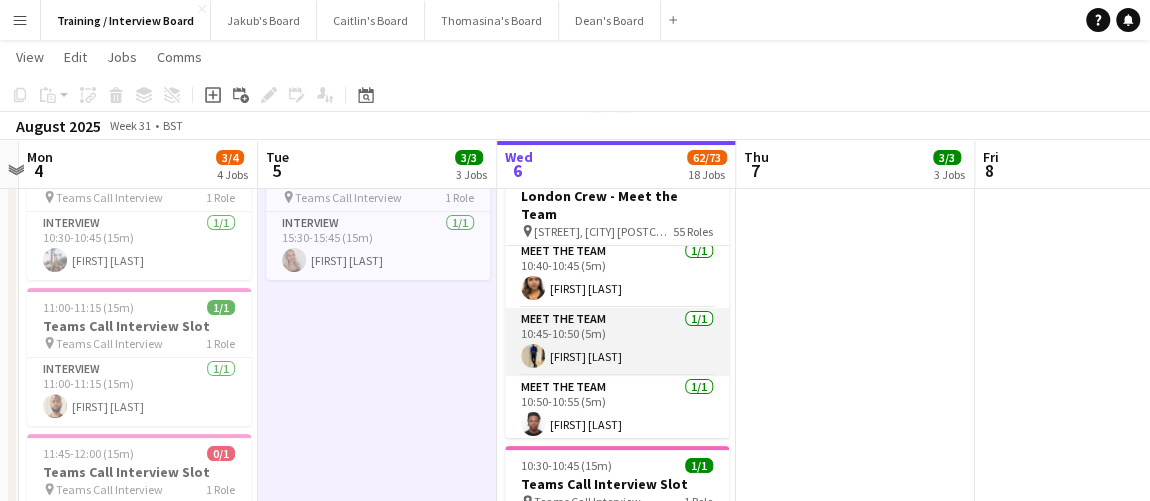 click on "Meet The Team   1/1   10:45-10:50 (5m)
Clifford Amankona Henneh Foriwaa" at bounding box center [617, 342] 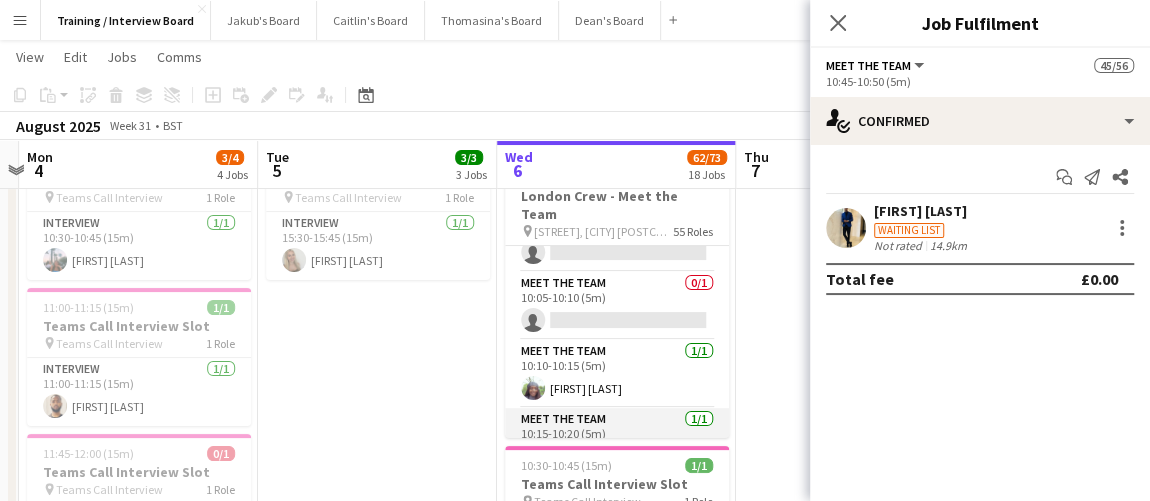 scroll, scrollTop: 168, scrollLeft: 0, axis: vertical 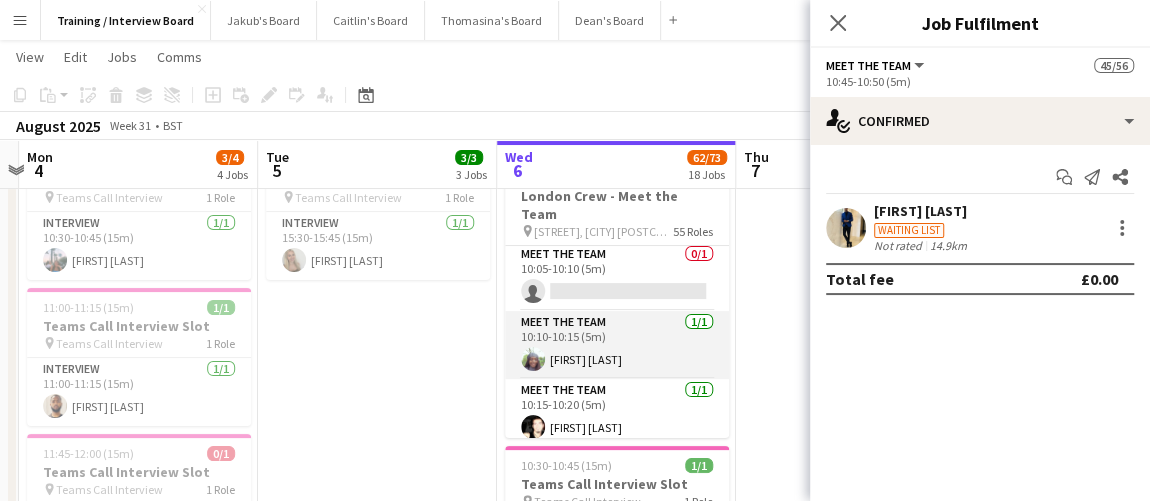 click on "Meet The Team   1/1   10:10-10:15 (5m)
Opeyemi Olagbegi" at bounding box center (617, 345) 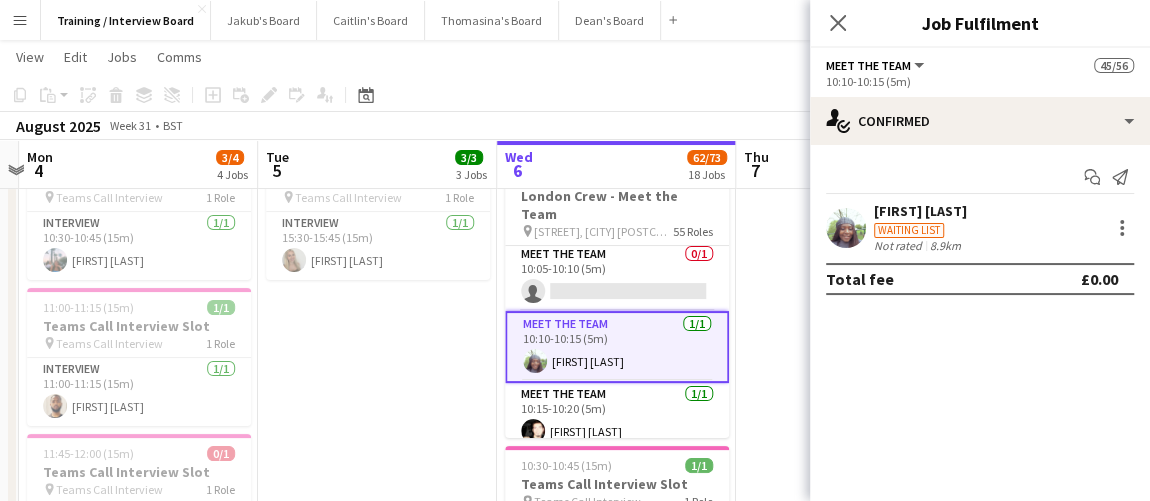 click on "In progress   08:00-16:00 (8h)    45/56   London Crew - Meet the Team
pin
Spaces, Covent Garden, 60 St Martin's Ln, London WC2N 4JS   55 Roles   Host / Hostess   2/2   08:00-16:00 (8h)
Jamie Anderson-Edward Fran Dancona  Meet The Team   0/1   10:00-10:05 (5m)
single-neutral-actions
Meet The Team   0/1   10:05-10:10 (5m)
single-neutral-actions
Meet The Team   1/1   10:10-10:15 (5m)
Opeyemi Olagbegi  Meet The Team   1/1   10:15-10:20 (5m)
Joel Mancero  Meet The Team   0/1   10:20-10:25 (5m)
single-neutral-actions
Meet The Team   1/1   10:25-10:30 (5m)
Favour Minna  Meet The Team   1/1   10:30-10:35 (5m)
Lilian Nwafor  Meet The Team   1/1   10:35-10:40 (5m)
Florence Ashaye  Meet The Team   1/1   10:40-10:45 (5m)
Somitha Sivagnanaratnam  Meet The Team   1/1   10:45-10:50 (5m)
Clifford Amankona Henneh Foriwaa  Meet The Team   1/1   10:50-10:55 (5m)
1/1" at bounding box center (616, 1382) 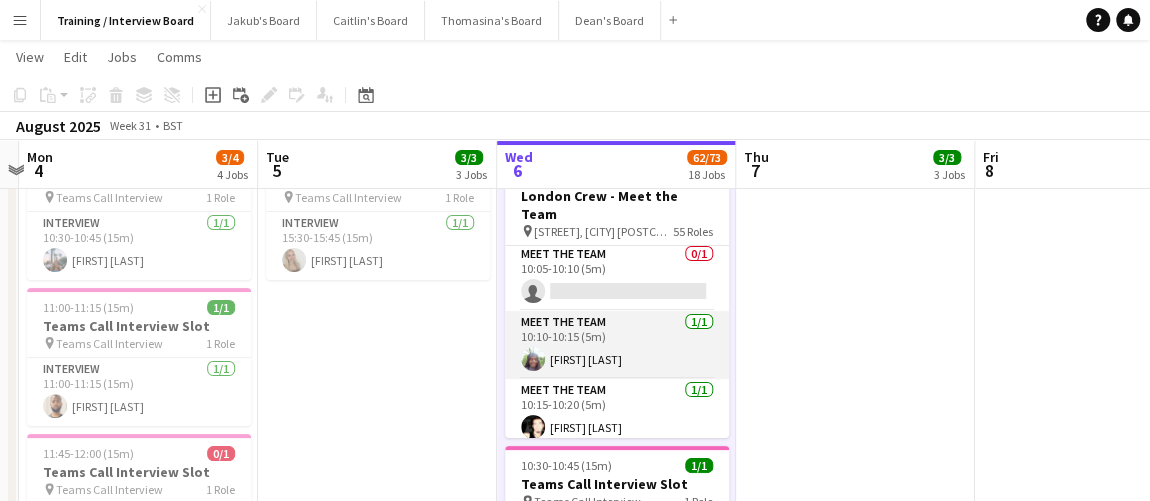 click on "Meet The Team   1/1   10:10-10:15 (5m)
Opeyemi Olagbegi" at bounding box center [617, 345] 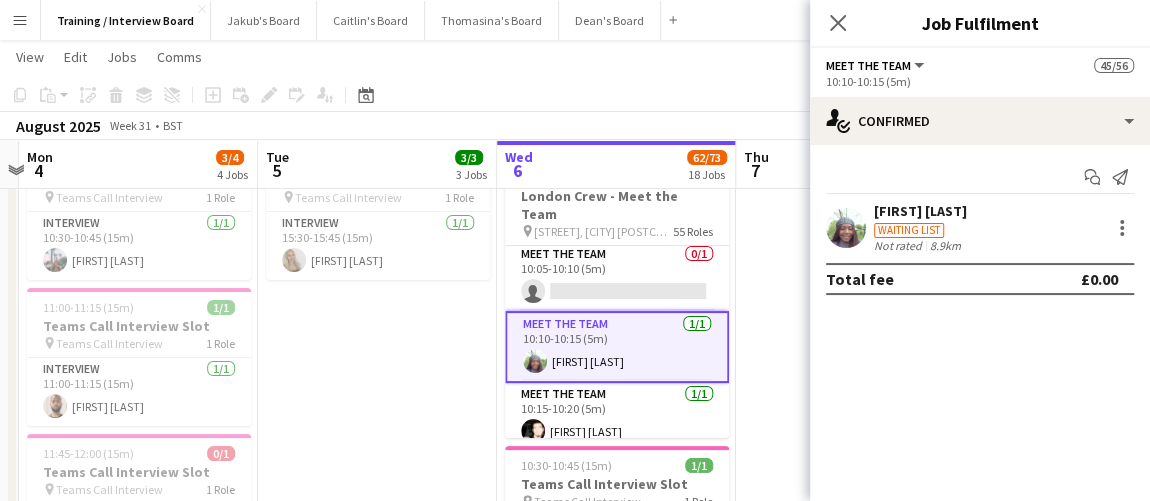 click on "Start chat
Send notification" at bounding box center (980, 177) 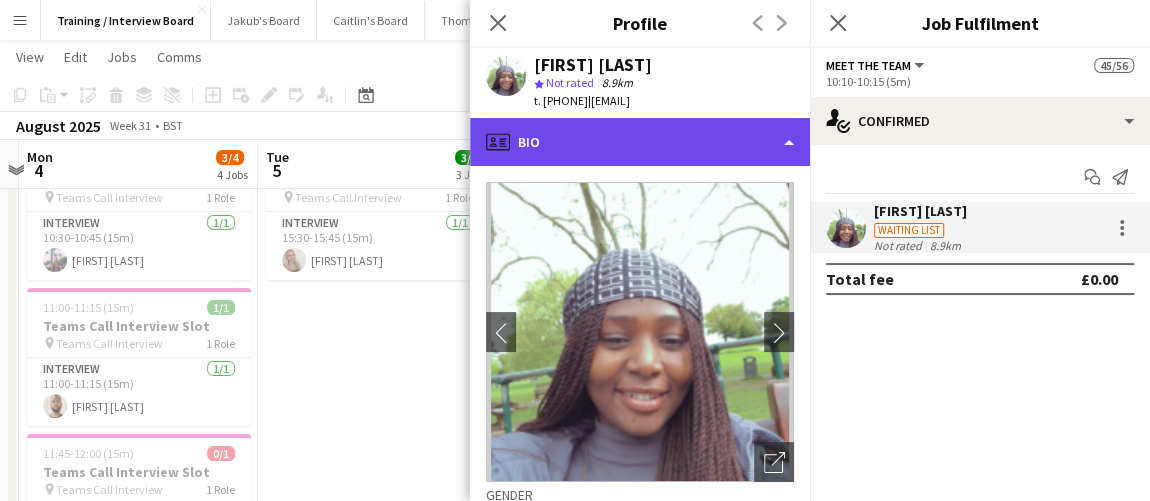 click on "profile
Bio" 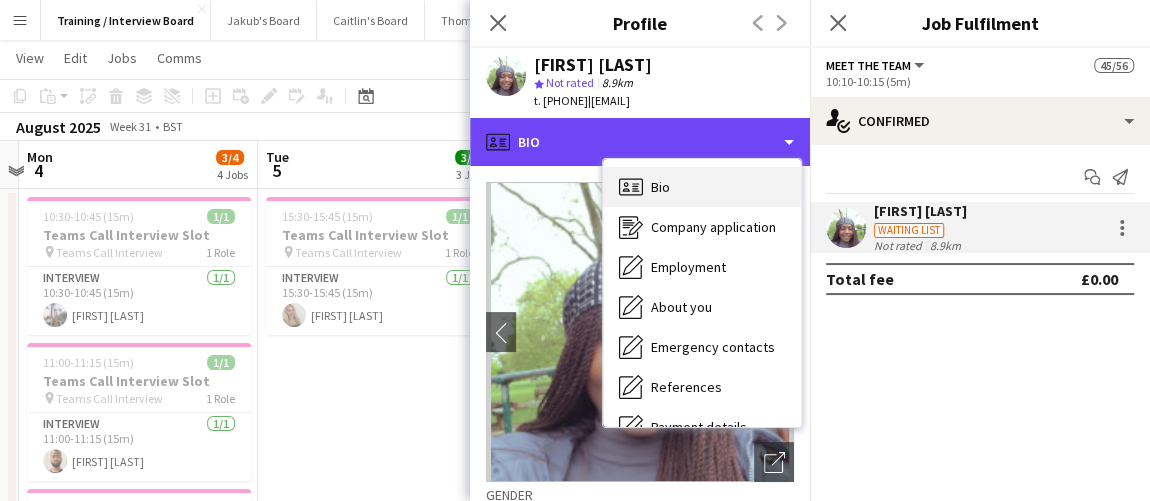 scroll, scrollTop: 0, scrollLeft: 0, axis: both 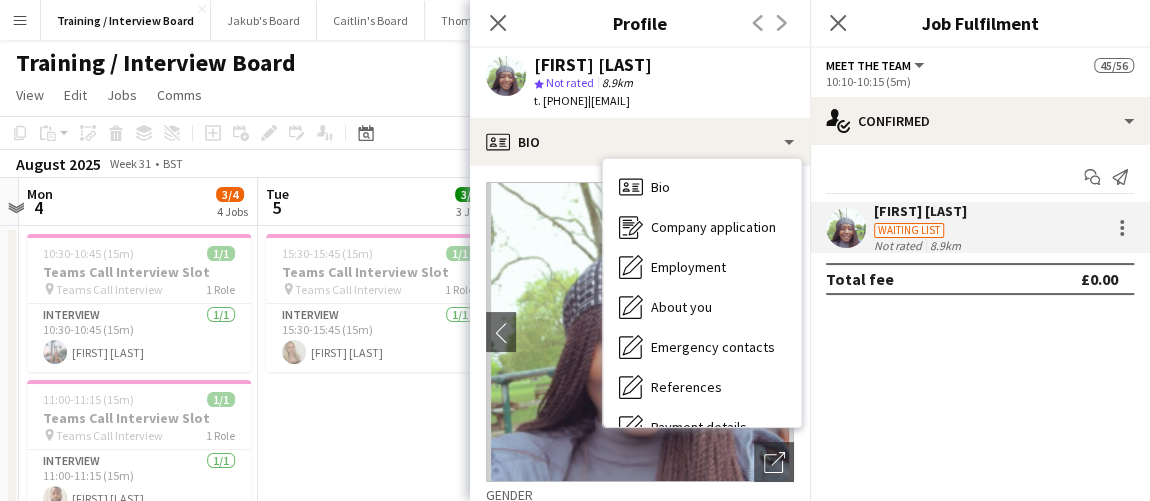 click on "Bio
Bio" at bounding box center [702, 187] 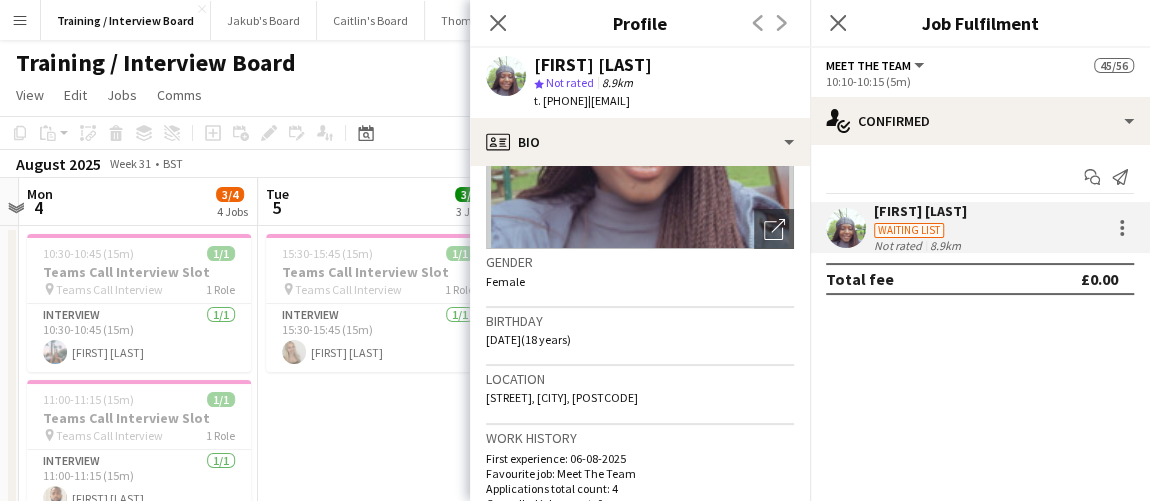 scroll, scrollTop: 363, scrollLeft: 0, axis: vertical 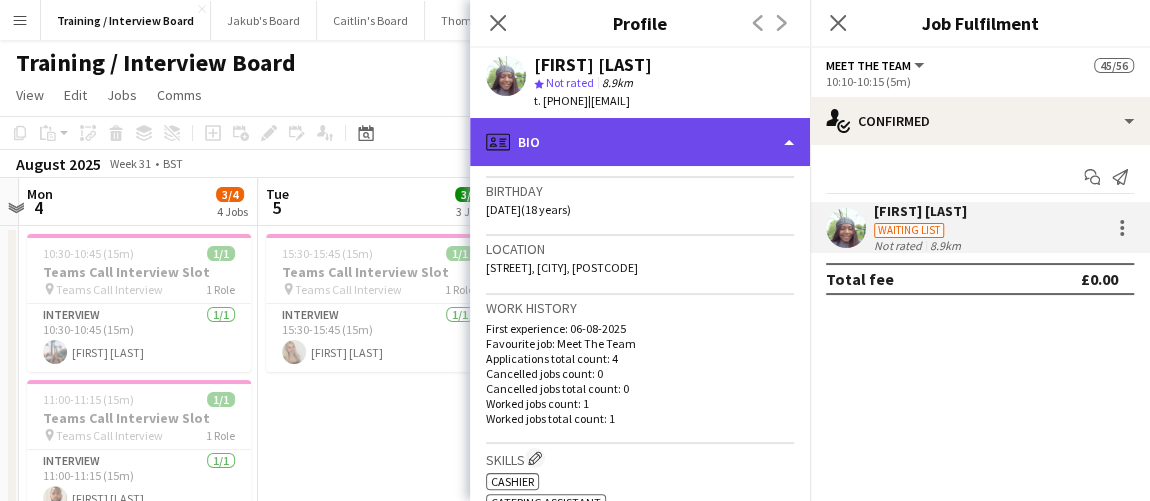 click on "profile
Bio" 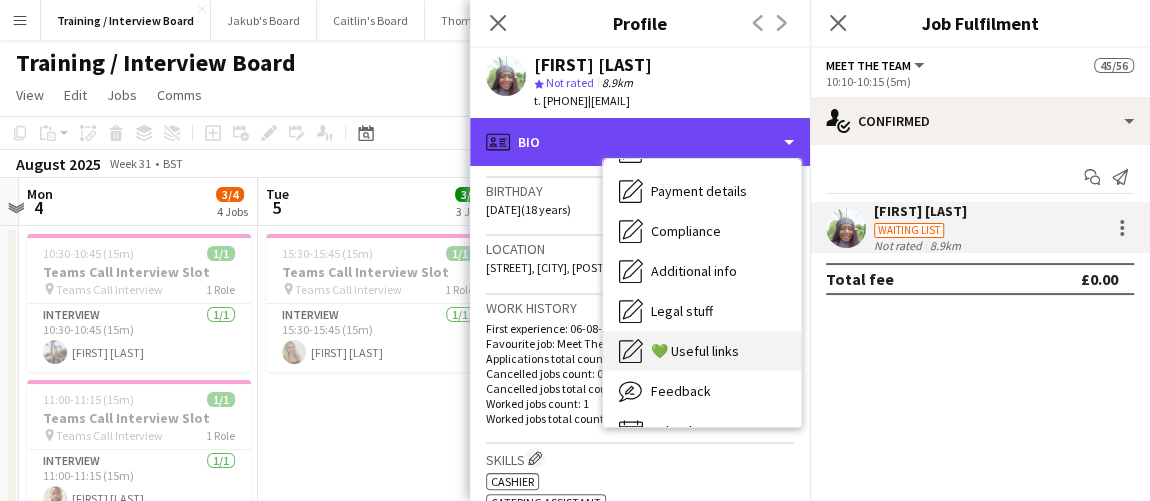 scroll, scrollTop: 267, scrollLeft: 0, axis: vertical 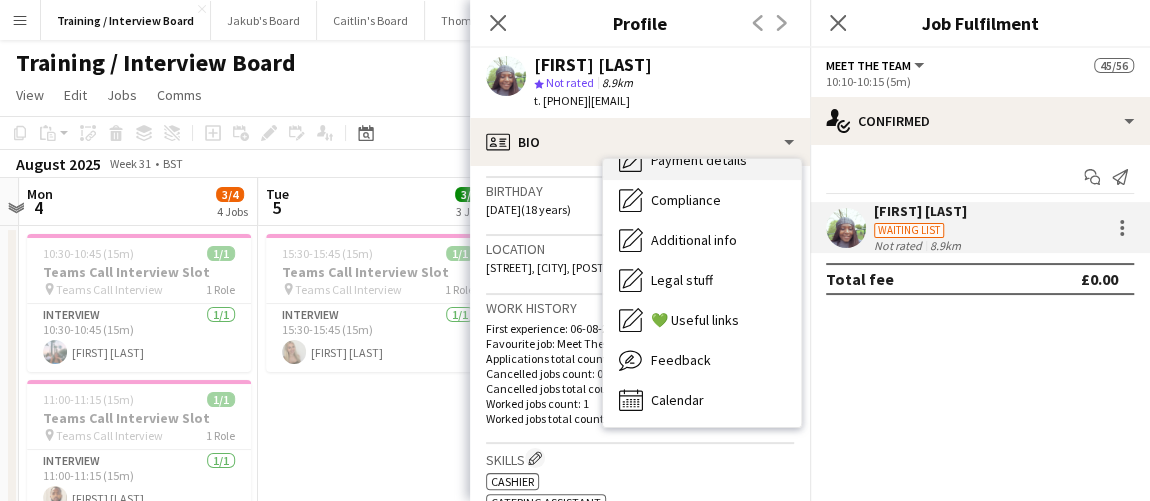 click on "Payment details
Payment details" at bounding box center (702, 160) 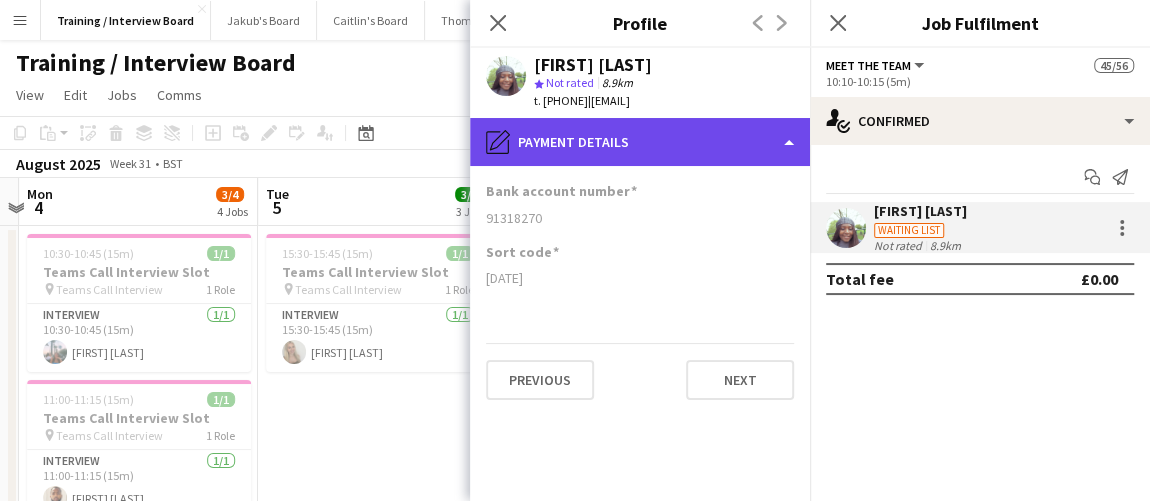click on "pencil4
Payment details" 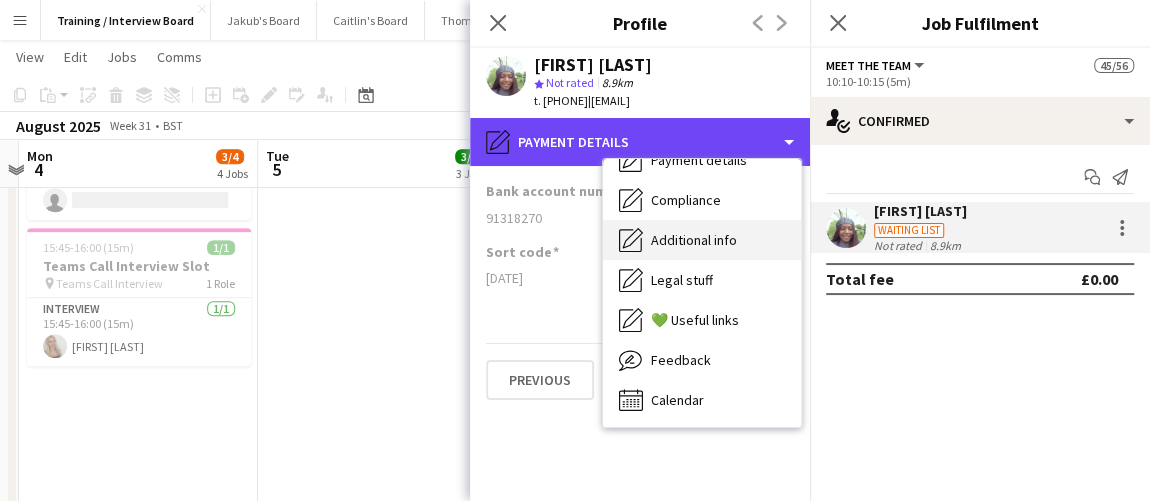 scroll, scrollTop: 454, scrollLeft: 0, axis: vertical 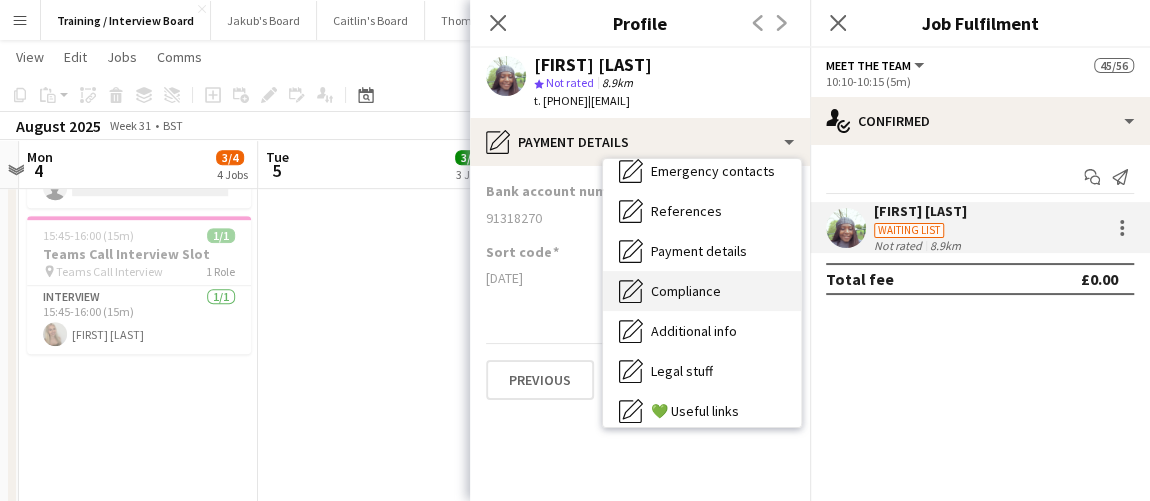 click on "Compliance
Compliance" at bounding box center (702, 291) 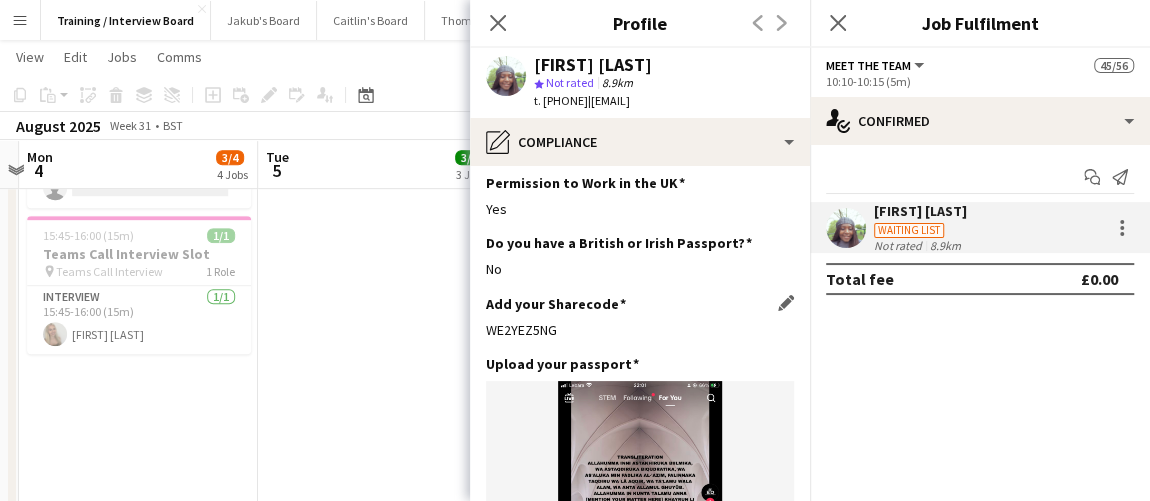 scroll, scrollTop: 90, scrollLeft: 0, axis: vertical 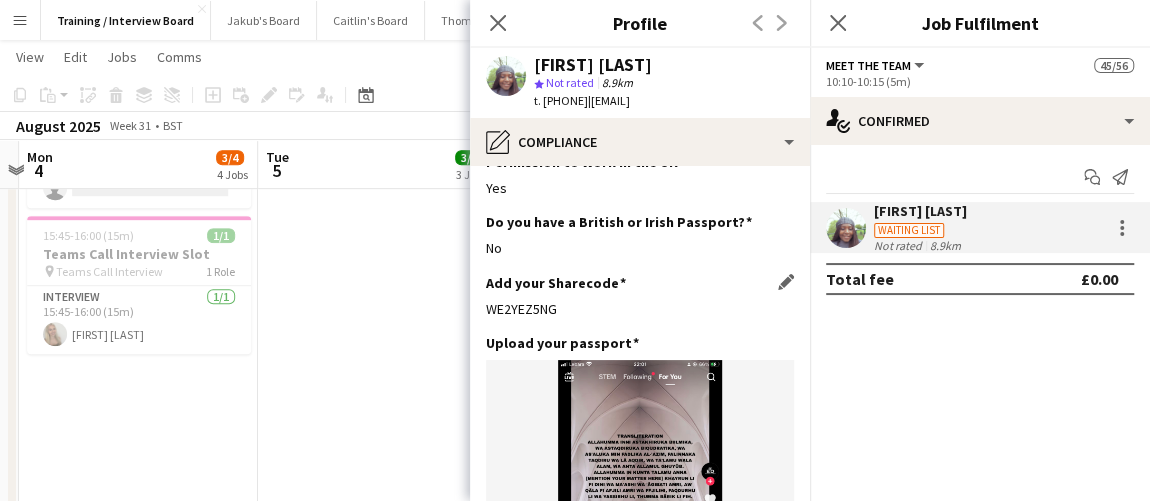 drag, startPoint x: 564, startPoint y: 302, endPoint x: 485, endPoint y: 309, distance: 79.30952 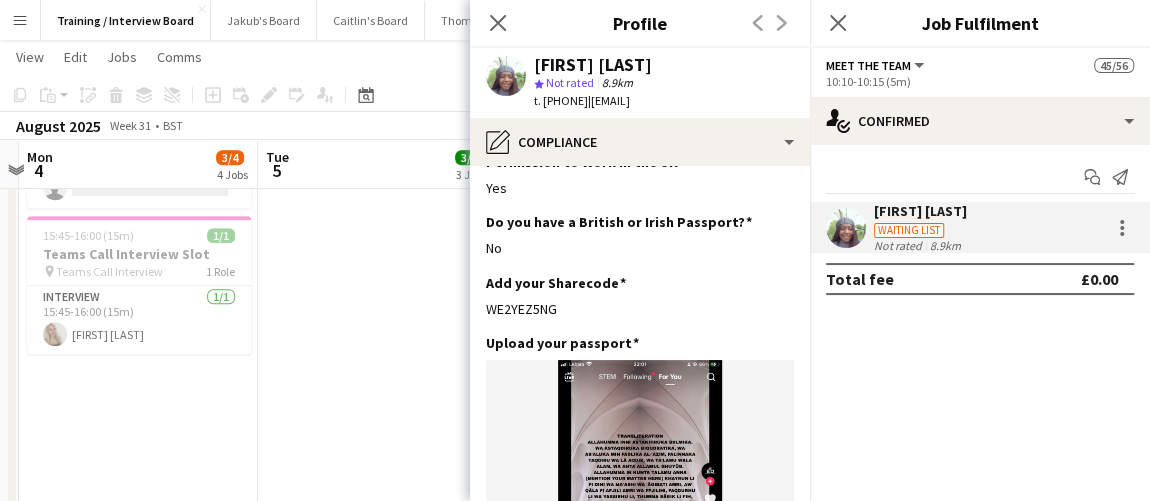 copy on "WE2YEZ5NG" 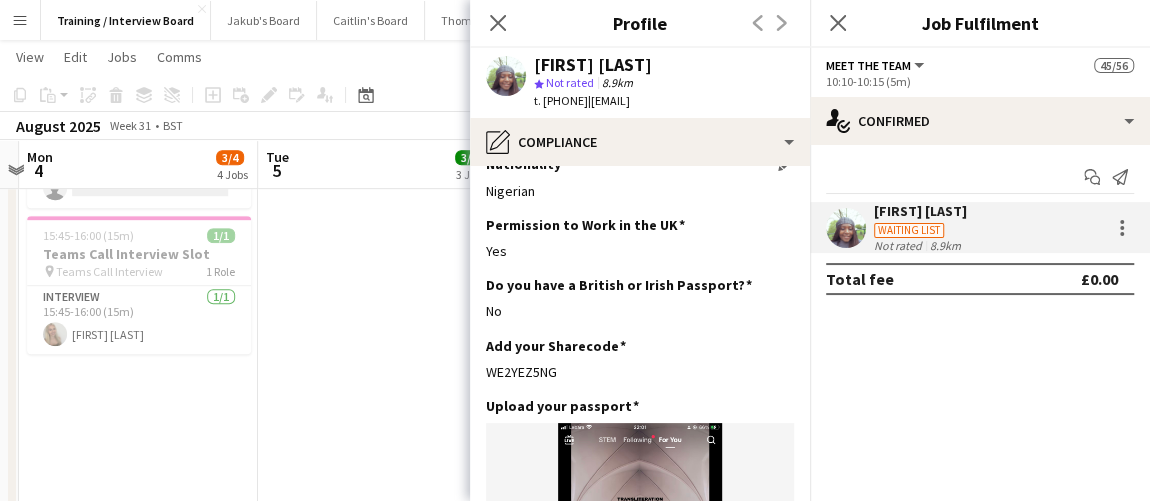 scroll, scrollTop: 0, scrollLeft: 0, axis: both 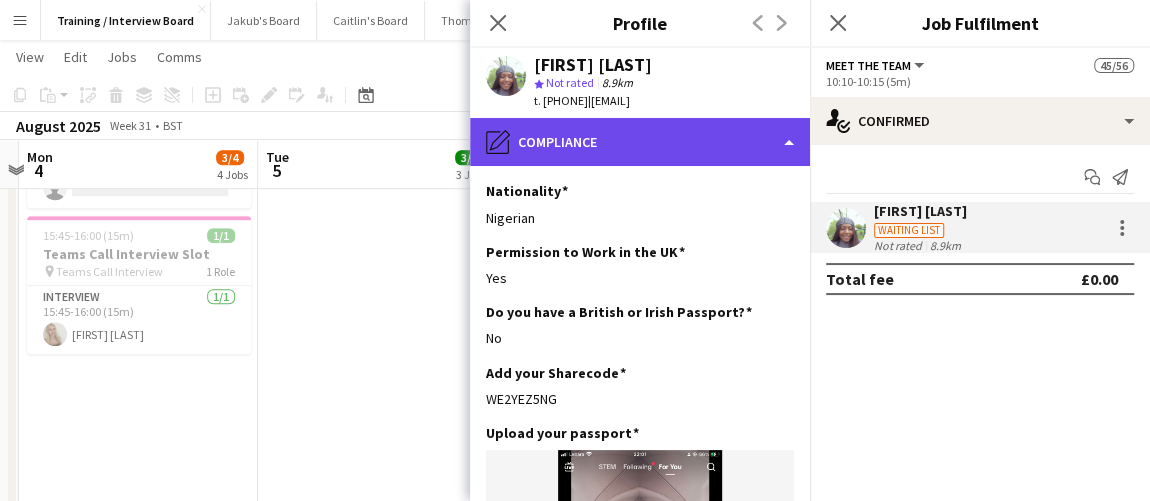 click on "pencil4
Compliance" 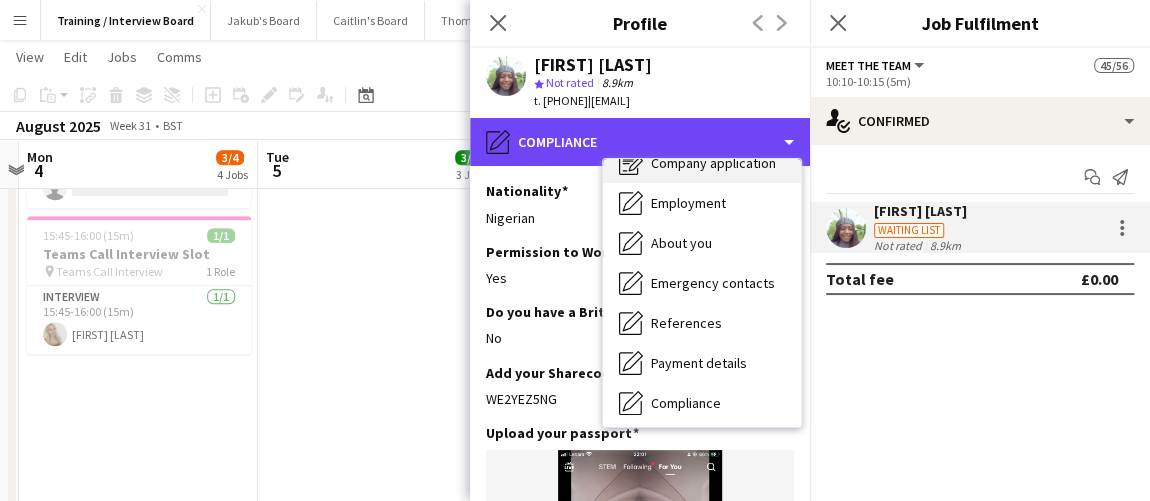 scroll, scrollTop: 0, scrollLeft: 0, axis: both 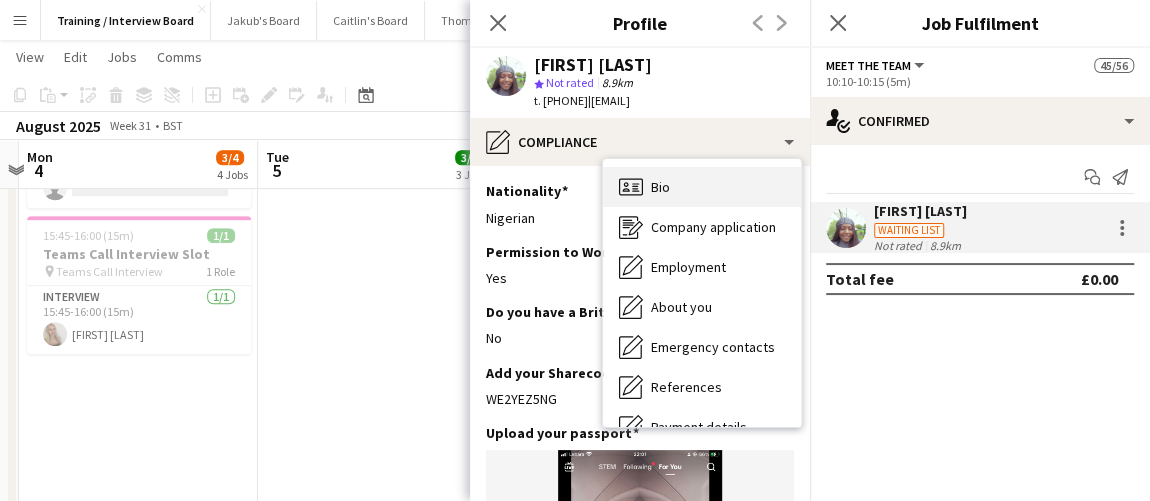 click on "Bio
Bio" at bounding box center (702, 187) 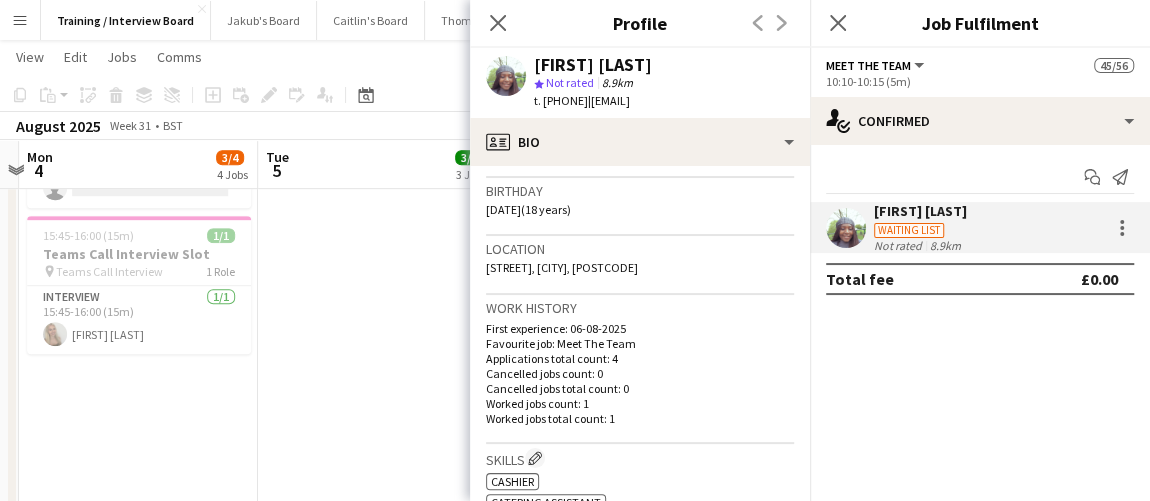 scroll, scrollTop: 181, scrollLeft: 0, axis: vertical 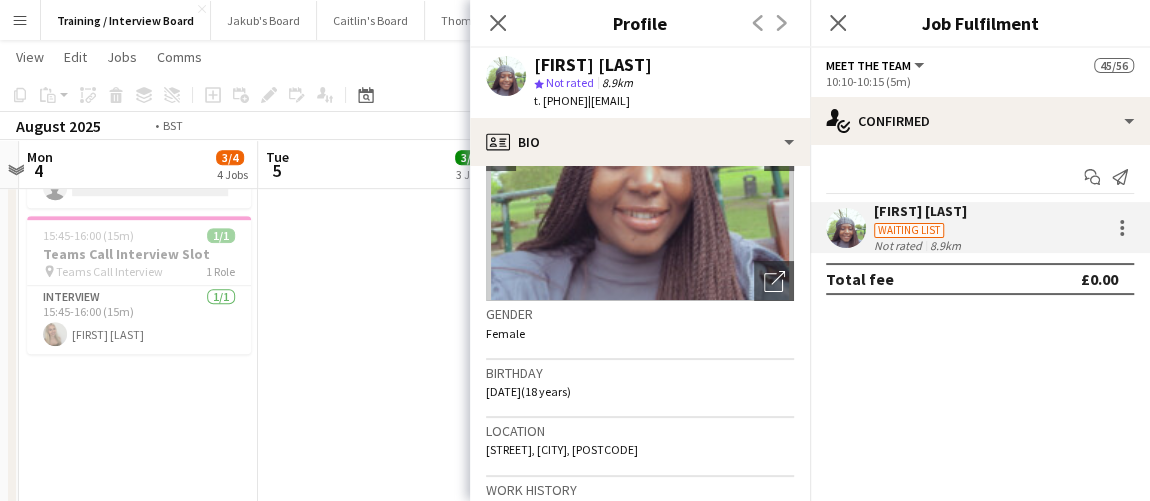 click on "Sat   2   Sun   3   Mon   4   3/4   4 Jobs   Tue   5   3/3   3 Jobs   Wed   6   62/73   18 Jobs   Thu   7   3/3   3 Jobs   Fri   8   1/1   1 Job   Sat   9   Sun   10   Mon   11   2/2   2 Jobs      10:30-10:45 (15m)    1/1   Teams Call Interview Slot
pin
Teams Call Interview   1 Role   Interview   1/1   10:30-10:45 (15m)
Lucy Ginesi     11:00-11:15 (15m)    1/1   Teams Call Interview Slot
pin
Teams Call Interview   1 Role   Interview   1/1   11:00-11:15 (15m)
Cody Harrison     11:45-12:00 (15m)    0/1   Teams Call Interview Slot
pin
Teams Call Interview   1 Role   Interview   0/1   11:45-12:00 (15m)
single-neutral-actions
15:45-16:00 (15m)    1/1   Teams Call Interview Slot
pin
Teams Call Interview   1 Role   Interview   1/1   15:45-16:00 (15m)
Amelia Green     15:30-15:45 (15m)    1/1
pin" at bounding box center (575, 1450) 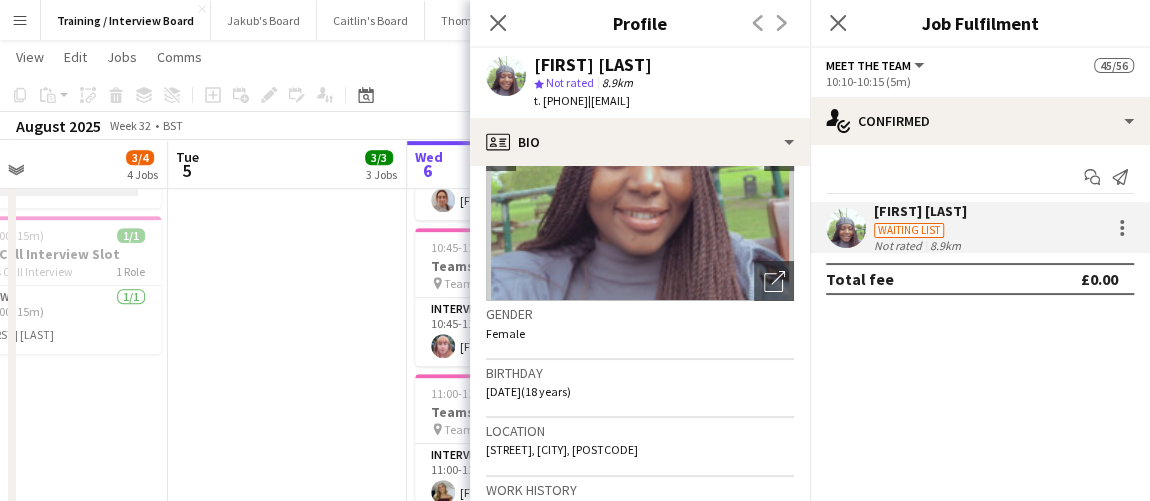 click on "15:30-15:45 (15m)    1/1   Teams Call Interview Slot
pin
Teams Call Interview   1 Role   Interview   1/1   15:30-15:45 (15m)
Amelia Green" at bounding box center (287, 1018) 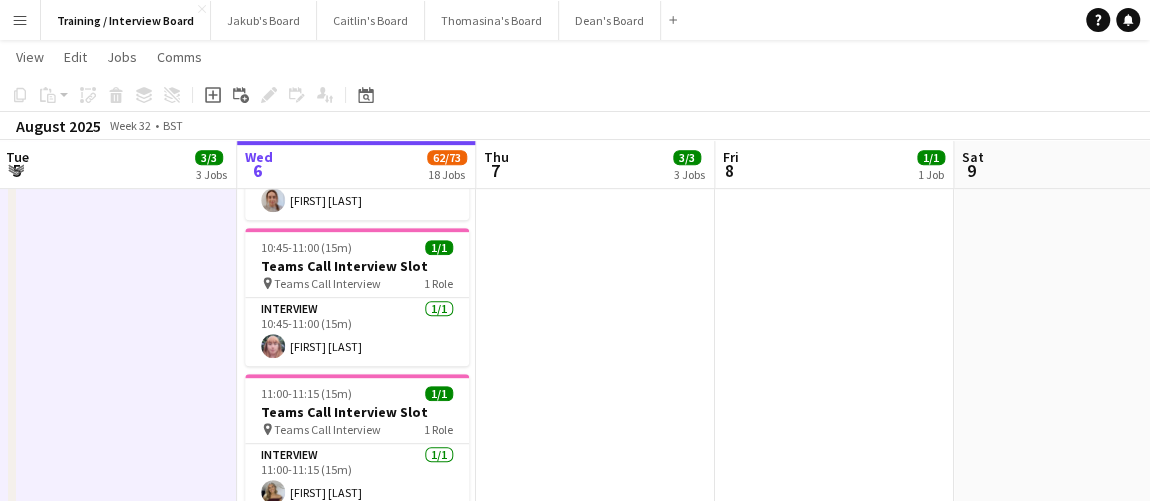 drag, startPoint x: 322, startPoint y: 354, endPoint x: 218, endPoint y: 333, distance: 106.09901 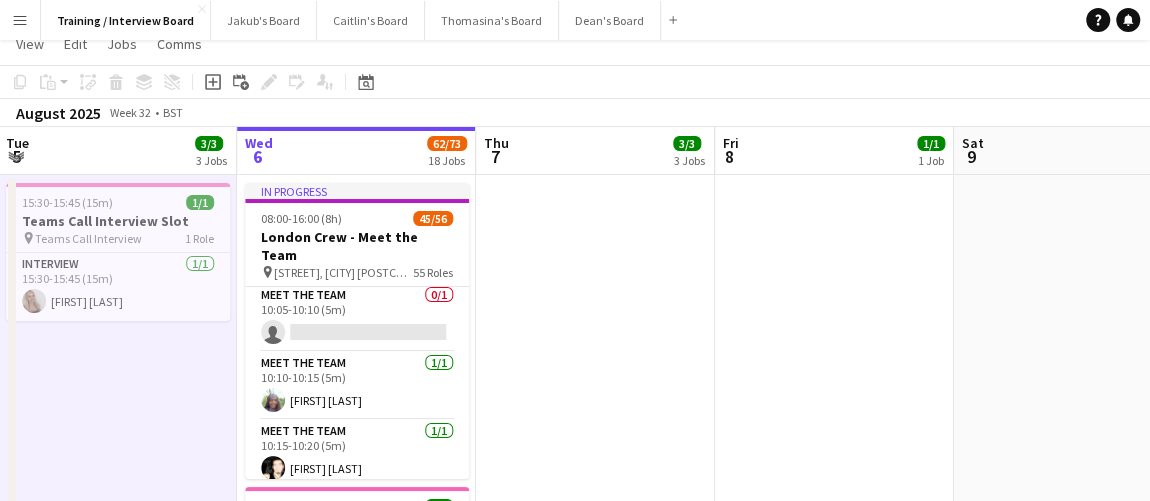 scroll, scrollTop: 90, scrollLeft: 0, axis: vertical 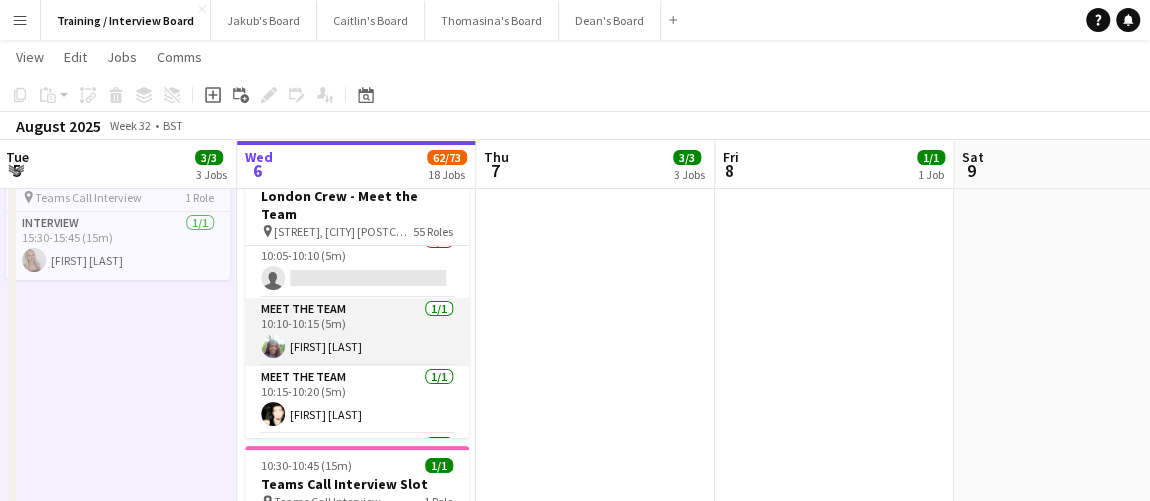 click on "Meet The Team   1/1   10:10-10:15 (5m)
Opeyemi Olagbegi" at bounding box center [357, 332] 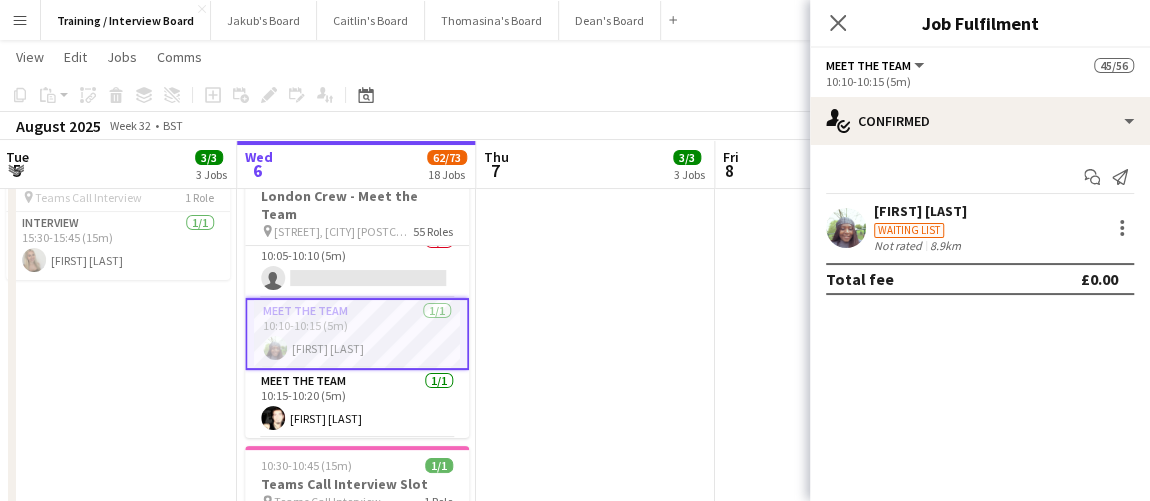 click on "8.9km" at bounding box center (945, 245) 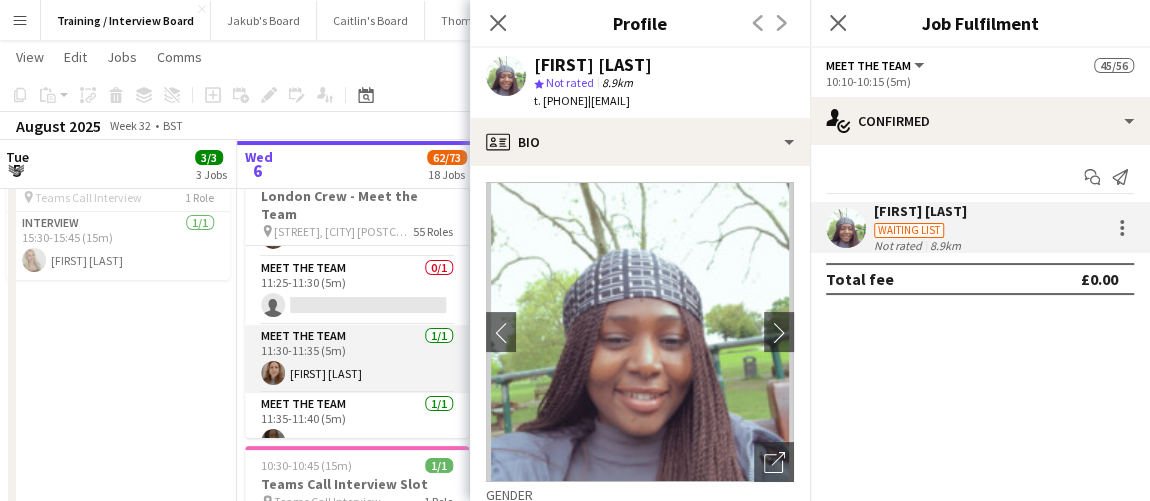 scroll, scrollTop: 1272, scrollLeft: 0, axis: vertical 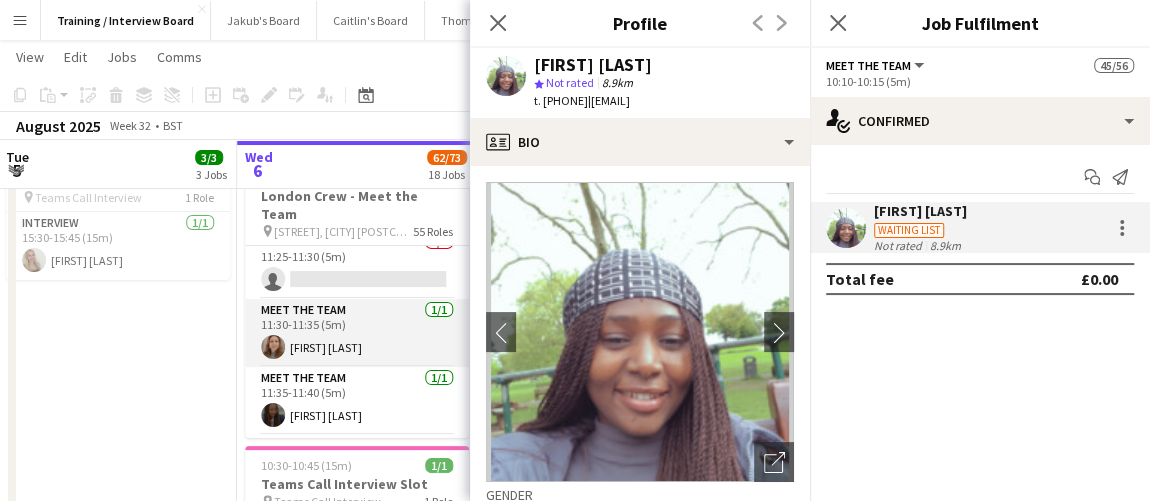 click on "Meet The Team   1/1   11:30-11:35 (5m)
Gergana Georgieva" at bounding box center (357, 333) 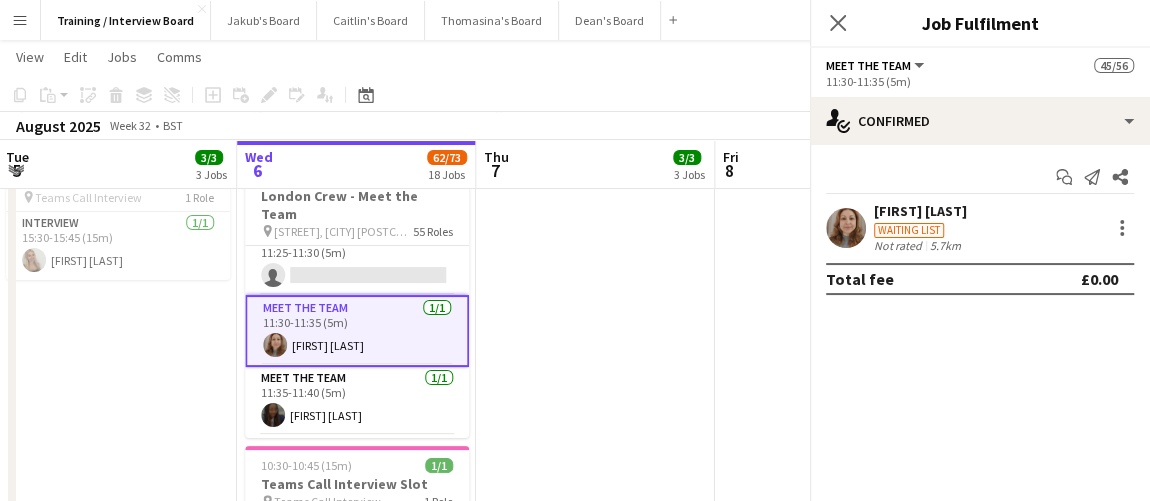 scroll, scrollTop: 0, scrollLeft: 721, axis: horizontal 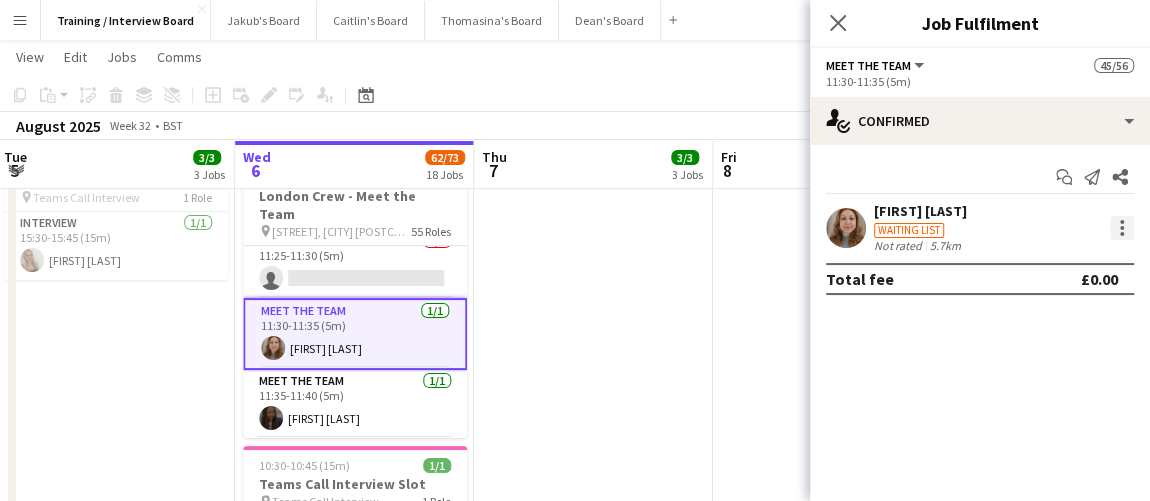 click at bounding box center [1122, 228] 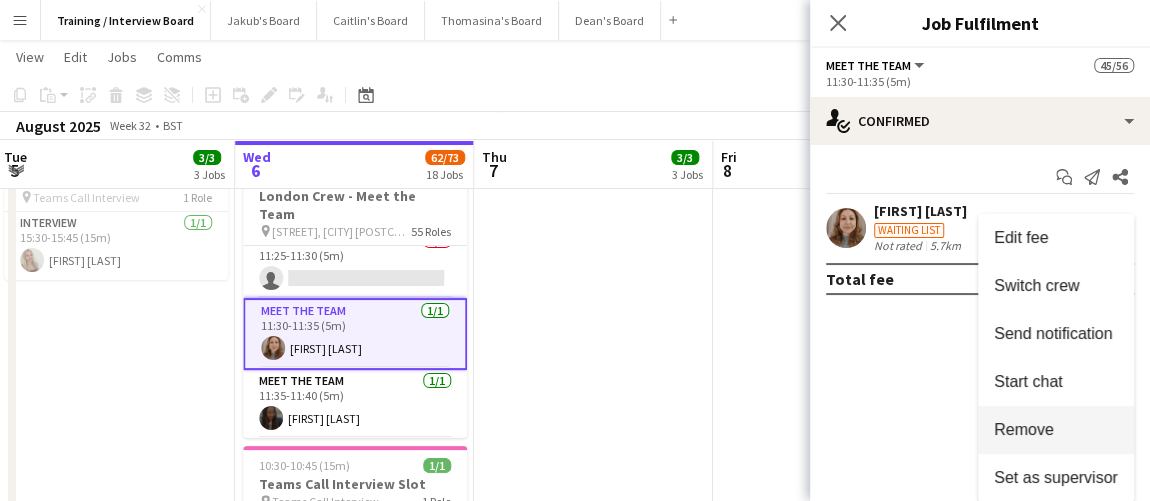 click on "Remove" at bounding box center (1024, 429) 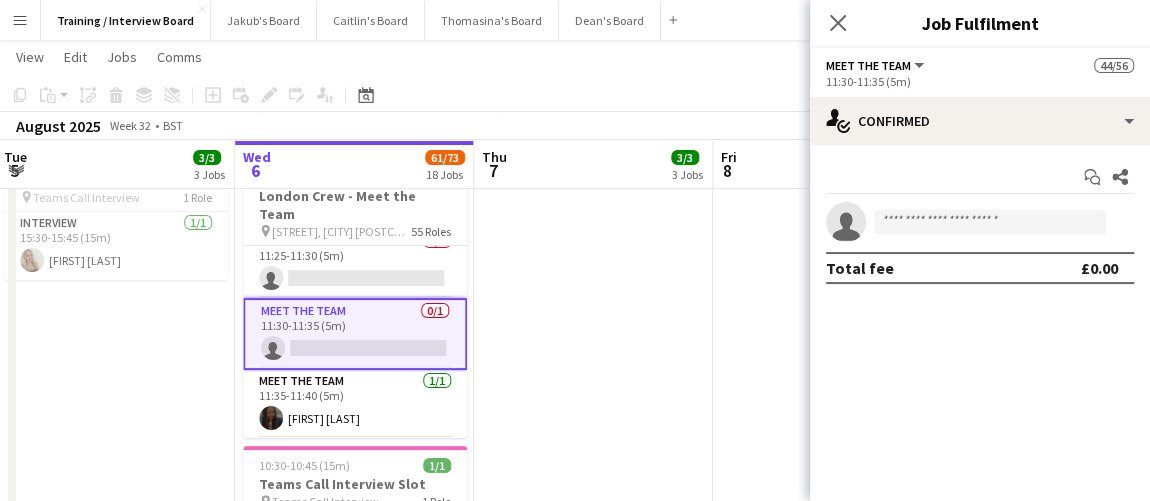 click at bounding box center [593, 1382] 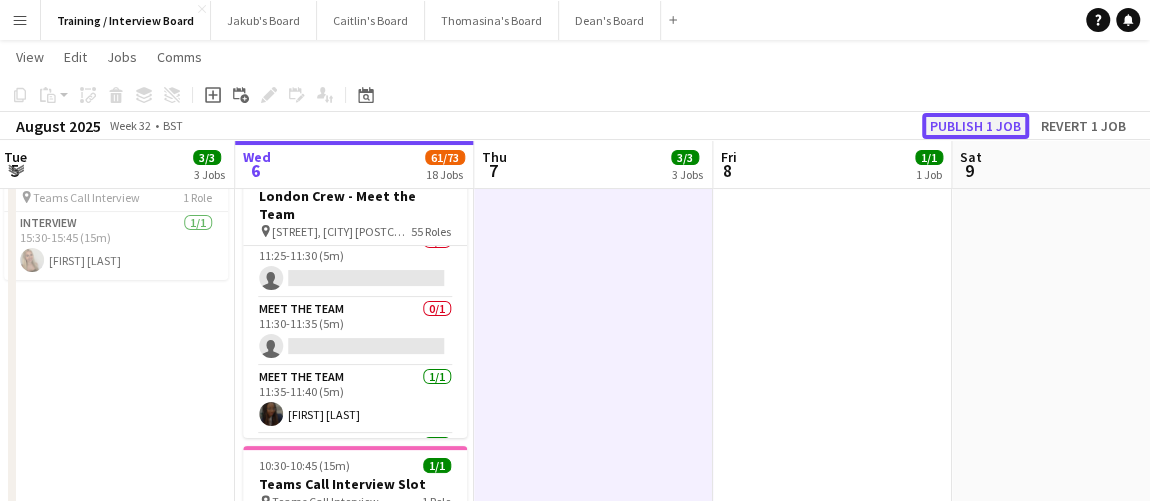 click on "Publish 1 job" 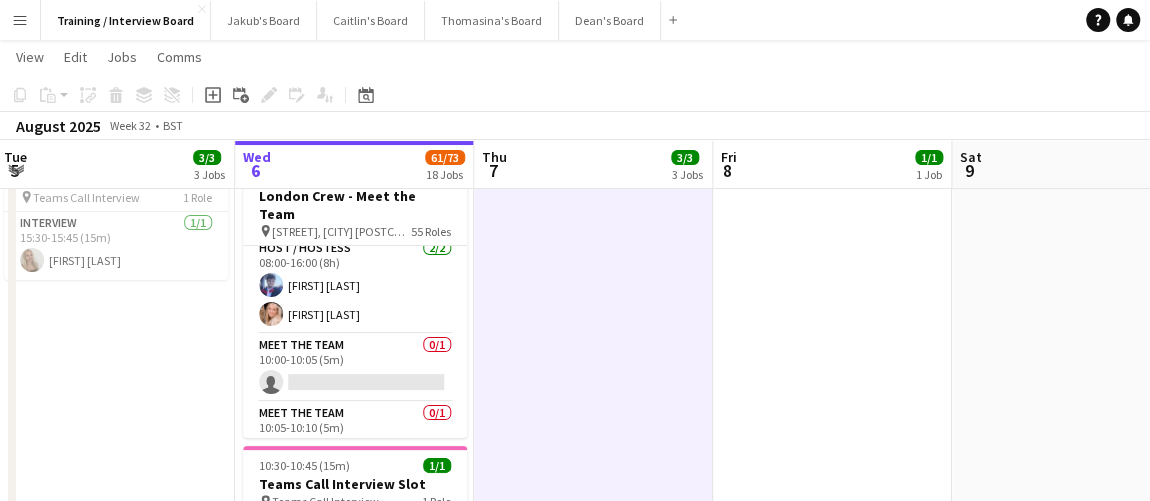 scroll, scrollTop: 0, scrollLeft: 0, axis: both 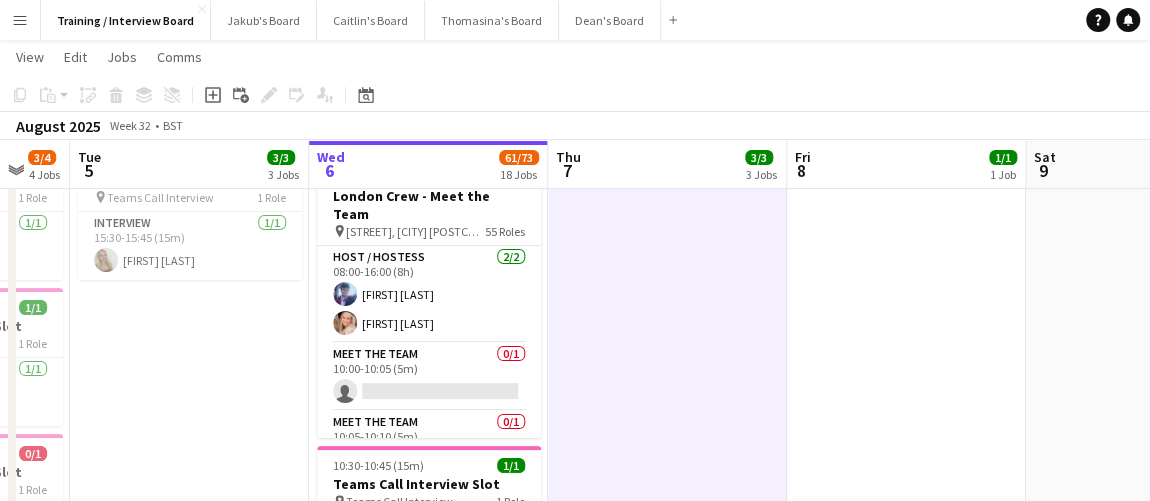 click on "Sat   2   Sun   3   Mon   4   3/4   4 Jobs   Tue   5   3/3   3 Jobs   Wed   6   61/73   18 Jobs   Thu   7   3/3   3 Jobs   Fri   8   1/1   1 Job   Sat   9   Sun   10   Mon   11   2/2   2 Jobs      10:30-10:45 (15m)    1/1   Teams Call Interview Slot
pin
Teams Call Interview   1 Role   Interview   1/1   10:30-10:45 (15m)
Lucy Ginesi     11:00-11:15 (15m)    1/1   Teams Call Interview Slot
pin
Teams Call Interview   1 Role   Interview   1/1   11:00-11:15 (15m)
Cody Harrison     11:45-12:00 (15m)    0/1   Teams Call Interview Slot
pin
Teams Call Interview   1 Role   Interview   0/1   11:45-12:00 (15m)
single-neutral-actions
15:45-16:00 (15m)    1/1   Teams Call Interview Slot
pin
Teams Call Interview   1 Role   Interview   1/1   15:45-16:00 (15m)
Amelia Green     15:30-15:45 (15m)    1/1
pin" at bounding box center (575, 1814) 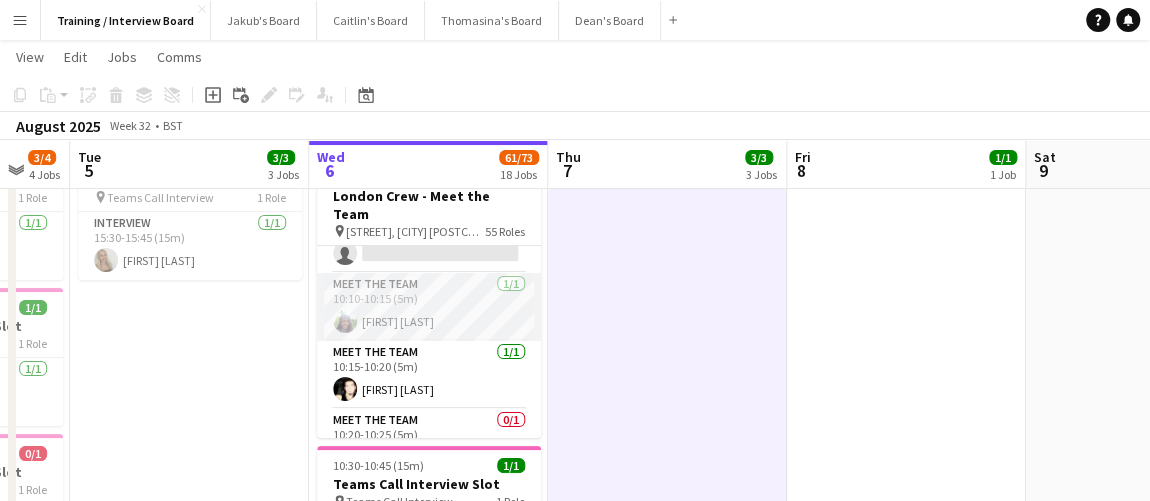 scroll, scrollTop: 181, scrollLeft: 0, axis: vertical 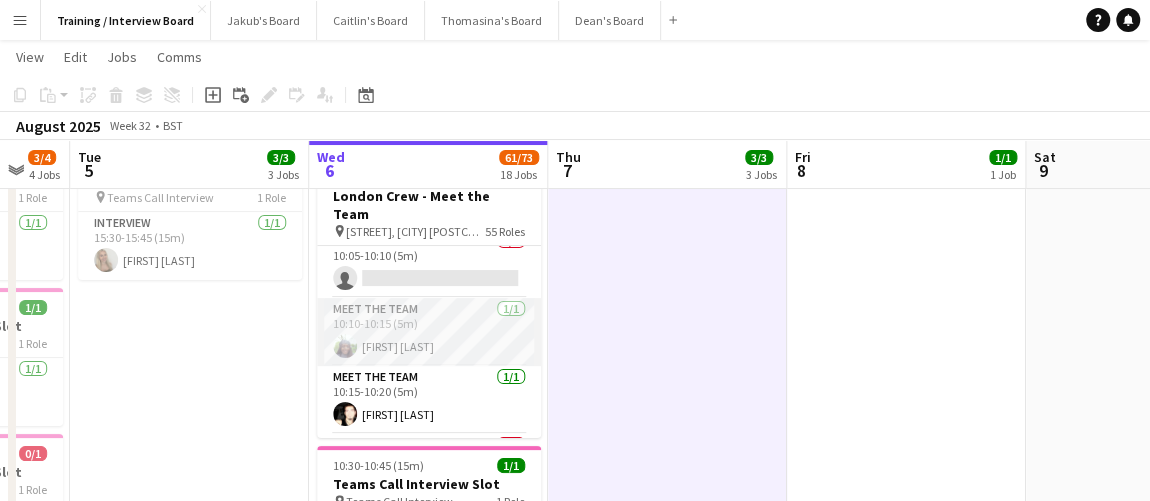click on "Meet The Team   1/1   10:10-10:15 (5m)
Opeyemi Olagbegi" at bounding box center [429, 332] 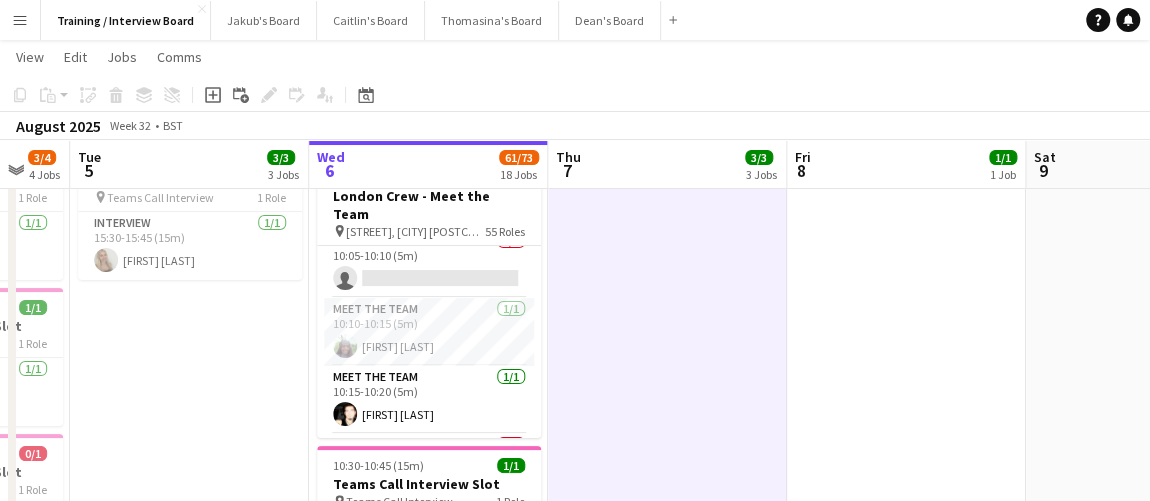 scroll, scrollTop: 0, scrollLeft: 649, axis: horizontal 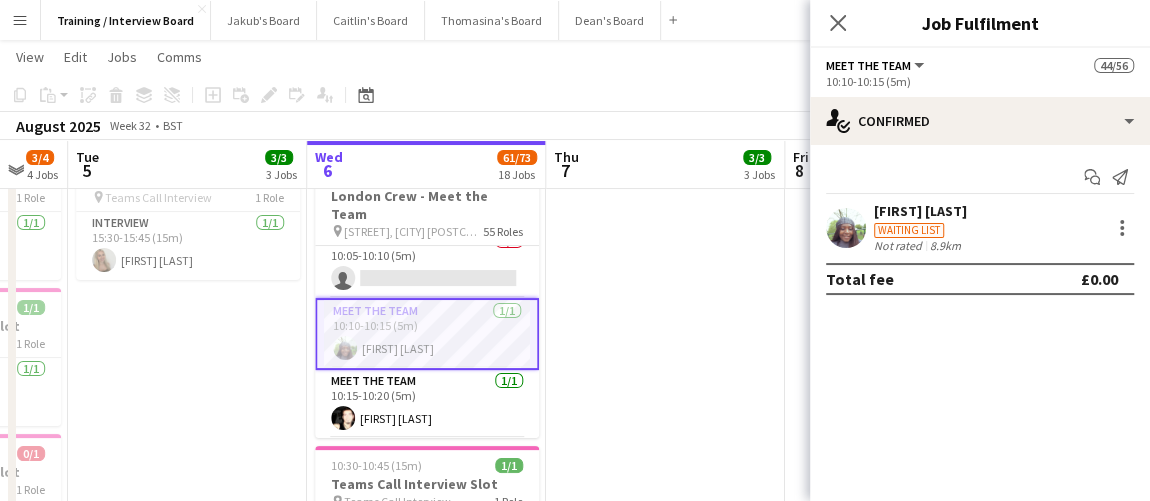 click on "Waiting list" at bounding box center (920, 229) 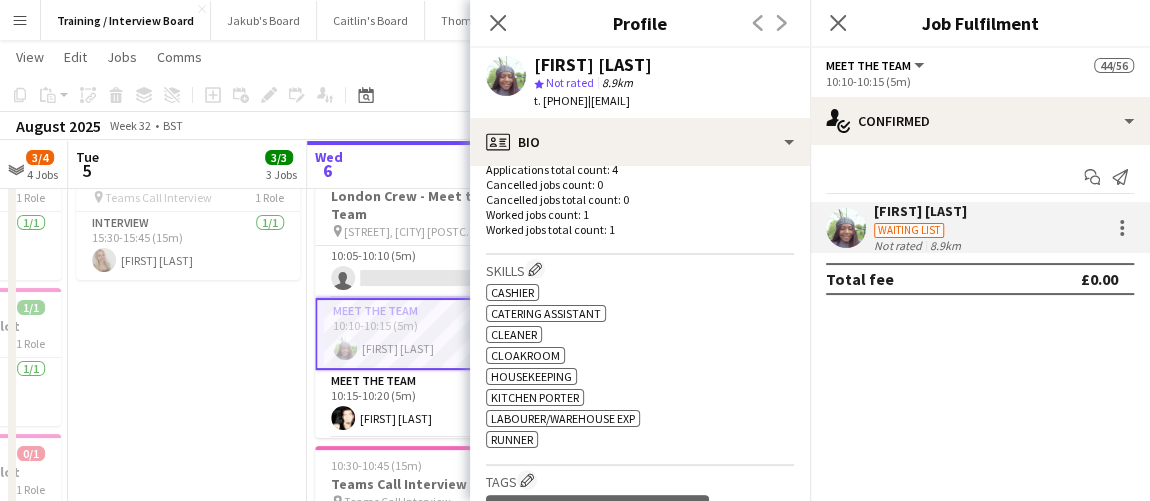 scroll, scrollTop: 636, scrollLeft: 0, axis: vertical 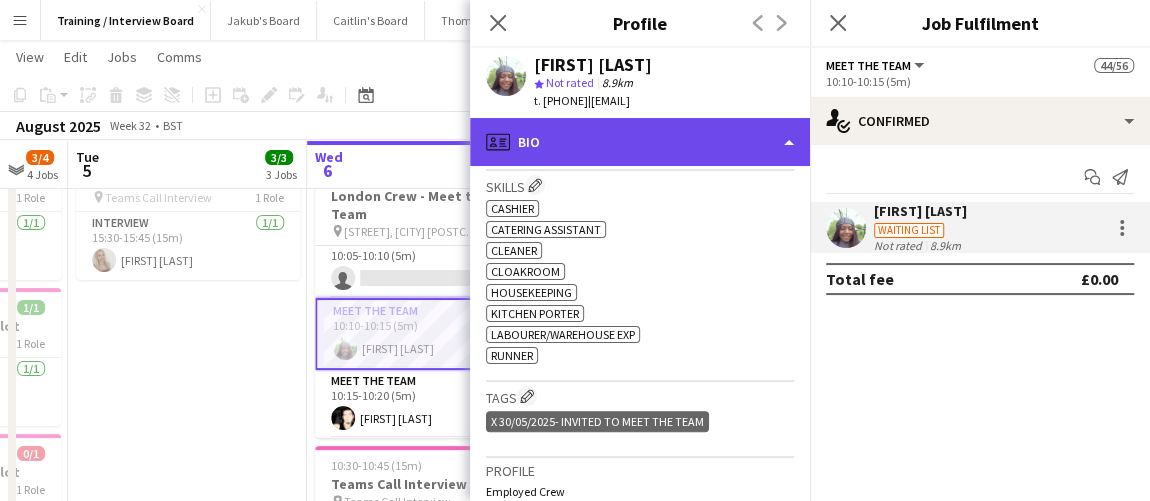 click on "profile
Bio" 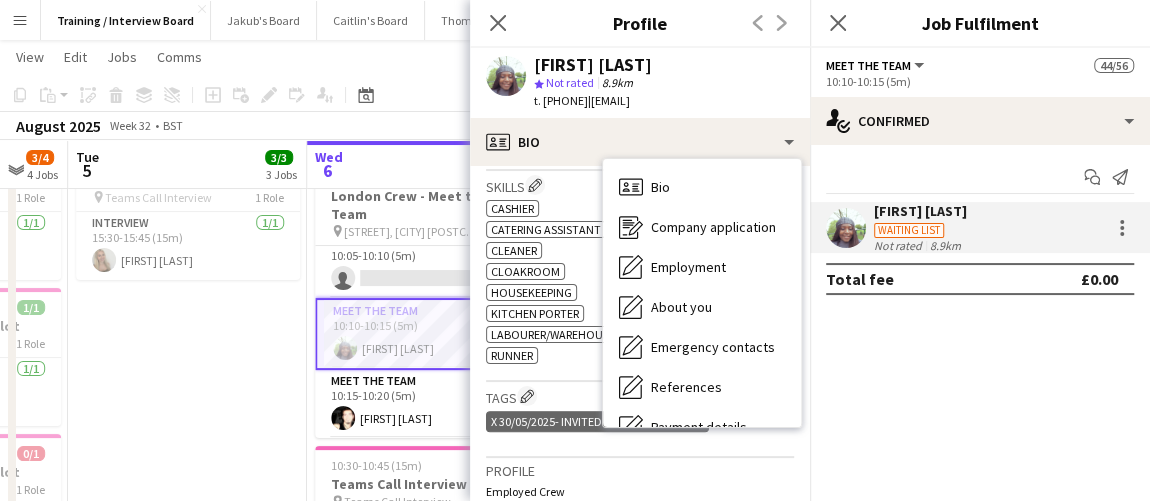 click on "15:30-15:45 (15m)    1/1   Teams Call Interview Slot
pin
Teams Call Interview   1 Role   Interview   1/1   15:30-15:45 (15m)
Amelia Green" at bounding box center (187, 1382) 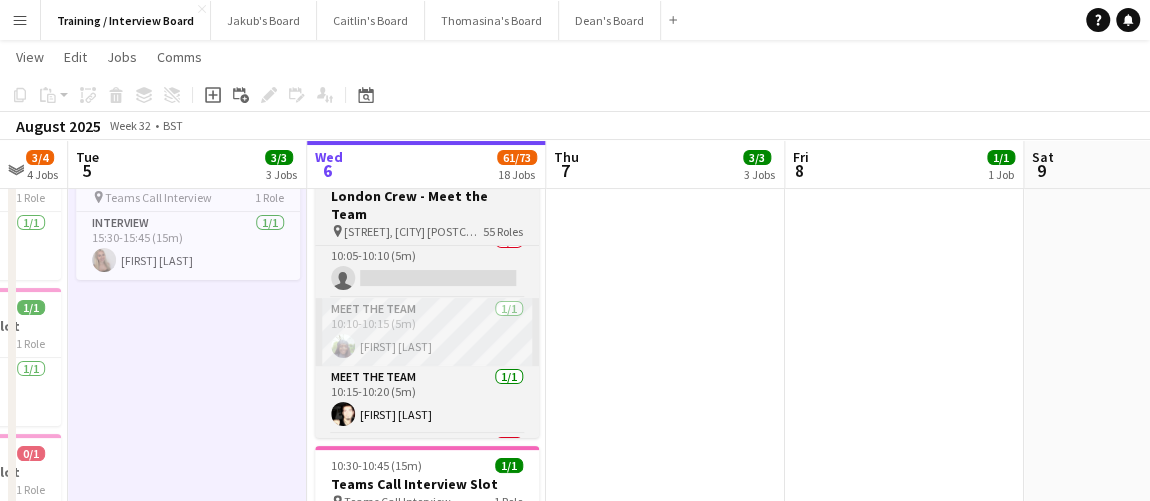 scroll, scrollTop: 0, scrollLeft: 636, axis: horizontal 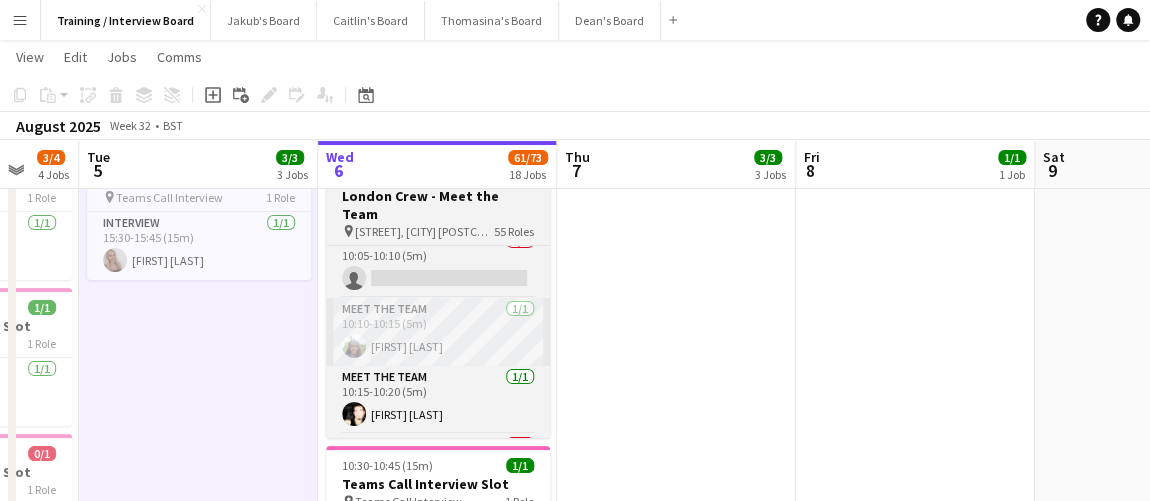 drag, startPoint x: 645, startPoint y: 346, endPoint x: 504, endPoint y: 336, distance: 141.35417 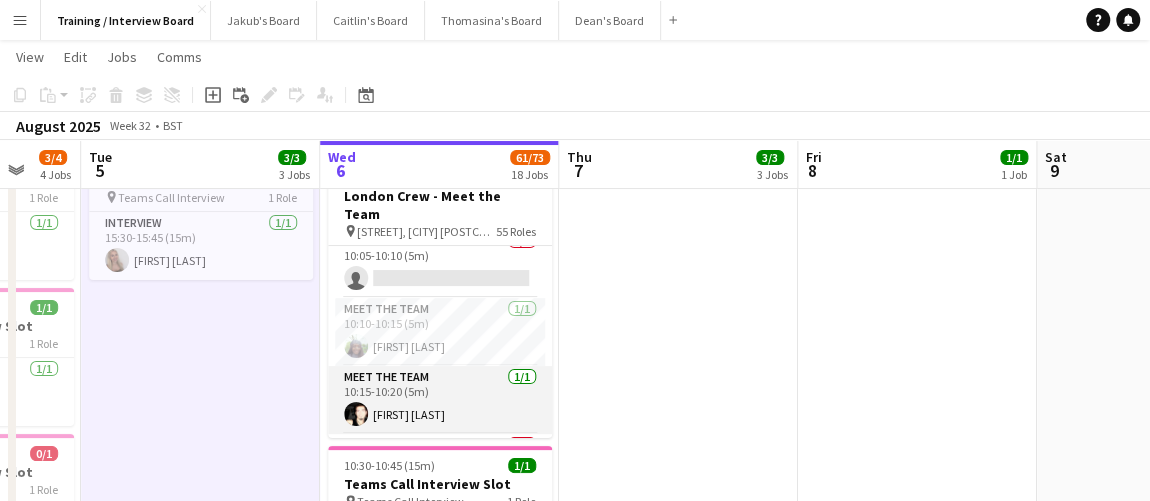 click on "Meet The Team   1/1   10:15-10:20 (5m)
Joel Mancero" at bounding box center [440, 400] 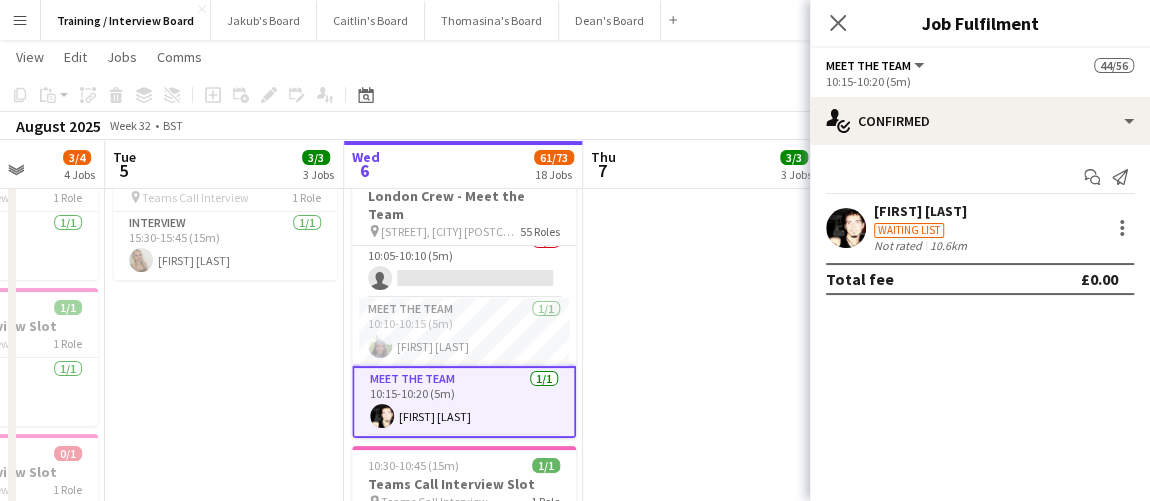 drag, startPoint x: 644, startPoint y: 393, endPoint x: 618, endPoint y: 395, distance: 26.076809 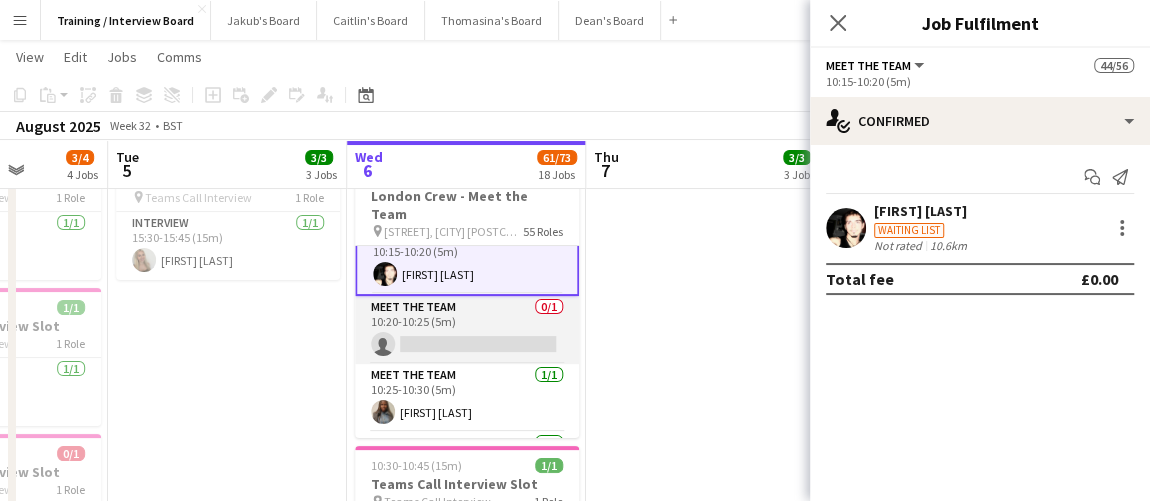 scroll, scrollTop: 363, scrollLeft: 0, axis: vertical 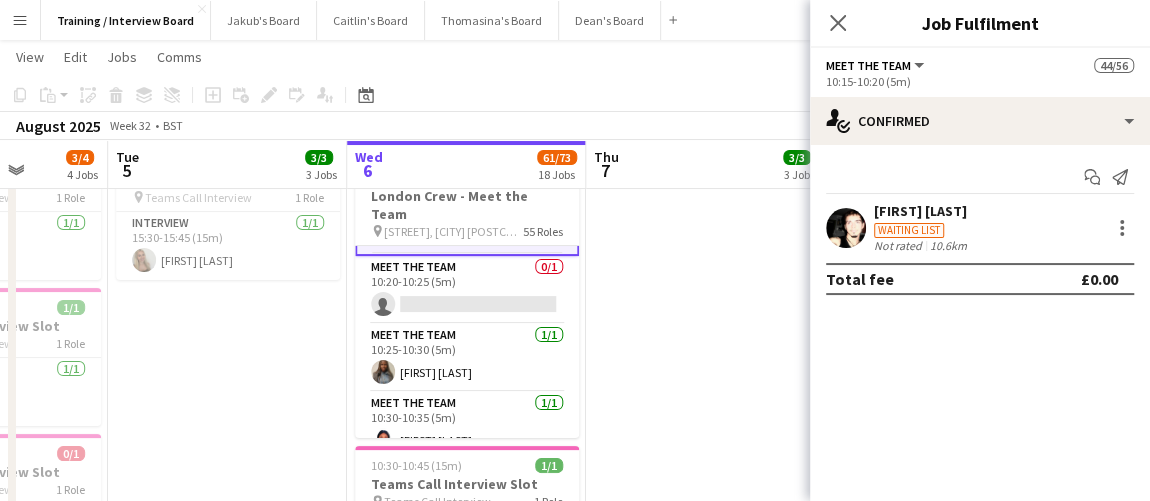 click at bounding box center [705, 1382] 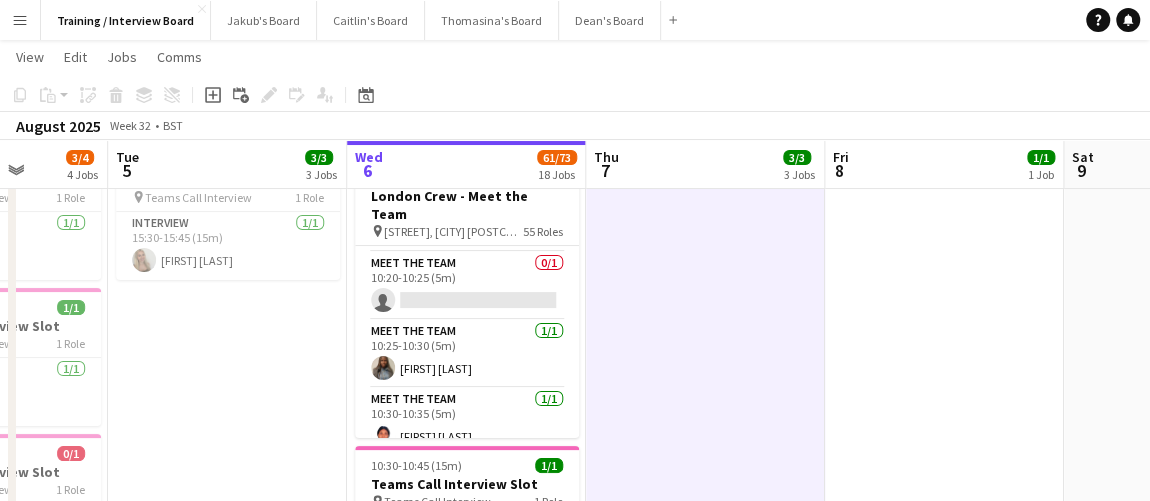 scroll, scrollTop: 361, scrollLeft: 0, axis: vertical 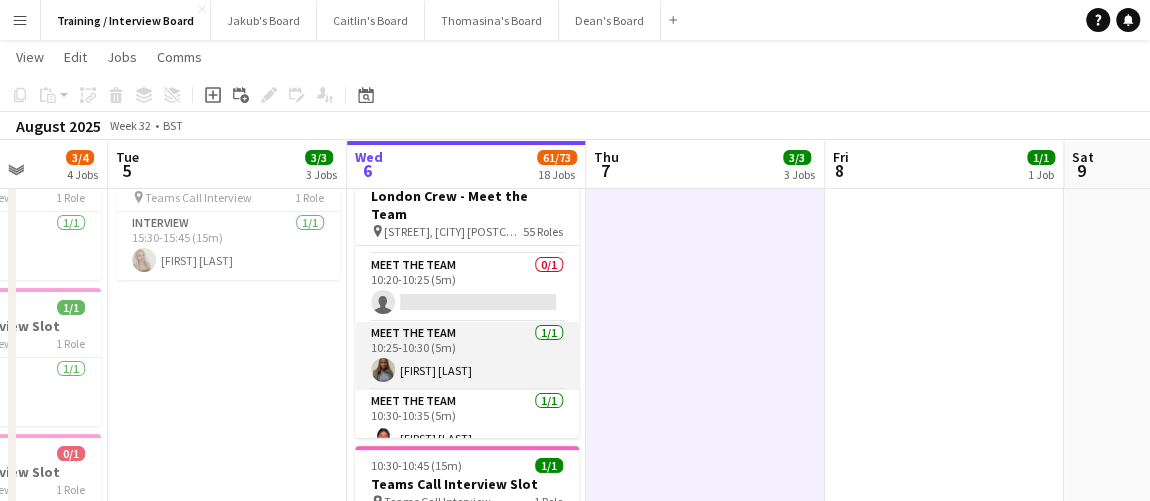 click on "Meet The Team   1/1   10:25-10:30 (5m)
Favour Minna" at bounding box center [467, 356] 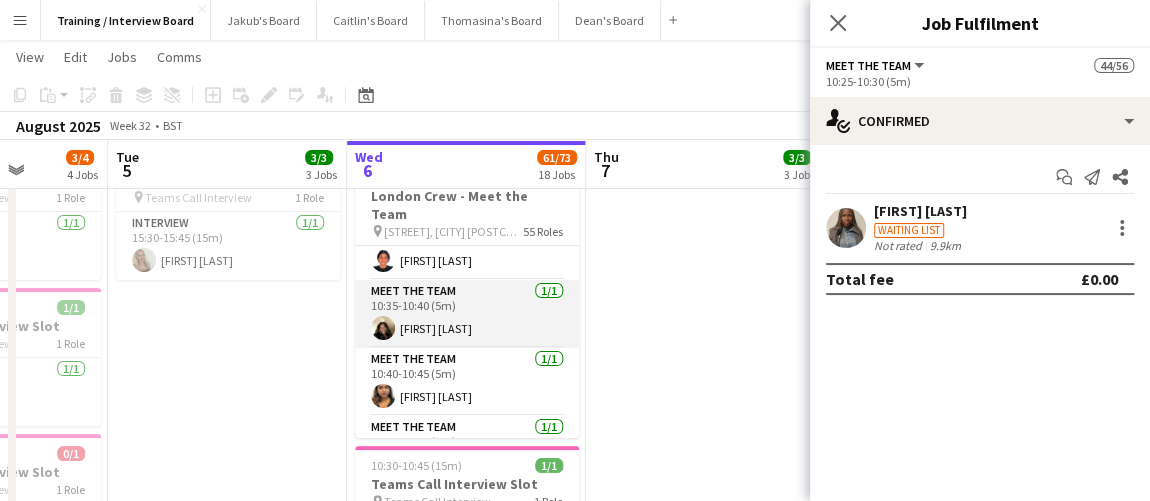 scroll, scrollTop: 725, scrollLeft: 0, axis: vertical 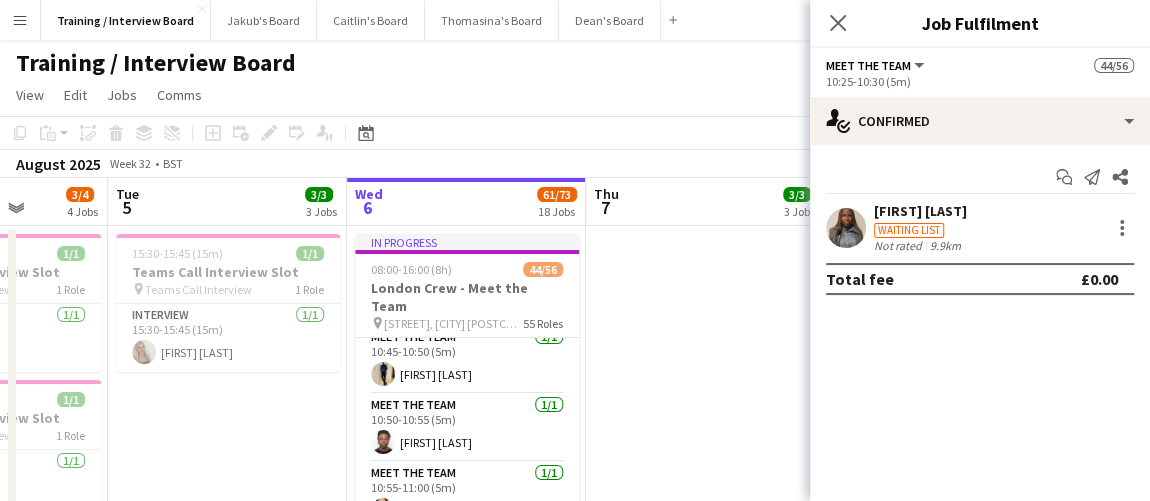 drag, startPoint x: 678, startPoint y: 363, endPoint x: 747, endPoint y: 463, distance: 121.49486 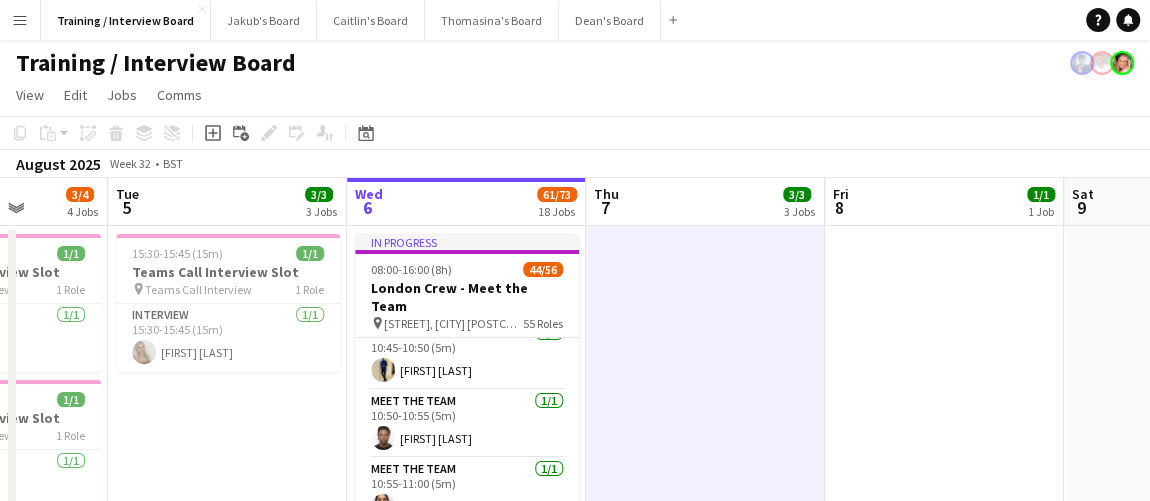 scroll, scrollTop: 721, scrollLeft: 0, axis: vertical 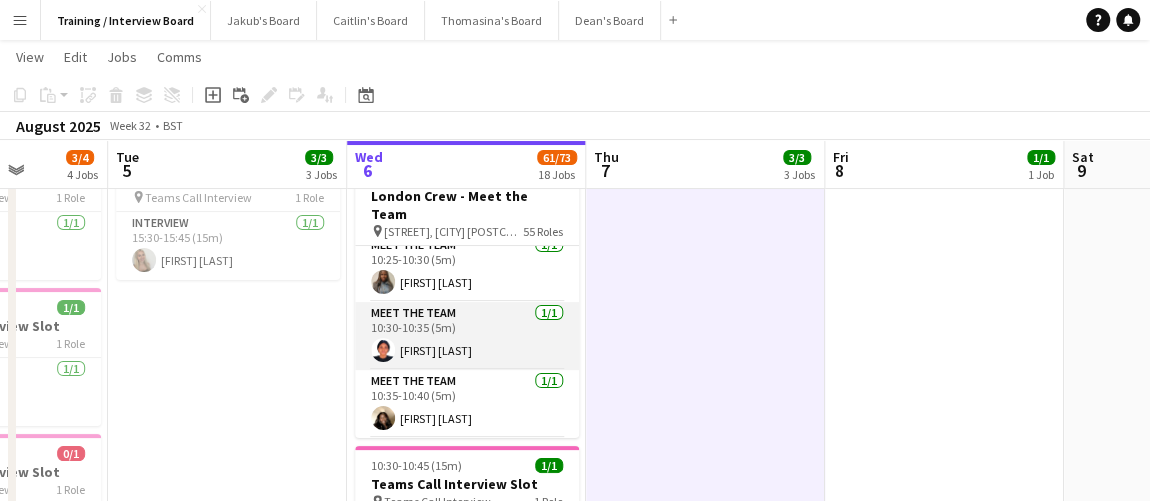 click on "Meet The Team   1/1   10:30-10:35 (5m)
Lilian Nwafor" at bounding box center [467, 336] 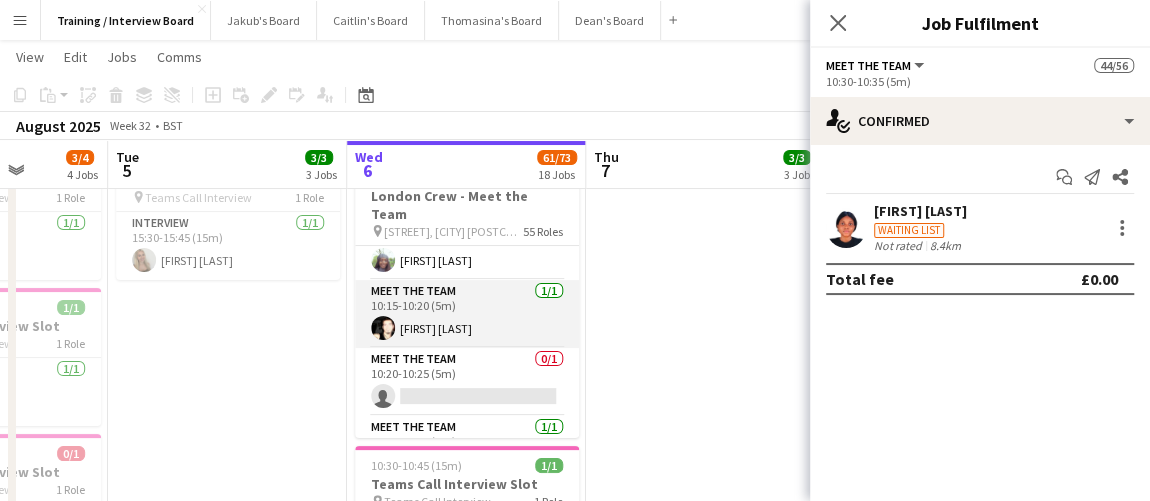 scroll, scrollTop: 176, scrollLeft: 0, axis: vertical 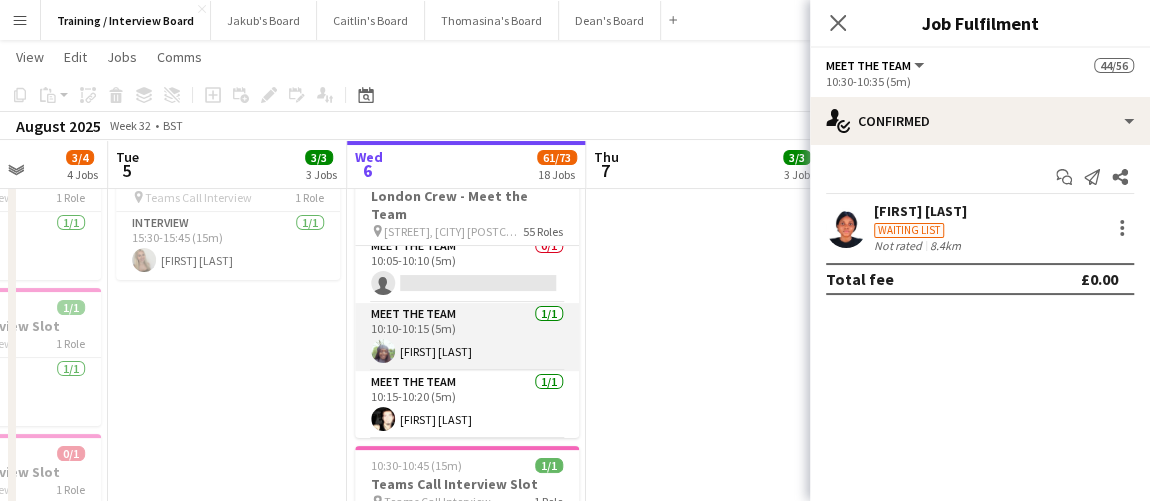 click on "Meet The Team   1/1   10:10-10:15 (5m)
Opeyemi Olagbegi" at bounding box center [467, 337] 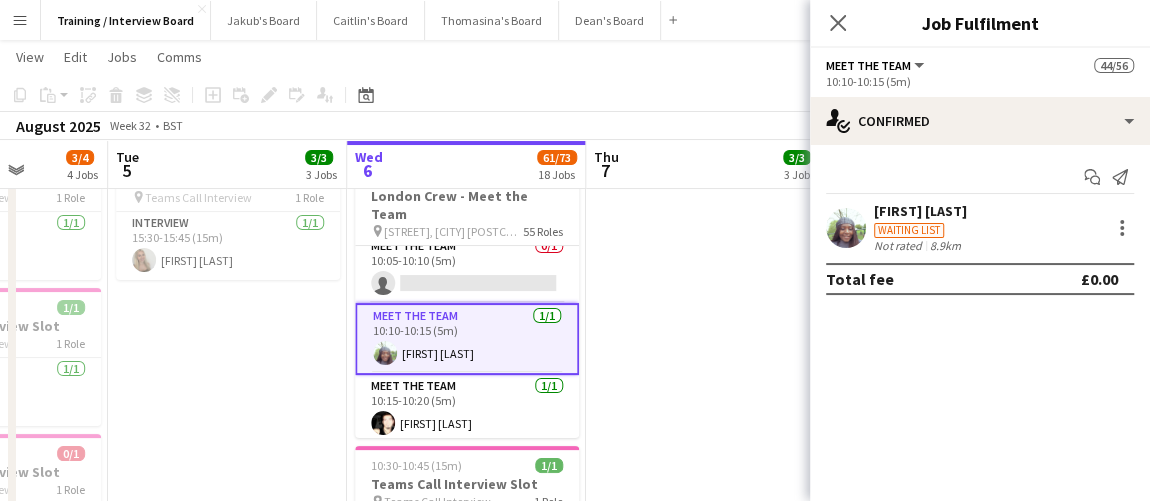 click on "Opeyemi Olagbegi   Waiting list   Not rated   8.9km" at bounding box center [980, 227] 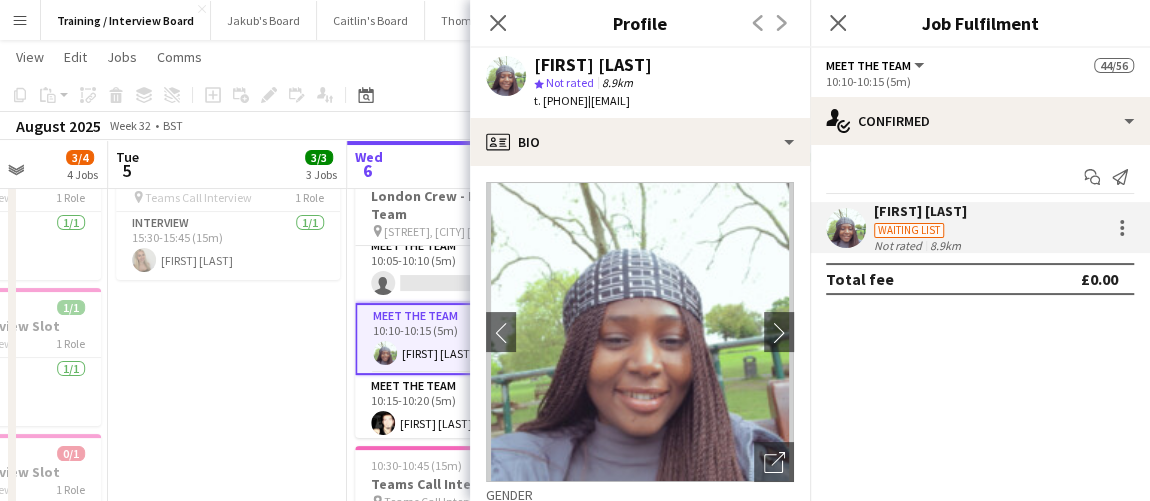 click on "Opeyemi Olagbegi
star
Not rated   8.9km   t. +447917099618   |   opeyemiabiodunola@gmail.com" 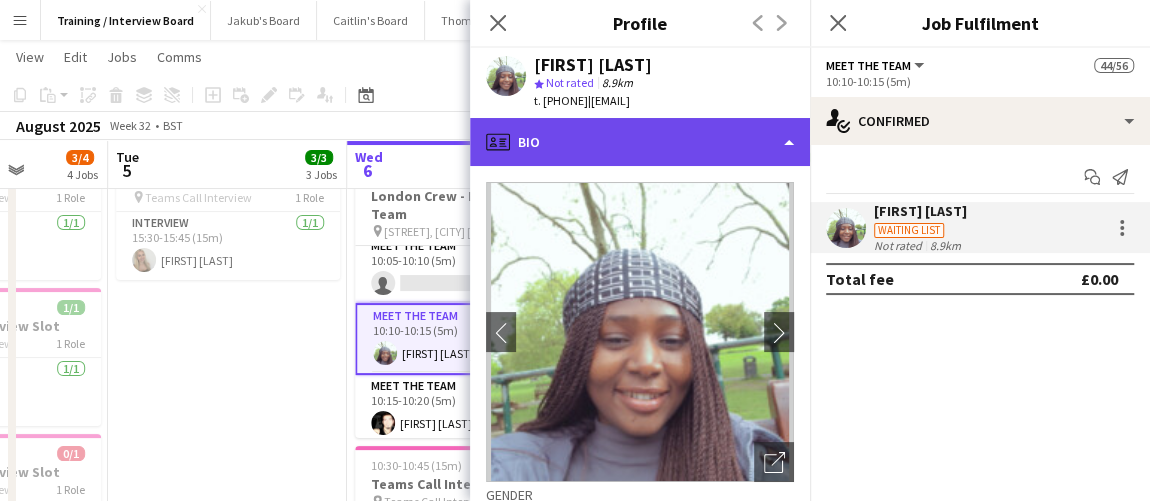 click on "profile
Bio" 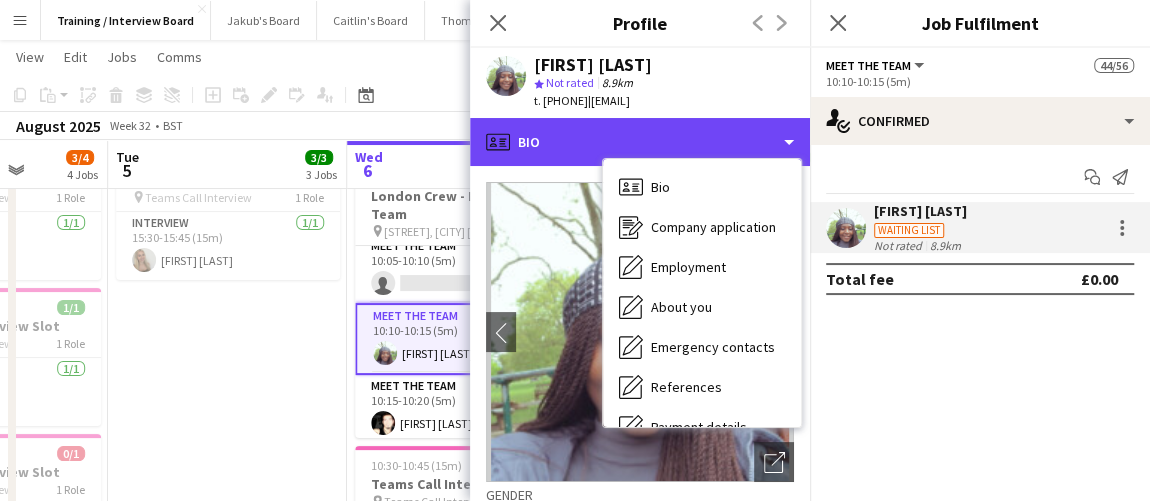 scroll, scrollTop: 267, scrollLeft: 0, axis: vertical 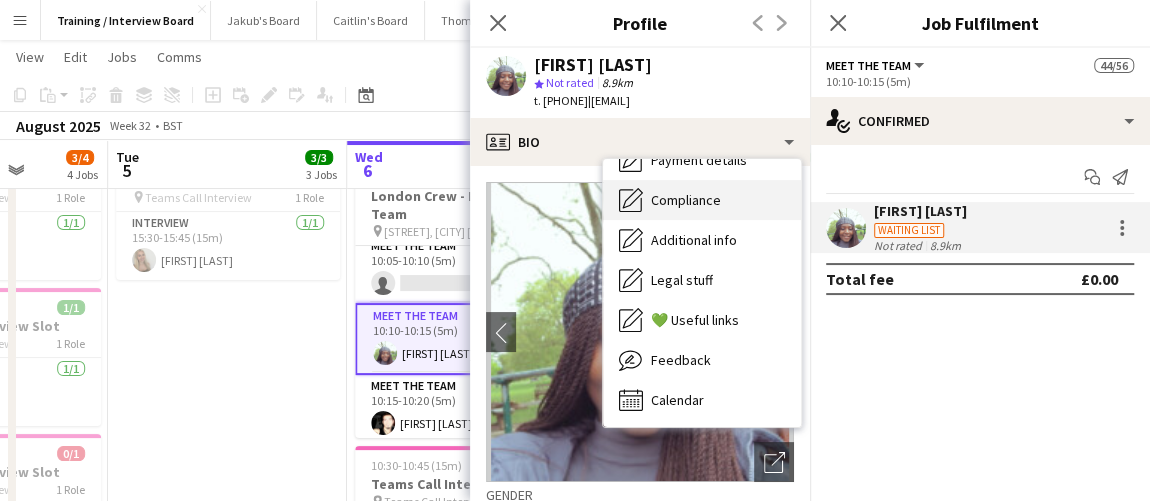 click on "Compliance" at bounding box center (686, 200) 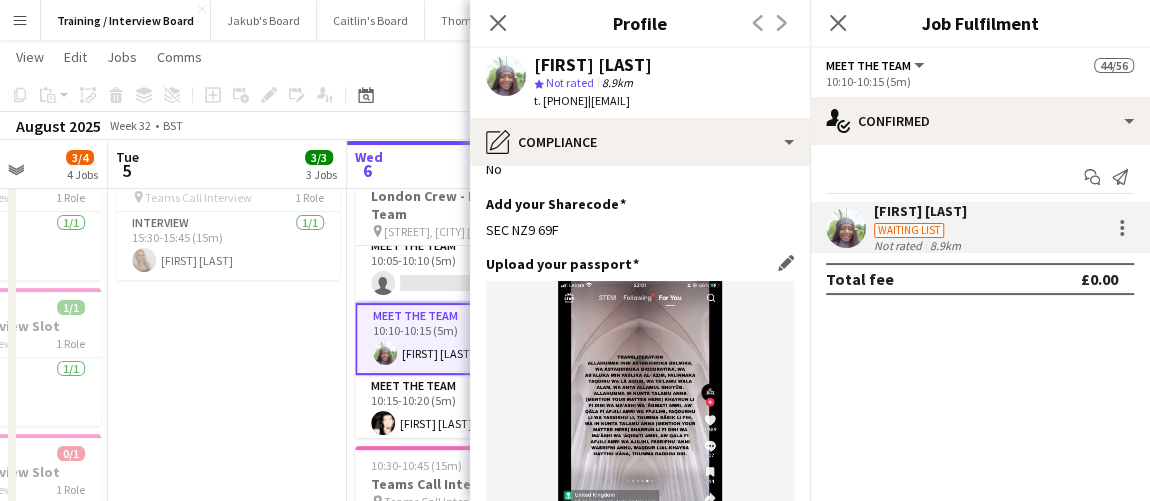 scroll, scrollTop: 181, scrollLeft: 0, axis: vertical 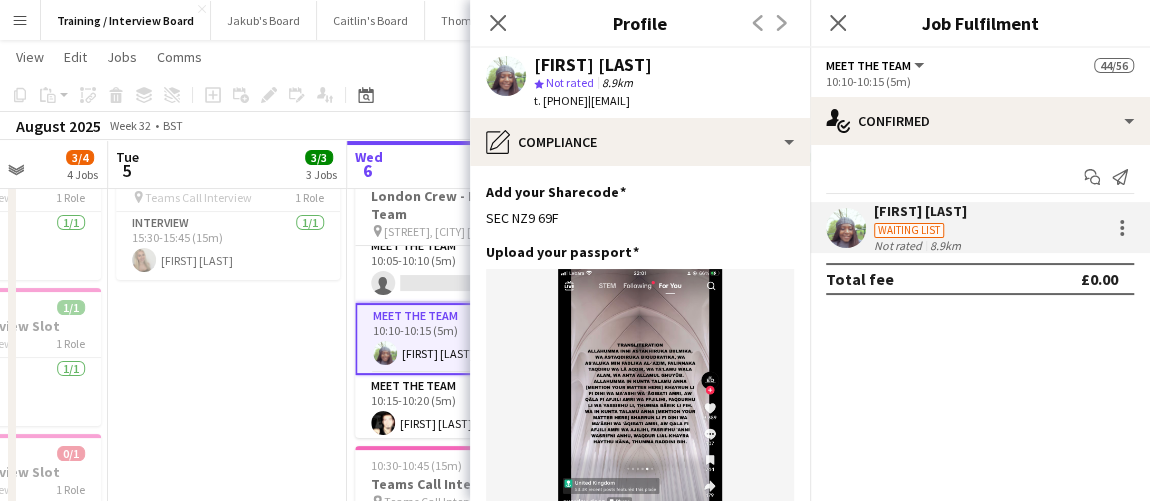 drag, startPoint x: 567, startPoint y: 212, endPoint x: 483, endPoint y: 217, distance: 84.14868 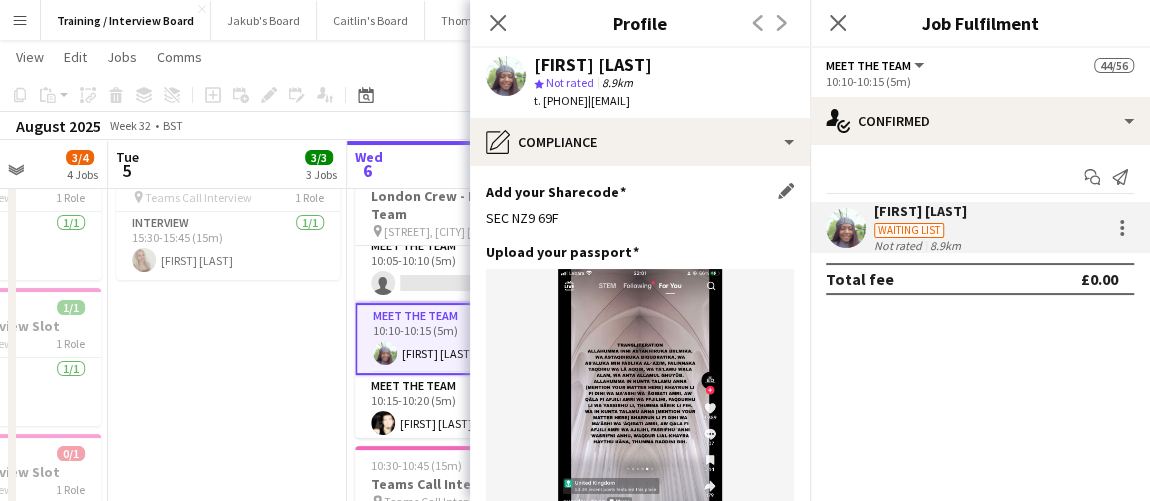 copy on "SEC NZ9 69F" 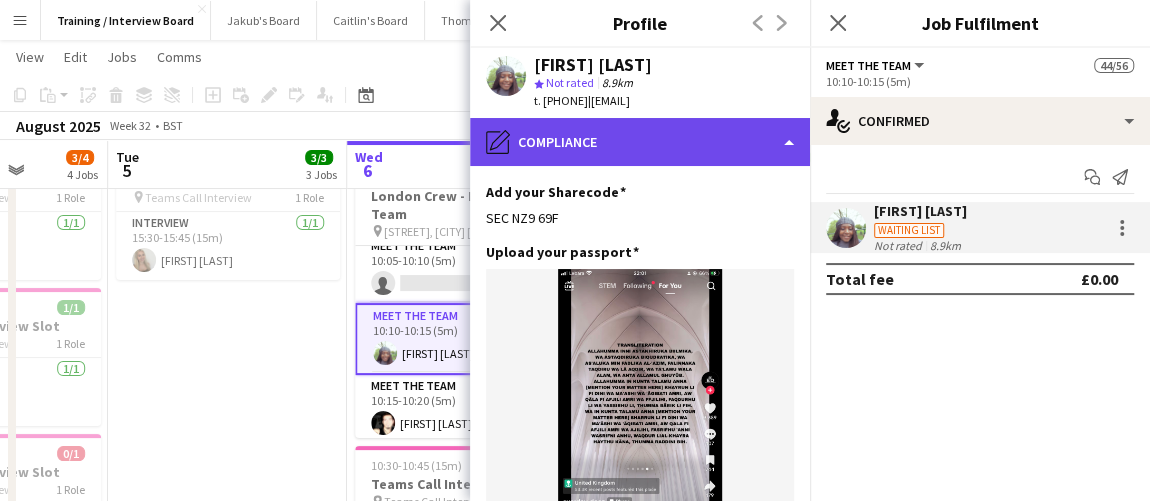 click on "pencil4
Compliance" 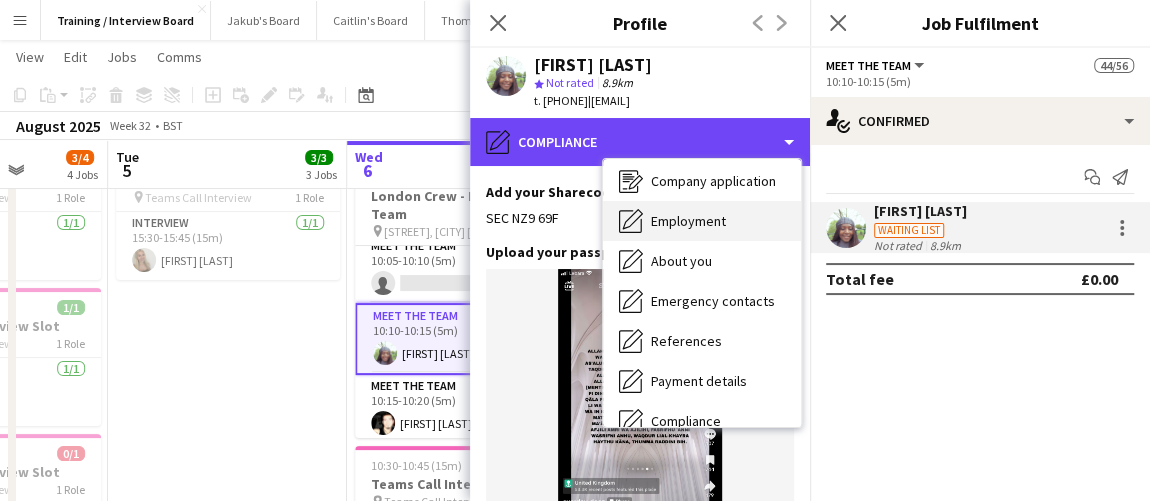 scroll, scrollTop: 0, scrollLeft: 0, axis: both 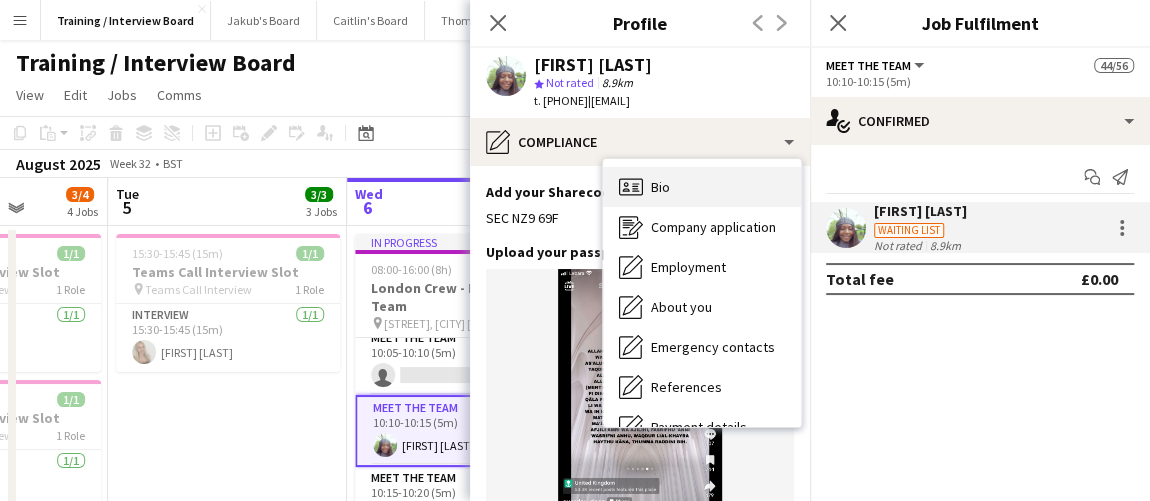click on "Bio
Bio" at bounding box center (702, 187) 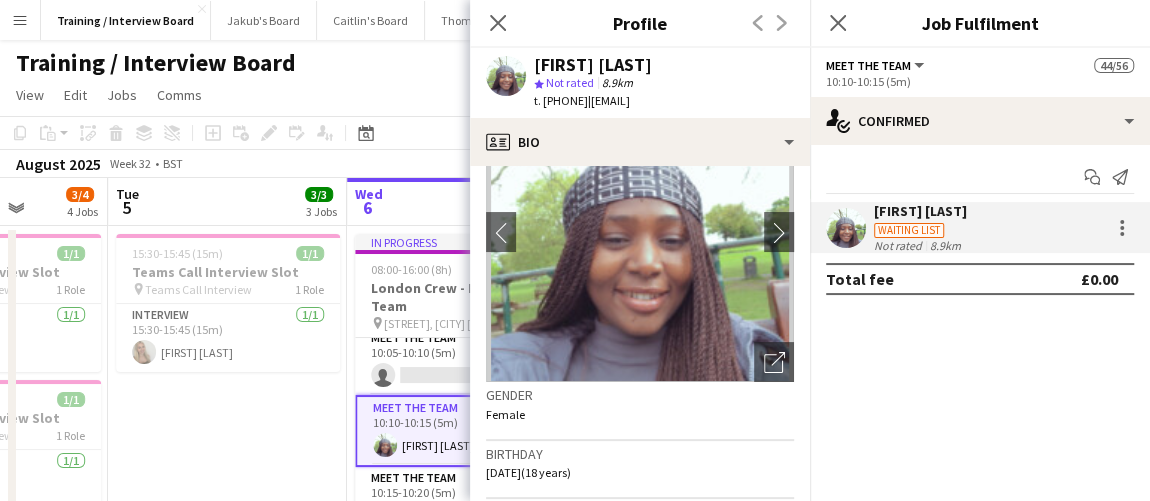 scroll, scrollTop: 272, scrollLeft: 0, axis: vertical 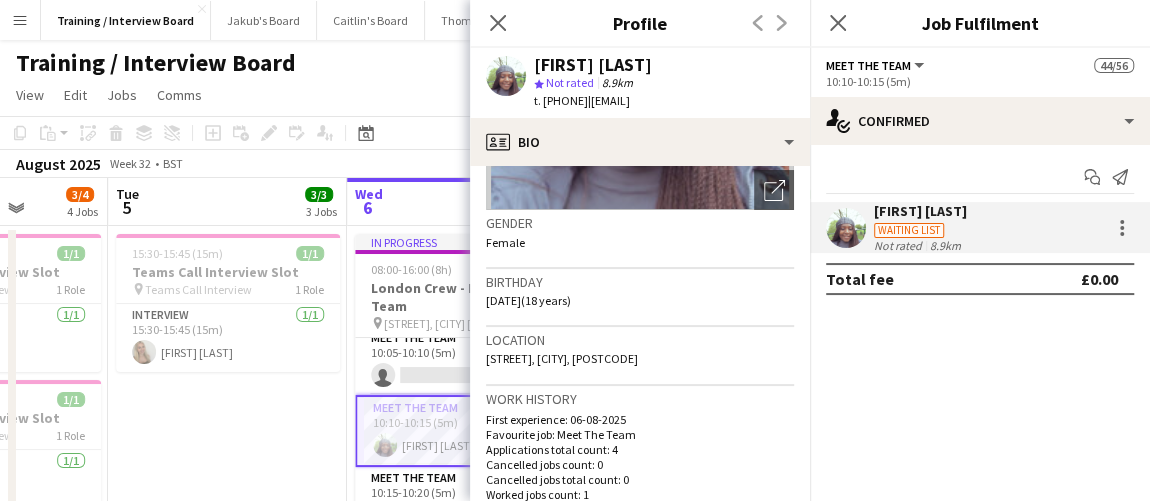 click on "15:30-15:45 (15m)    1/1   Teams Call Interview Slot
pin
Teams Call Interview   1 Role   Interview   1/1   15:30-15:45 (15m)
Amelia Green" at bounding box center (227, 1474) 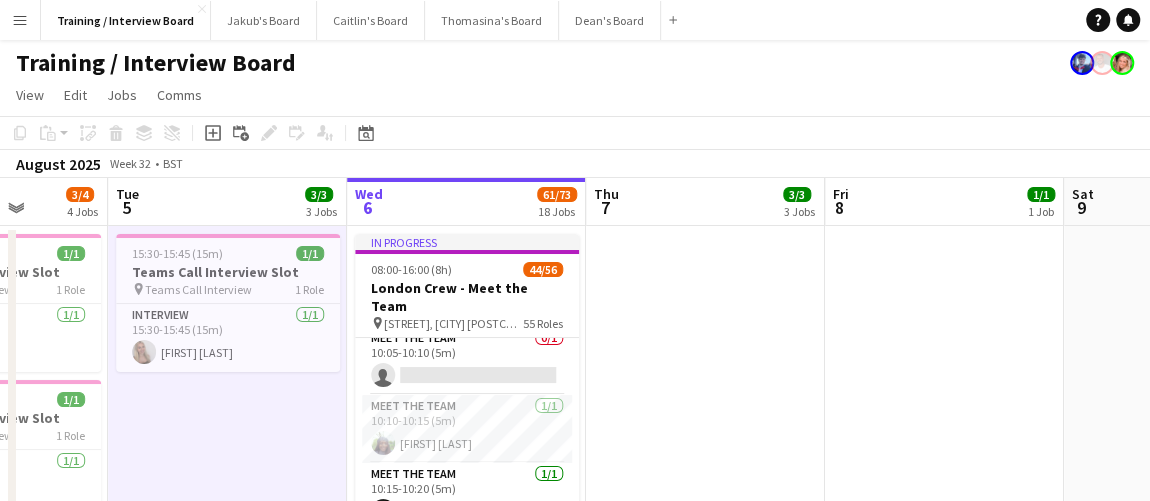 drag, startPoint x: 429, startPoint y: 430, endPoint x: 411, endPoint y: 428, distance: 18.110771 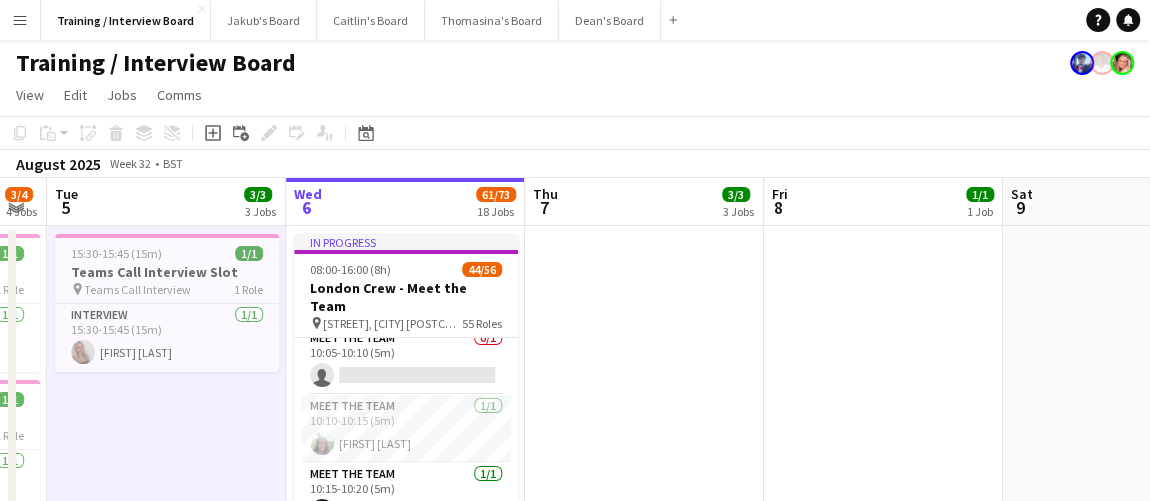click at bounding box center (644, 1474) 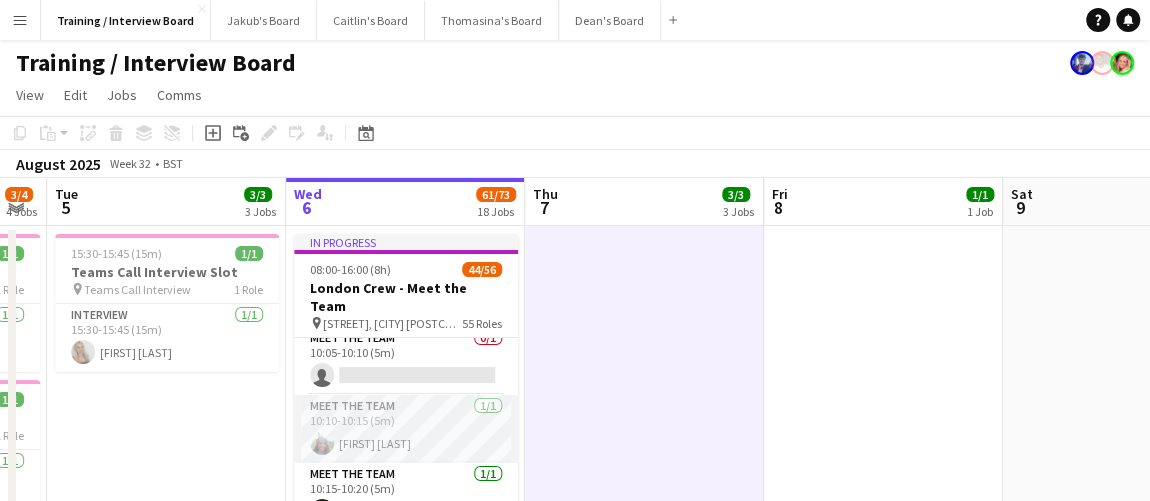 click on "Meet The Team   1/1   10:10-10:15 (5m)
Opeyemi Olagbegi" at bounding box center [406, 429] 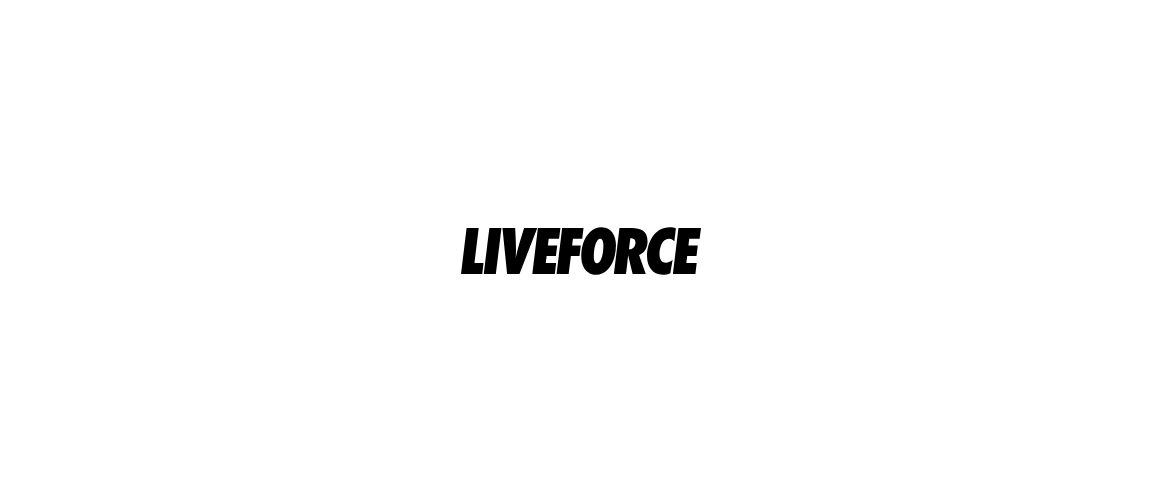scroll, scrollTop: 0, scrollLeft: 0, axis: both 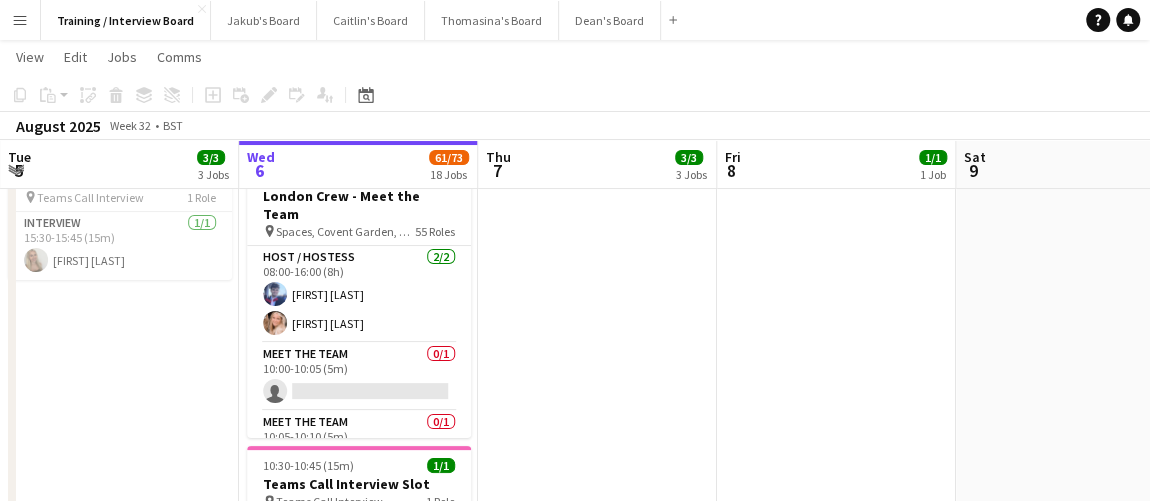 drag, startPoint x: 521, startPoint y: 371, endPoint x: 542, endPoint y: 364, distance: 22.135944 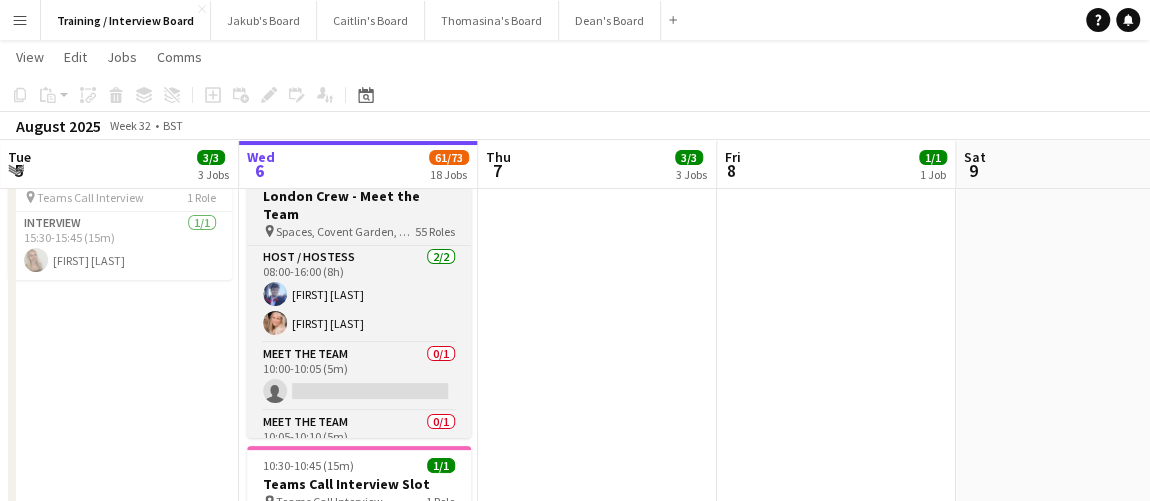scroll, scrollTop: 0, scrollLeft: 422, axis: horizontal 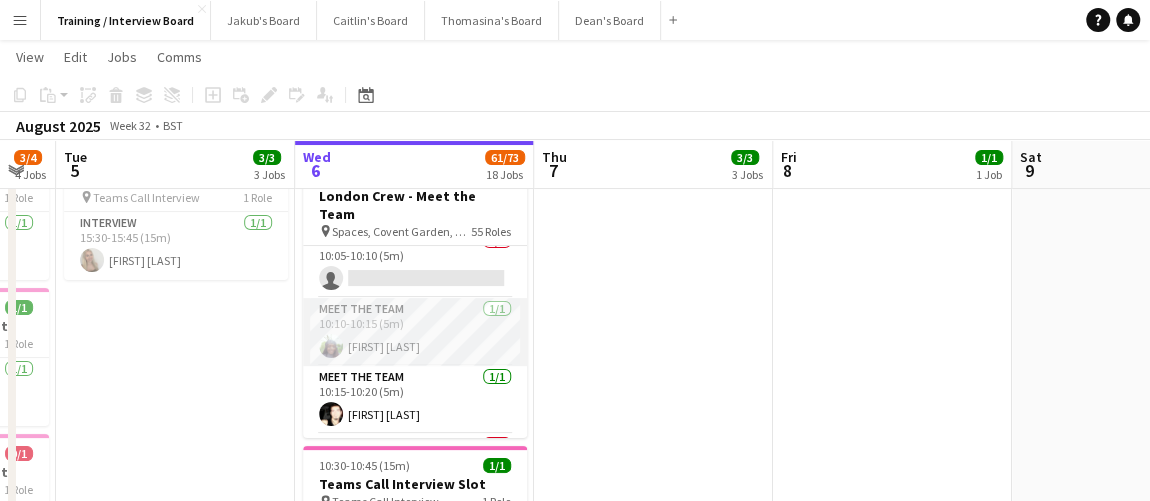 click on "Meet The Team   1/1   10:10-10:15 (5m)
Opeyemi Olagbegi" at bounding box center (415, 332) 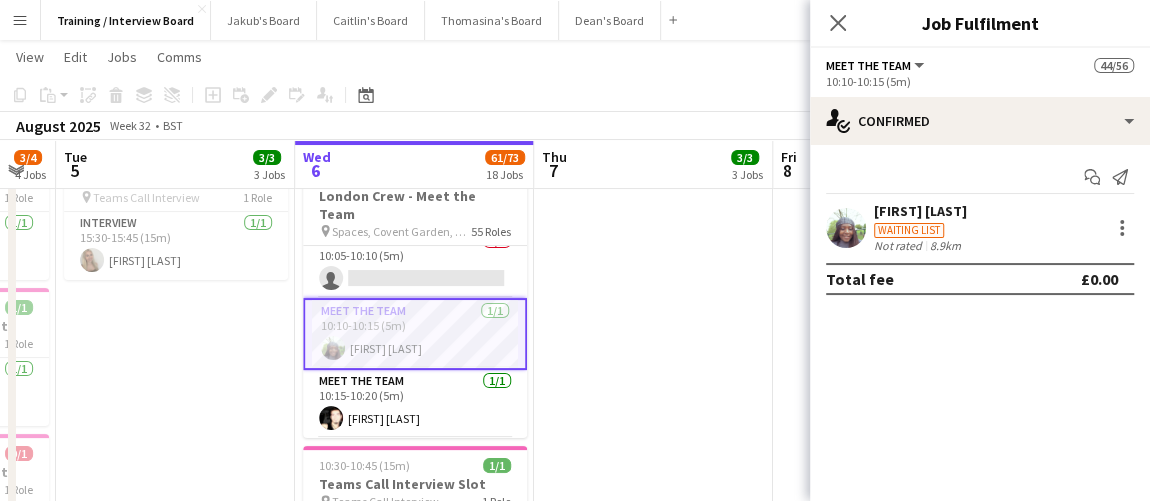 click on "Opeyemi Olagbegi   Waiting list   Not rated   8.9km" at bounding box center (980, 227) 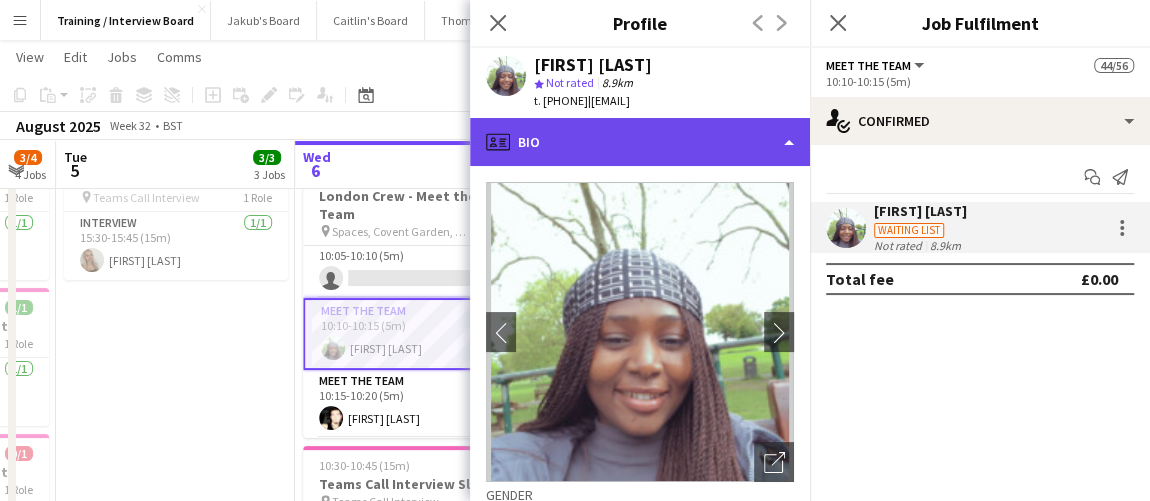 click on "profile
Bio" 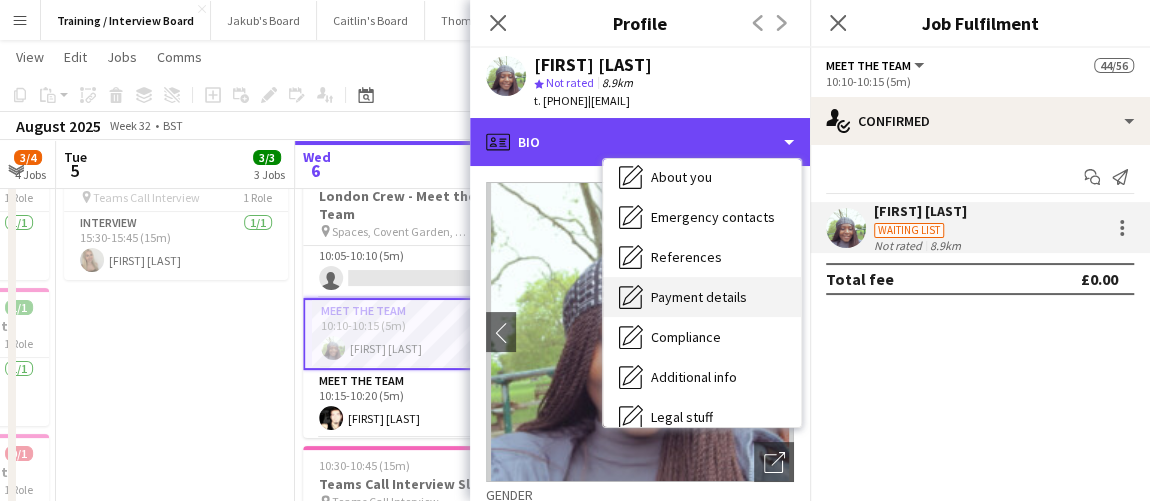 scroll, scrollTop: 181, scrollLeft: 0, axis: vertical 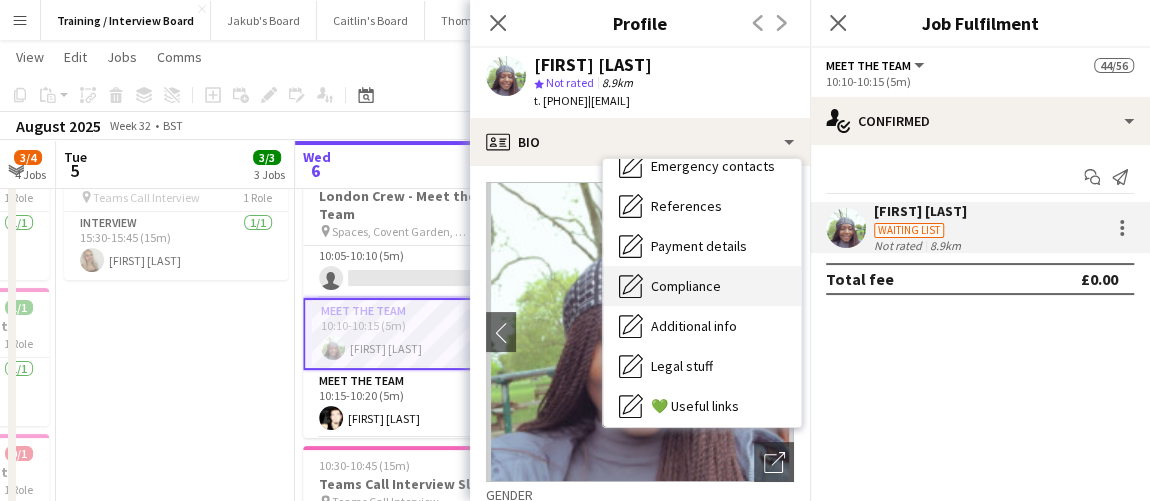 click on "Compliance" at bounding box center [686, 286] 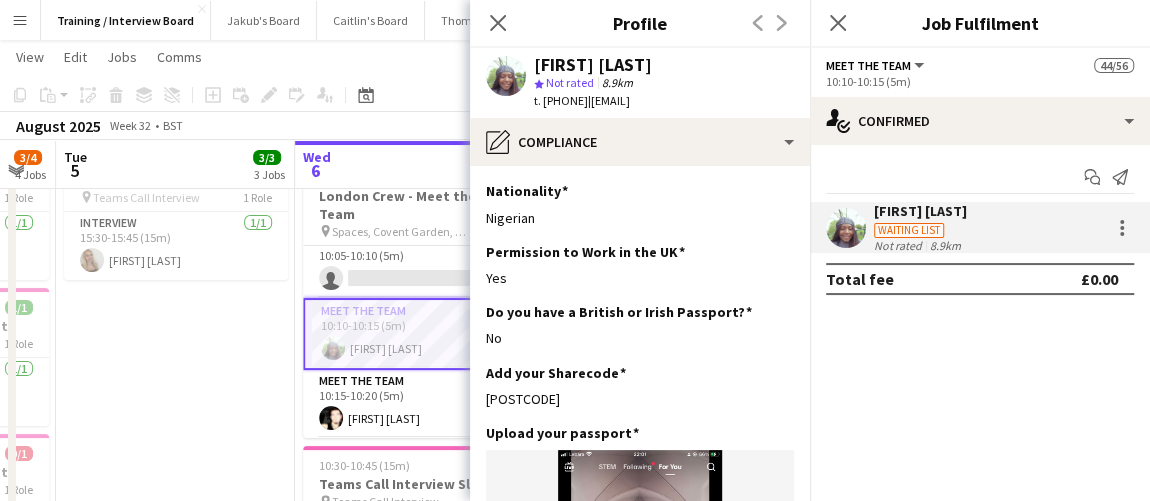 drag, startPoint x: 576, startPoint y: 396, endPoint x: 483, endPoint y: 396, distance: 93 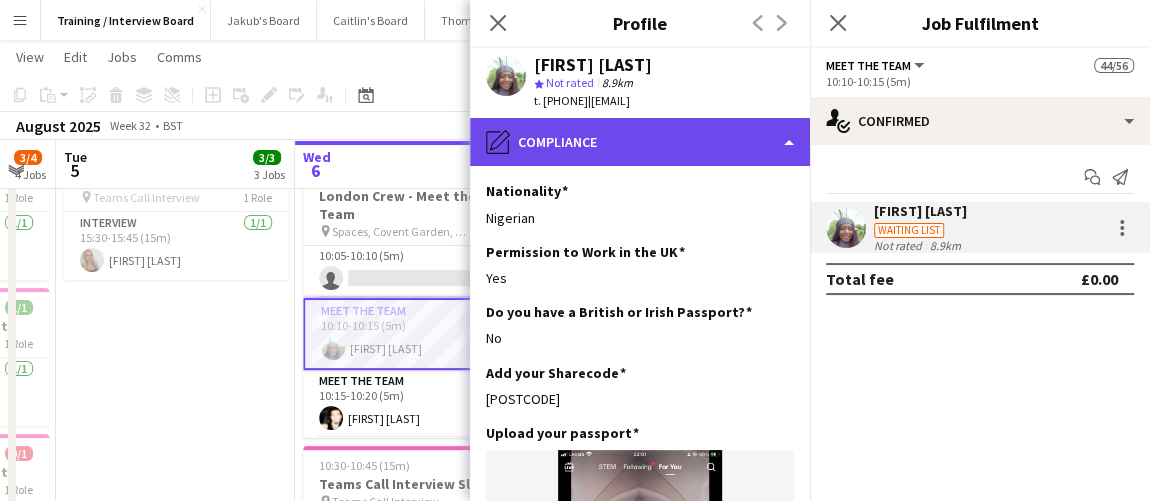 click on "pencil4
Compliance" 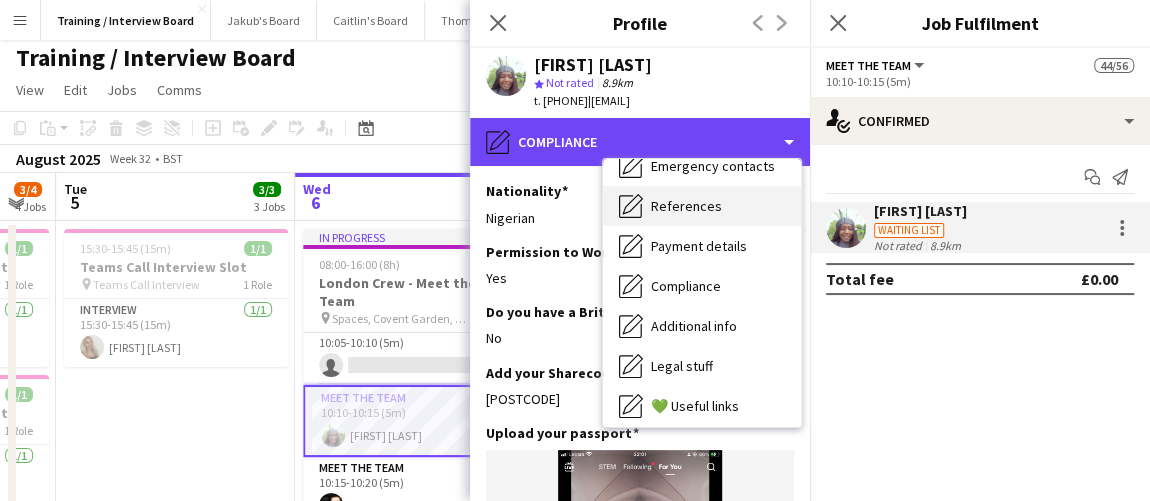 scroll, scrollTop: 0, scrollLeft: 0, axis: both 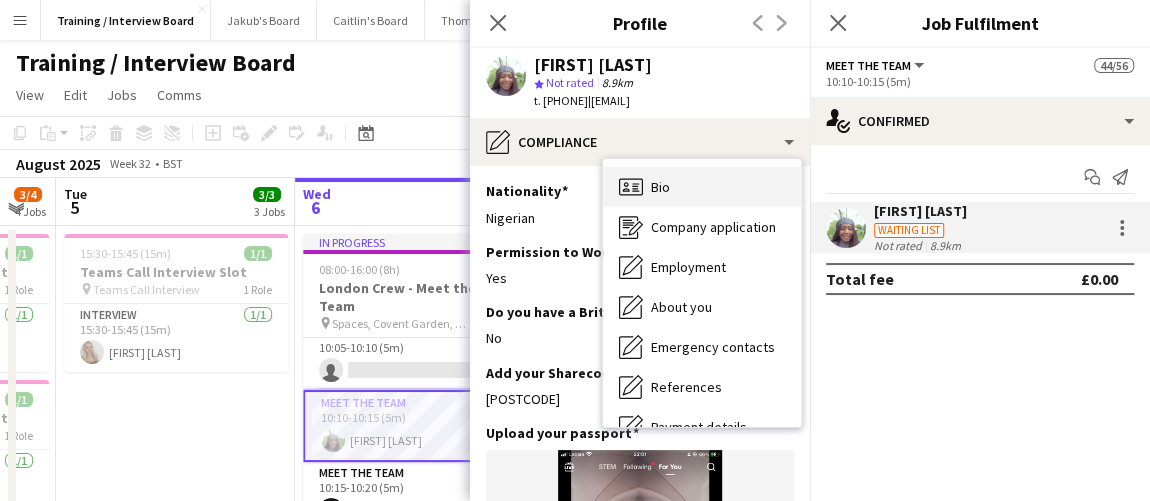 click on "Bio
Bio" at bounding box center (702, 187) 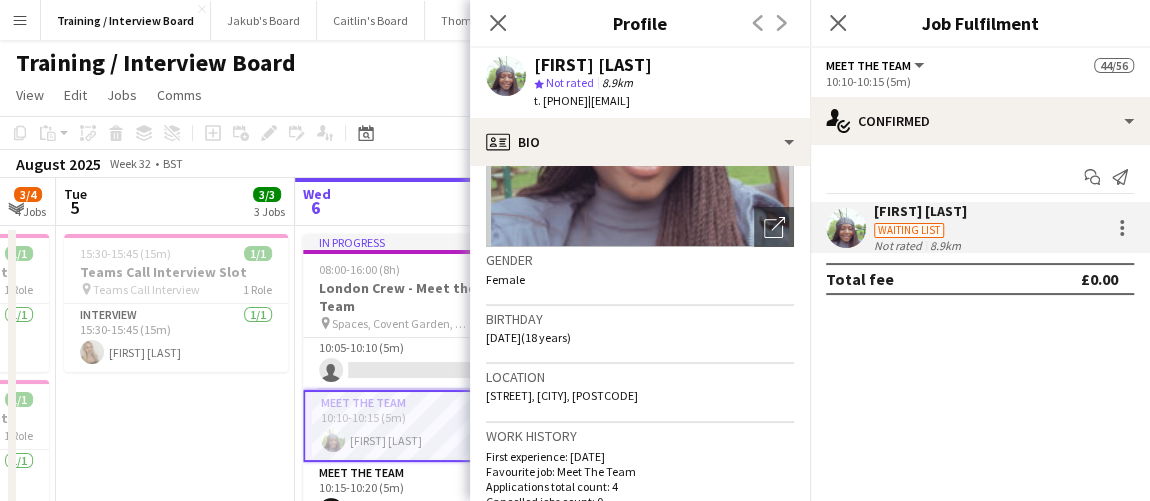 scroll, scrollTop: 272, scrollLeft: 0, axis: vertical 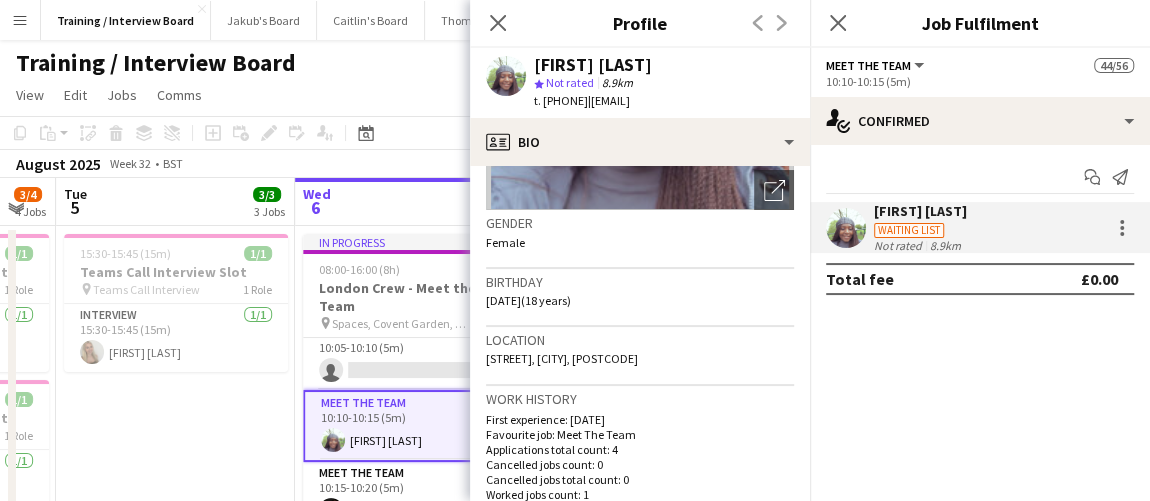 click on "[TIME] ([DURATION])    1/1   Teams Call Interview Slot
pin
Teams Call Interview   1 Role   Interview   1/1   [TIME] ([DURATION])
[FIRST] [LAST]" at bounding box center (175, 1474) 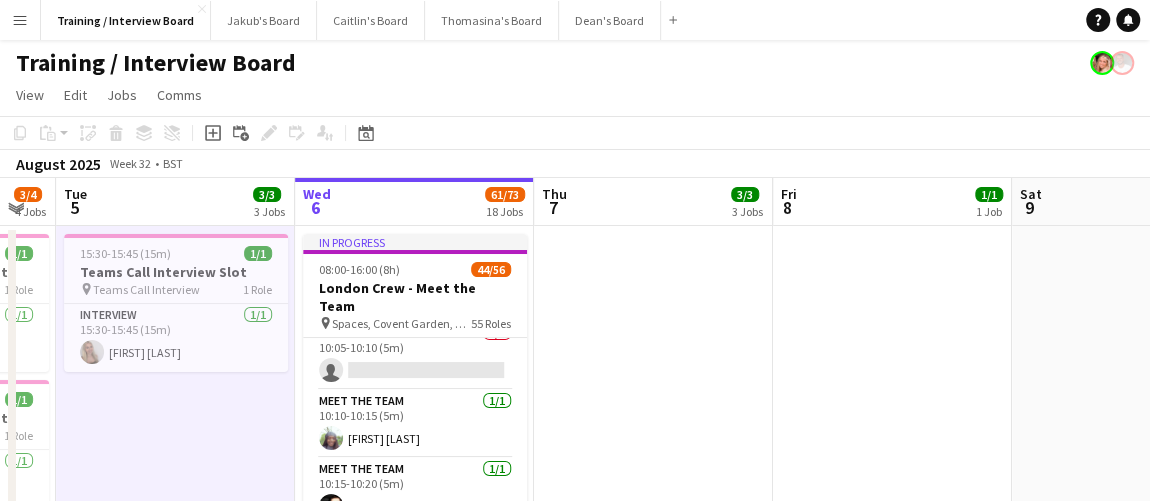 click on "Sun   3   Mon   4   3/4   4 Jobs   Tue   5   3/3   3 Jobs   Wed   6   61/73   18 Jobs   Thu   7   3/3   3 Jobs   Fri   8   1/1   1 Job   Sat   9   Sun   10   Mon   11   2/2   2 Jobs   Tue   12      10:30-10:45 (15m)    1/1   Teams Call Interview Slot
pin
Teams Call Interview   1 Role   Interview   1/1   10:30-10:45 (15m)
Lucy Ginesi     11:00-11:15 (15m)    1/1   Teams Call Interview Slot
pin
Teams Call Interview   1 Role   Interview   1/1   11:00-11:15 (15m)
Cody Harrison     11:45-12:00 (15m)    0/1   Teams Call Interview Slot
pin
Teams Call Interview   1 Role   Interview   0/1   11:45-12:00 (15m)
single-neutral-actions
15:45-16:00 (15m)    1/1   Teams Call Interview Slot
pin
Teams Call Interview   1 Role   Interview   1/1   15:45-16:00 (15m)
Amelia Green     15:30-15:45 (15m)    1/1
pin" at bounding box center (575, 1955) 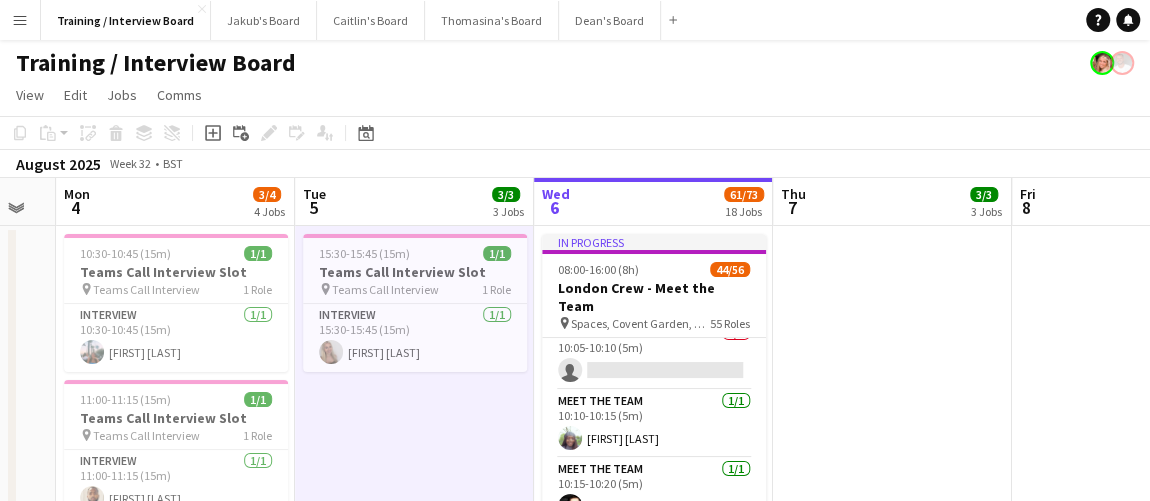 scroll, scrollTop: 0, scrollLeft: 555, axis: horizontal 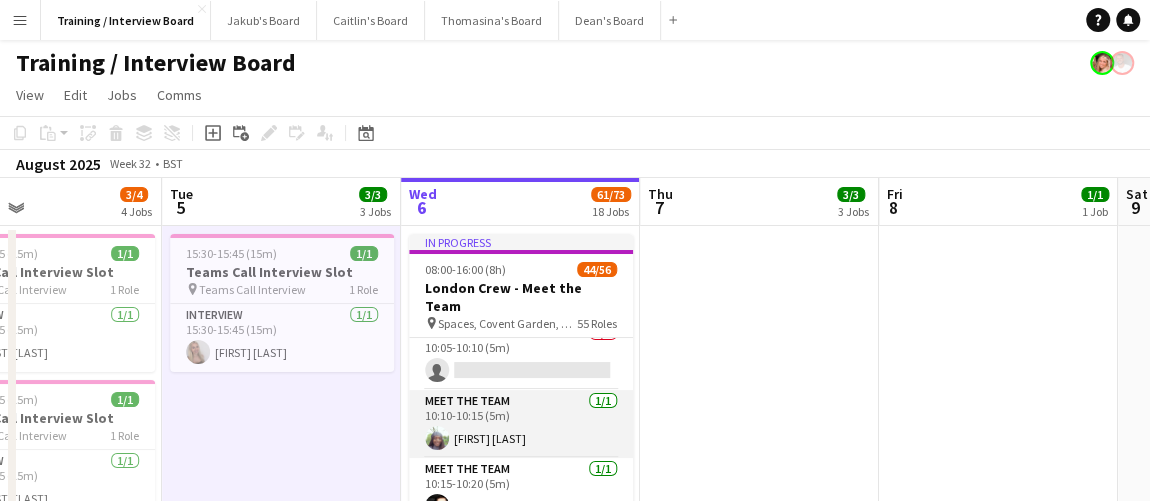 click on "Meet The Team   1/1   10:10-10:15 (5m)
Opeyemi Olagbegi" at bounding box center [521, 424] 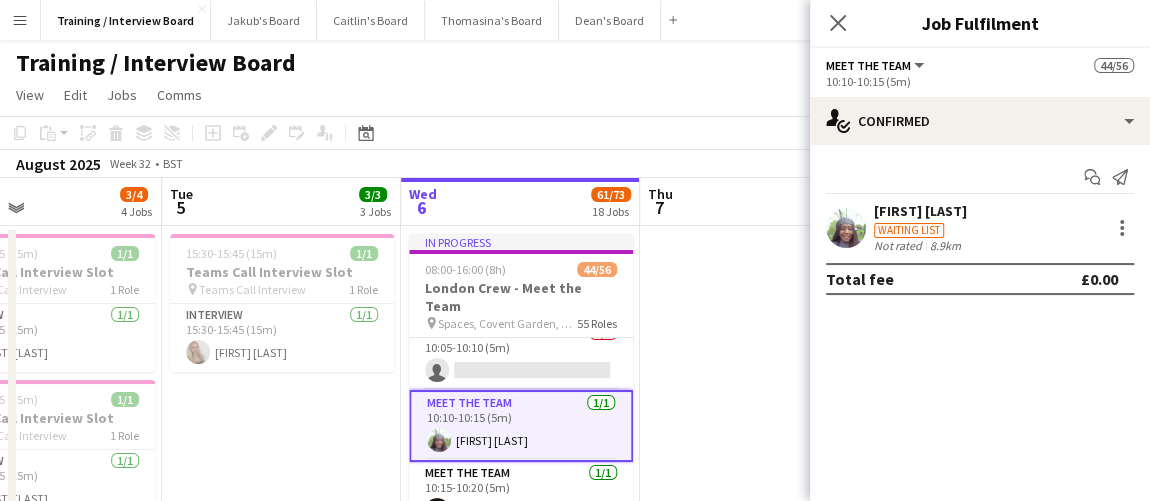 click on "[FIRST] [LAST]" at bounding box center [920, 211] 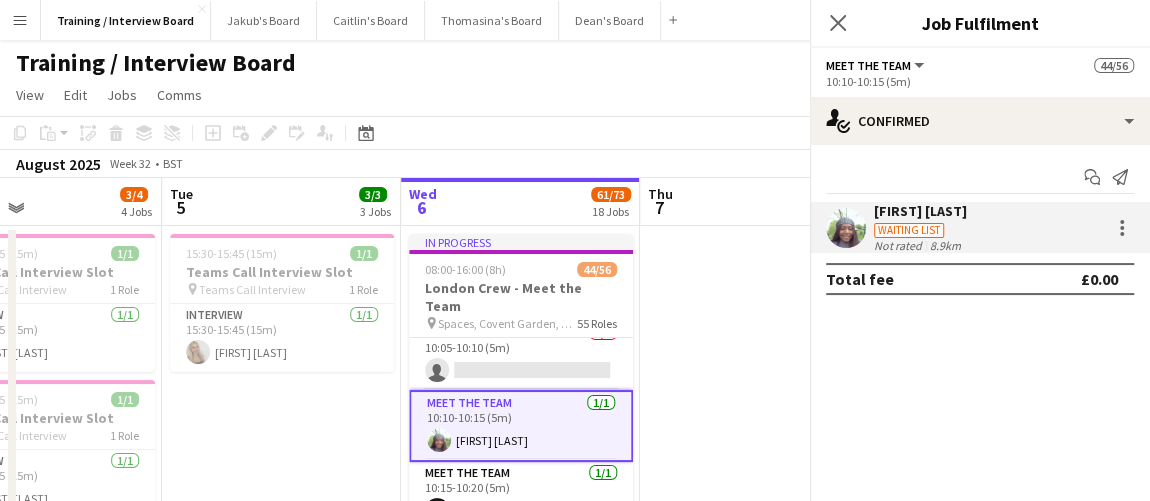 click on "Opeyemi Olagbegi
star
Not rated   8.9km   t. +447917099618   |   opeyemiabiodunola@gmail.com" 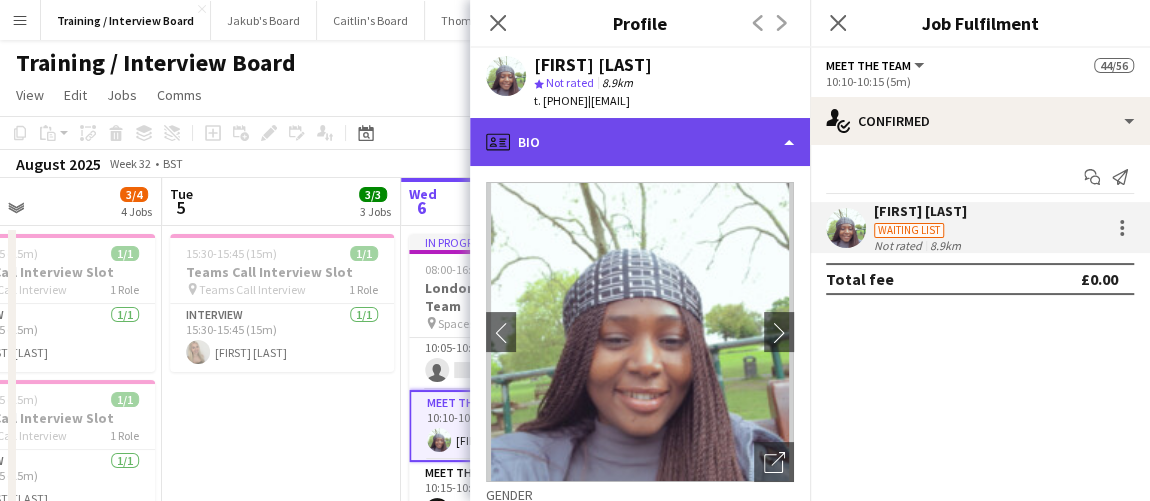 click on "profile
Bio" 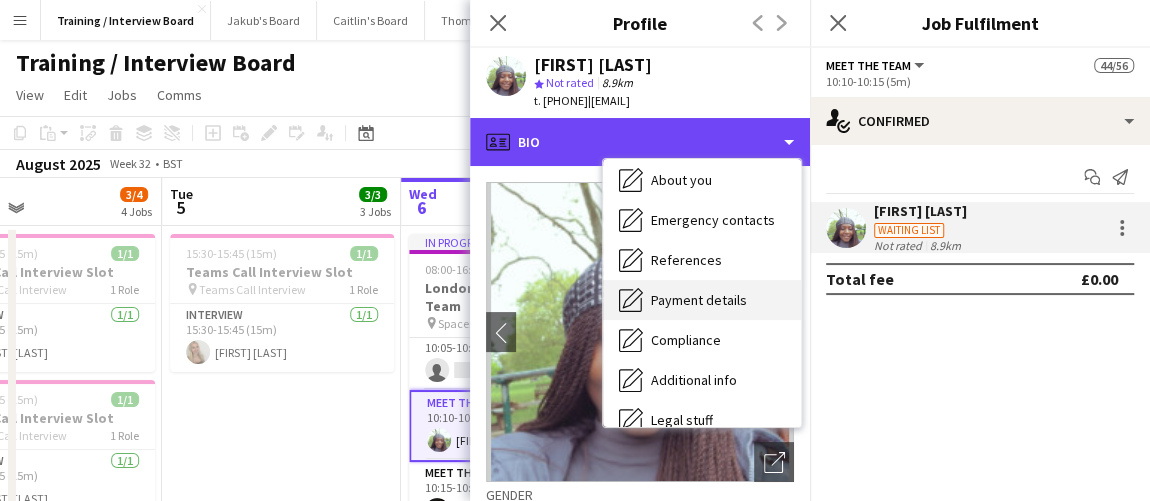 scroll, scrollTop: 181, scrollLeft: 0, axis: vertical 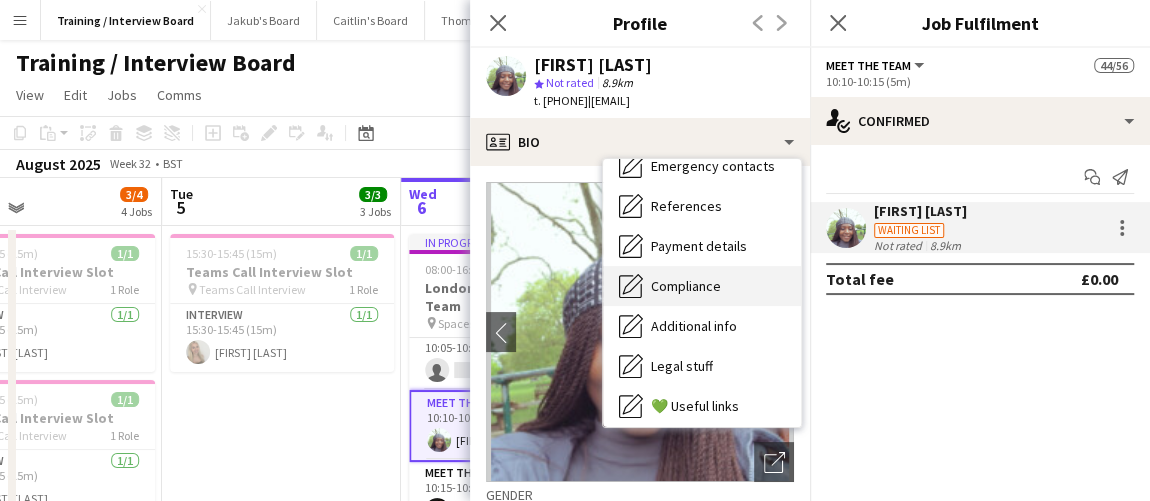 click on "Compliance" at bounding box center [686, 286] 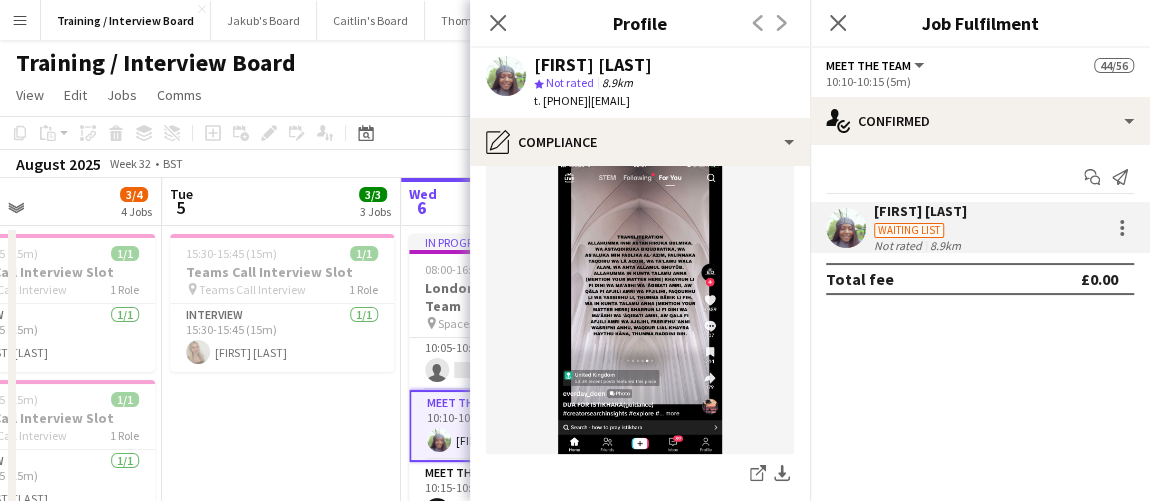 scroll, scrollTop: 90, scrollLeft: 0, axis: vertical 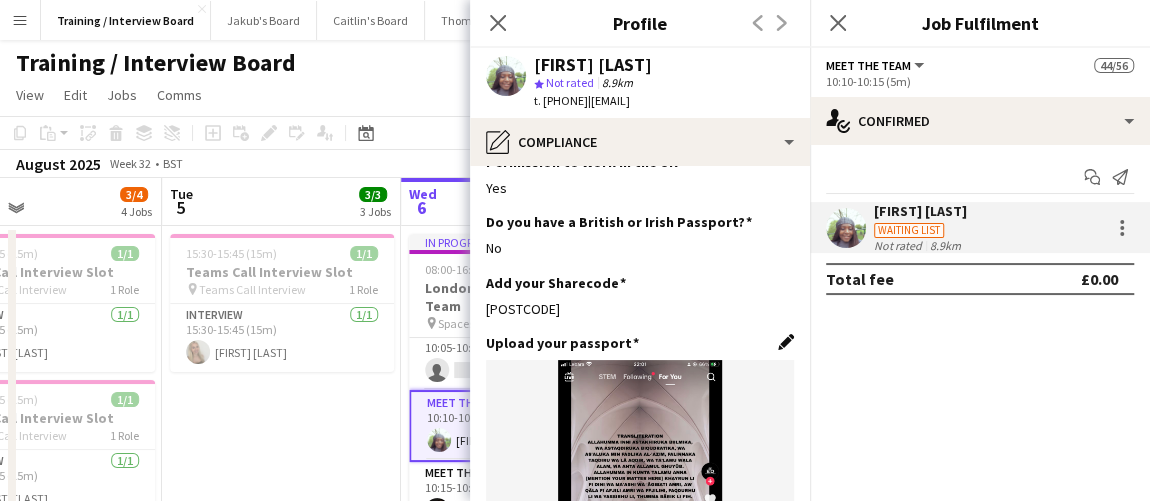 click on "Edit this field" 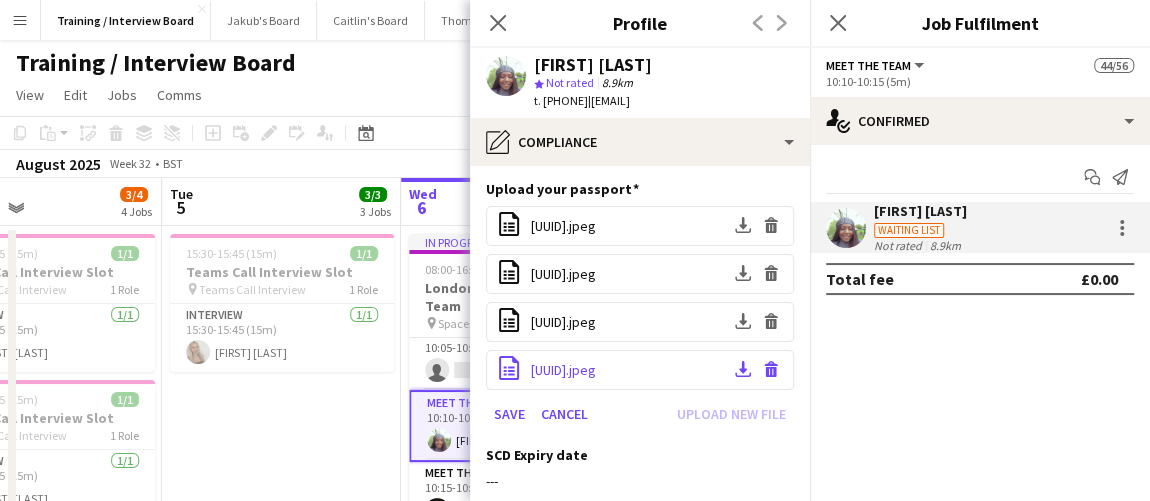 scroll, scrollTop: 272, scrollLeft: 0, axis: vertical 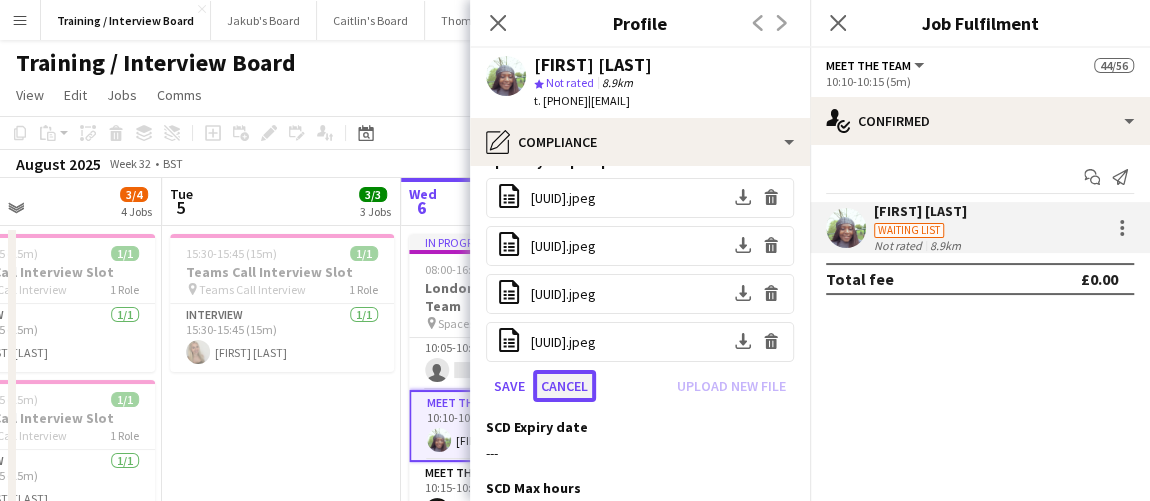 click on "Cancel" 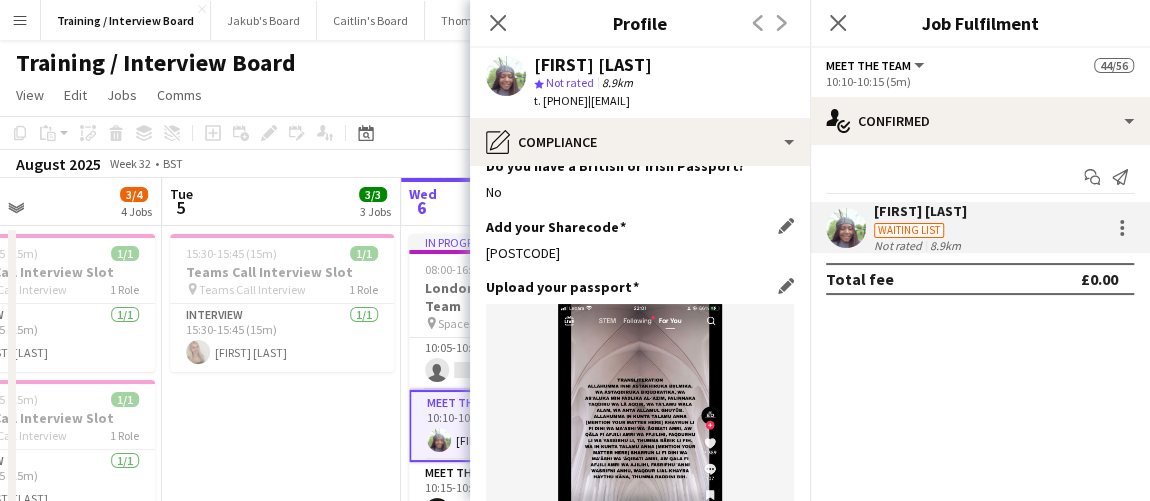 scroll, scrollTop: 75, scrollLeft: 0, axis: vertical 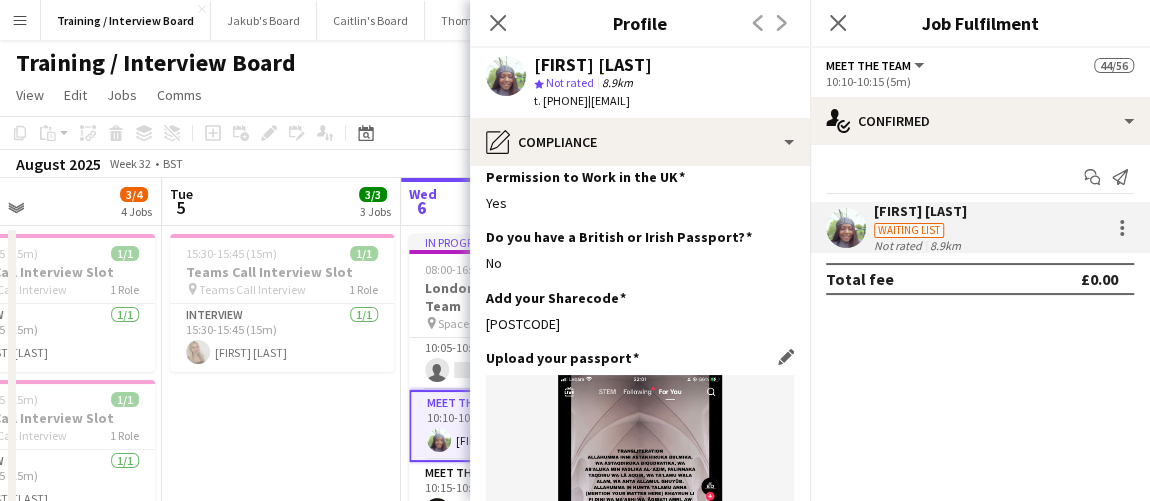 click on "Upload your passport
Edit this field
share-external-link-1
download-bottom
share-external-link-1
download-bottom
share-external-link-1
download-bottom
share-external-link-1
download-bottom" 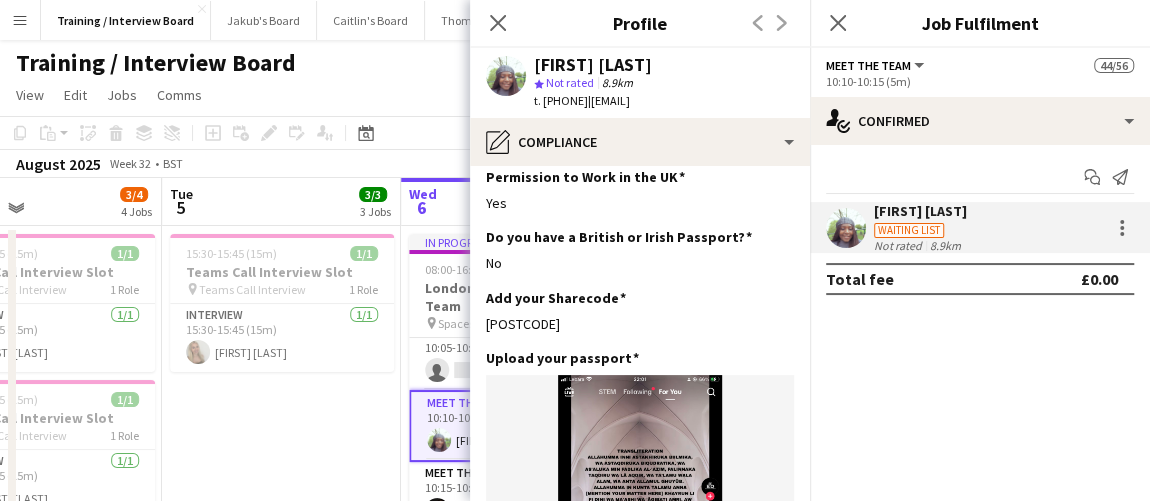 click on "Edit this field" 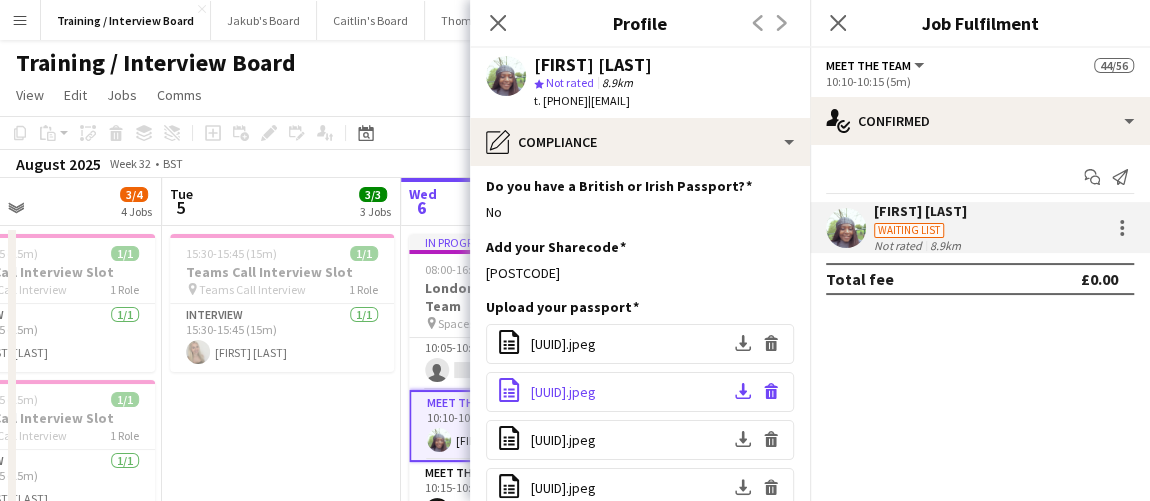 scroll, scrollTop: 166, scrollLeft: 0, axis: vertical 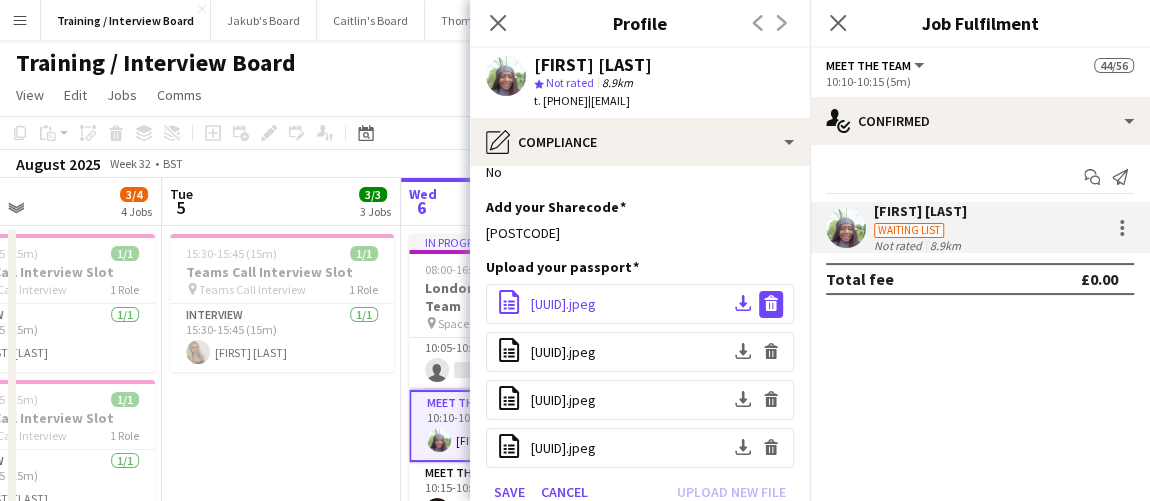 click on "Delete file" 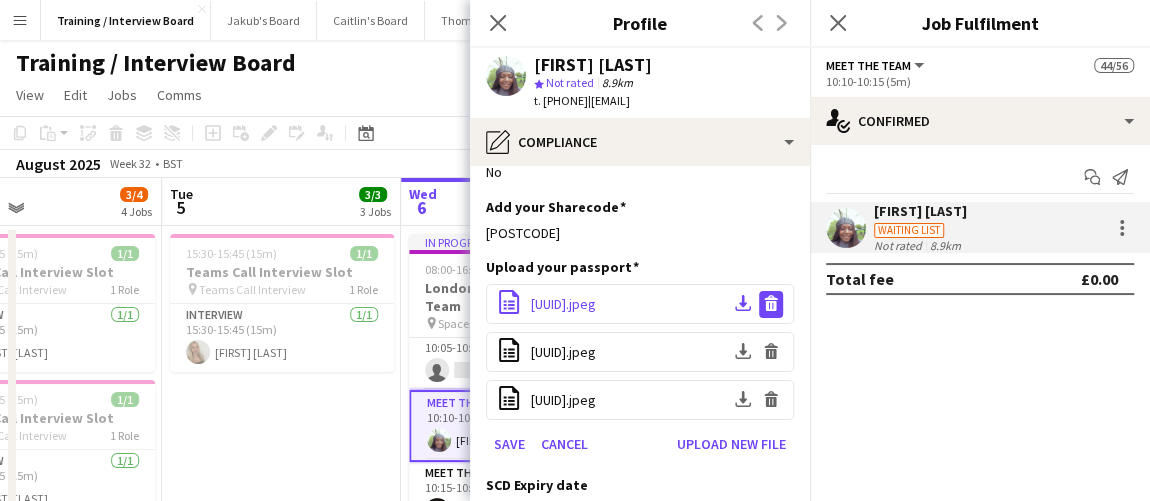 click on "Delete file" 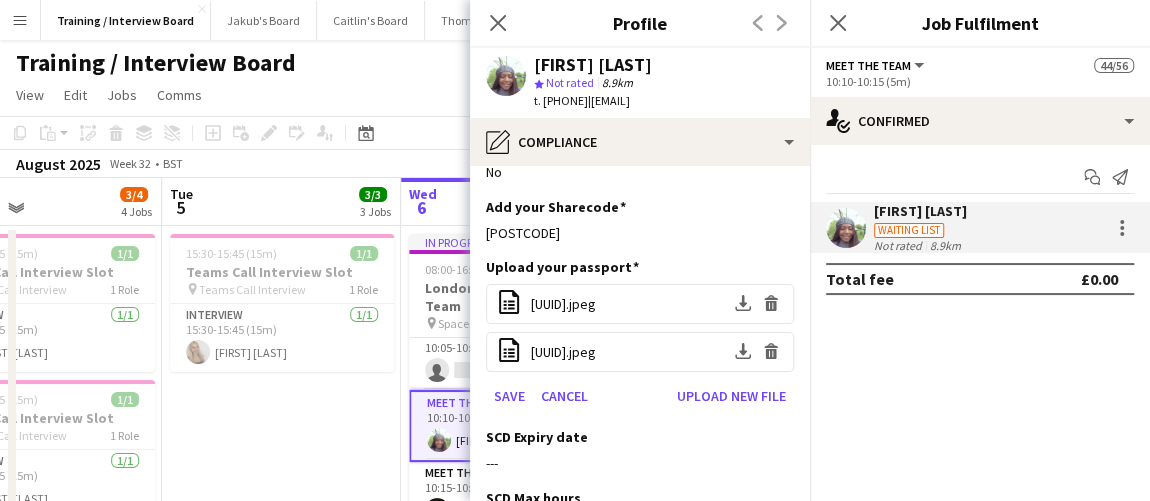 click on "Delete file" 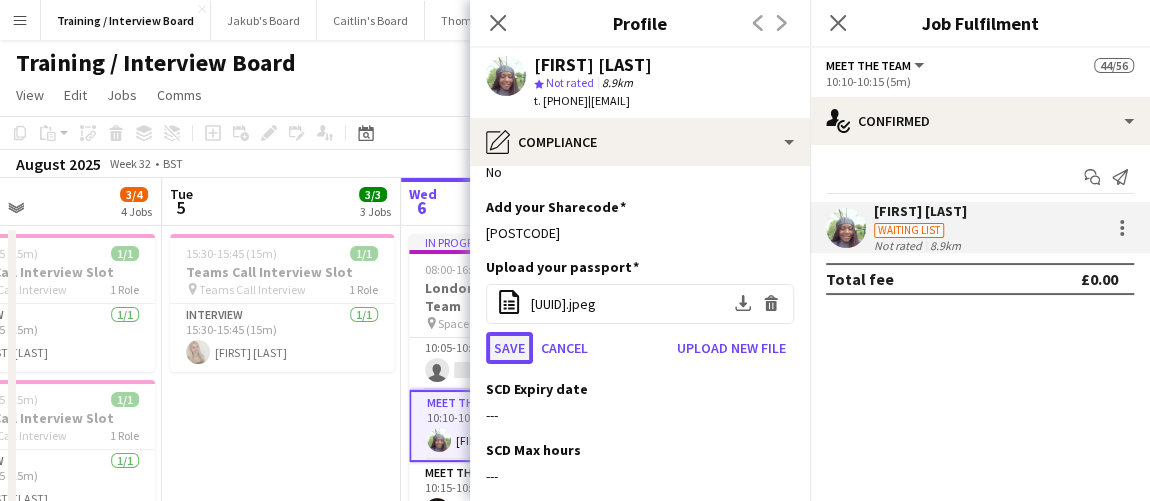 click on "Save" 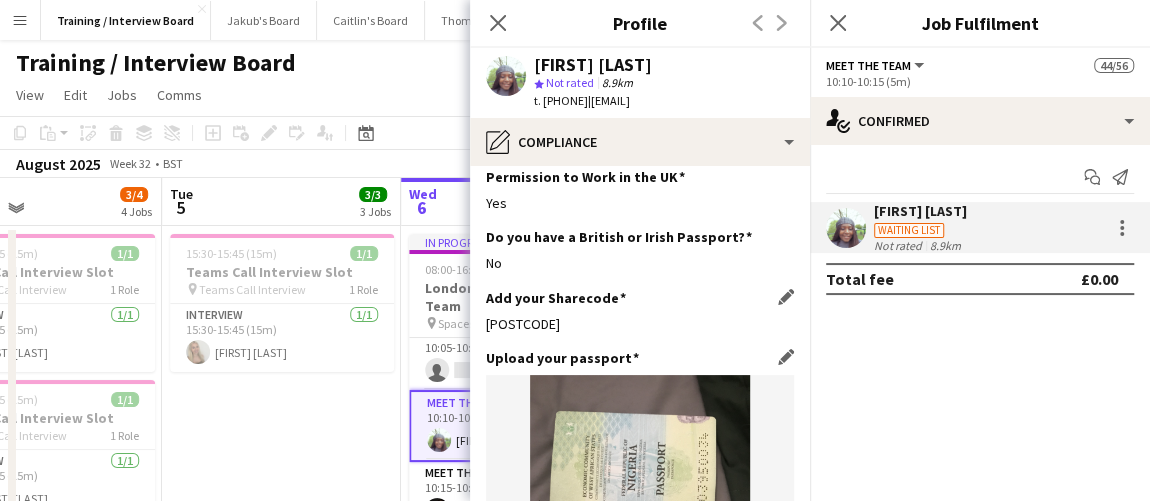 scroll, scrollTop: 166, scrollLeft: 0, axis: vertical 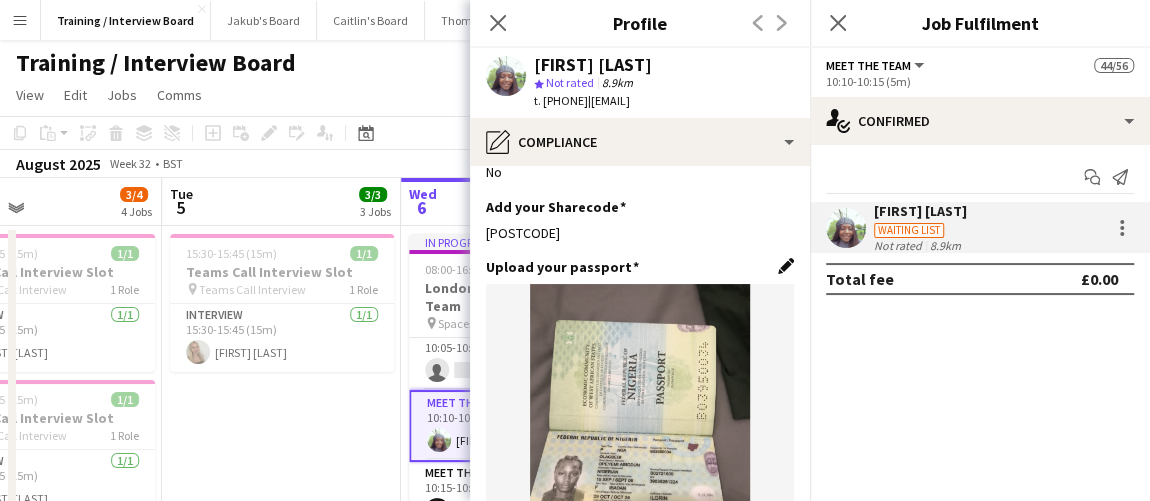 click on "Edit this field" 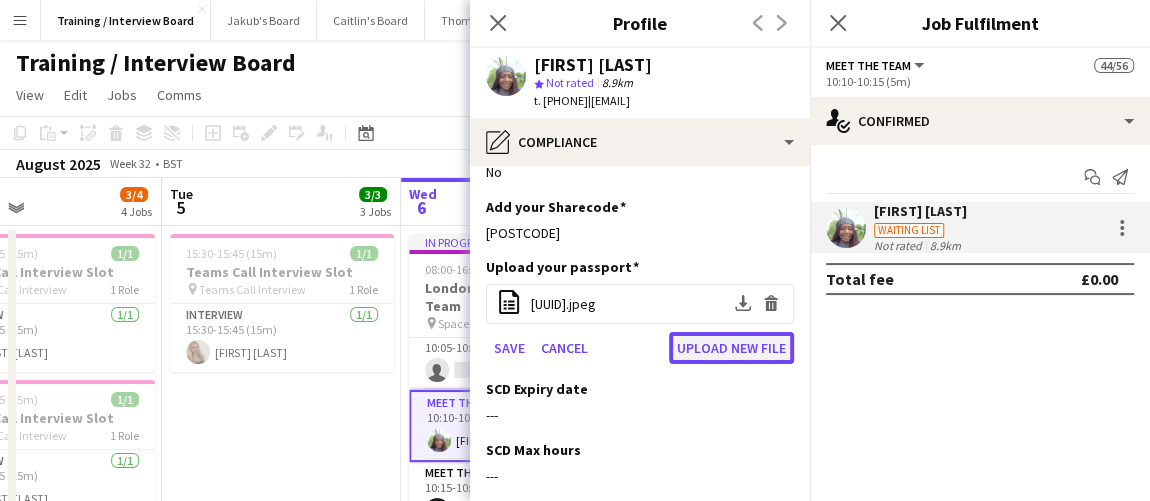 click on "Upload new file" 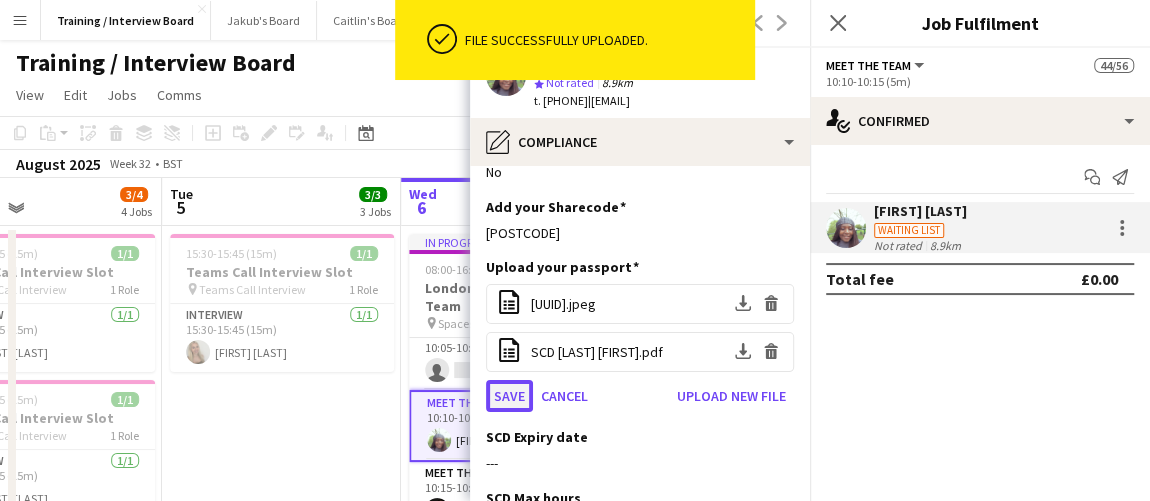 click on "Save" 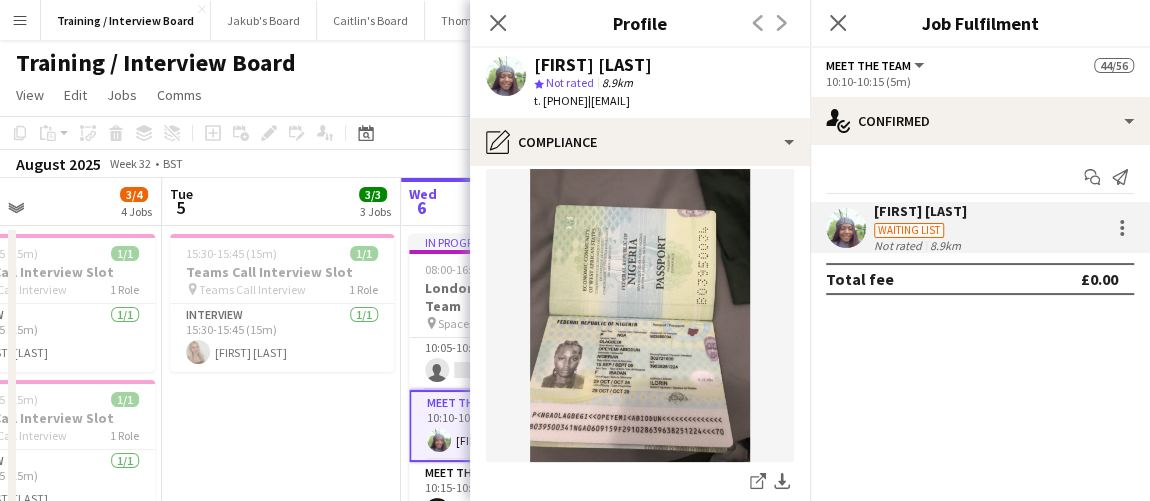 scroll, scrollTop: 454, scrollLeft: 0, axis: vertical 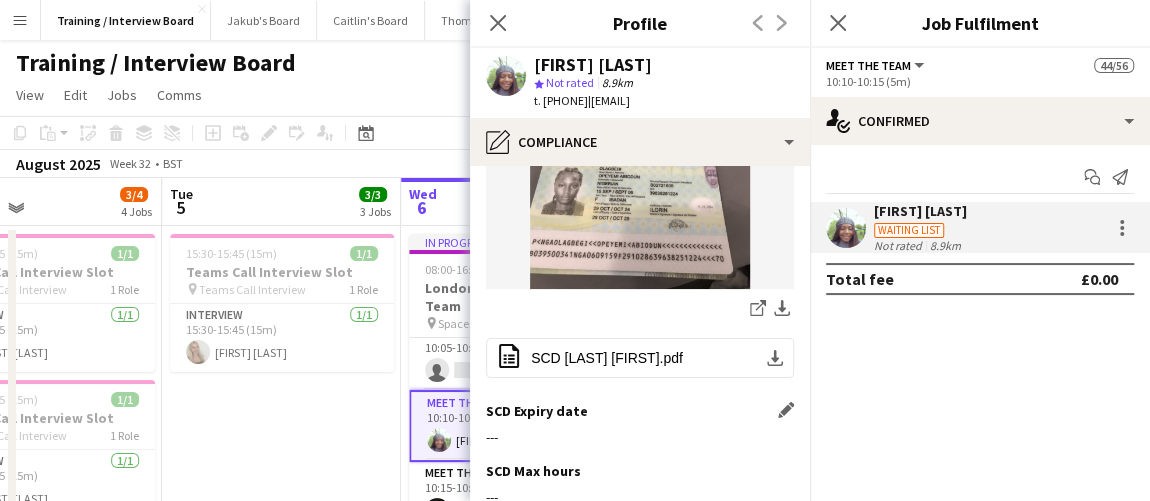 click on "Edit this field" 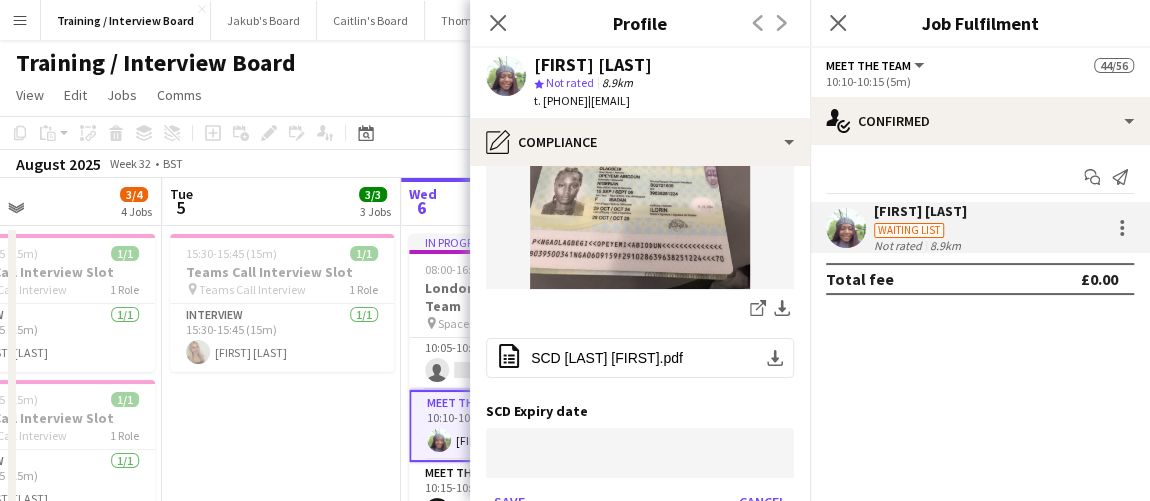 click on "Menu
Boards
Boards   Boards   All jobs   Status
Workforce
Workforce   My Workforce   Recruiting
Comms
Comms
Pay
Pay   Approvals   Payments   Reports
Platform Settings
Platform Settings   App settings   Your settings   Profiles
Training Academy
Training Academy
Knowledge Base
Knowledge Base
Product Updates
Product Updates   Log Out   Privacy   Training / Interview Board
Close
Jakub's Board
Close
Caitlin's Board
Close
Thomasina's Board
Close
Dean's Board
Close
Add
Help
Notifications" at bounding box center [575, 1866] 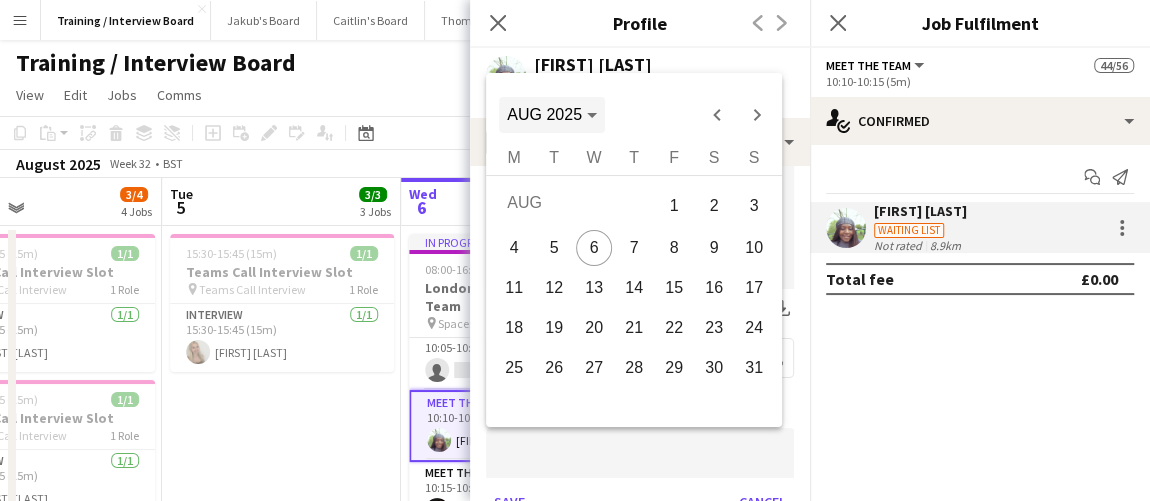 click on "AUG 2025" at bounding box center [544, 114] 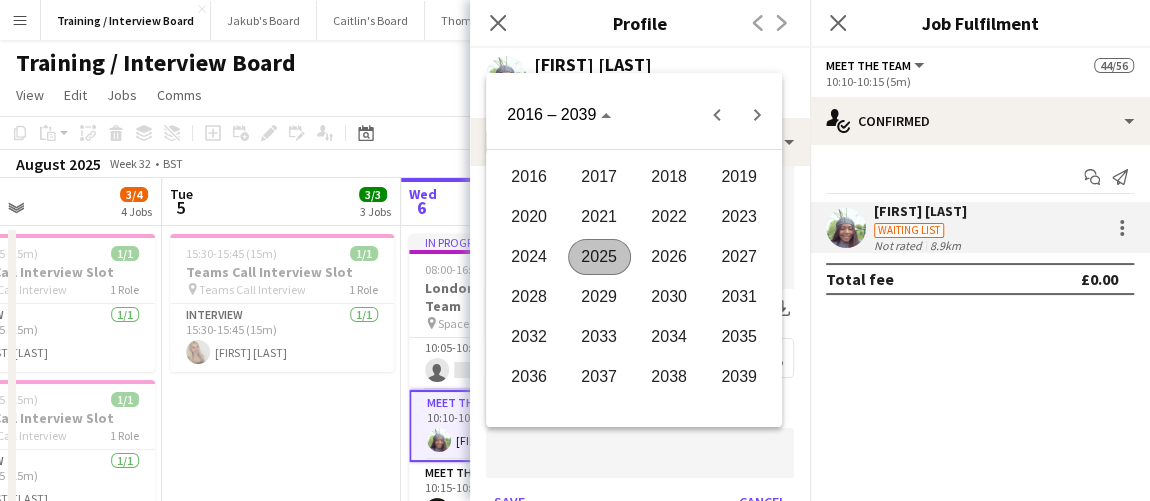click on "2026" at bounding box center [668, 257] 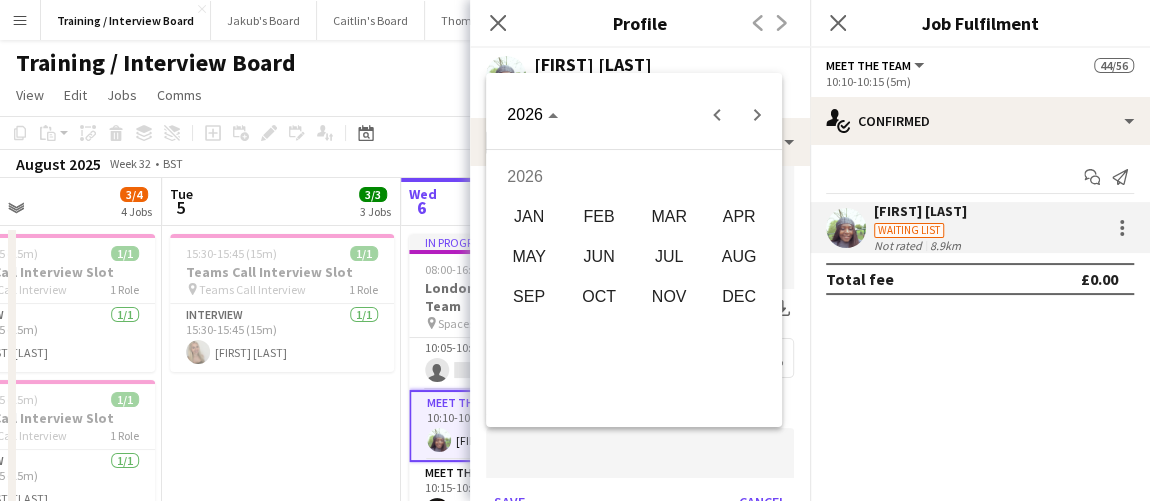 click on "APR" at bounding box center (738, 217) 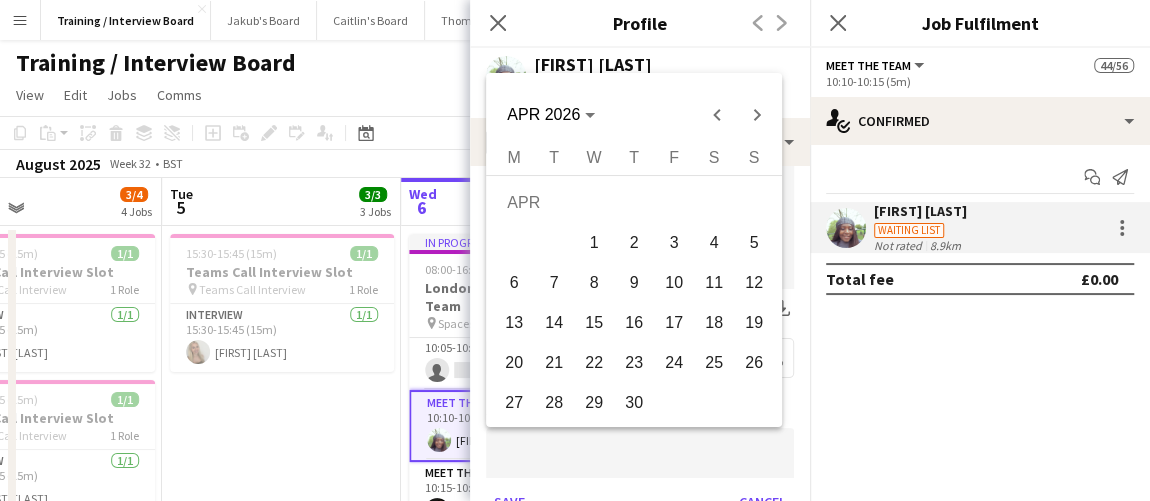 drag, startPoint x: 535, startPoint y: 320, endPoint x: 509, endPoint y: 320, distance: 26 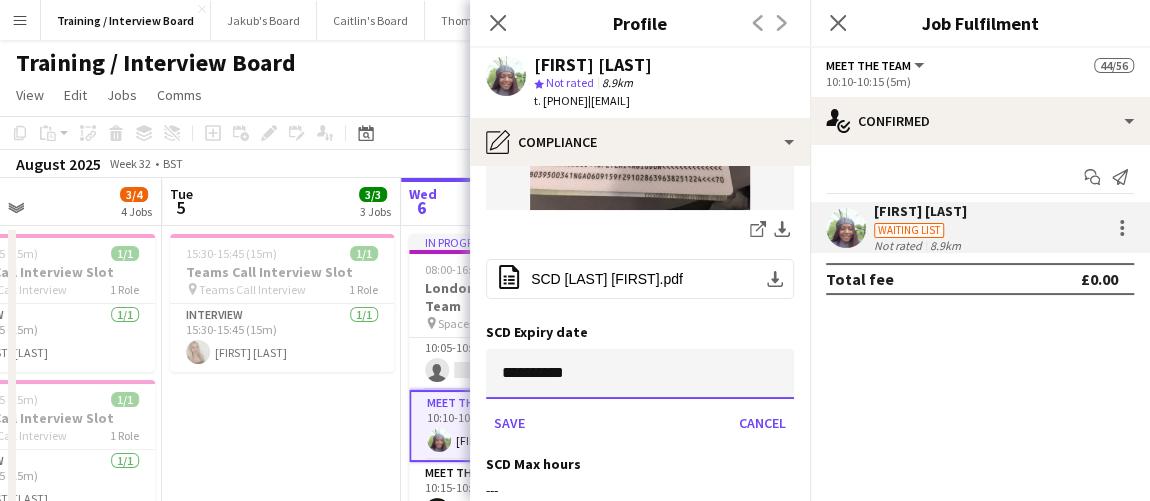 scroll, scrollTop: 545, scrollLeft: 0, axis: vertical 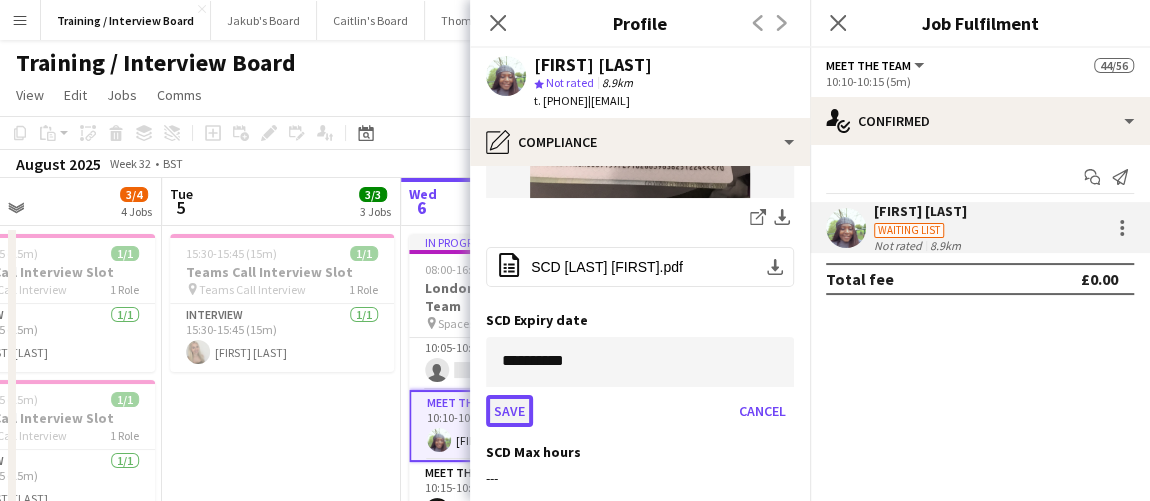click on "Save" 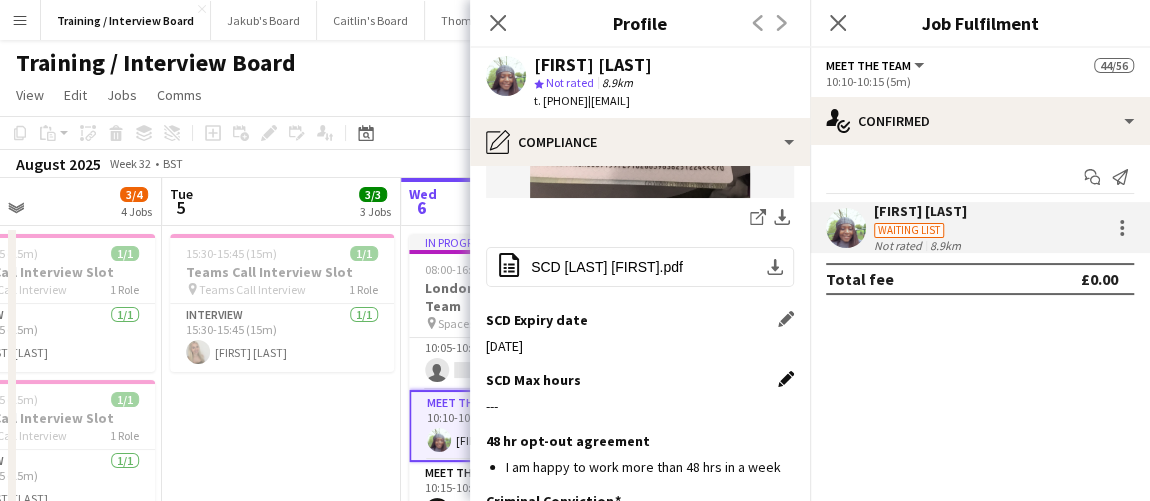 click on "Edit this field" 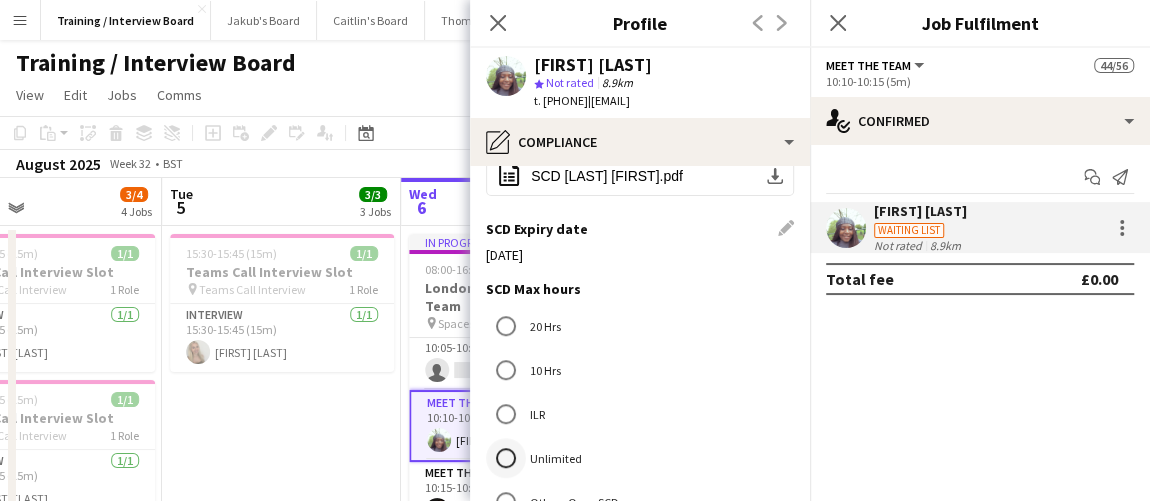 scroll, scrollTop: 727, scrollLeft: 0, axis: vertical 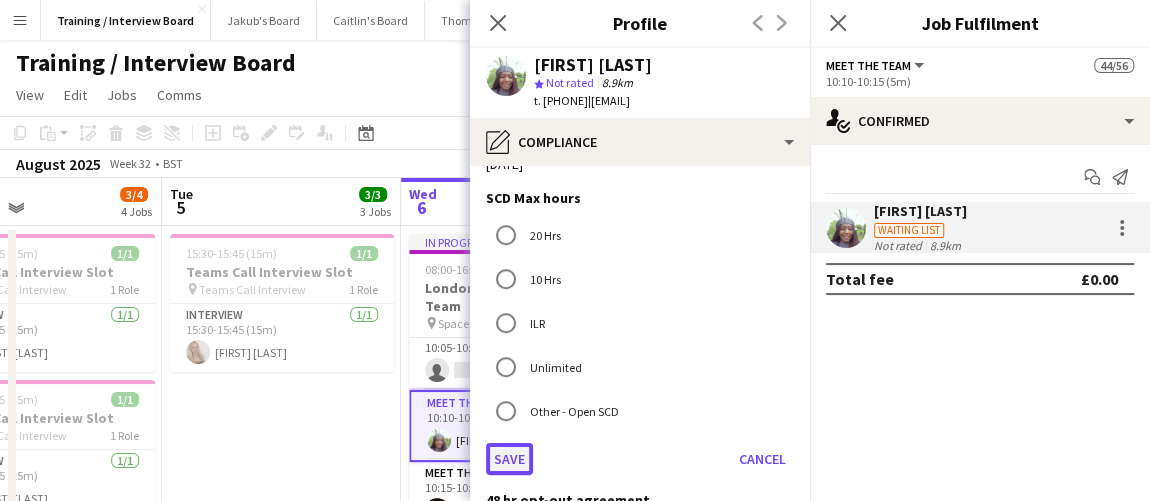 click on "Save" 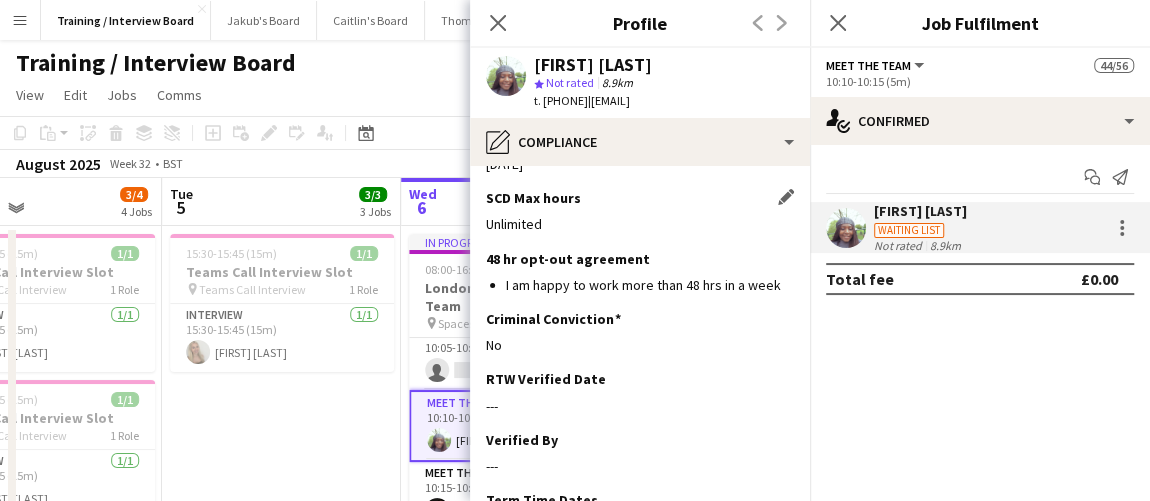 click on "15:30-15:45 (15m)    1/1   Teams Call Interview Slot
pin
Teams Call Interview   1 Role   Interview   1/1   15:30-15:45 (15m)
Amelia Green" at bounding box center [281, 1474] 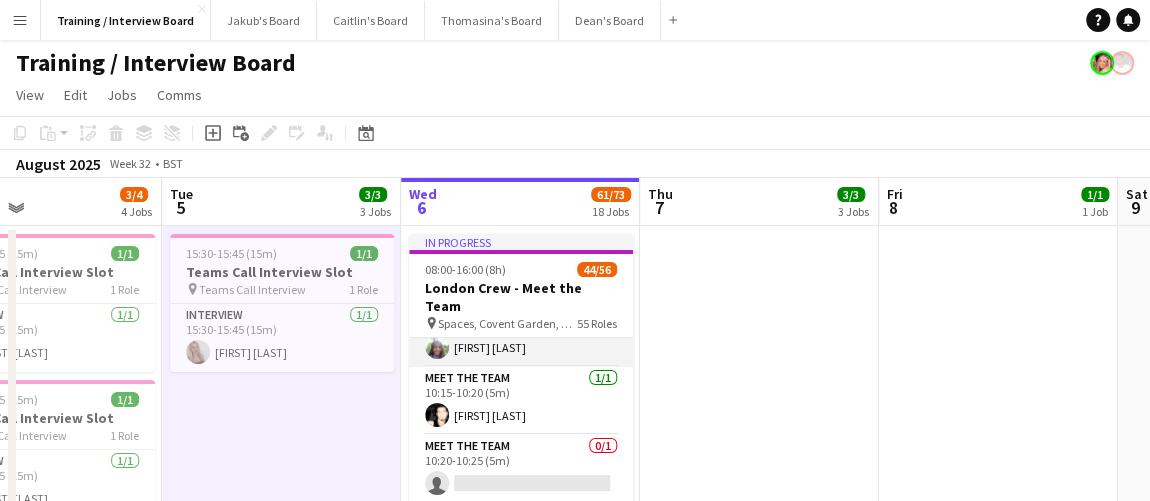 click on "Meet The Team   1/1   10:10-10:15 (5m)
Opeyemi Olagbegi" at bounding box center (521, 333) 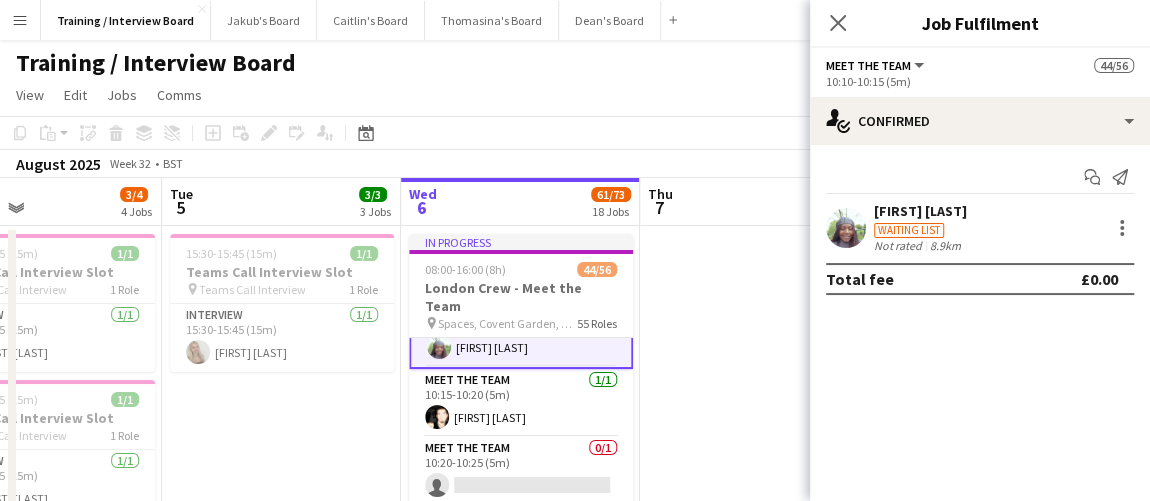 click on "Start chat
Send notification" at bounding box center (980, 177) 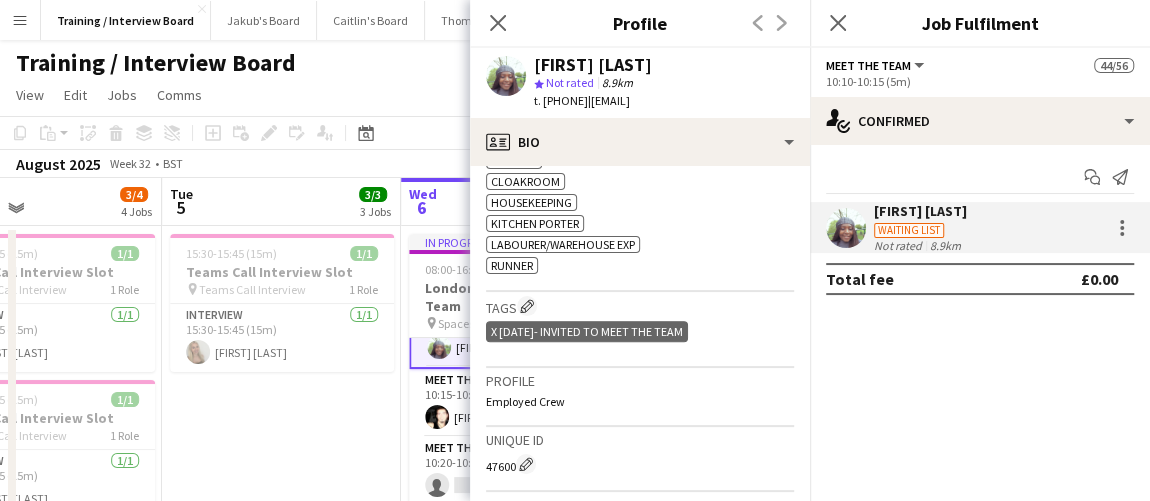 scroll, scrollTop: 727, scrollLeft: 0, axis: vertical 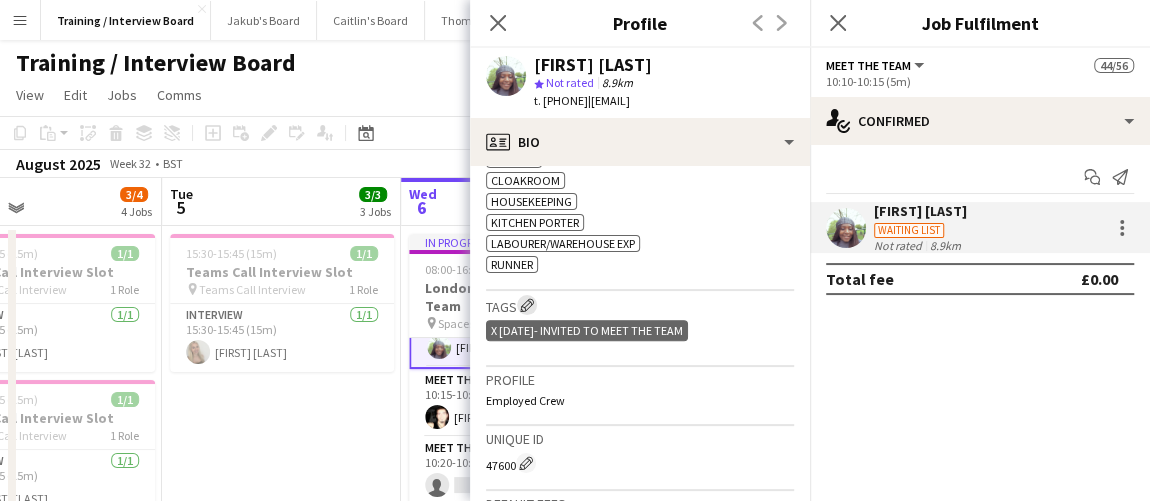 click on "Edit crew company tags" 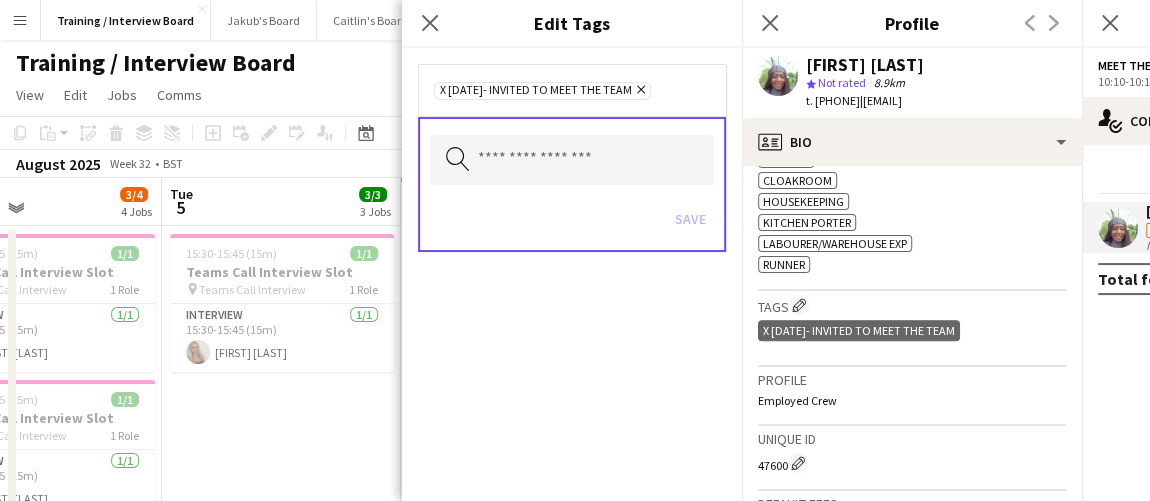 click 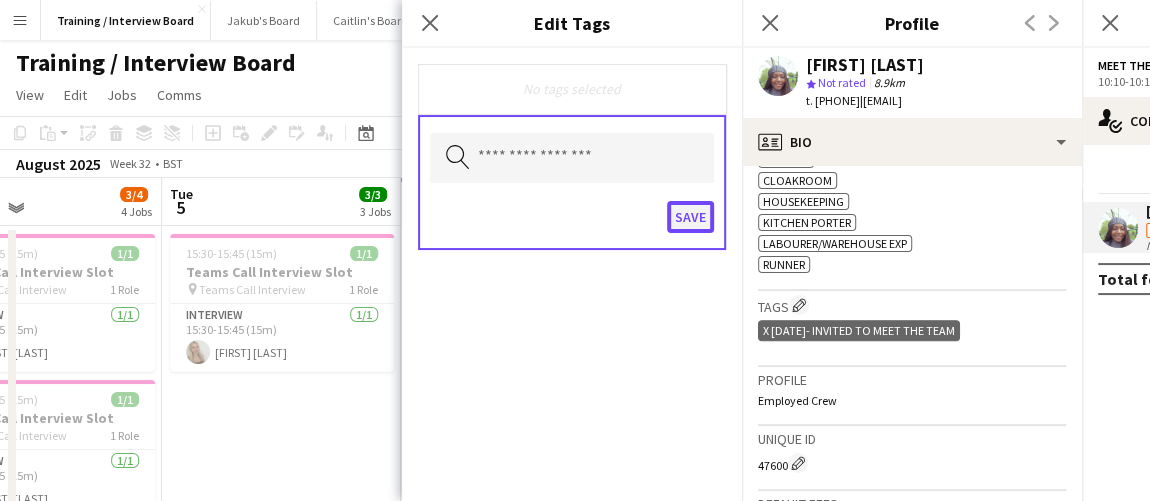 click on "Save" 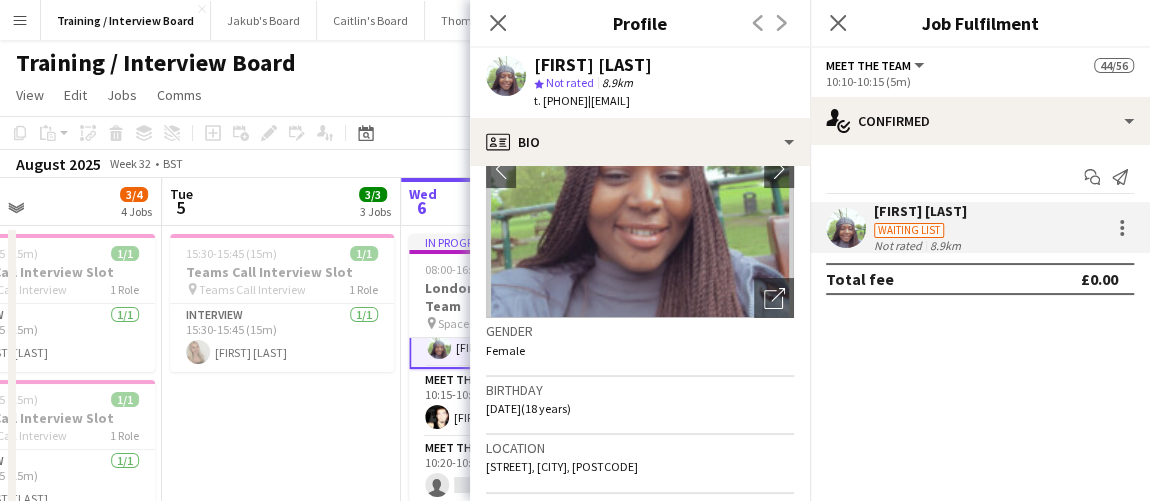 scroll, scrollTop: 0, scrollLeft: 0, axis: both 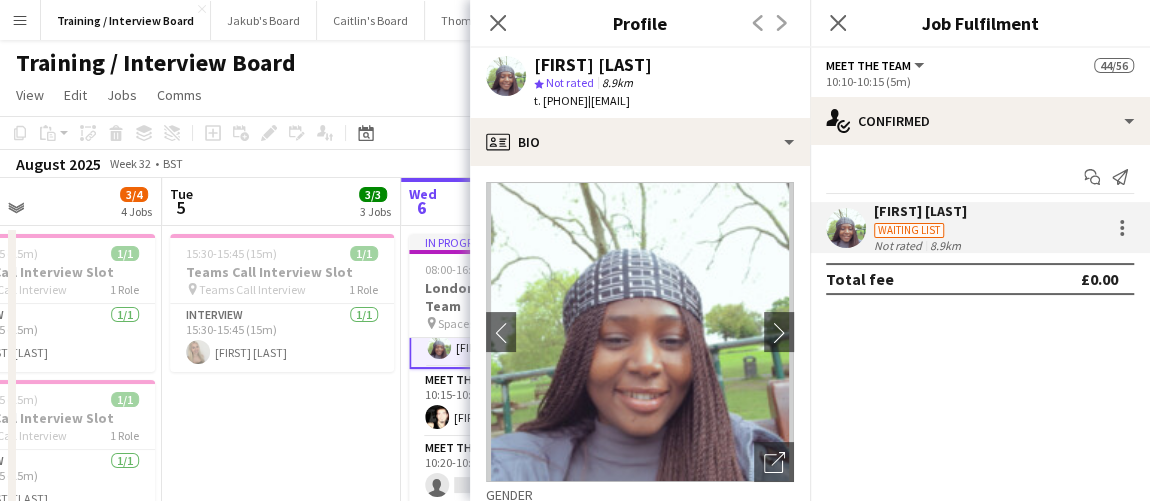 click on "15:30-15:45 (15m)    1/1   Teams Call Interview Slot
pin
Teams Call Interview   1 Role   Interview   1/1   15:30-15:45 (15m)
Amelia Green" at bounding box center [281, 1474] 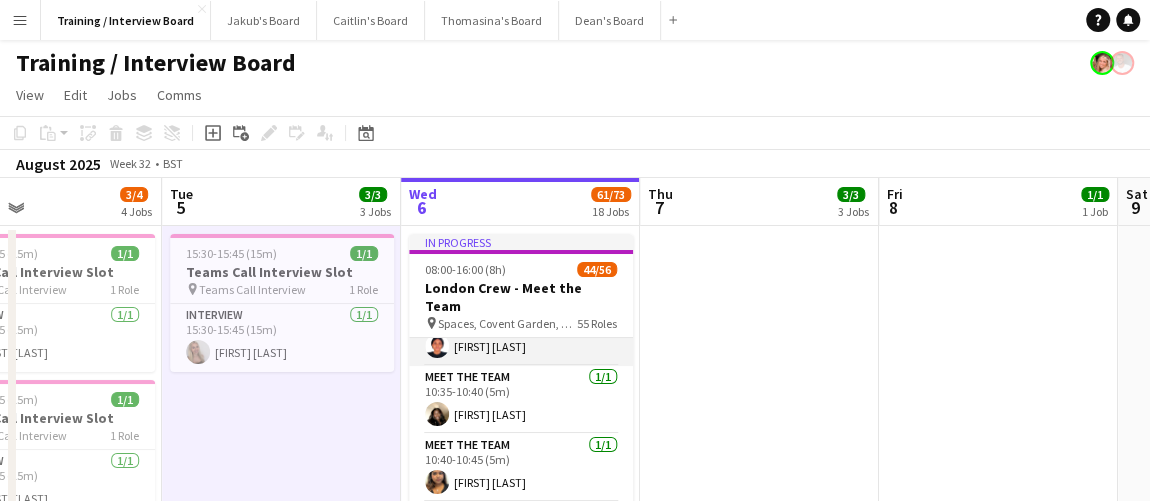 scroll, scrollTop: 363, scrollLeft: 0, axis: vertical 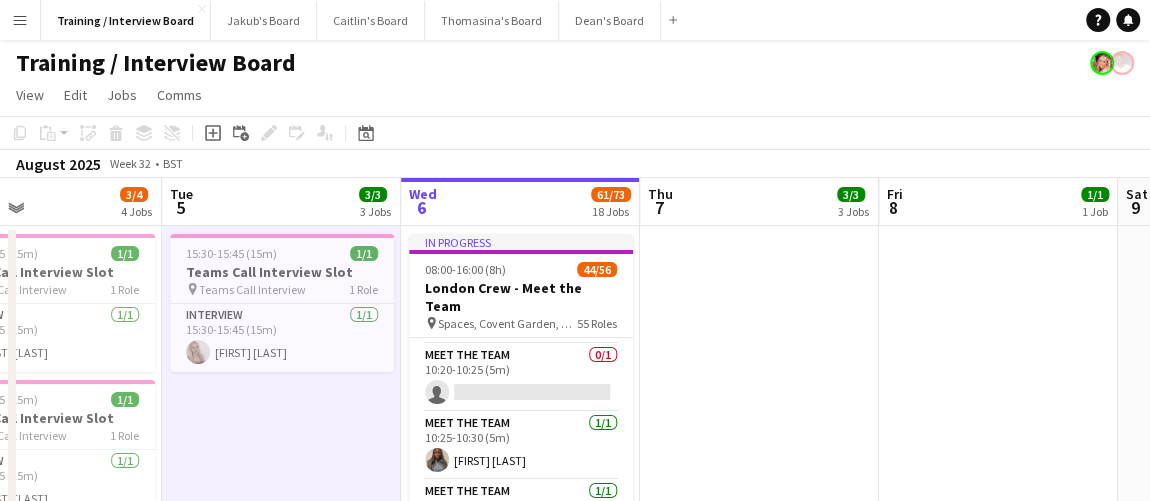 click at bounding box center (759, 1474) 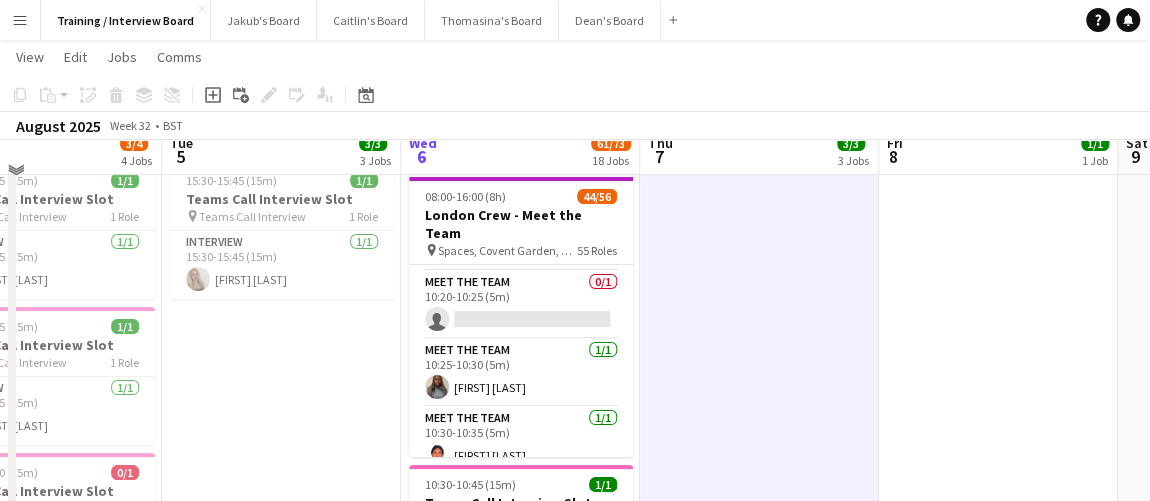 scroll, scrollTop: 90, scrollLeft: 0, axis: vertical 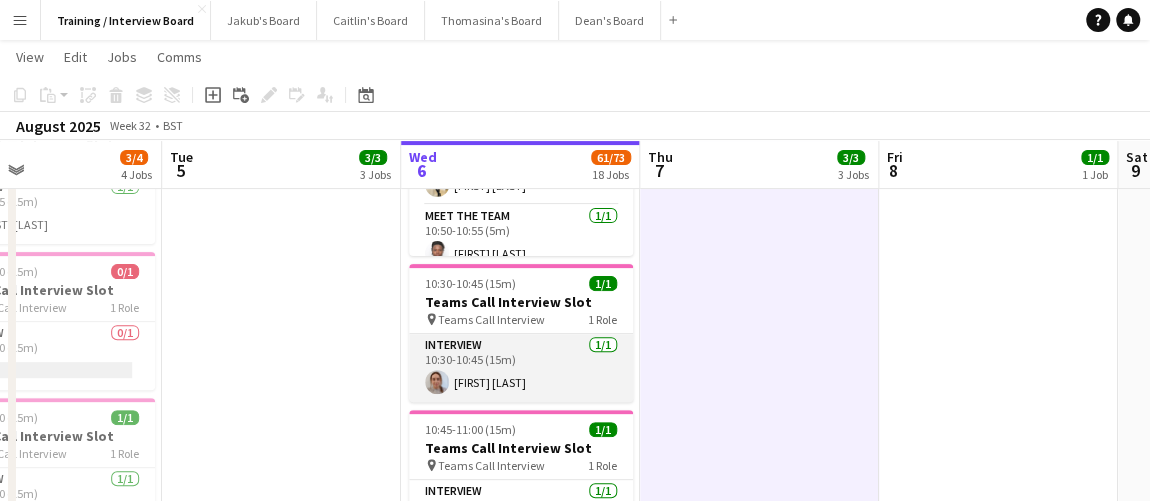 click on "Interview   1/1   10:30-10:45 (15m)
Colleen Sweeney" at bounding box center (521, 368) 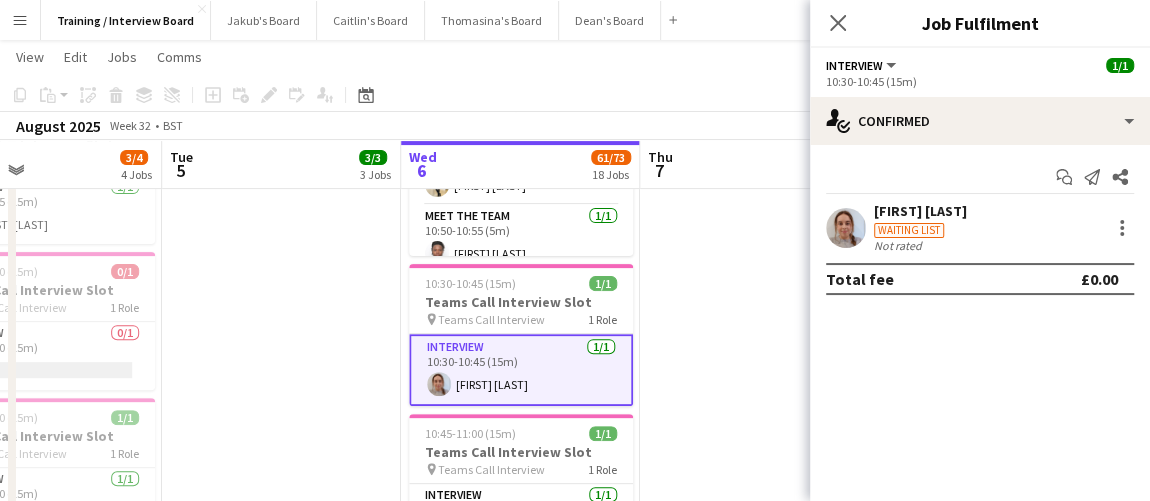 click on "Colleen Sweeney" at bounding box center (920, 211) 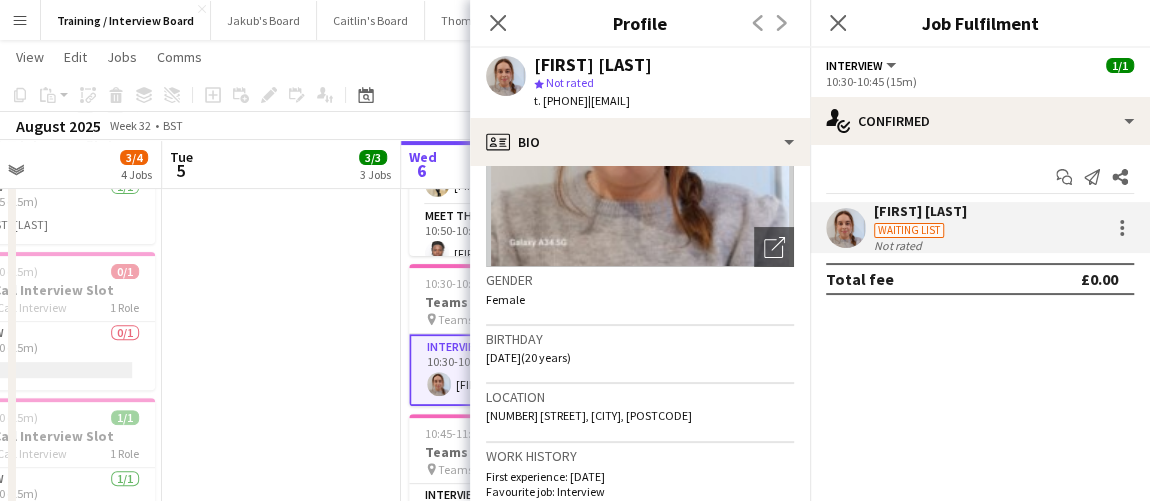 scroll, scrollTop: 181, scrollLeft: 0, axis: vertical 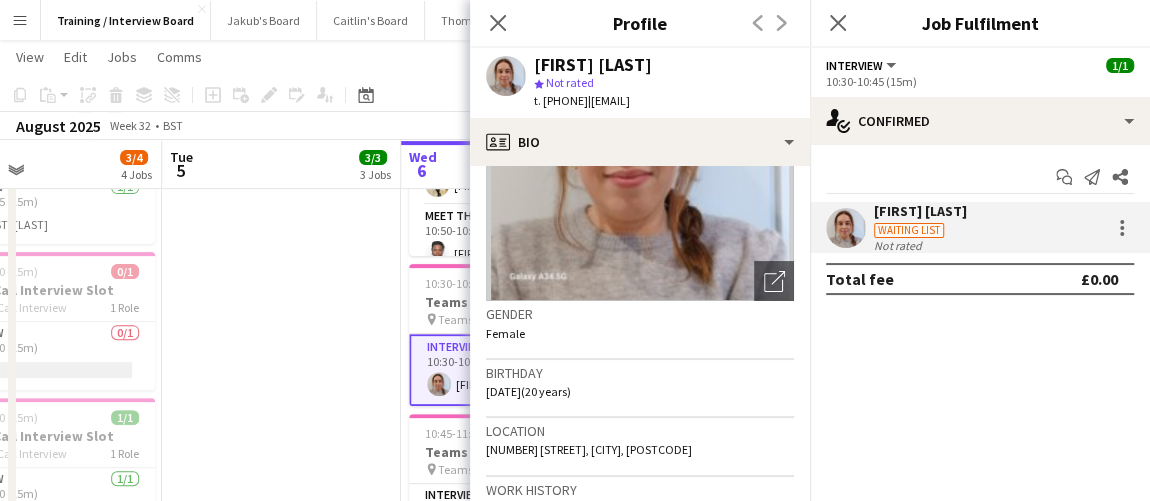 click on "Colleen Sweeney
star
Not rated   t. +447522343026   |   colleensweeney84@gmail.com" 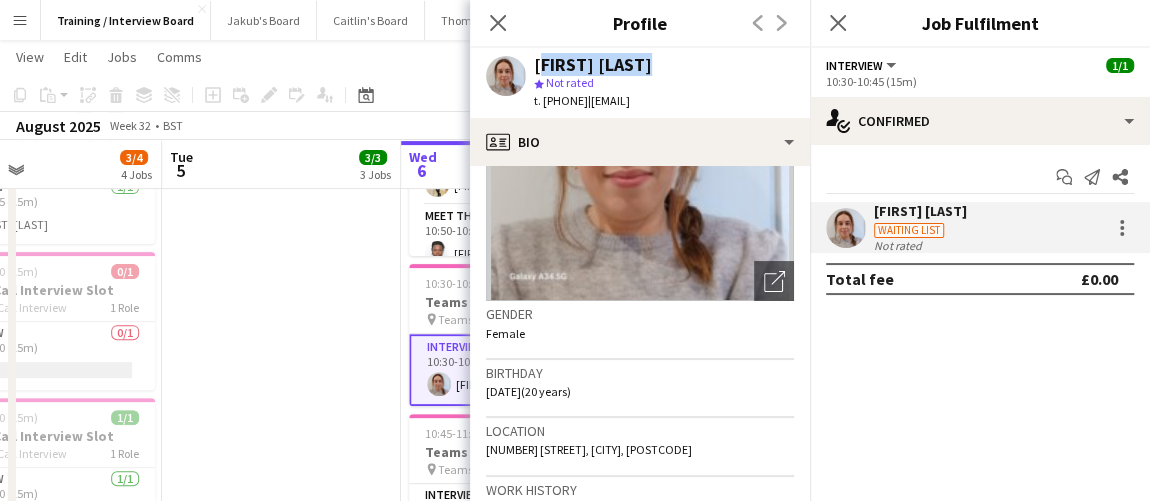 click on "Colleen Sweeney" 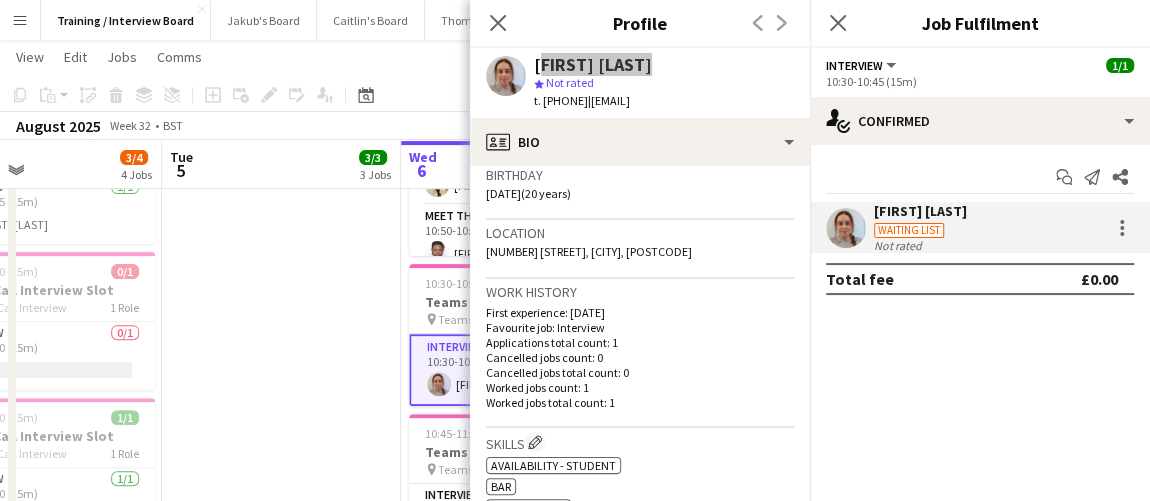 scroll, scrollTop: 272, scrollLeft: 0, axis: vertical 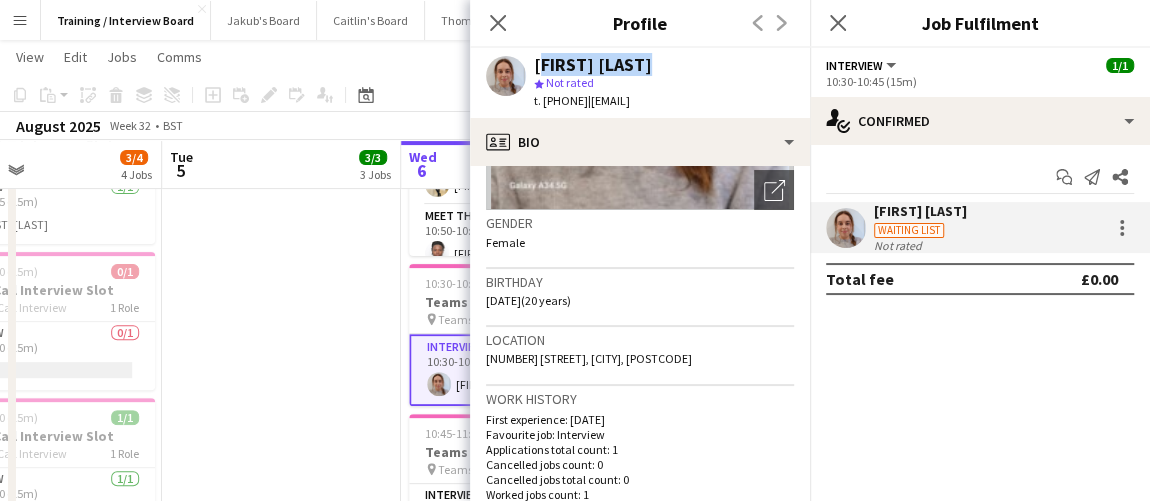 drag, startPoint x: 317, startPoint y: 495, endPoint x: 509, endPoint y: 331, distance: 252.50743 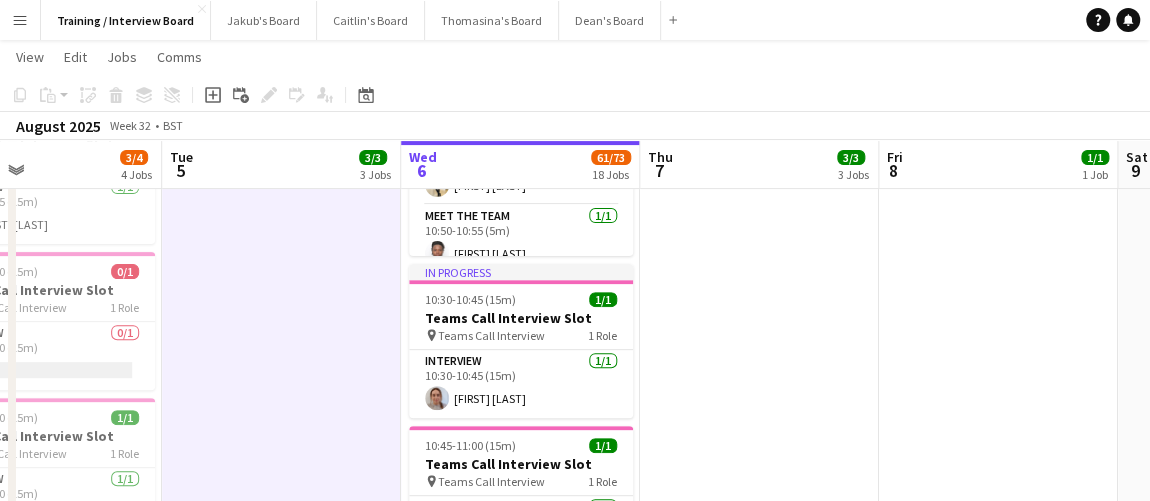 click on "Sat   2   Sun   3   Mon   4   3/4   4 Jobs   Tue   5   3/3   3 Jobs   Wed   6   61/73   18 Jobs   Thu   7   3/3   3 Jobs   Fri   8   1/1   1 Job   Sat   9   Sun   10   Mon   11   2/2   2 Jobs      10:30-10:45 (15m)    1/1   Teams Call Interview Slot
pin
Teams Call Interview   1 Role   Interview   1/1   10:30-10:45 (15m)
Lucy Ginesi     11:00-11:15 (15m)    1/1   Teams Call Interview Slot
pin
Teams Call Interview   1 Role   Interview   1/1   11:00-11:15 (15m)
Cody Harrison     11:45-12:00 (15m)    0/1   Teams Call Interview Slot
pin
Teams Call Interview   1 Role   Interview   0/1   11:45-12:00 (15m)
single-neutral-actions
15:45-16:00 (15m)    1/1   Teams Call Interview Slot
pin
Teams Call Interview   1 Role   Interview   1/1   15:45-16:00 (15m)
Amelia Green     15:30-15:45 (15m)    1/1
pin" at bounding box center [575, 1632] 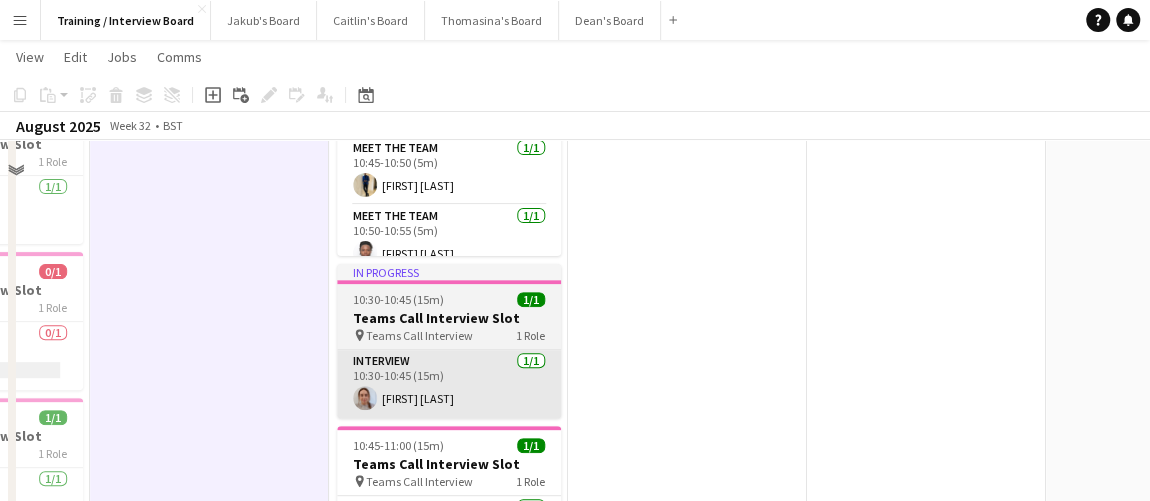 scroll, scrollTop: 90, scrollLeft: 0, axis: vertical 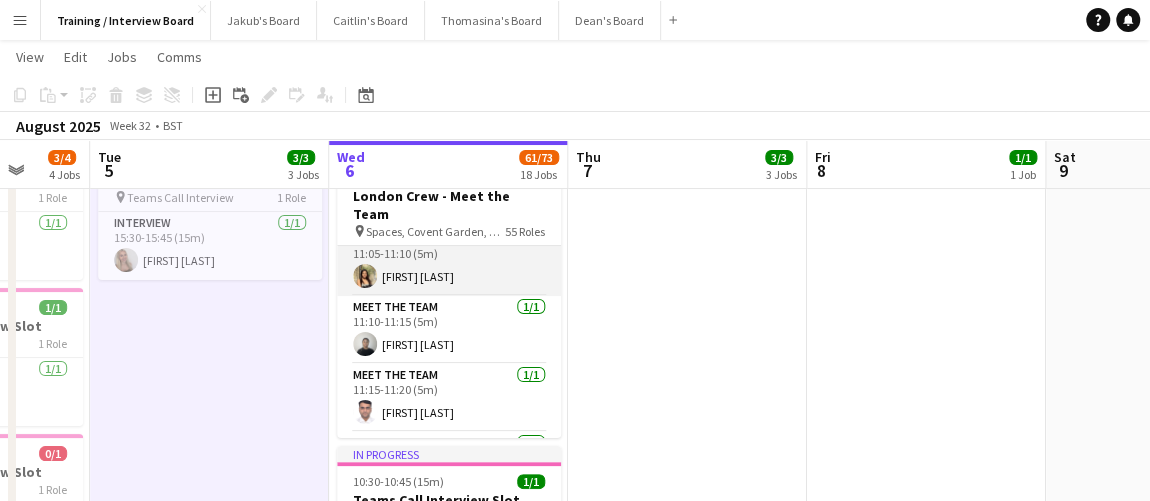 click on "Meet The Team   1/1   11:05-11:10 (5m)
Rupinder Kaur" at bounding box center (449, 262) 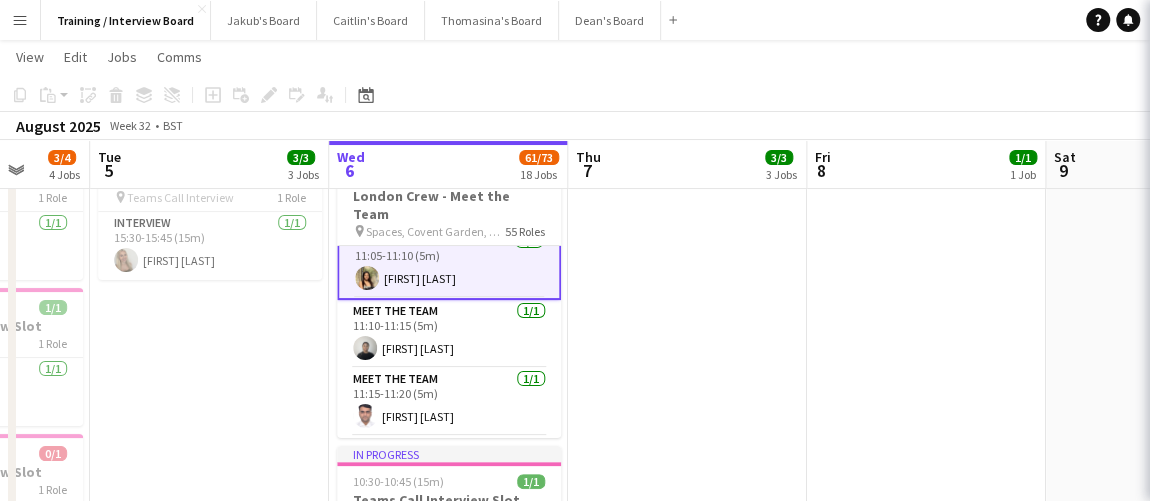 scroll, scrollTop: 1001, scrollLeft: 0, axis: vertical 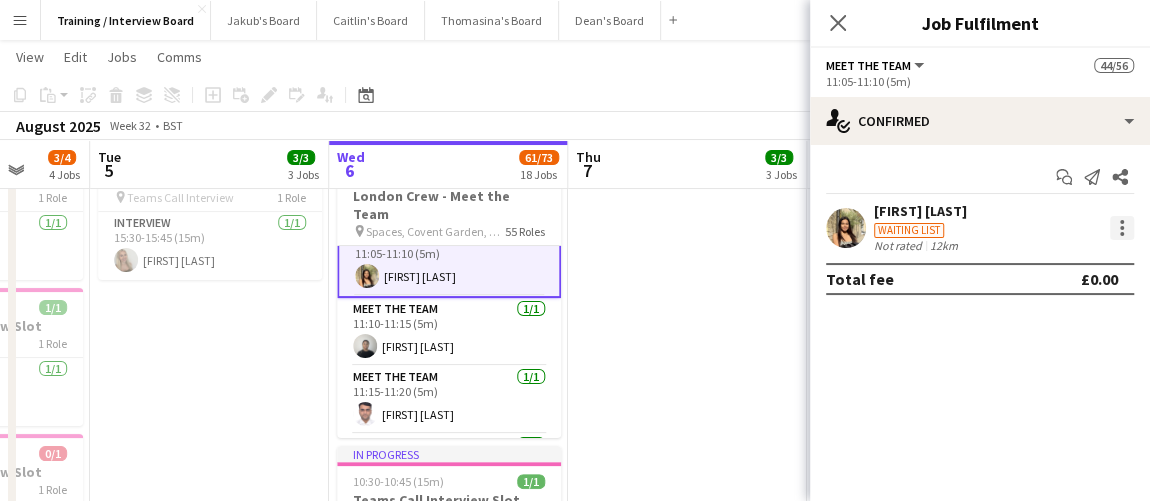 click at bounding box center (1122, 228) 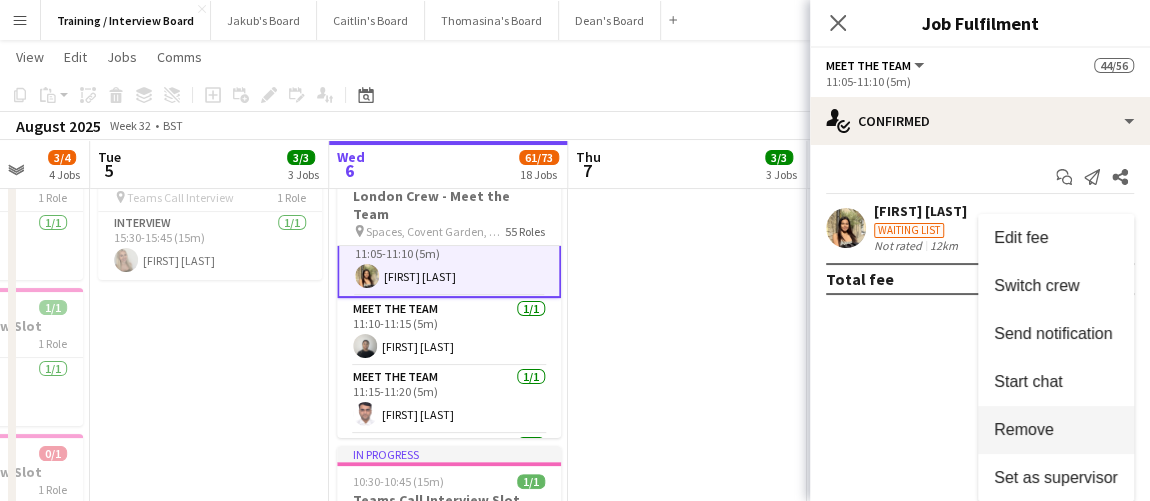 click on "Remove" at bounding box center (1056, 430) 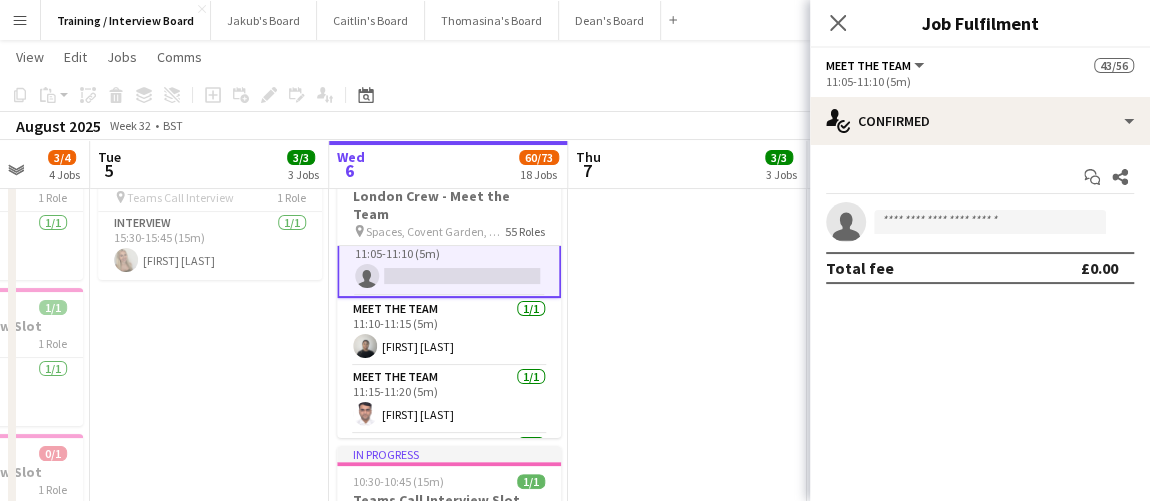 click at bounding box center [687, 1382] 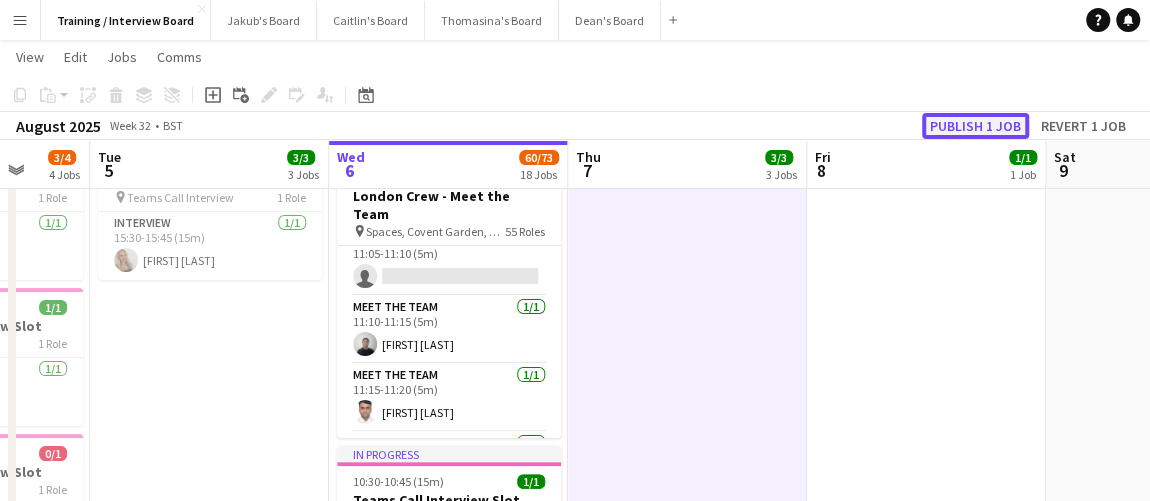 click on "Publish 1 job" 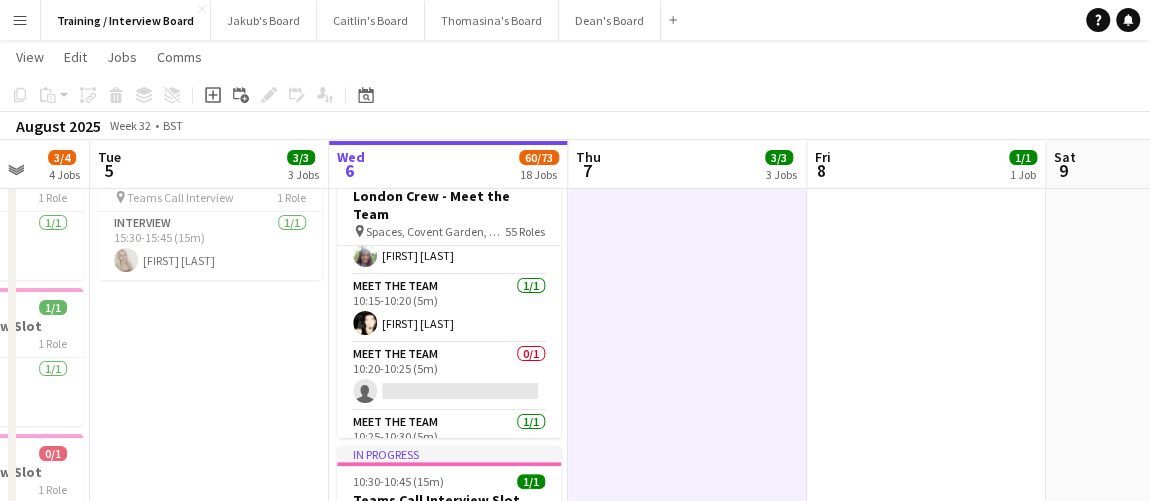 scroll, scrollTop: 181, scrollLeft: 0, axis: vertical 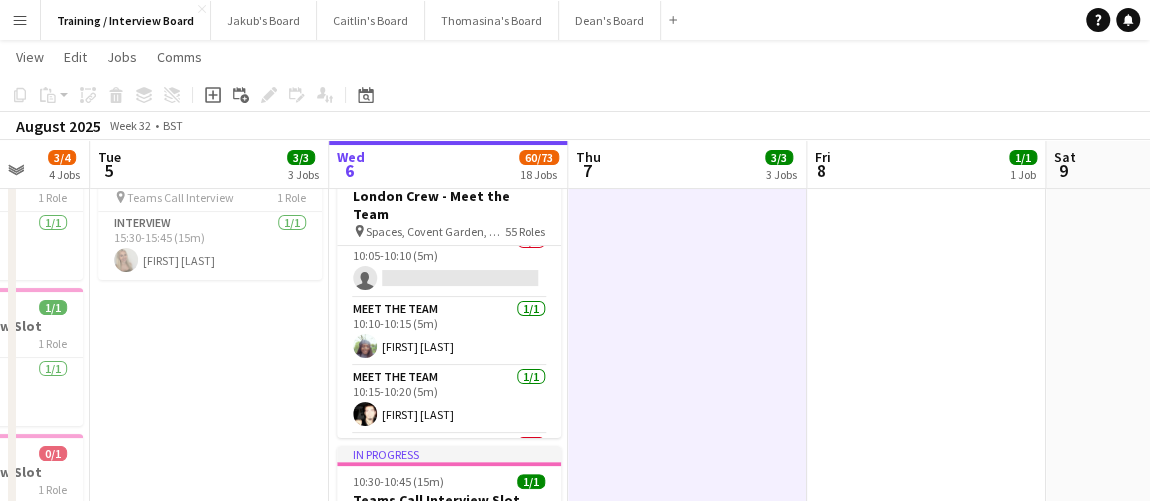 click at bounding box center (687, 1382) 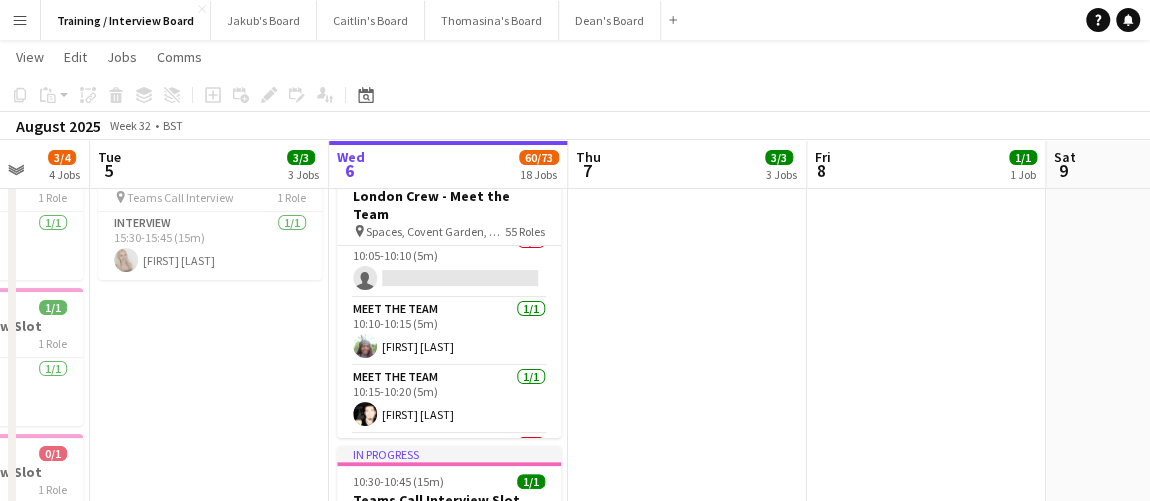scroll, scrollTop: 0, scrollLeft: 626, axis: horizontal 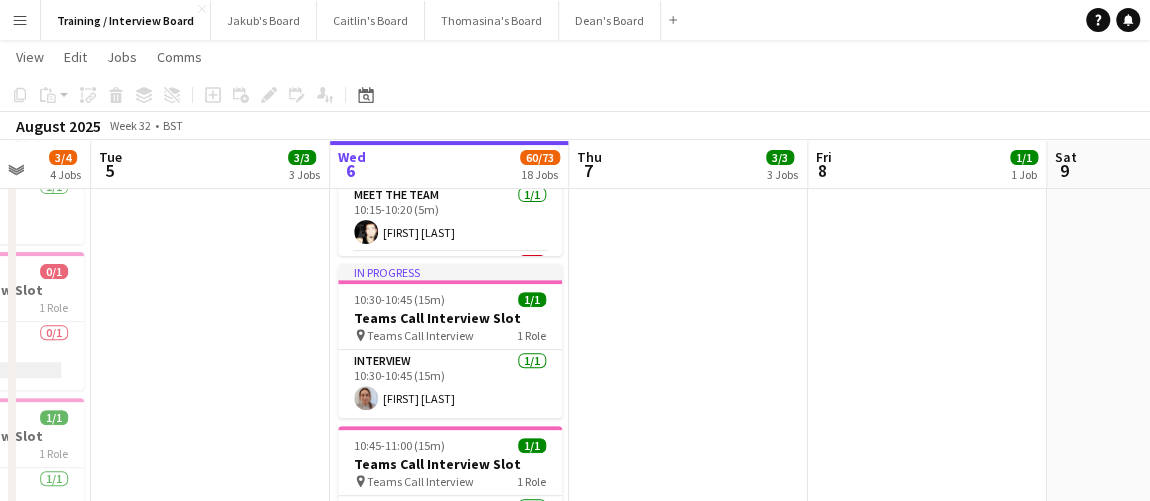 click on "Interview   1/1   10:30-10:45 (15m)
Colleen Sweeney" at bounding box center [450, 384] 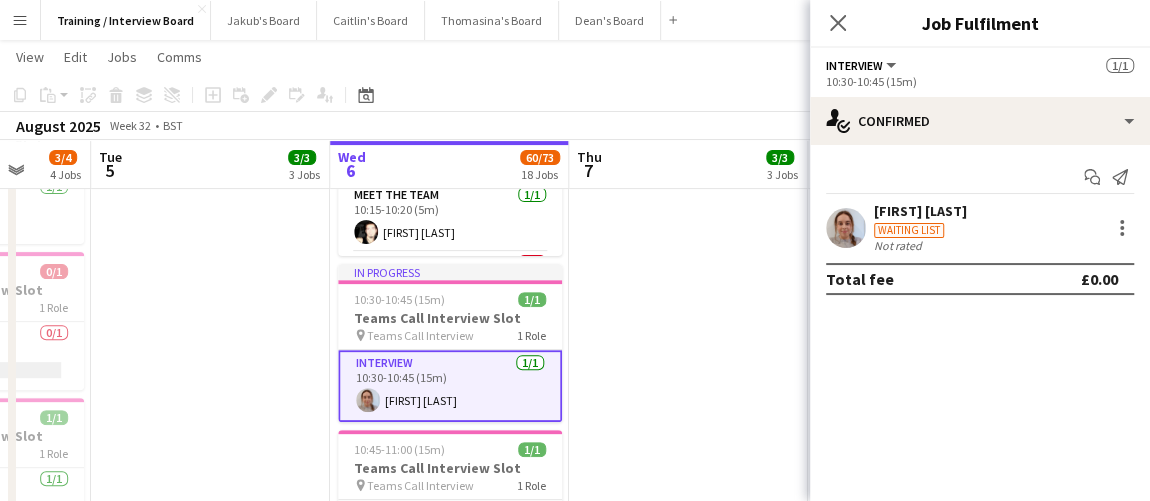 click on "Waiting list" at bounding box center (920, 229) 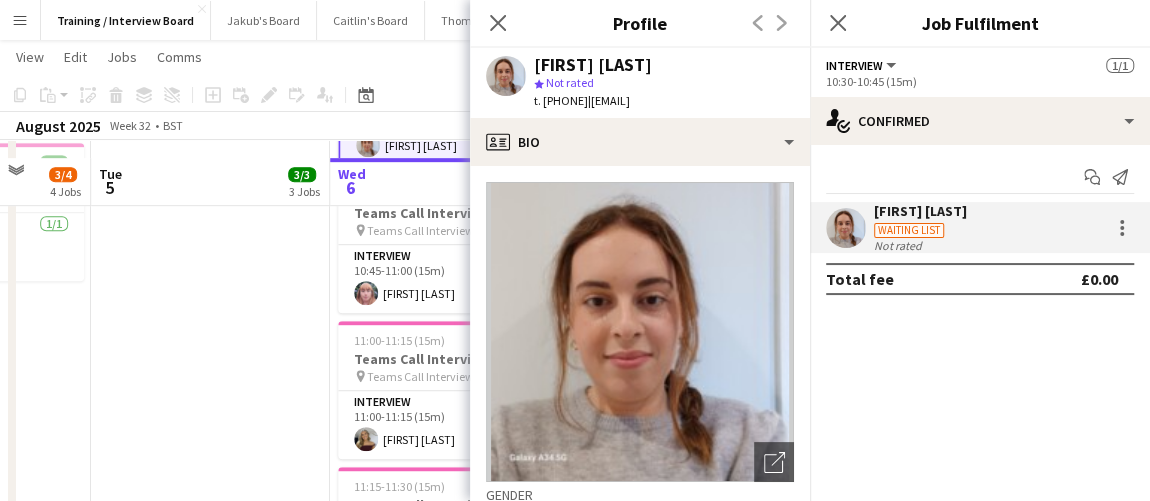 scroll, scrollTop: 545, scrollLeft: 0, axis: vertical 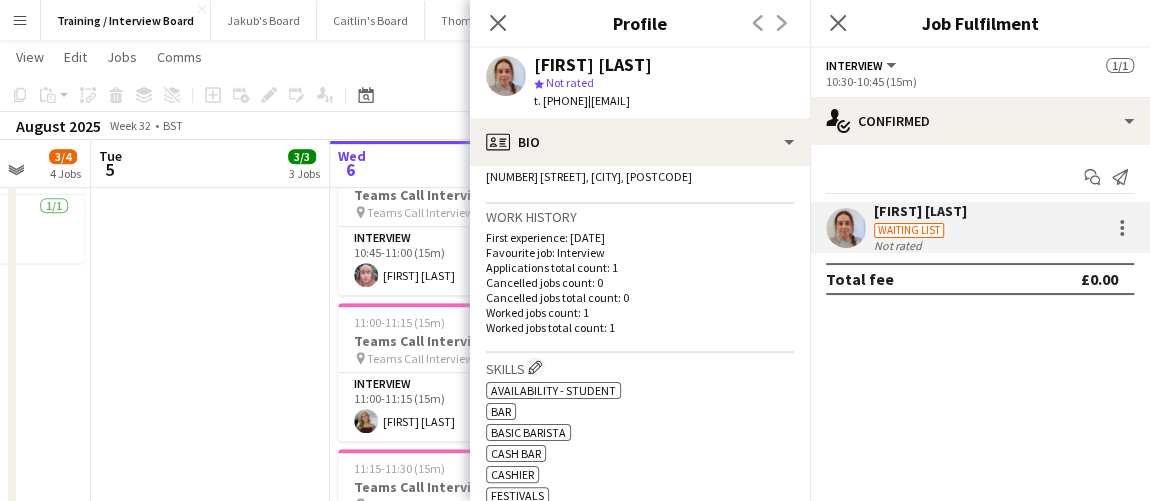 click on "Worked jobs total count: 1" 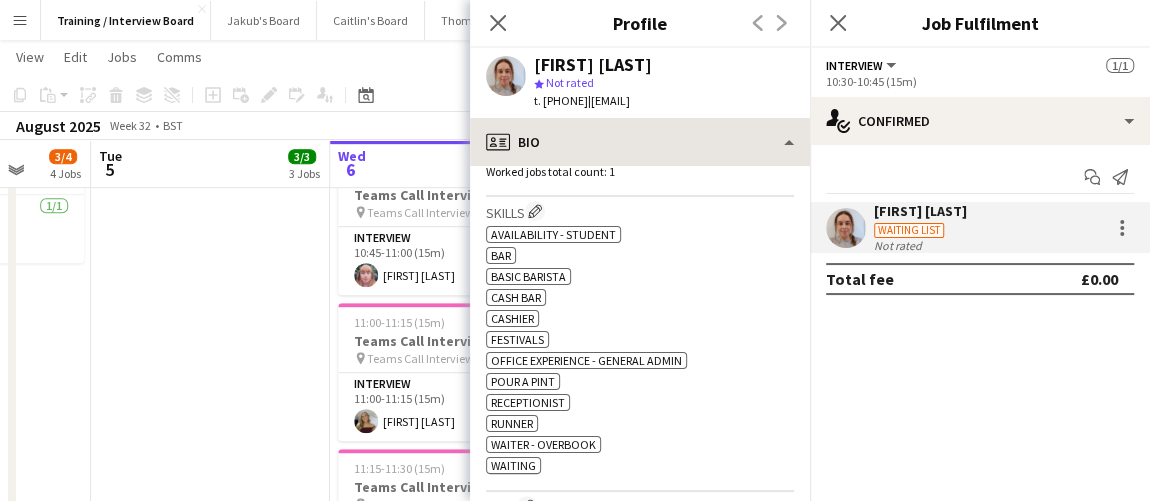 scroll, scrollTop: 636, scrollLeft: 0, axis: vertical 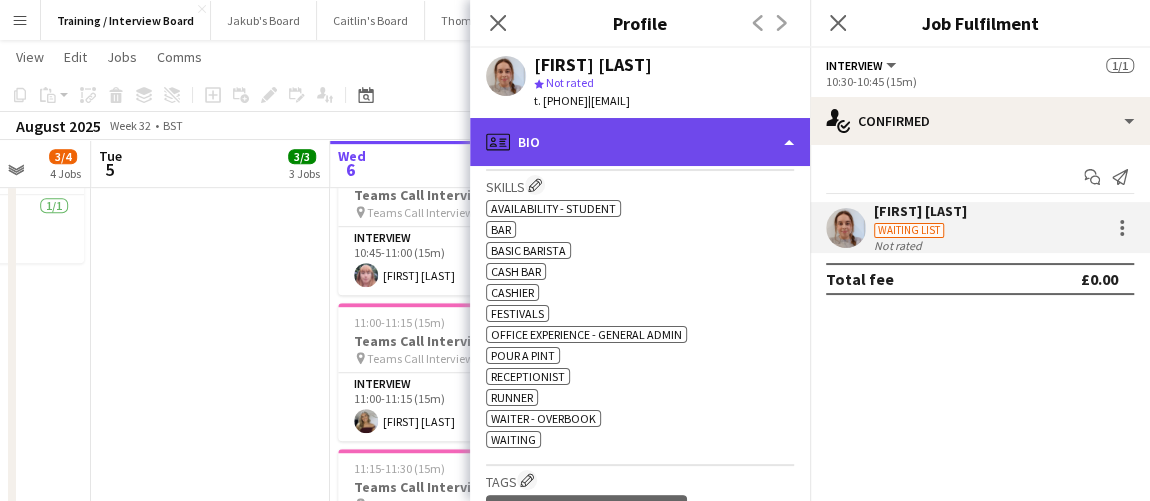 click on "profile
Bio" 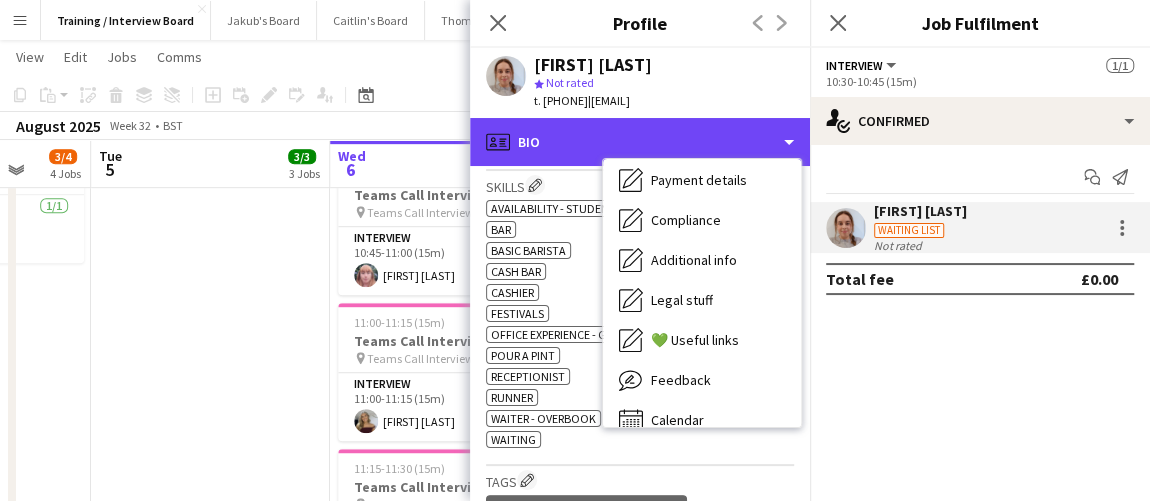 scroll, scrollTop: 267, scrollLeft: 0, axis: vertical 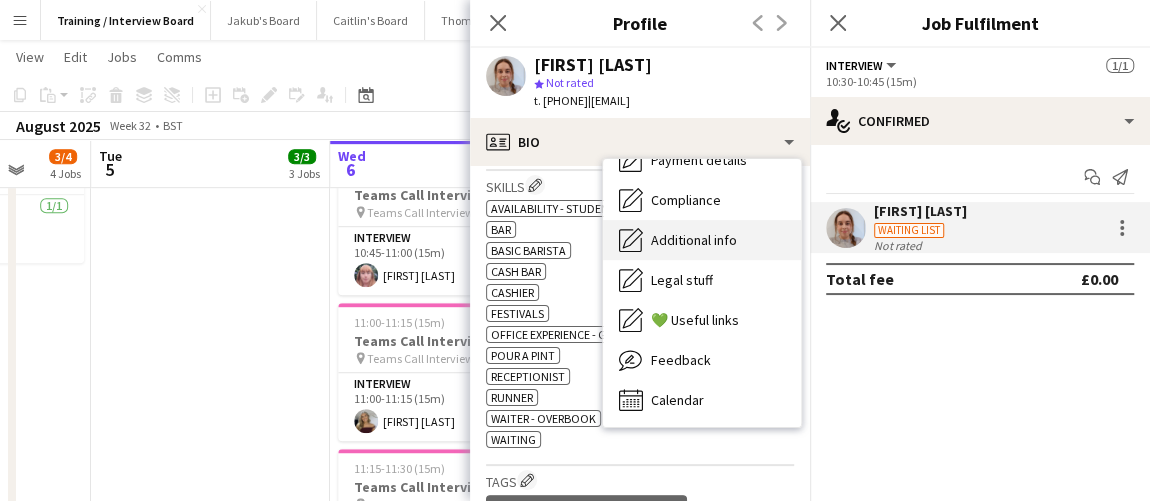 click on "Additional info" at bounding box center [694, 240] 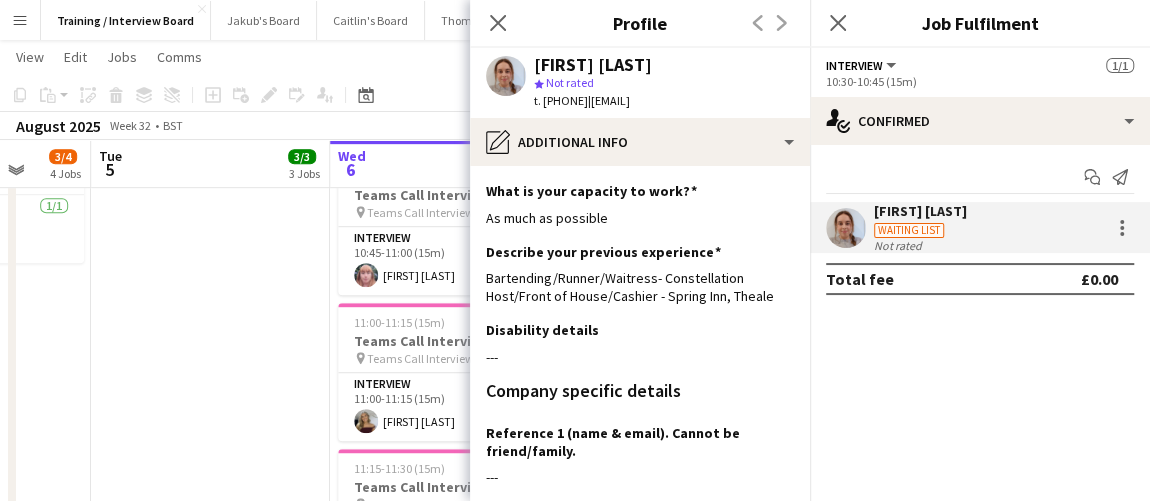click on "15:30-15:45 (15m)    1/1   Teams Call Interview Slot
pin
Teams Call Interview   1 Role   Interview   1/1   15:30-15:45 (15m)
Amelia Green" at bounding box center (210, 927) 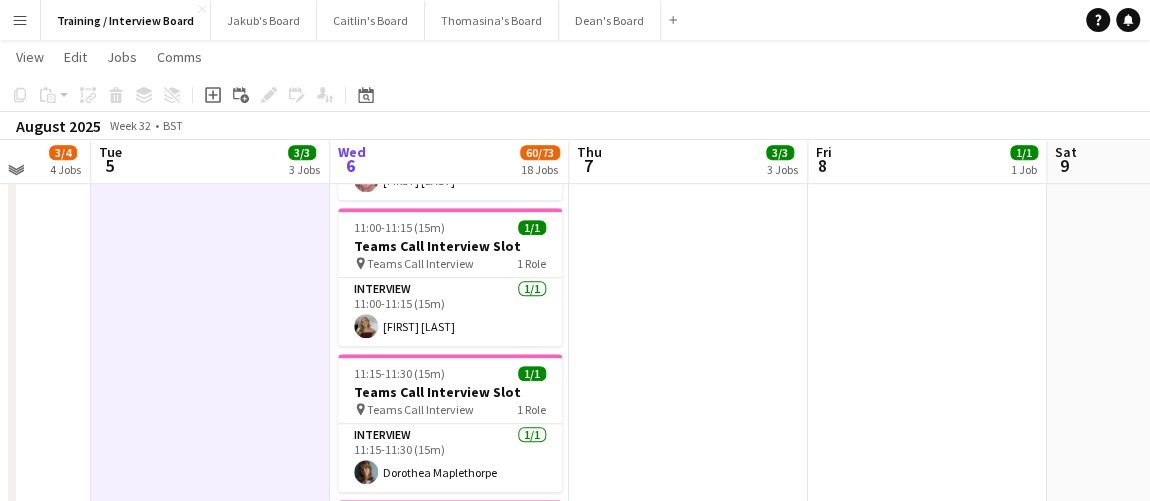 scroll, scrollTop: 363, scrollLeft: 0, axis: vertical 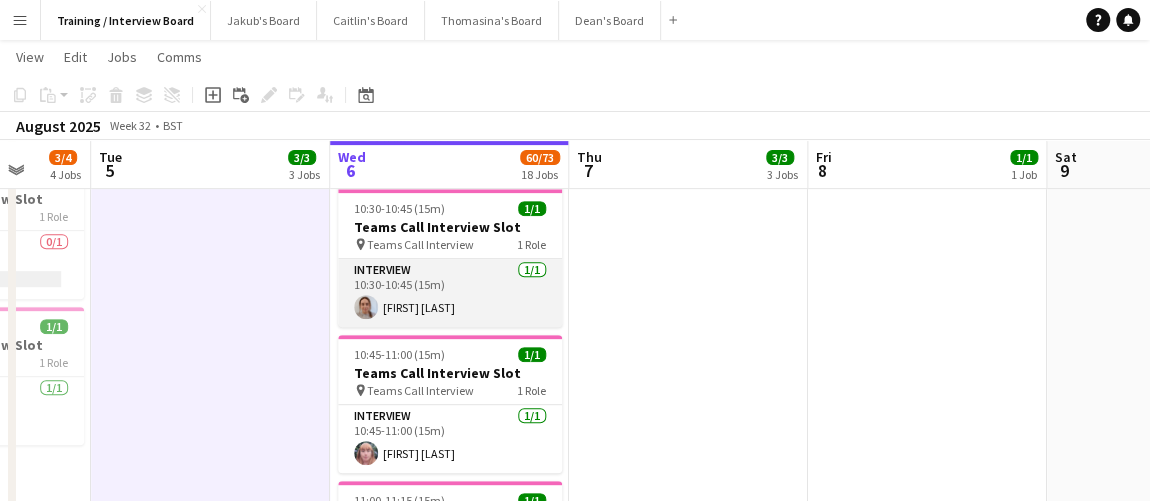 click on "Interview   1/1   10:30-10:45 (15m)
Colleen Sweeney" at bounding box center [450, 293] 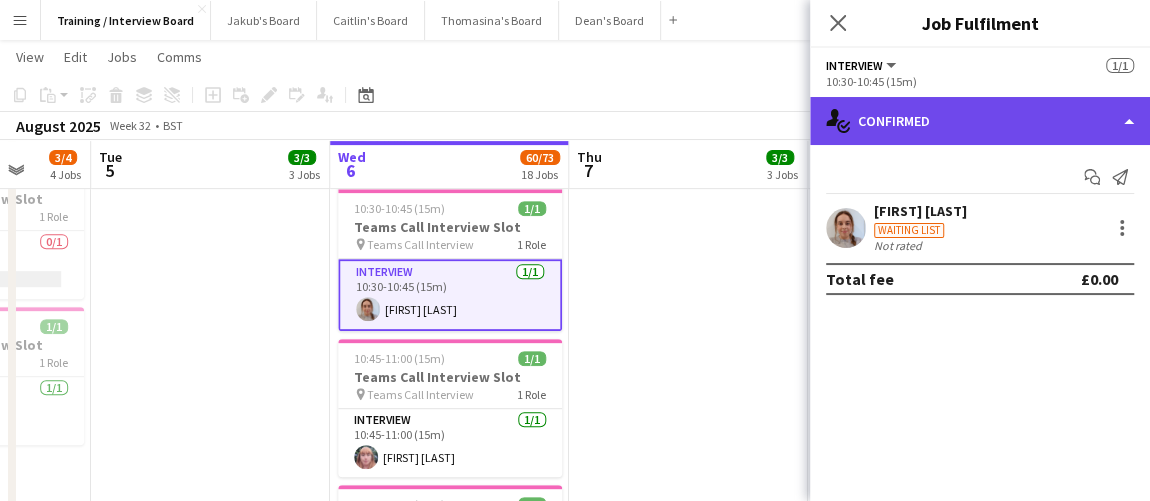 click on "single-neutral-actions-check-2
Confirmed" 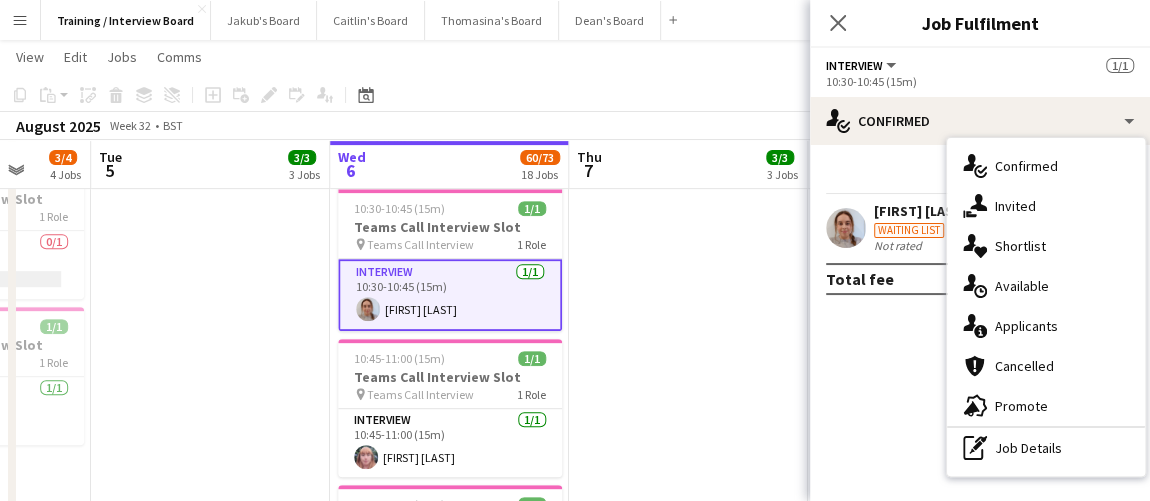 drag, startPoint x: 823, startPoint y: 204, endPoint x: 843, endPoint y: 209, distance: 20.615528 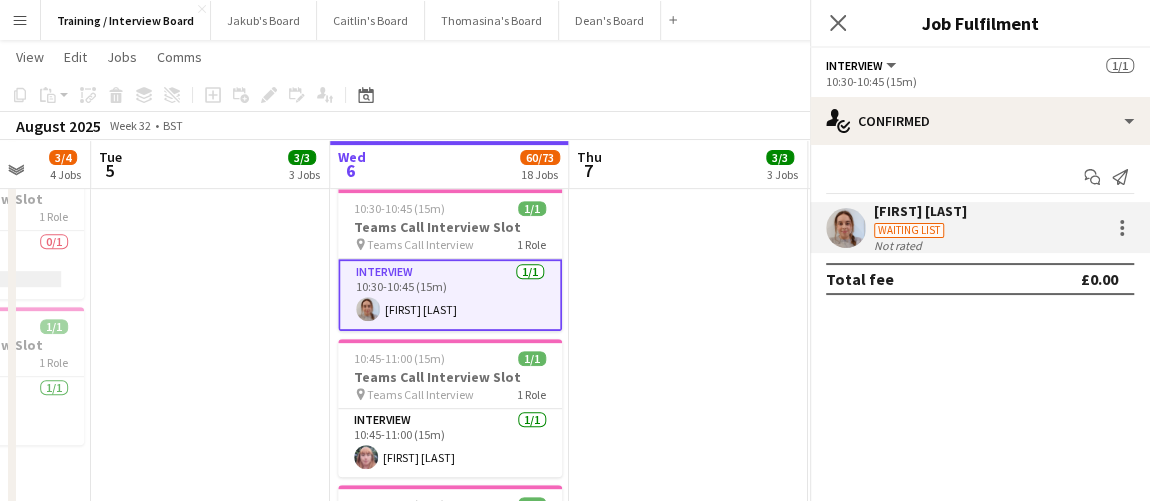 click at bounding box center (846, 228) 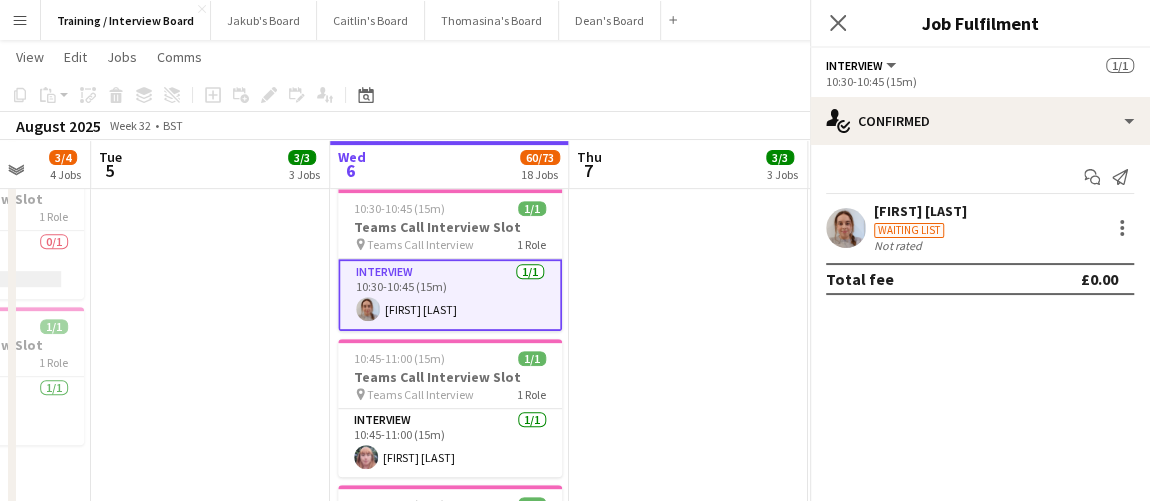 click at bounding box center (846, 228) 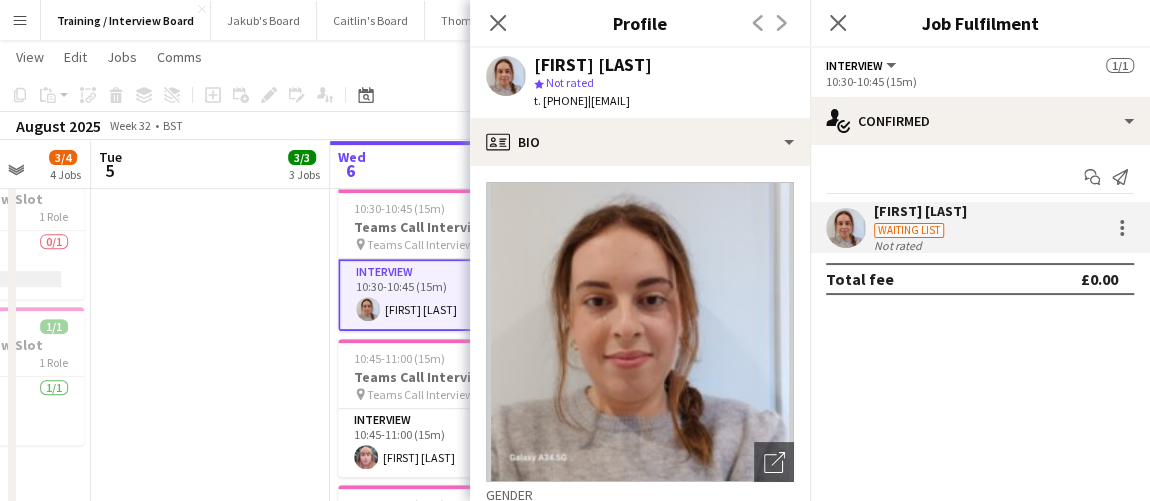 click on "star
Not rated" 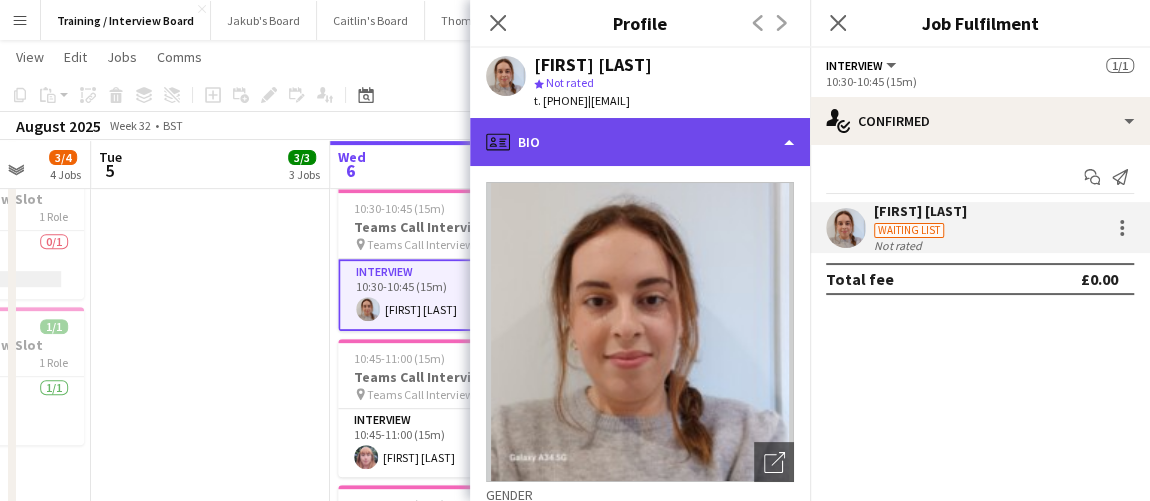 click on "profile
Bio" 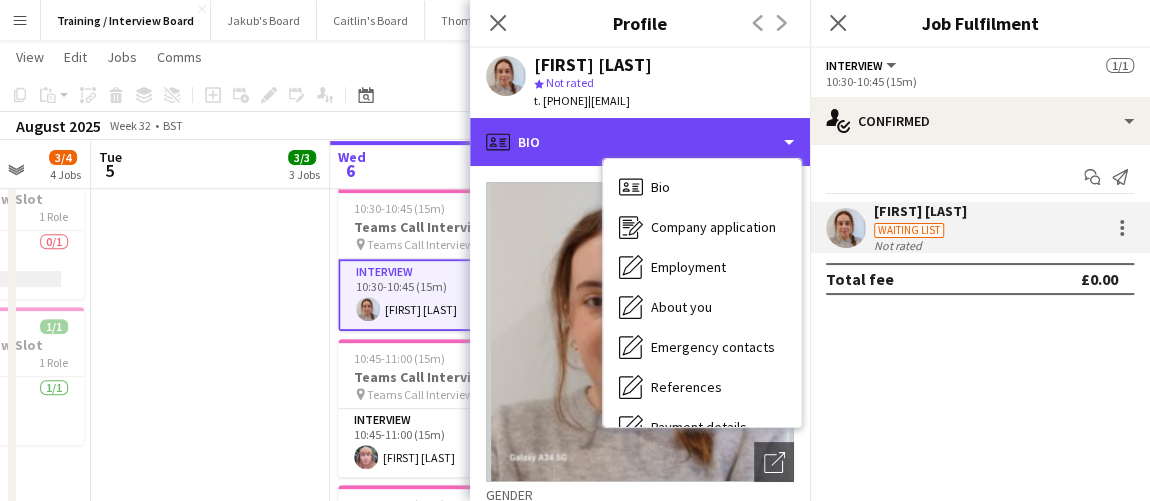 scroll, scrollTop: 267, scrollLeft: 0, axis: vertical 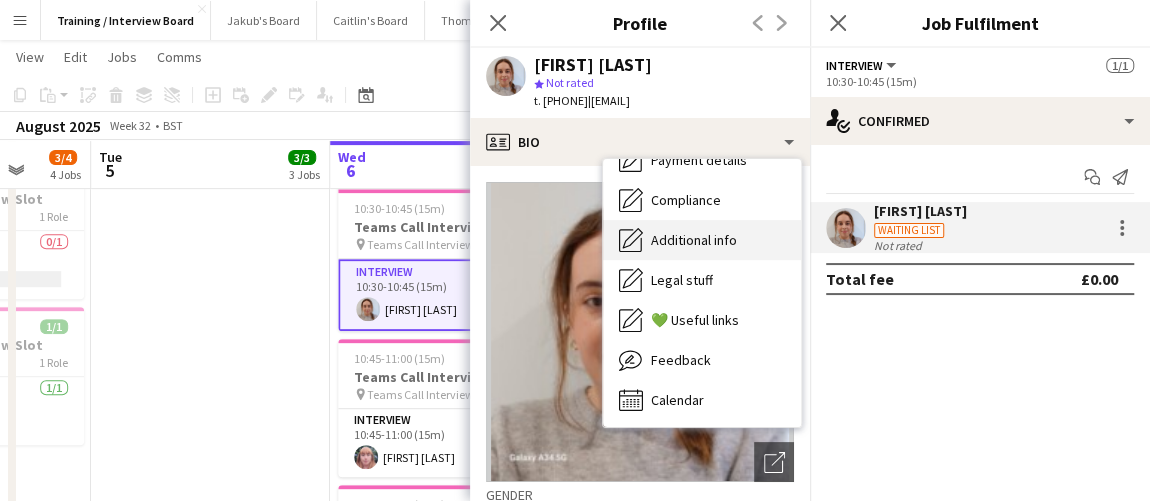 click on "Additional info
Additional info" at bounding box center (702, 240) 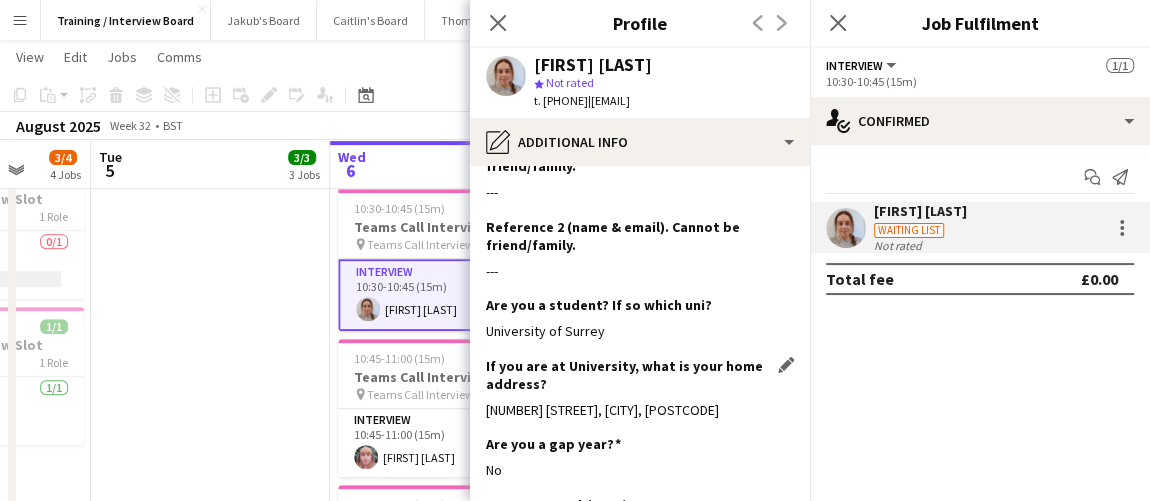 scroll, scrollTop: 454, scrollLeft: 0, axis: vertical 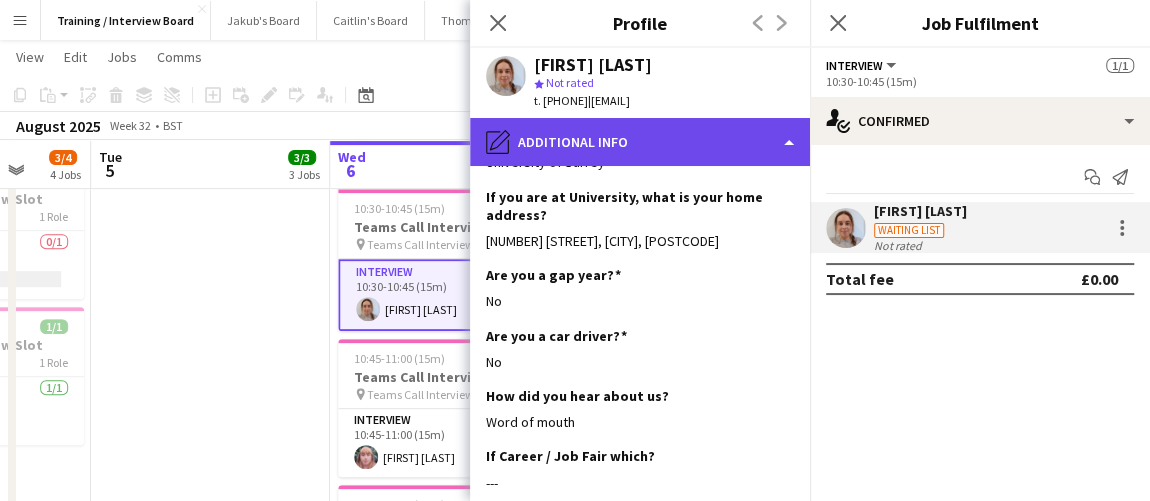 click on "pencil4
Additional info" 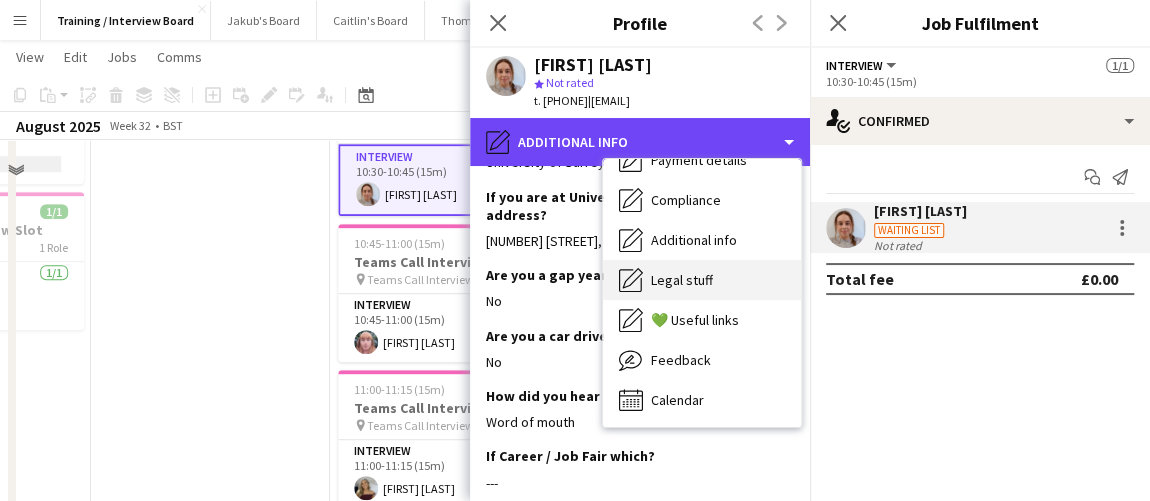 scroll, scrollTop: 363, scrollLeft: 0, axis: vertical 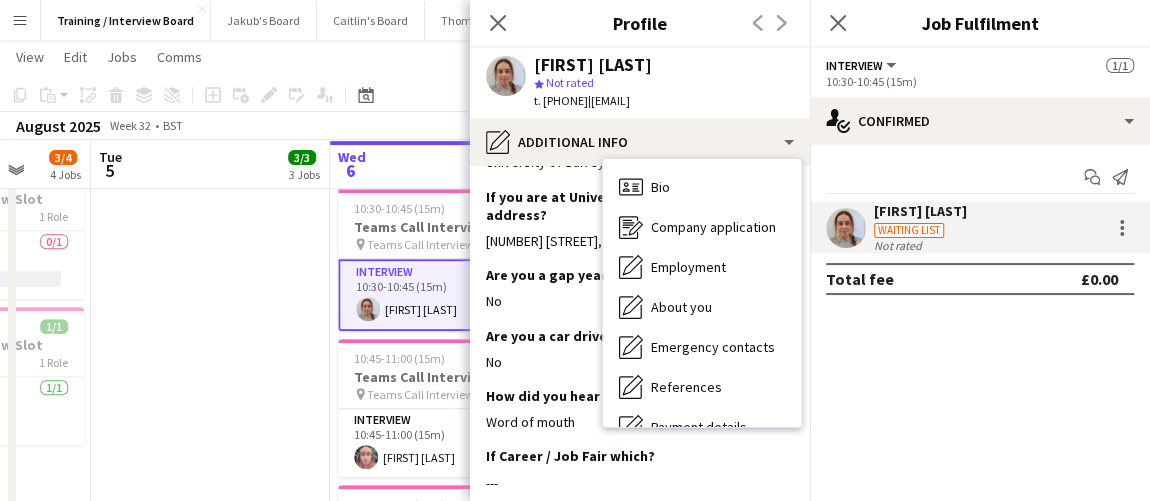 click on "15:30-15:45 (15m)    1/1   Teams Call Interview Slot
pin
Teams Call Interview   1 Role   Interview   1/1   15:30-15:45 (15m)
Amelia Green" at bounding box center (210, 1109) 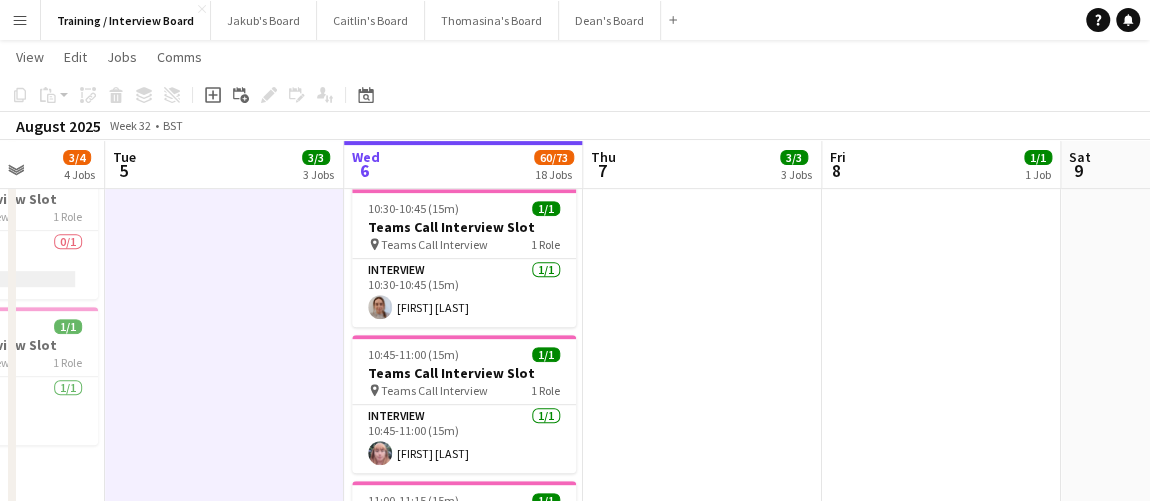 click on "Sat   2   Sun   3   Mon   4   3/4   4 Jobs   Tue   5   3/3   3 Jobs   Wed   6   60/73   18 Jobs   Thu   7   3/3   3 Jobs   Fri   8   1/1   1 Job   Sat   9   Sun   10   Mon   11   2/2   2 Jobs      10:30-10:45 (15m)    1/1   Teams Call Interview Slot
pin
Teams Call Interview   1 Role   Interview   1/1   10:30-10:45 (15m)
Lucy Ginesi     11:00-11:15 (15m)    1/1   Teams Call Interview Slot
pin
Teams Call Interview   1 Role   Interview   1/1   11:00-11:15 (15m)
Cody Harrison     11:45-12:00 (15m)    0/1   Teams Call Interview Slot
pin
Teams Call Interview   1 Role   Interview   0/1   11:45-12:00 (15m)
single-neutral-actions
15:45-16:00 (15m)    1/1   Teams Call Interview Slot
pin
Teams Call Interview   1 Role   Interview   1/1   15:45-16:00 (15m)
Amelia Green     15:30-15:45 (15m)    1/1
pin" at bounding box center (575, 1541) 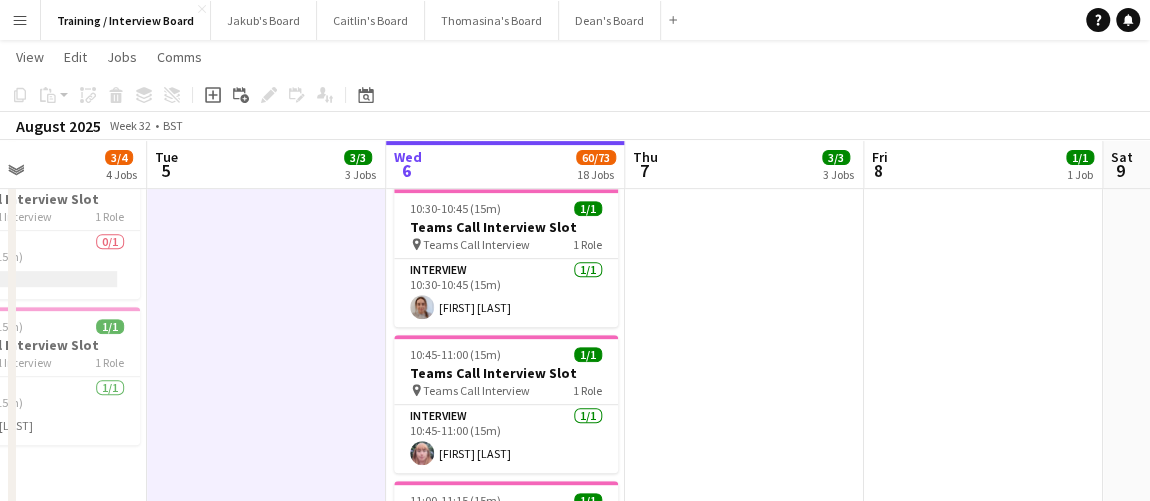 scroll, scrollTop: 0, scrollLeft: 0, axis: both 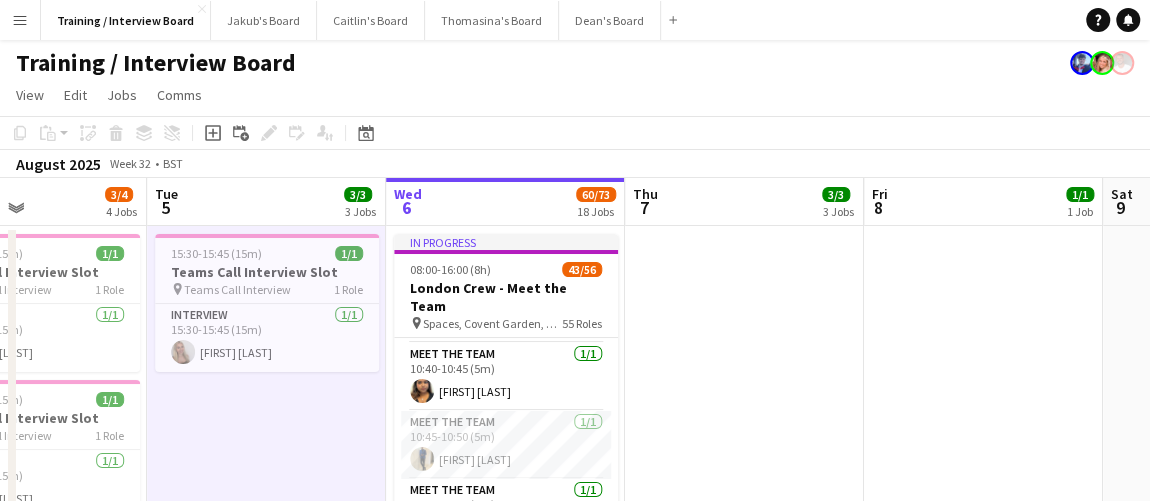 drag, startPoint x: 540, startPoint y: 436, endPoint x: 1029, endPoint y: 339, distance: 498.52783 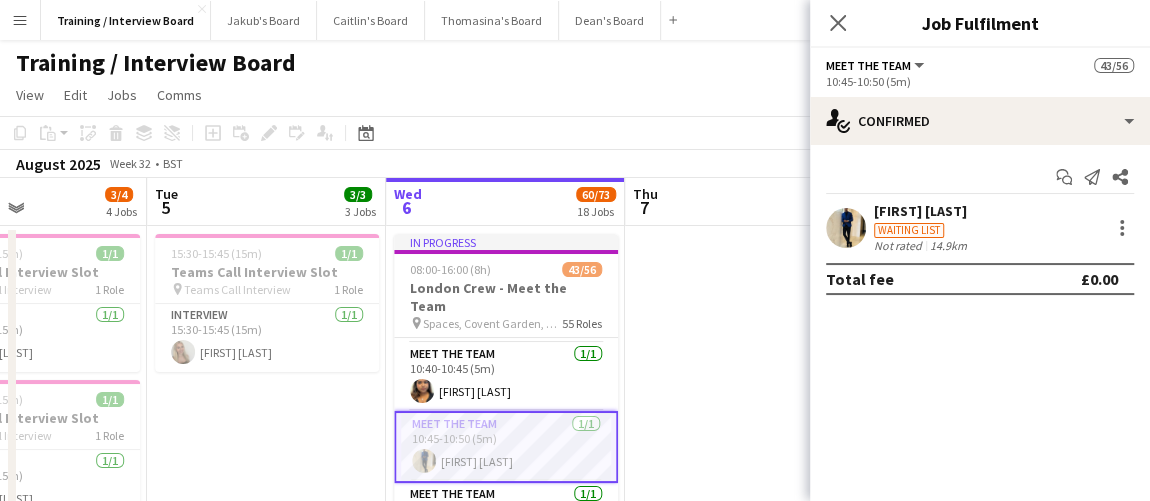 scroll, scrollTop: 0, scrollLeft: 572, axis: horizontal 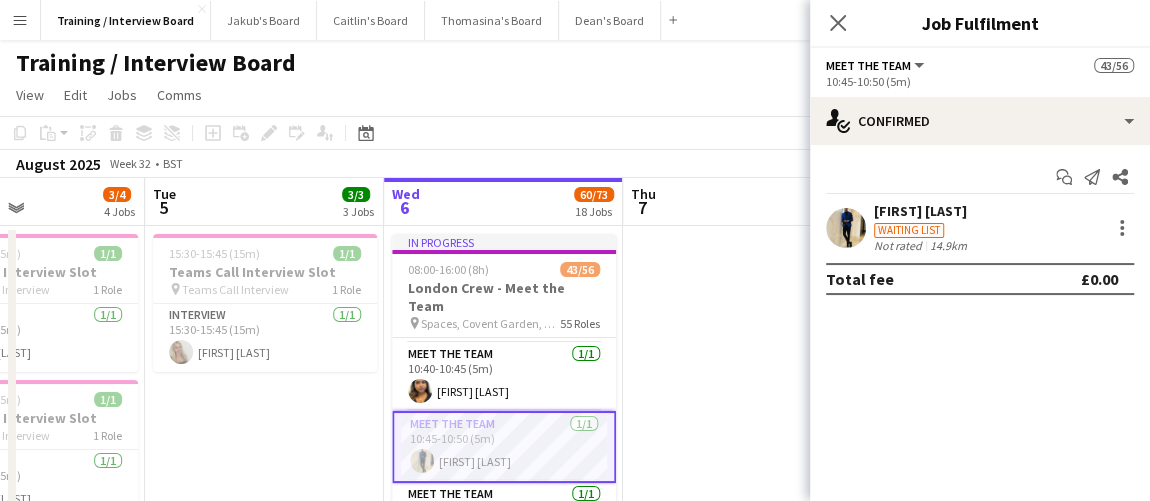 drag, startPoint x: 1015, startPoint y: 180, endPoint x: 999, endPoint y: 206, distance: 30.528675 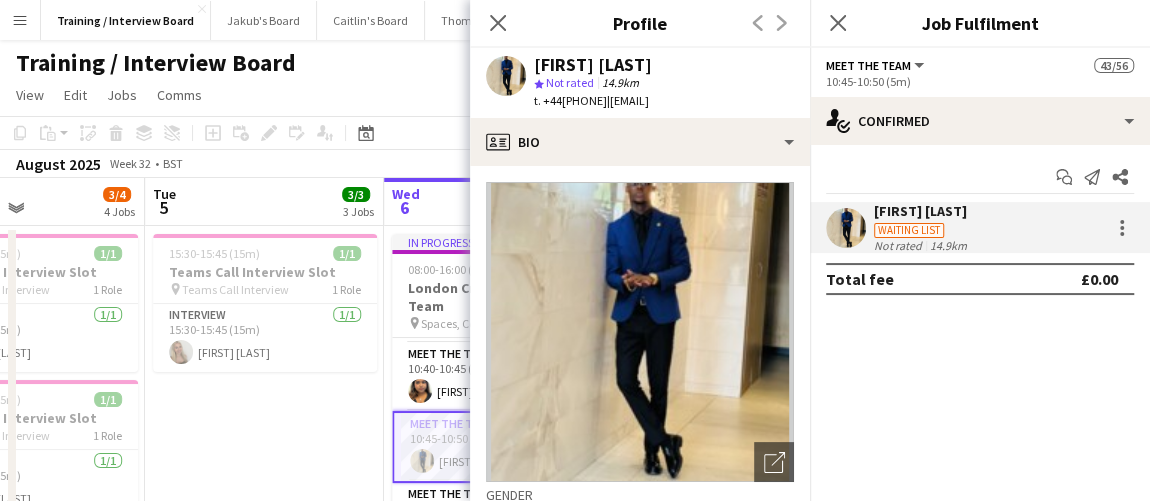 click on "Clifford Amankona Henneh Foriwaa" 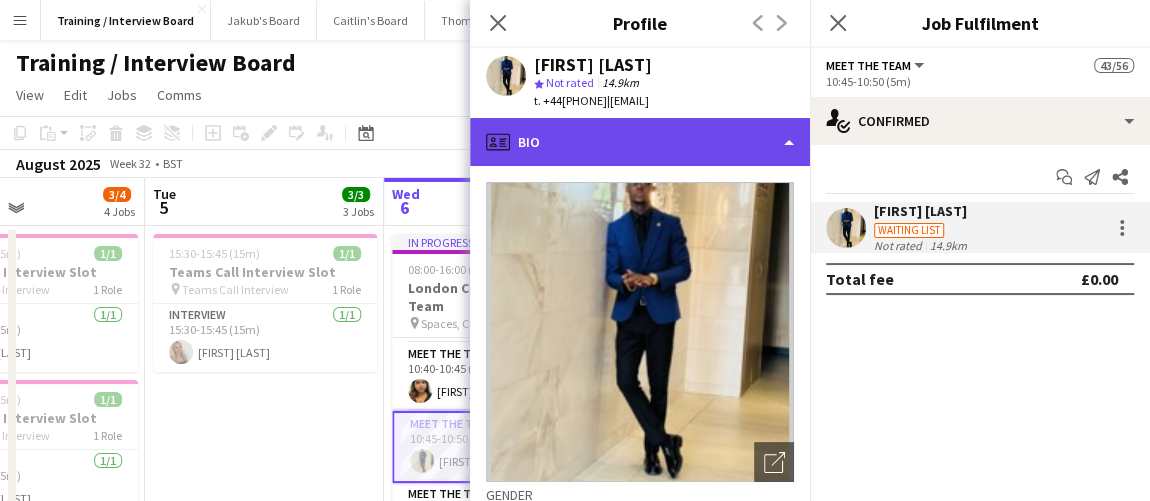 click on "profile
Bio" 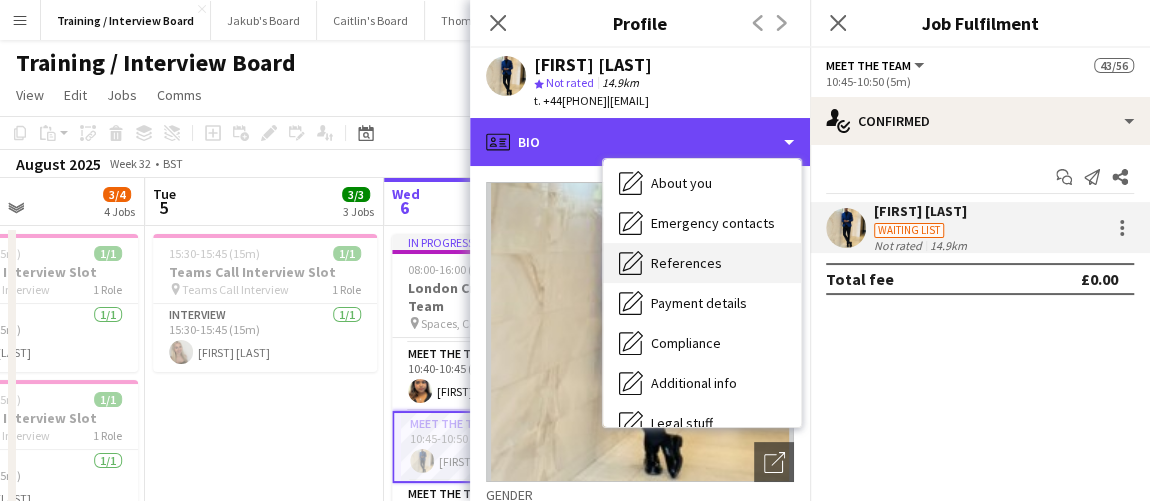scroll, scrollTop: 181, scrollLeft: 0, axis: vertical 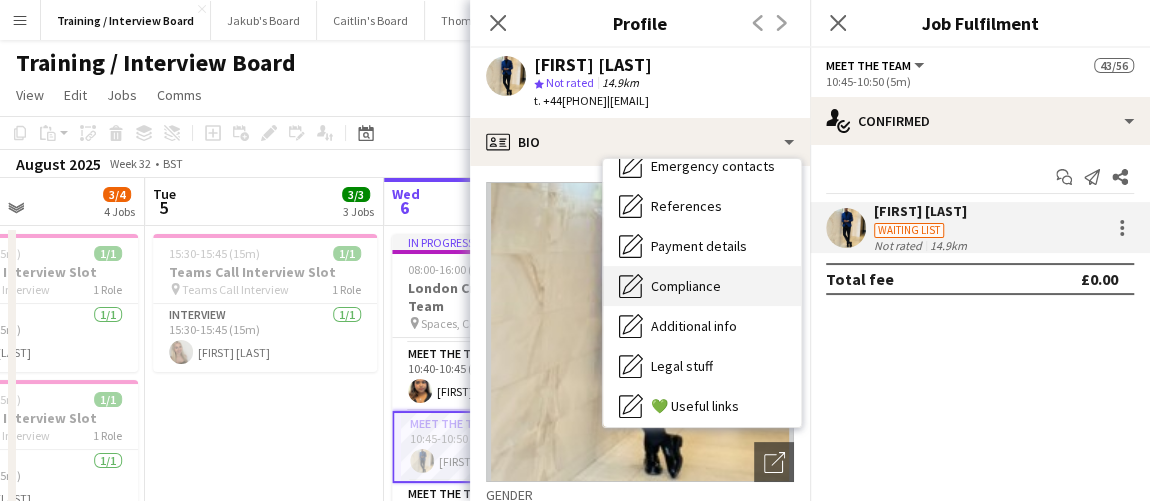 click on "Compliance" at bounding box center [686, 286] 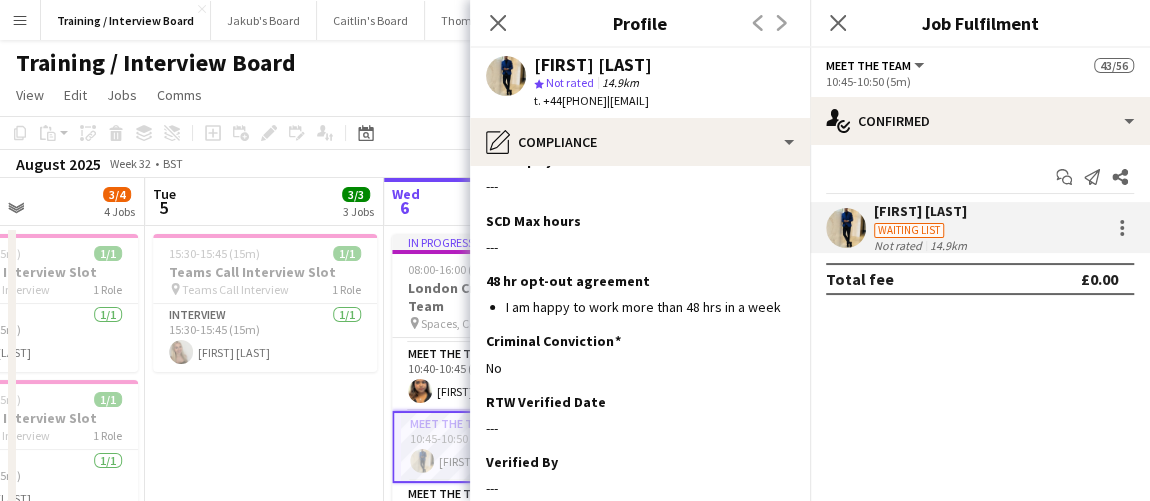 scroll, scrollTop: 0, scrollLeft: 0, axis: both 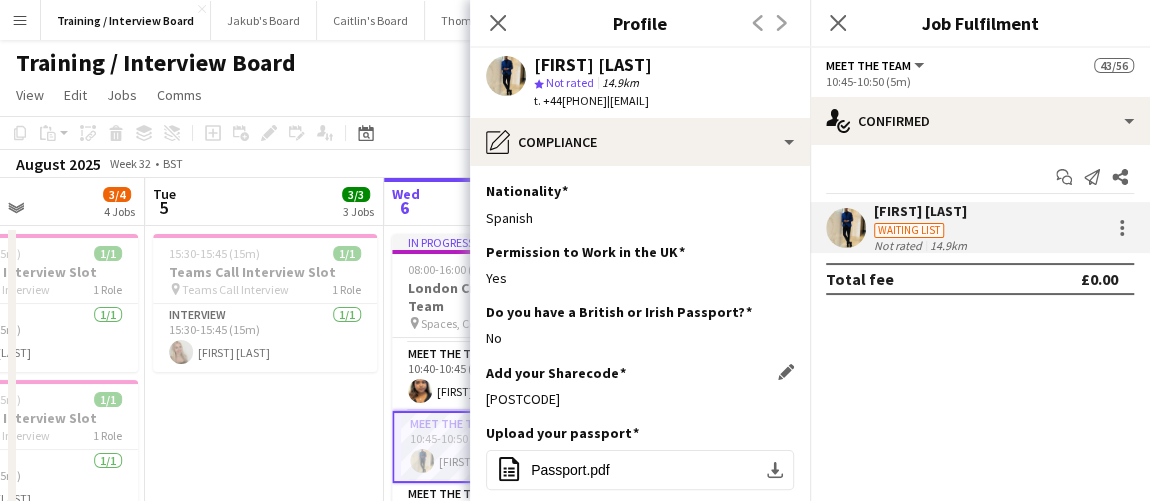 click on "WE8 A63 6Z6" 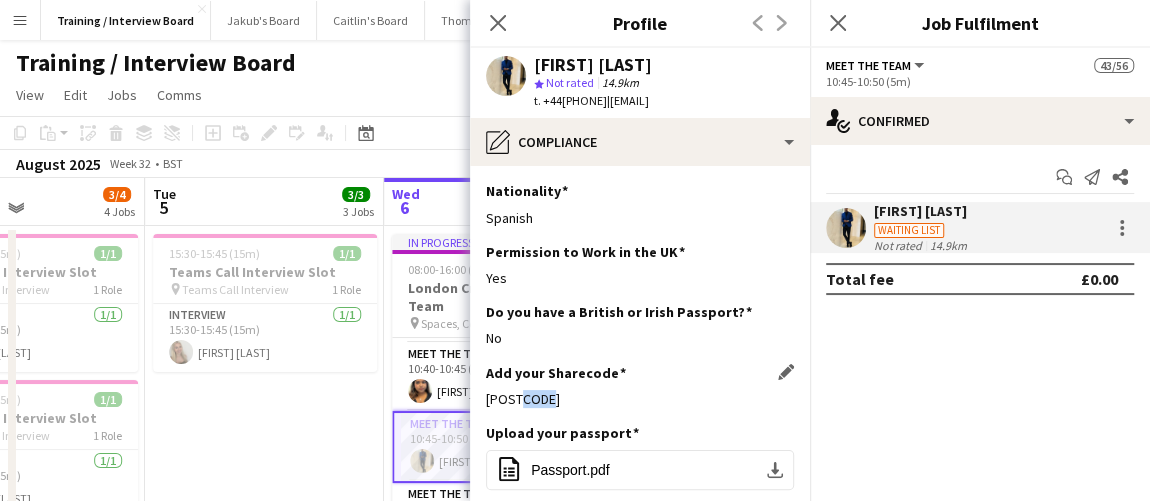 click on "WE8 A63 6Z6" 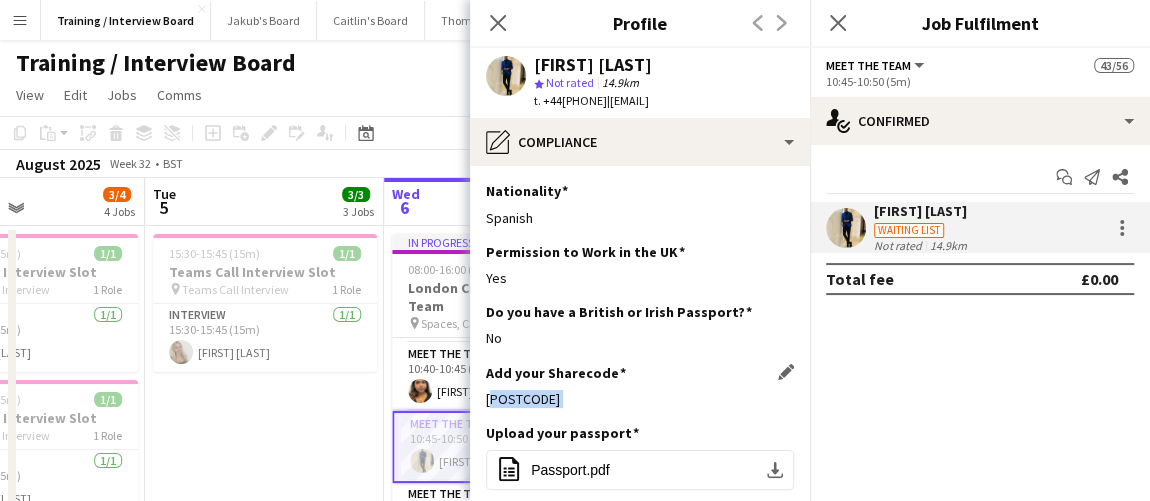 click on "WE8 A63 6Z6" 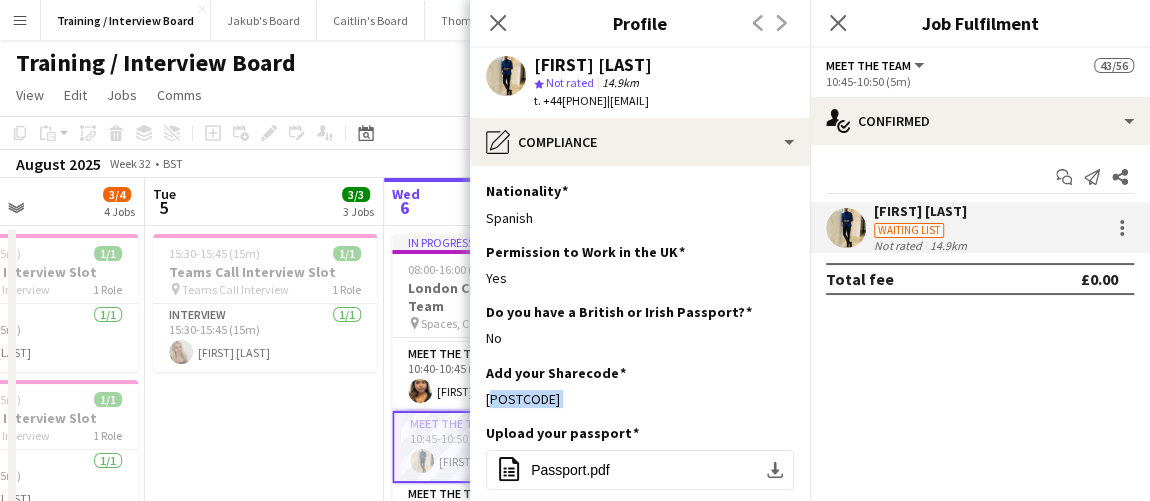 copy on "WE8 A63 6Z6" 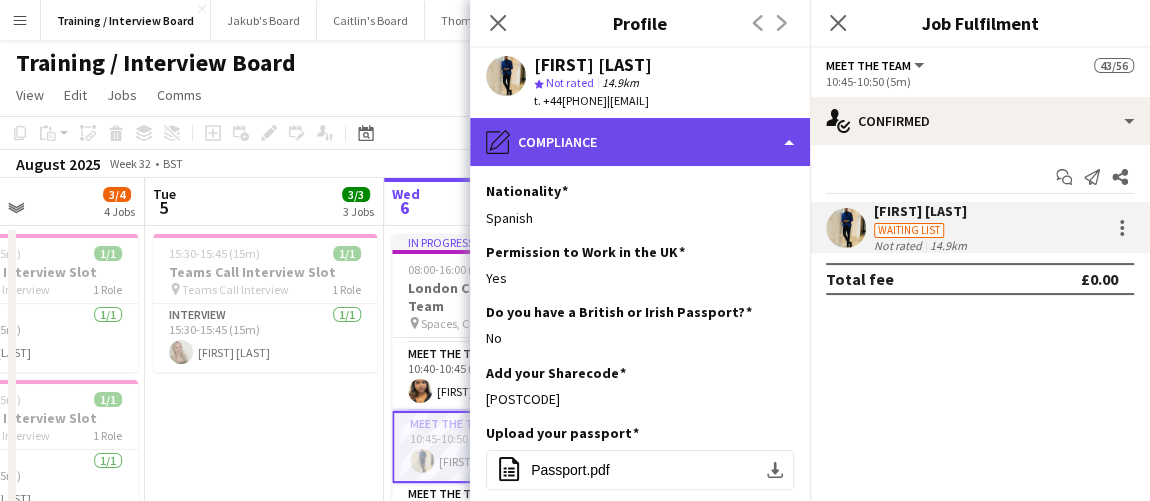 click on "pencil4
Compliance" 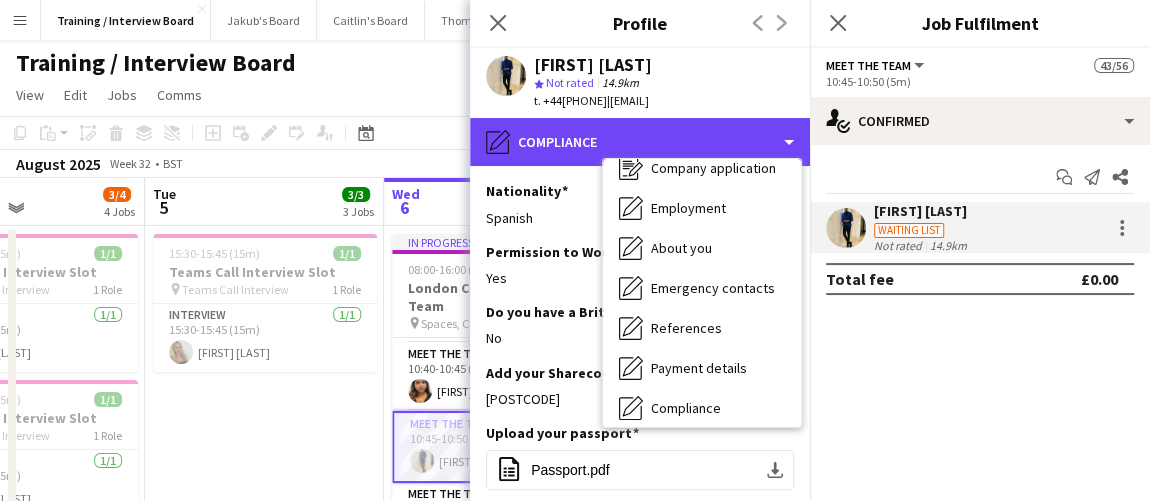 scroll, scrollTop: 0, scrollLeft: 0, axis: both 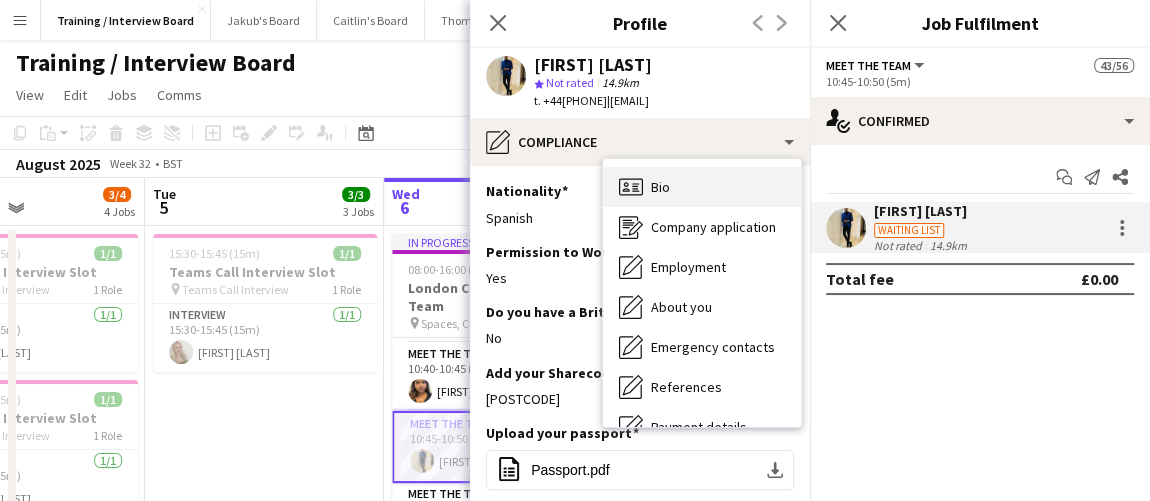 click on "Bio" at bounding box center [660, 187] 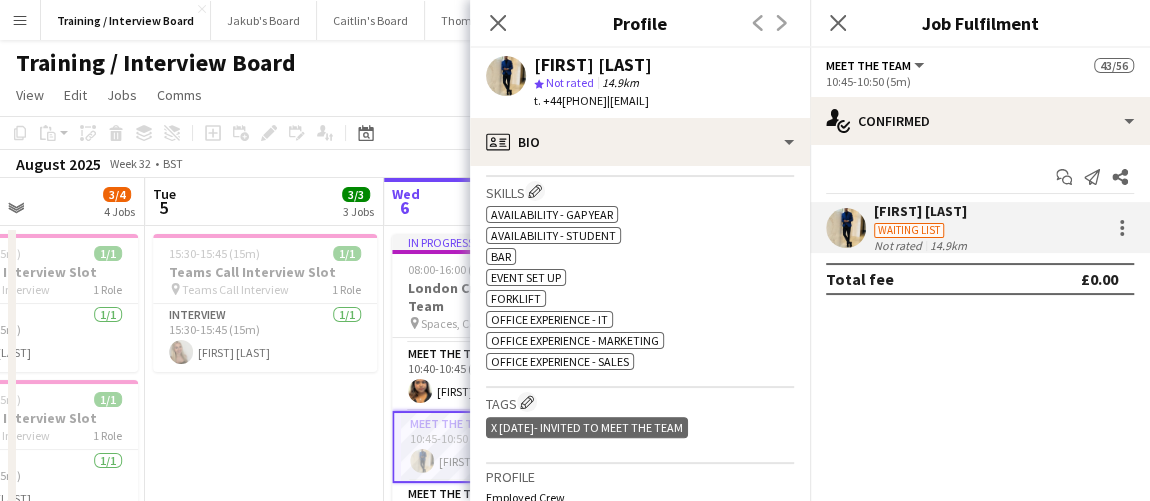 scroll, scrollTop: 628, scrollLeft: 0, axis: vertical 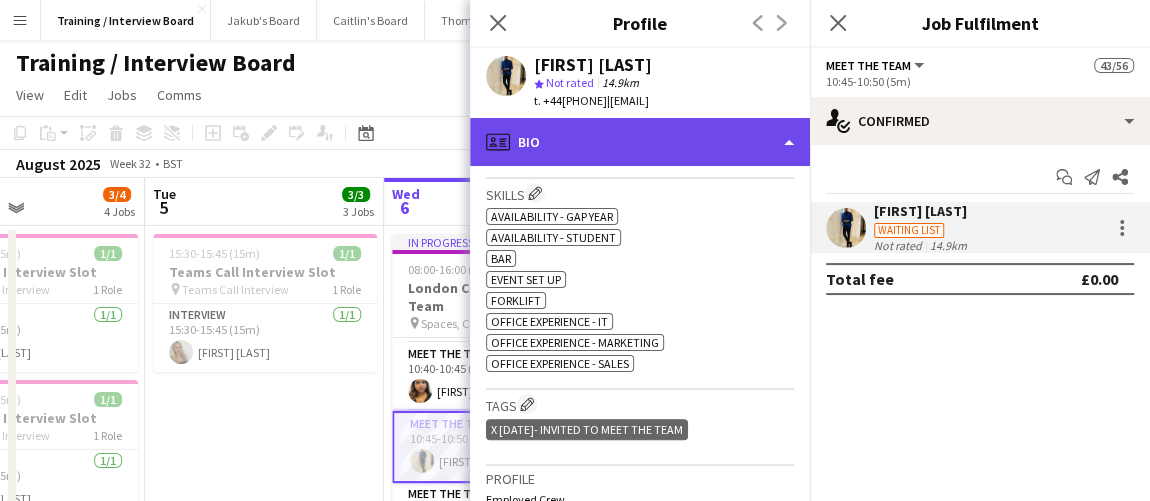 click on "profile
Bio" 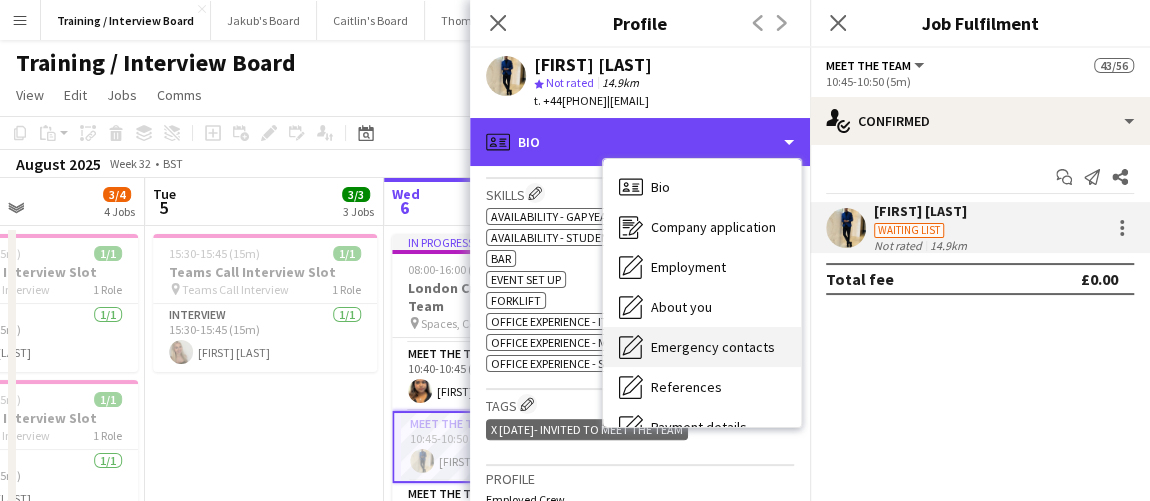 scroll, scrollTop: 181, scrollLeft: 0, axis: vertical 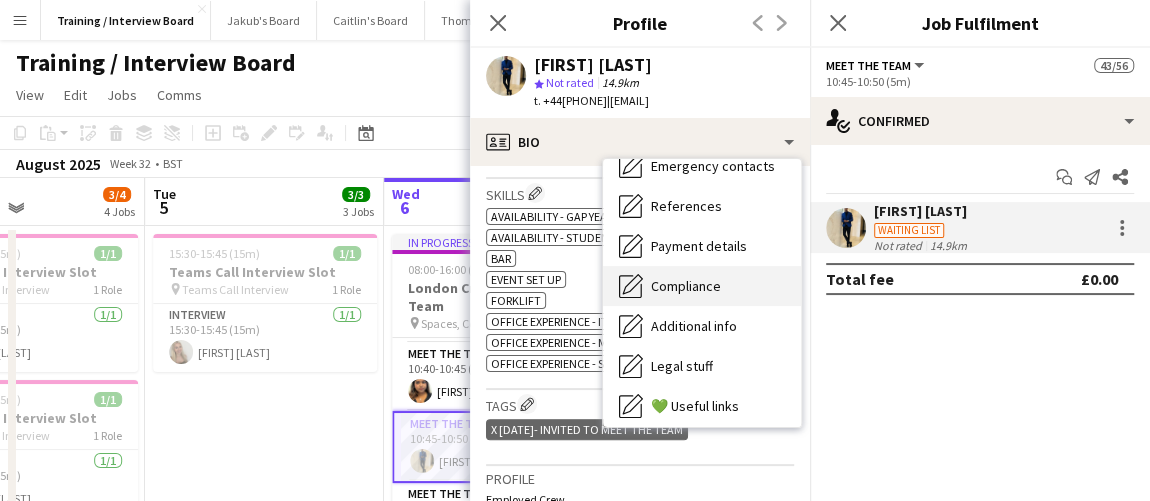 click on "Compliance
Compliance" at bounding box center [702, 286] 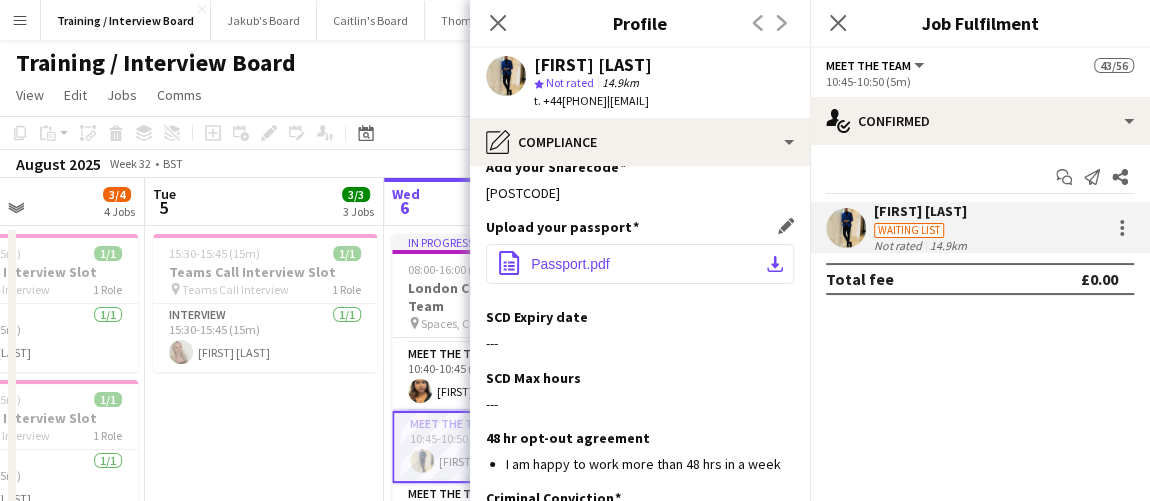 scroll, scrollTop: 181, scrollLeft: 0, axis: vertical 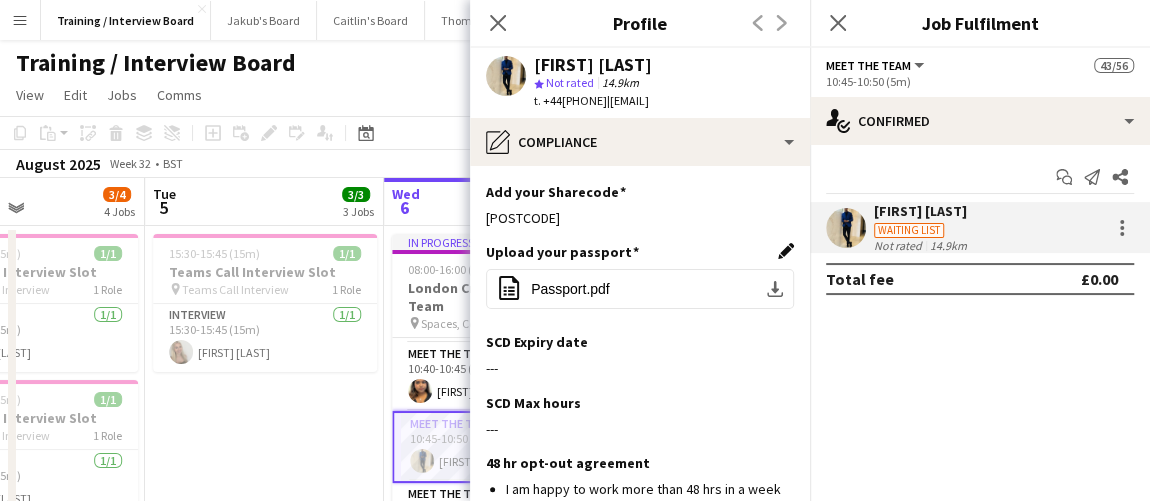 click on "Edit this field" 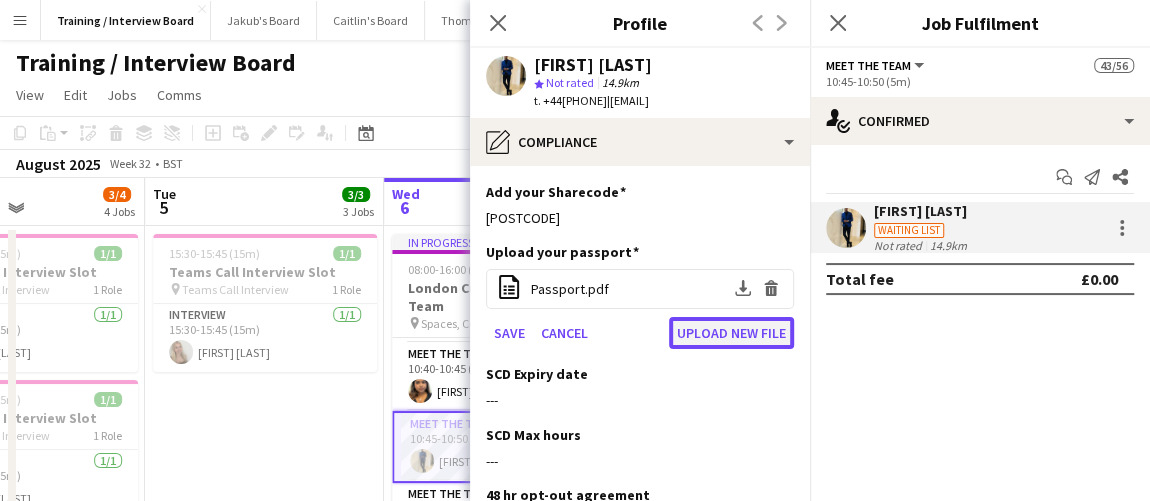 click on "Upload new file" 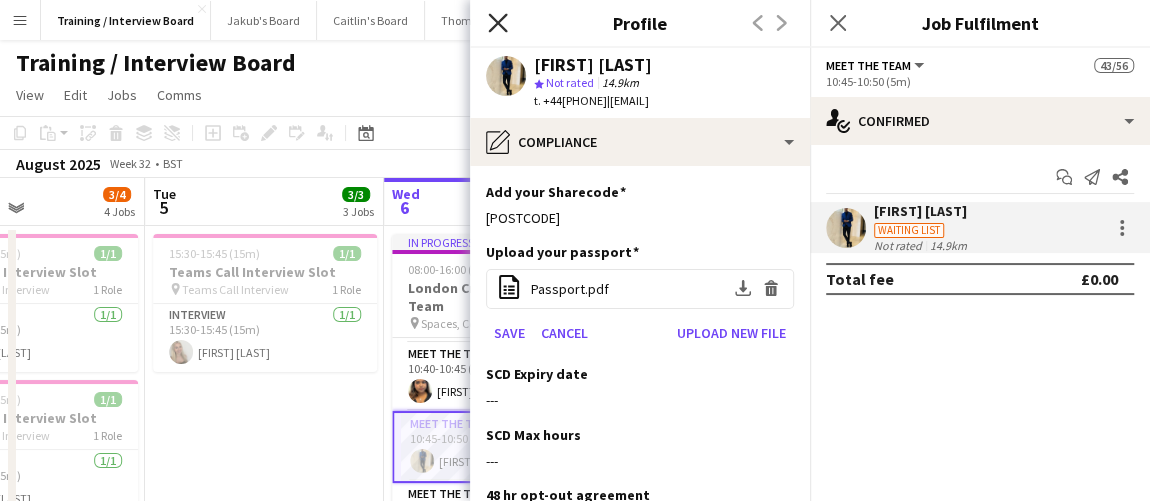 click 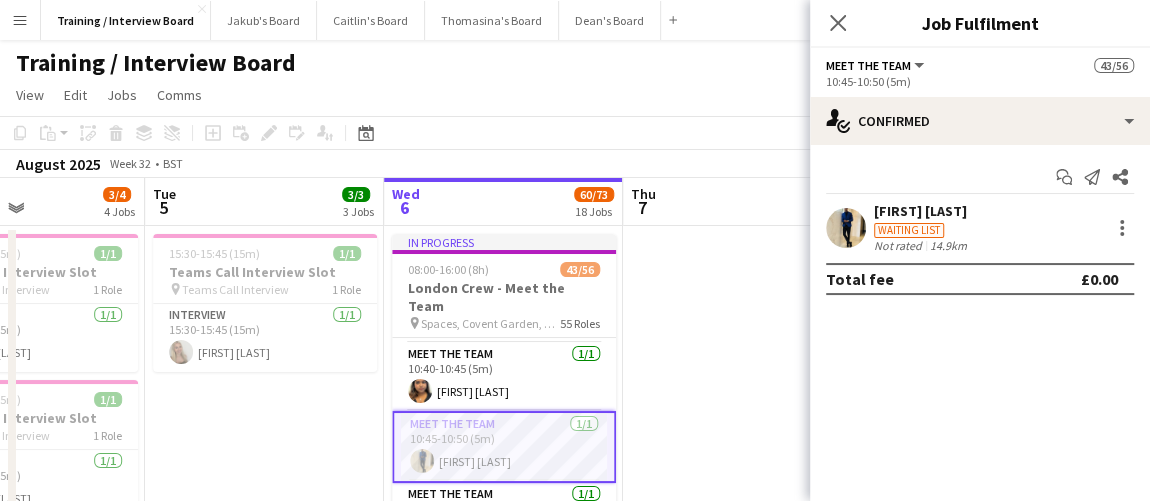 click on "15:30-15:45 (15m)    1/1   Teams Call Interview Slot
pin
Teams Call Interview   1 Role   Interview   1/1   15:30-15:45 (15m)
Amelia Green" at bounding box center [264, 1474] 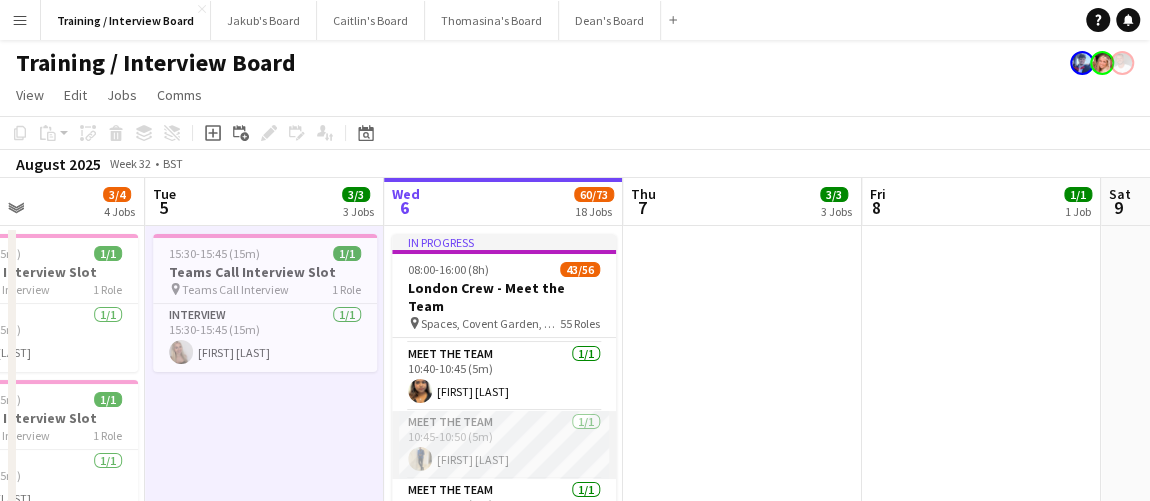 click on "Meet The Team   1/1   10:45-10:50 (5m)
Clifford Amankona Henneh Foriwaa" at bounding box center (504, 445) 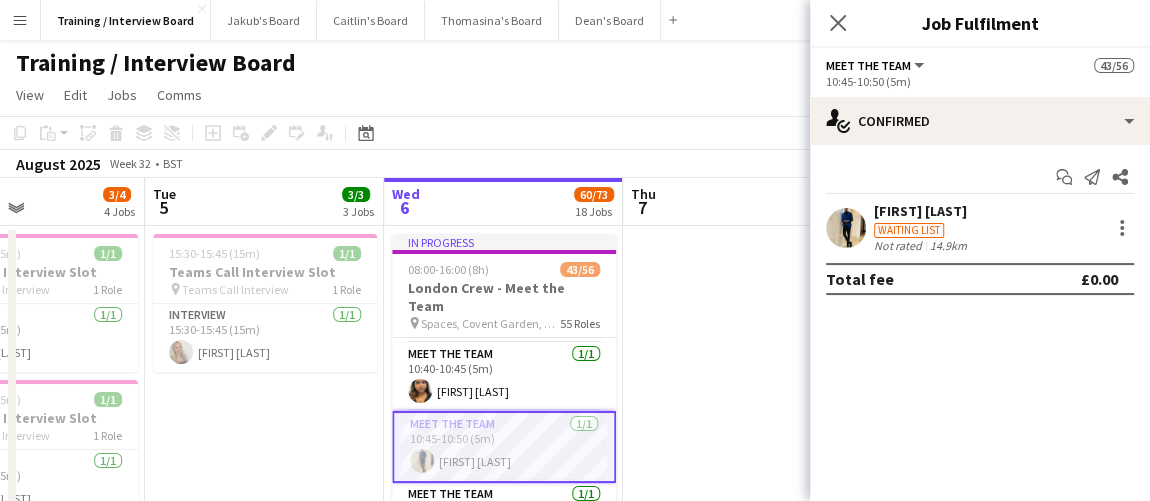click on "Start chat
Send notification
Share" at bounding box center (980, 177) 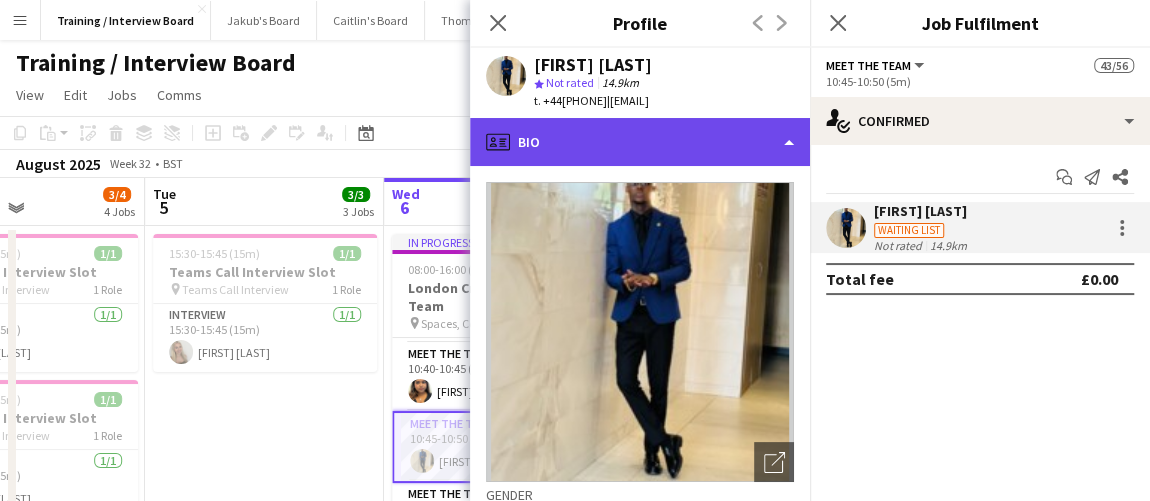 click on "profile
Bio" 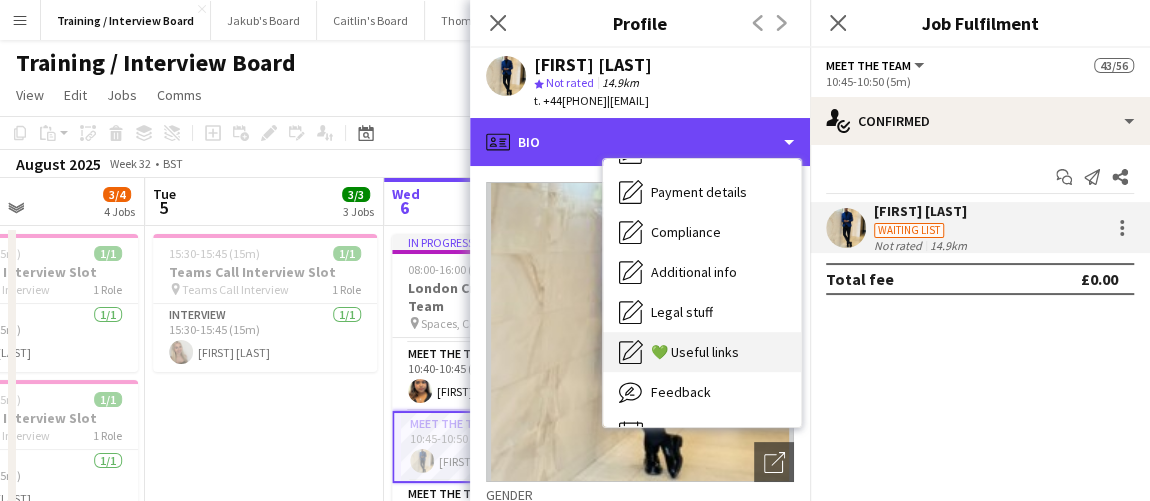 scroll, scrollTop: 267, scrollLeft: 0, axis: vertical 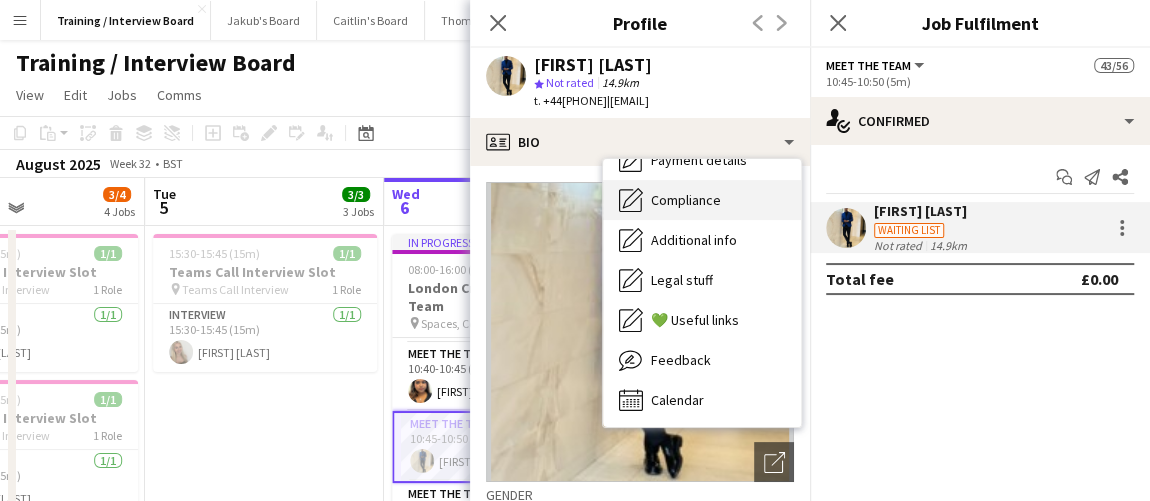 click on "Compliance" at bounding box center (686, 200) 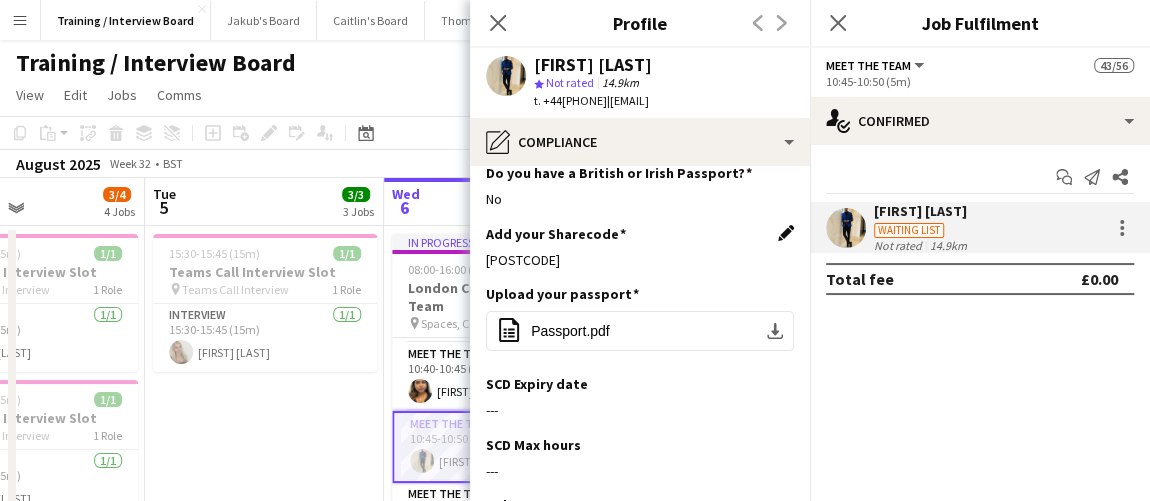 scroll, scrollTop: 90, scrollLeft: 0, axis: vertical 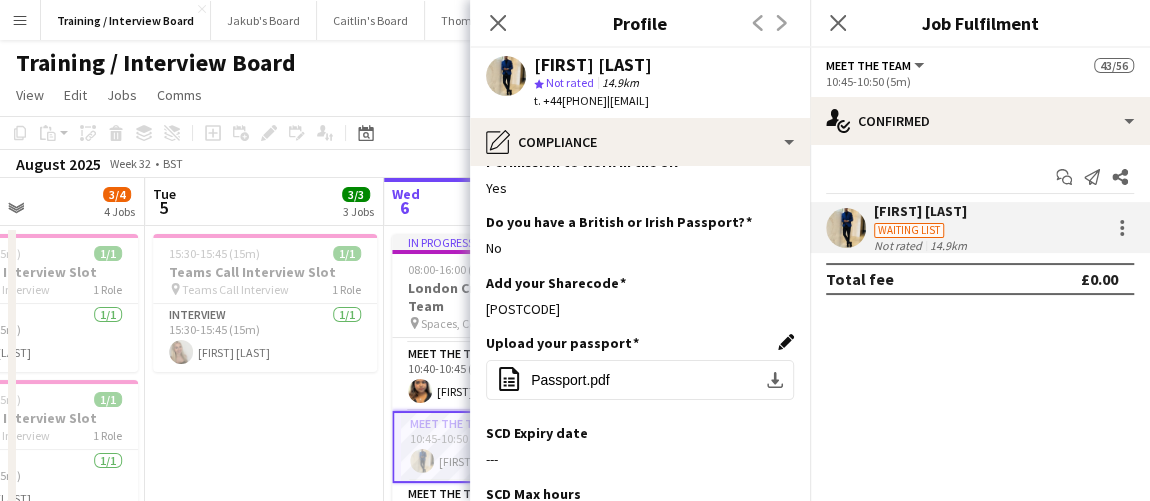 click on "Edit this field" 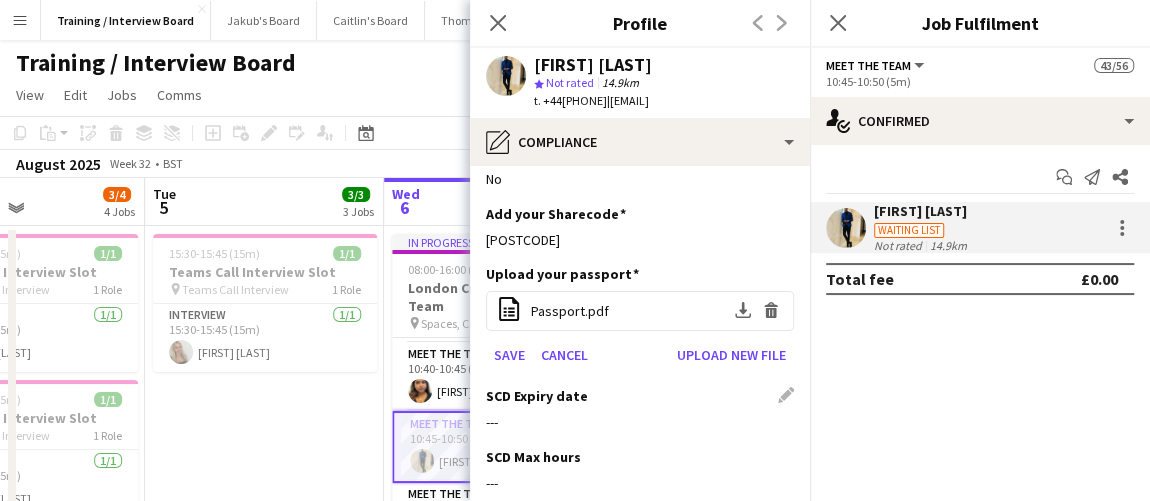 scroll, scrollTop: 181, scrollLeft: 0, axis: vertical 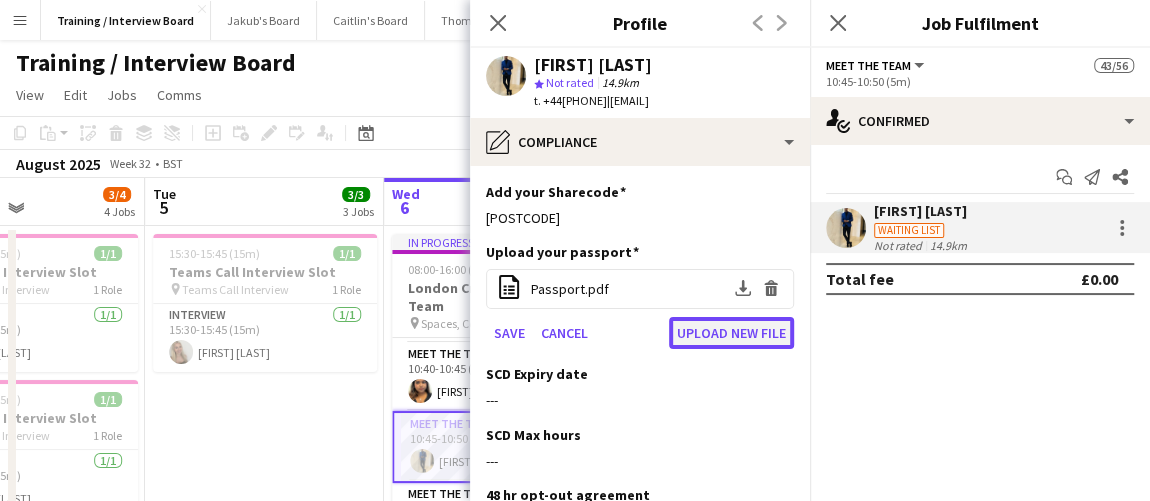 click on "Upload new file" 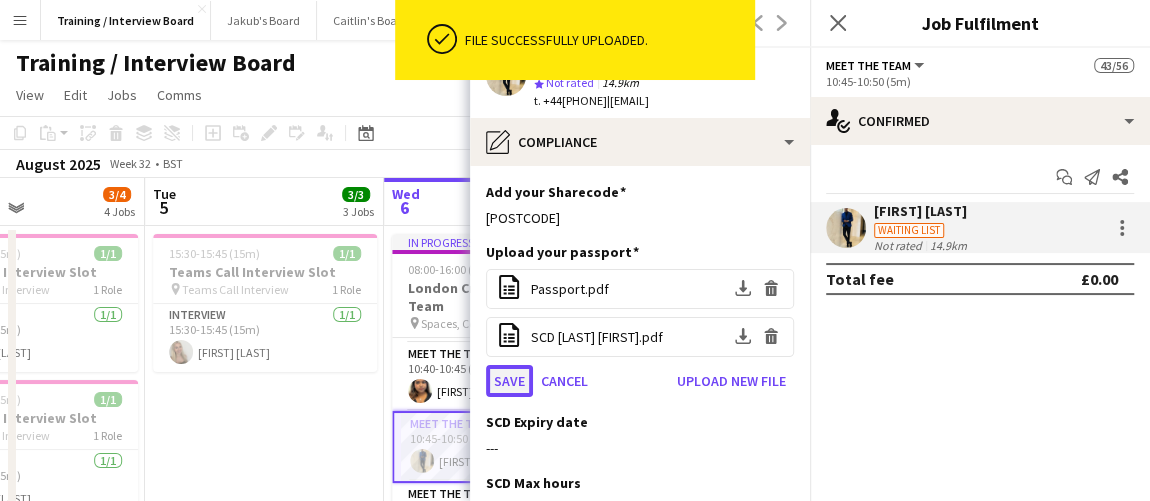 click on "Save" 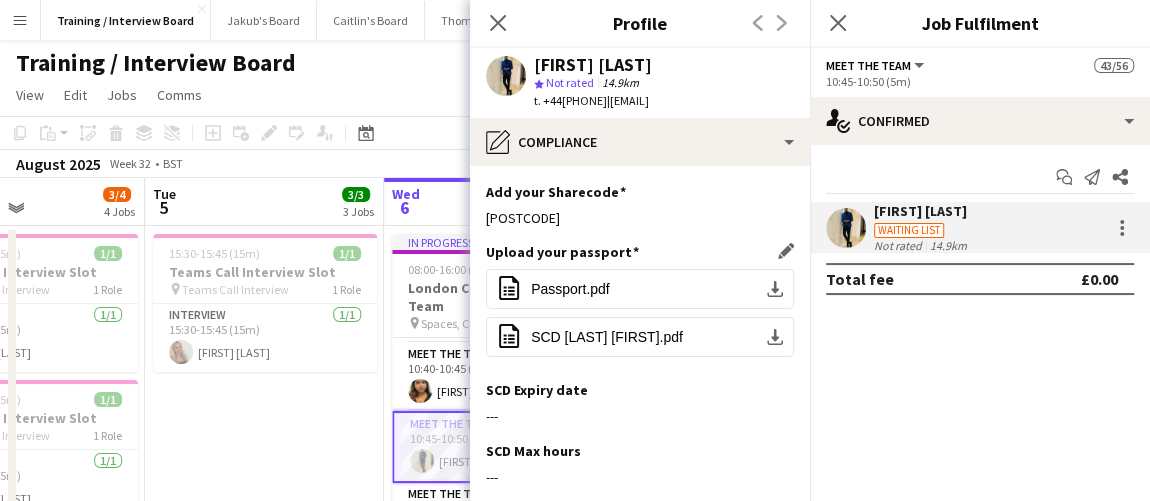 scroll, scrollTop: 272, scrollLeft: 0, axis: vertical 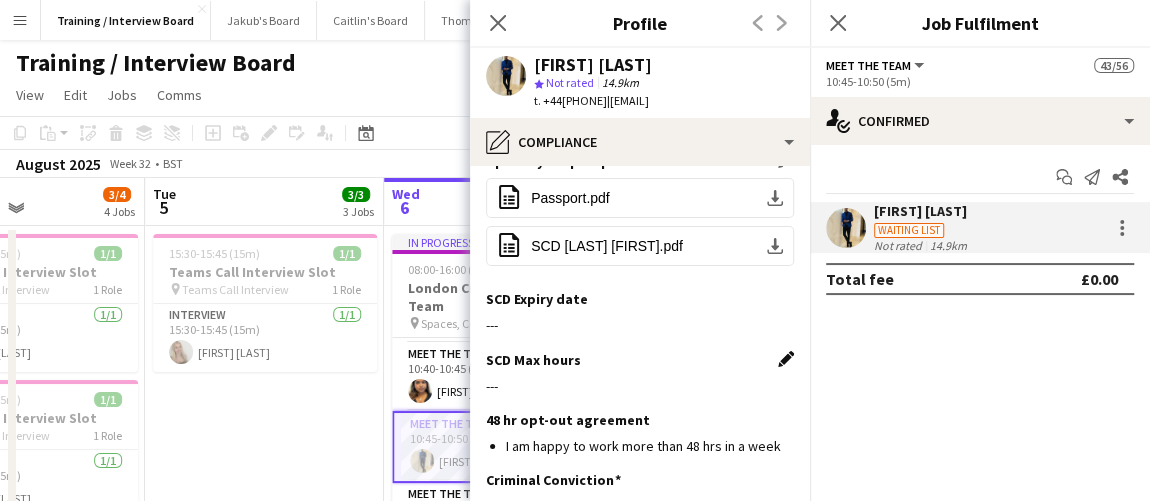 click on "Edit this field" 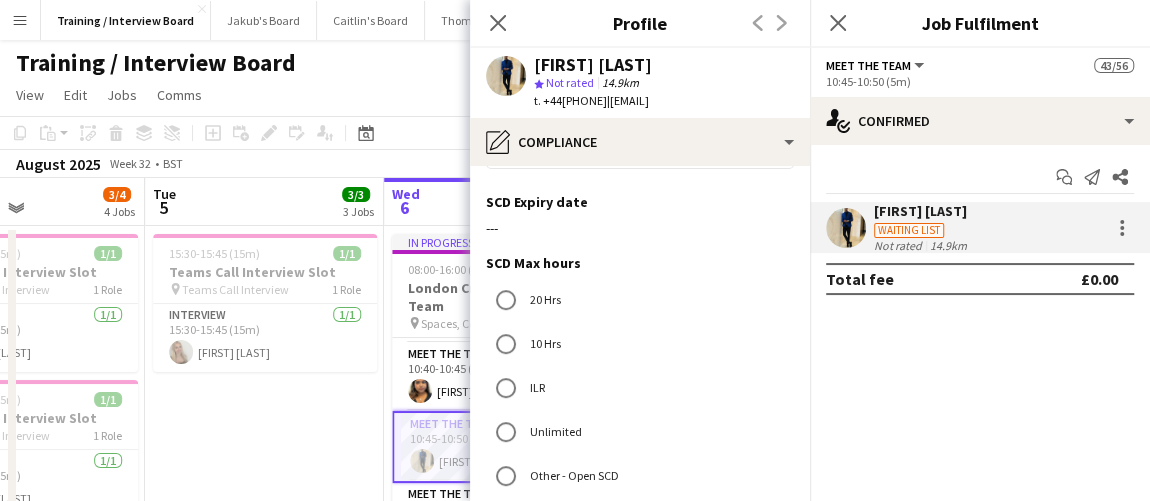 scroll, scrollTop: 454, scrollLeft: 0, axis: vertical 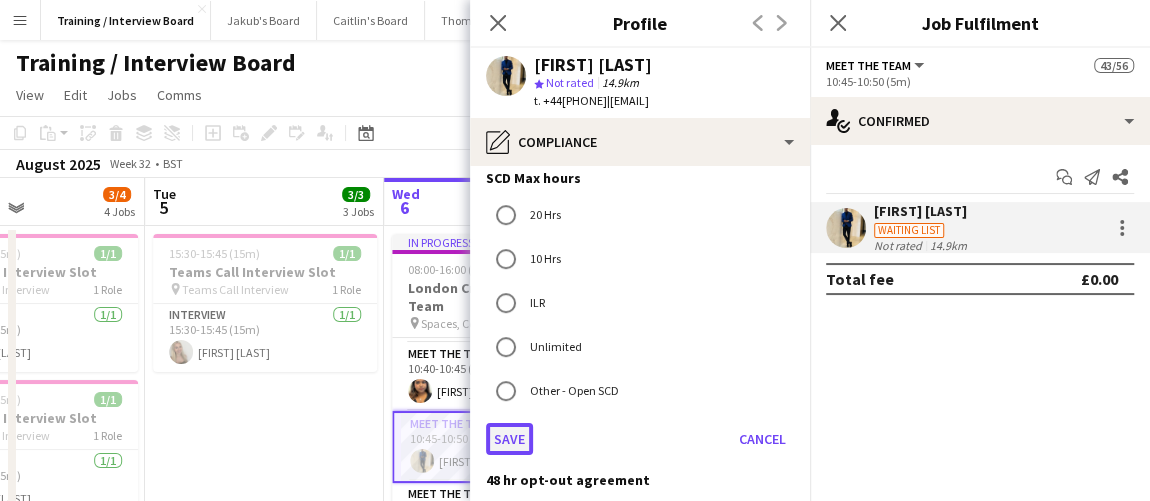 click on "Save" 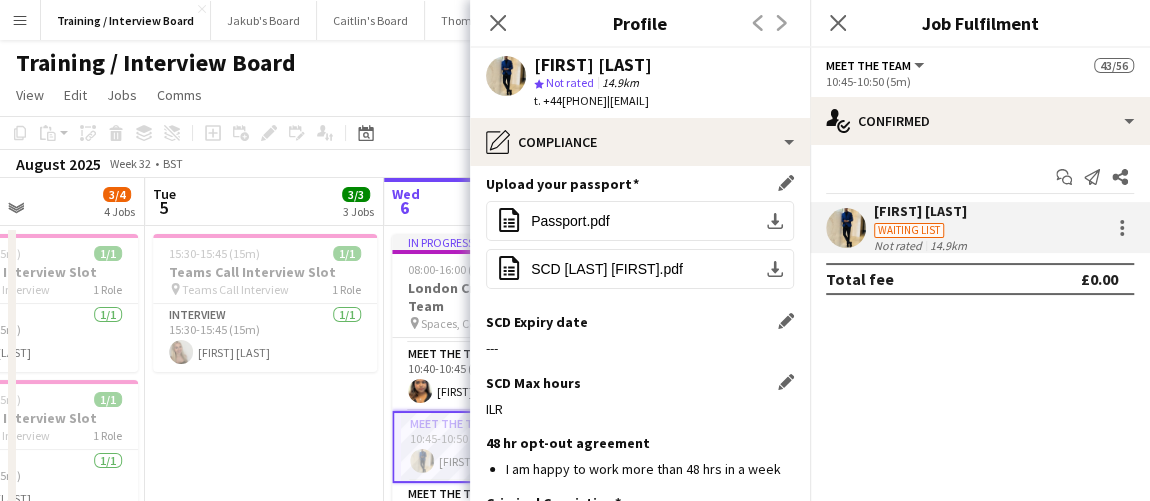 scroll, scrollTop: 272, scrollLeft: 0, axis: vertical 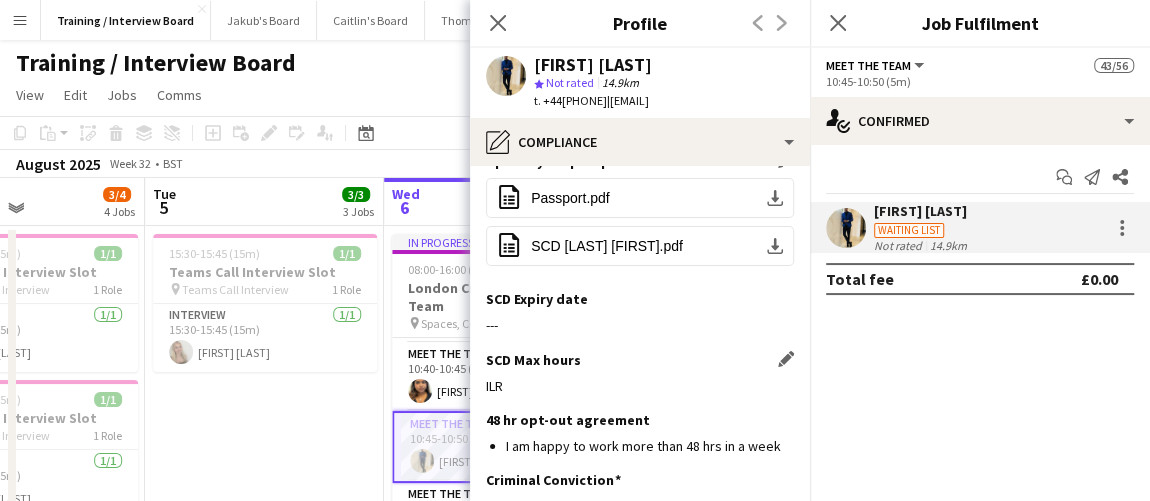 click on "15:30-15:45 (15m)    1/1   Teams Call Interview Slot
pin
Teams Call Interview   1 Role   Interview   1/1   15:30-15:45 (15m)
Amelia Green" at bounding box center (264, 1474) 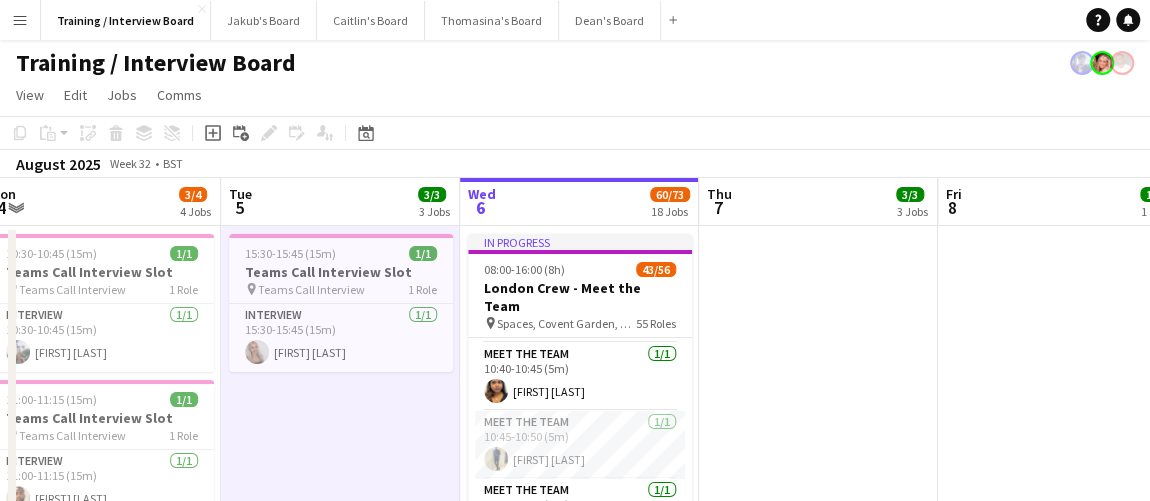 drag, startPoint x: 779, startPoint y: 383, endPoint x: 763, endPoint y: 386, distance: 16.27882 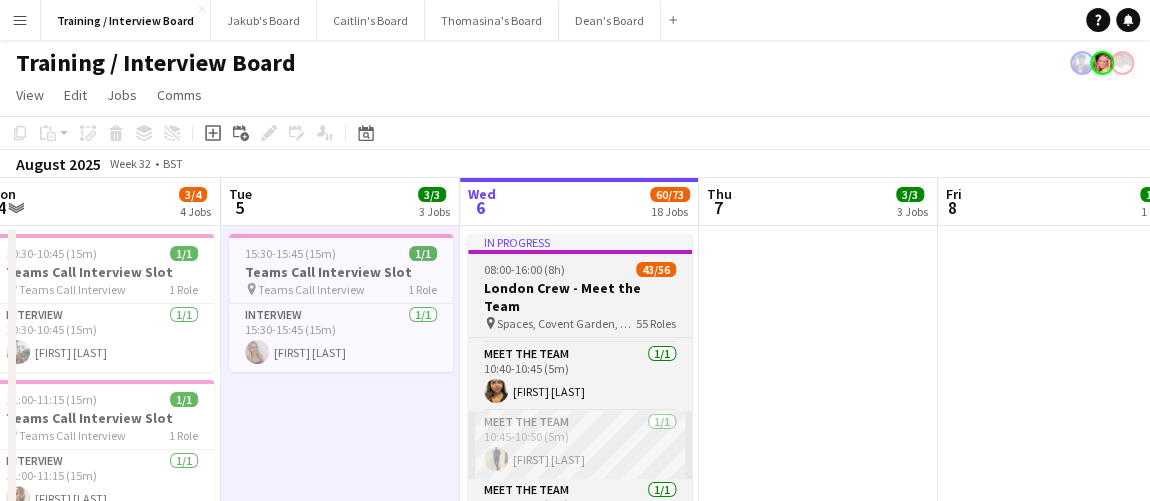 scroll, scrollTop: 0, scrollLeft: 498, axis: horizontal 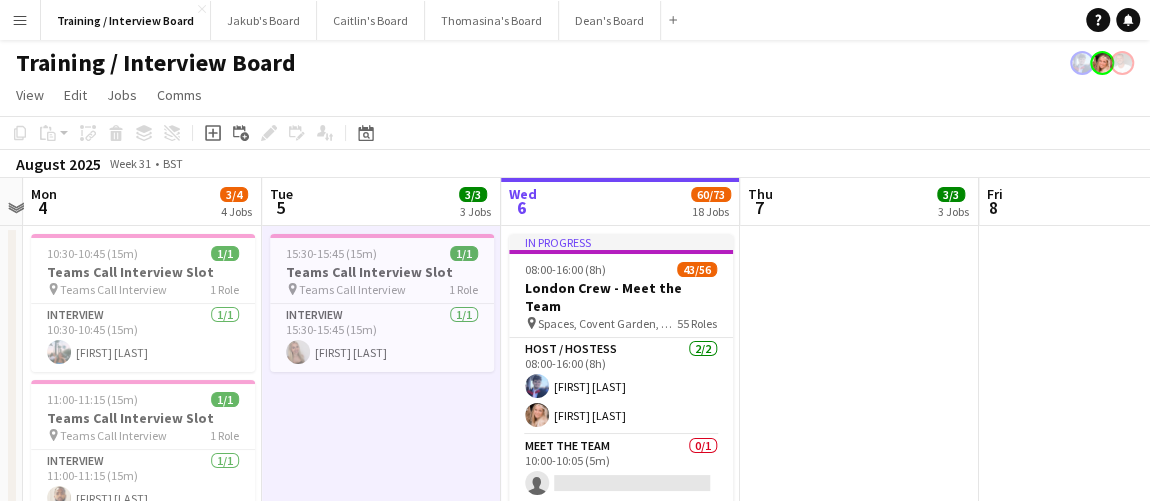 drag, startPoint x: 770, startPoint y: 413, endPoint x: 813, endPoint y: 403, distance: 44.14748 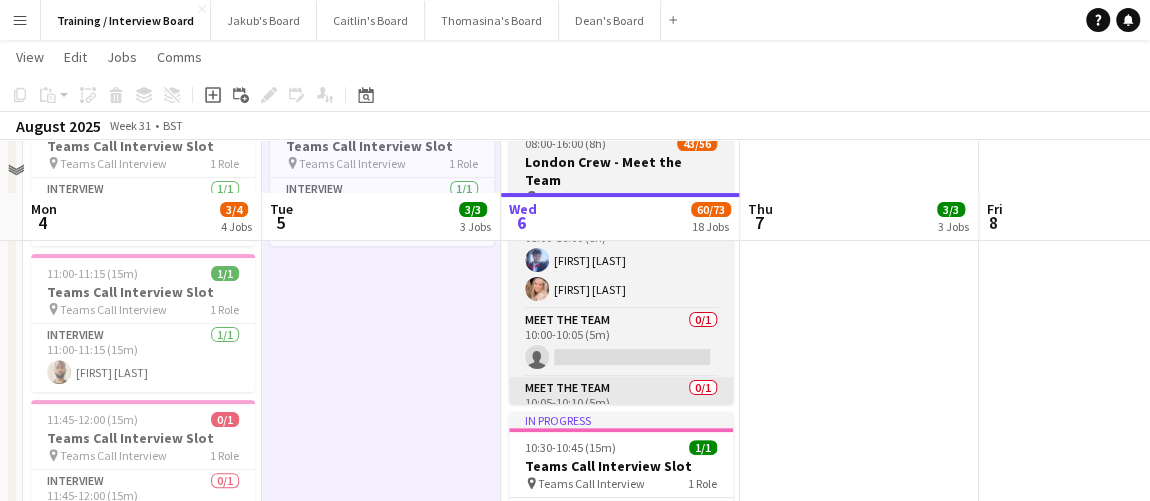scroll, scrollTop: 181, scrollLeft: 0, axis: vertical 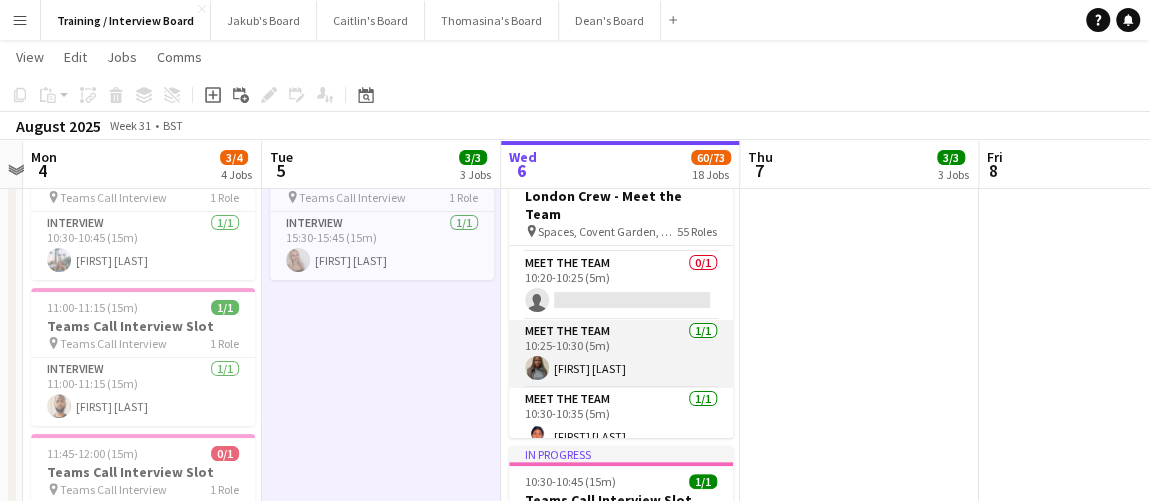 click on "Meet The Team   1/1   10:25-10:30 (5m)
Favour Minna" at bounding box center (621, 354) 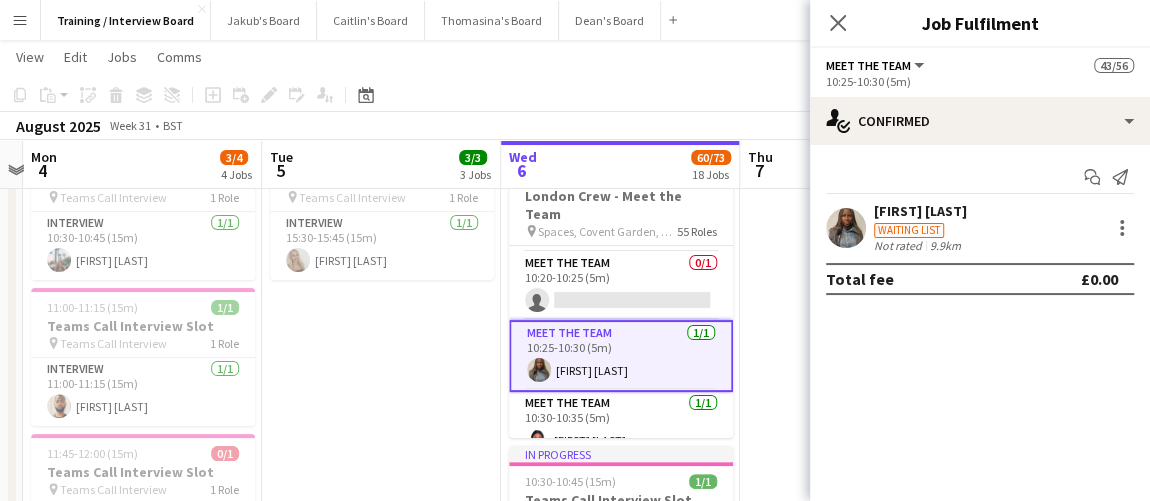 click on "Favour Minna   Waiting list   Not rated   9.9km" at bounding box center (980, 227) 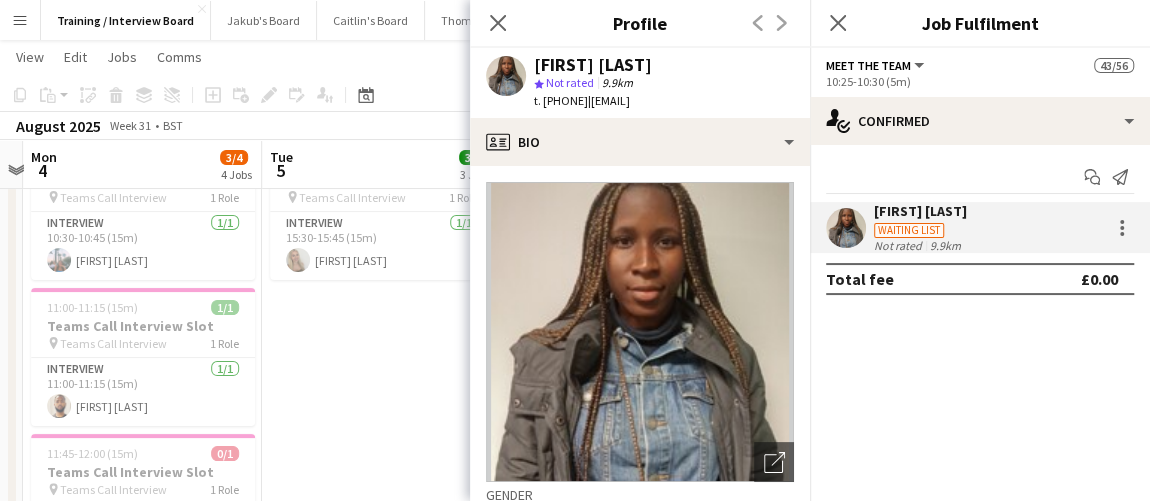 click on "15:30-15:45 (15m)    1/1   Teams Call Interview Slot
pin
Teams Call Interview   1 Role   Interview   1/1   15:30-15:45 (15m)
Amelia Green" at bounding box center [381, 1382] 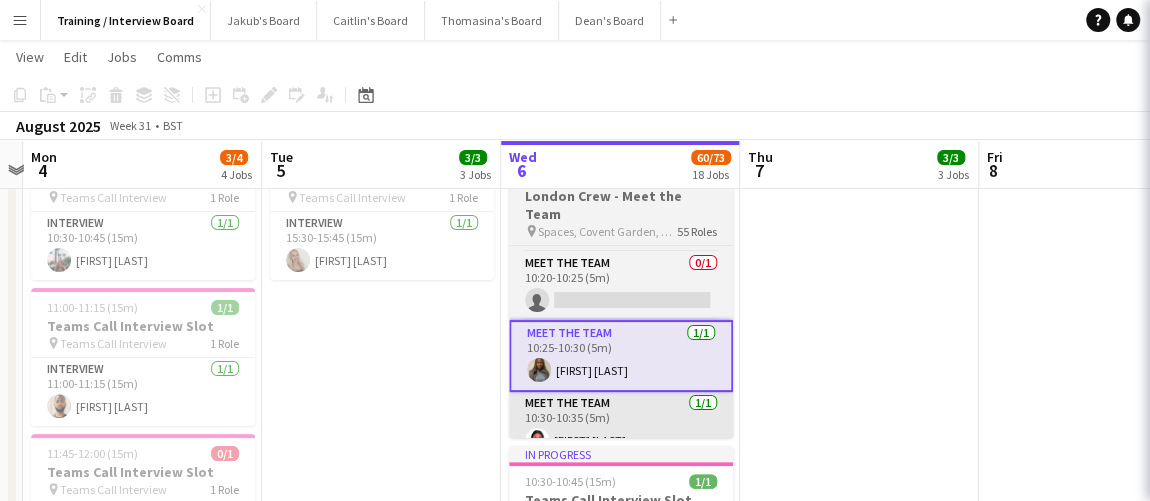 scroll, scrollTop: 0, scrollLeft: 456, axis: horizontal 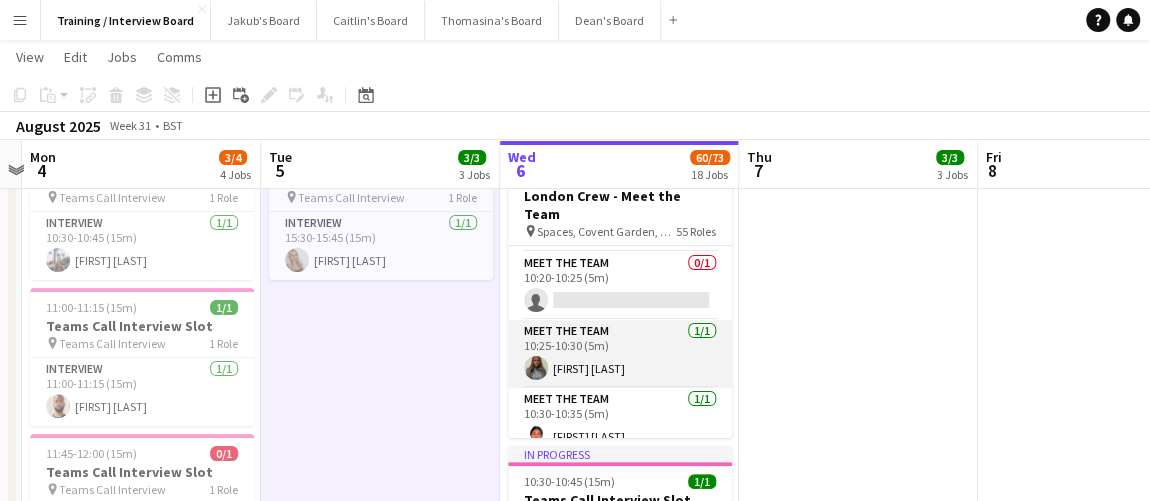 click on "Meet The Team   1/1   10:25-10:30 (5m)
Favour Minna" at bounding box center [620, 354] 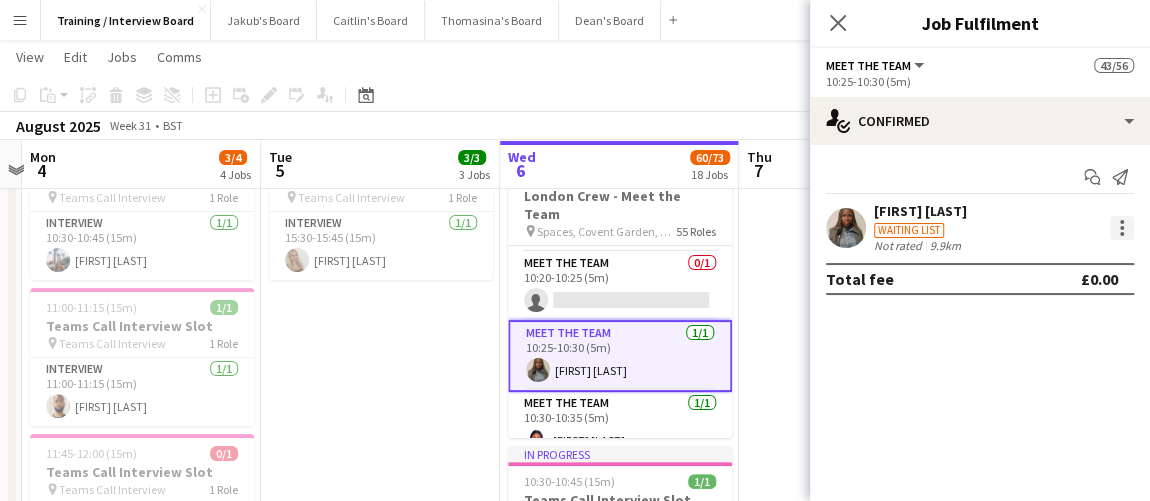 click at bounding box center [1122, 228] 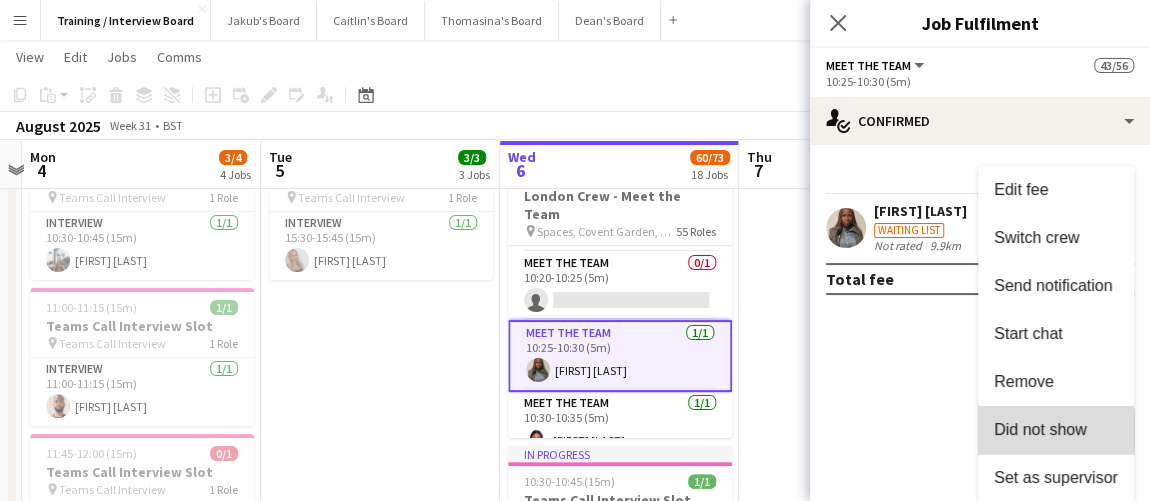 click on "Did not show" at bounding box center [1040, 429] 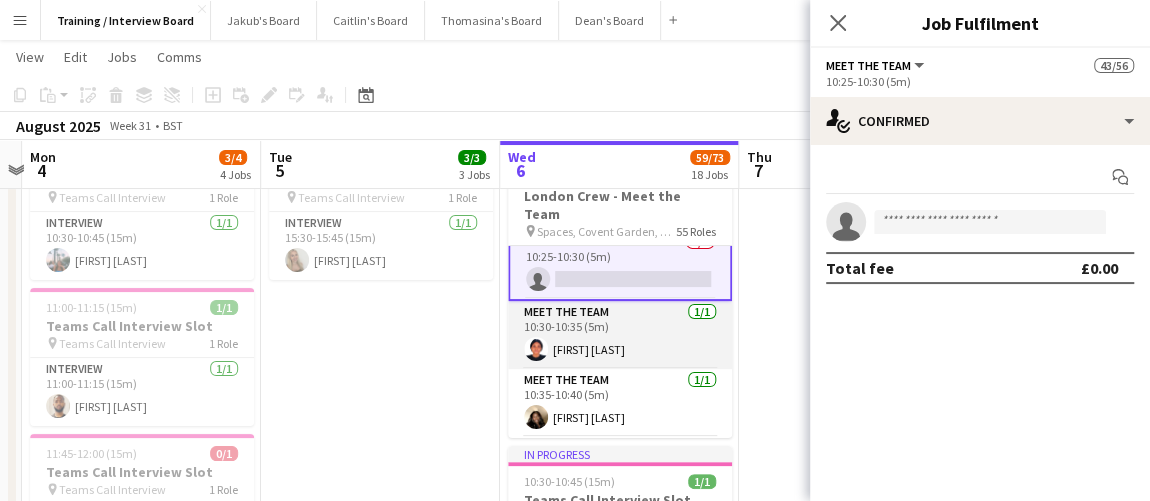 click on "Meet The Team   1/1   10:30-10:35 (5m)
Lilian Nwafor" at bounding box center (620, 335) 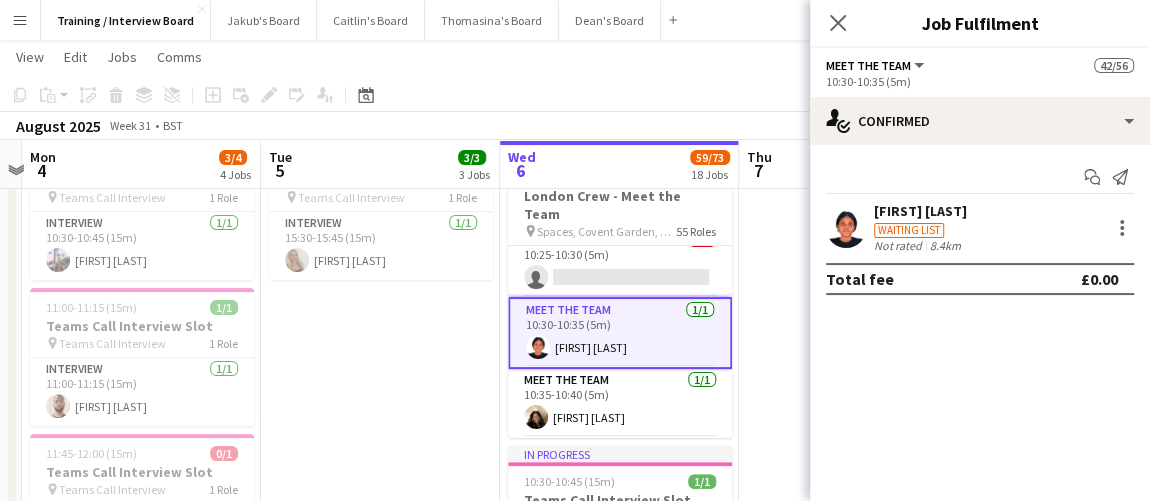 scroll, scrollTop: 452, scrollLeft: 0, axis: vertical 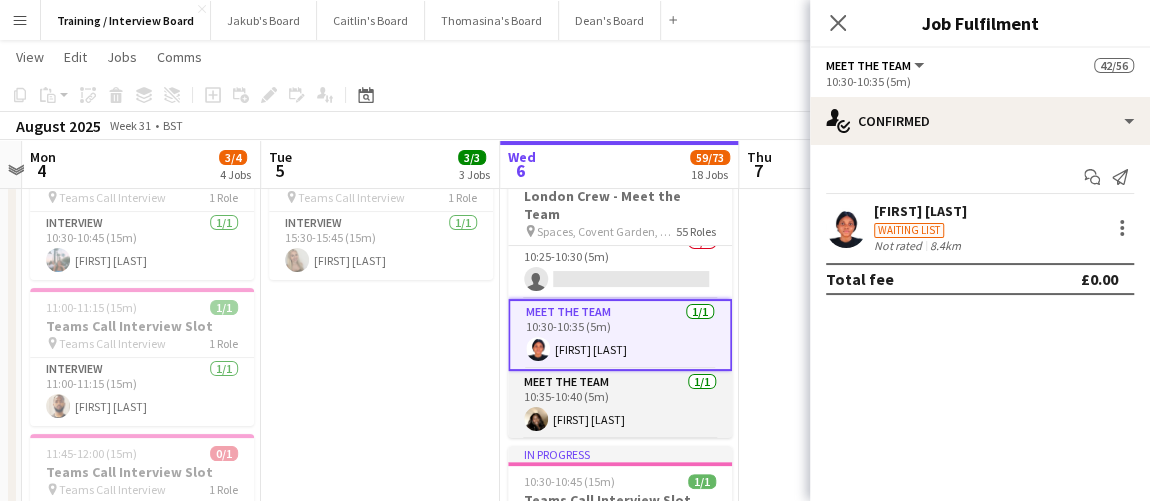 click on "Meet The Team   1/1   10:35-10:40 (5m)
Florence Ashaye" at bounding box center [620, 405] 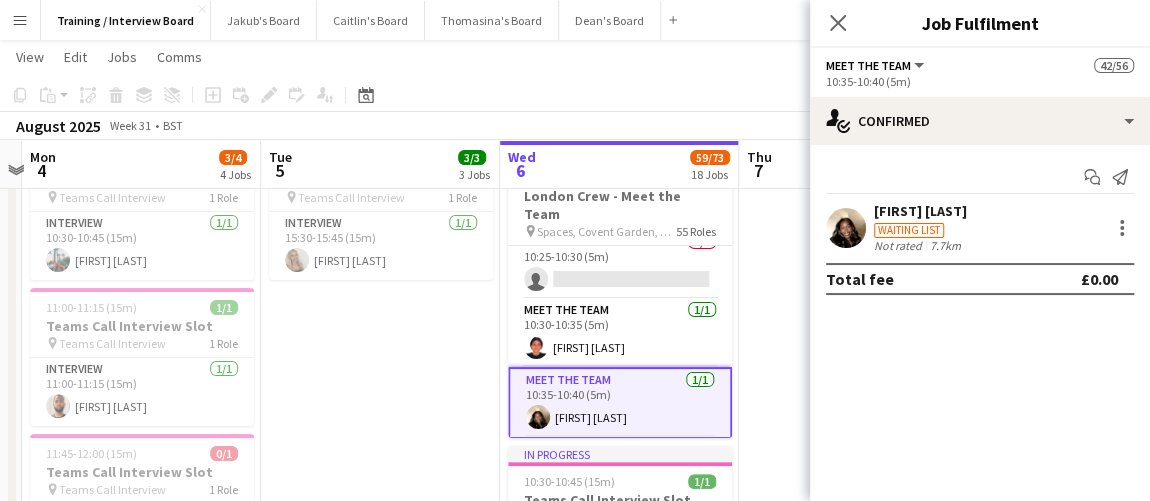 click at bounding box center [858, 1382] 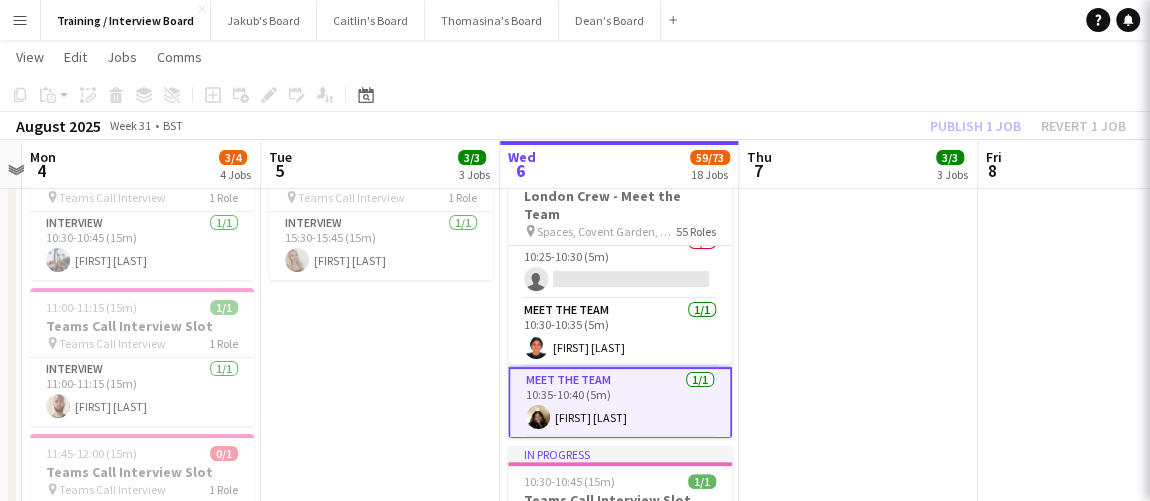 scroll, scrollTop: 0, scrollLeft: 458, axis: horizontal 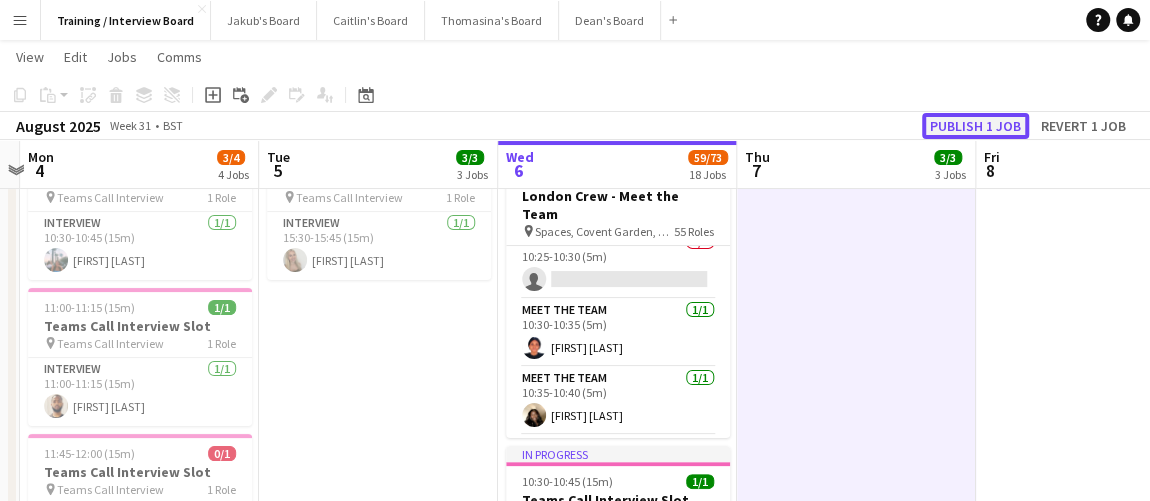 click on "Publish 1 job" 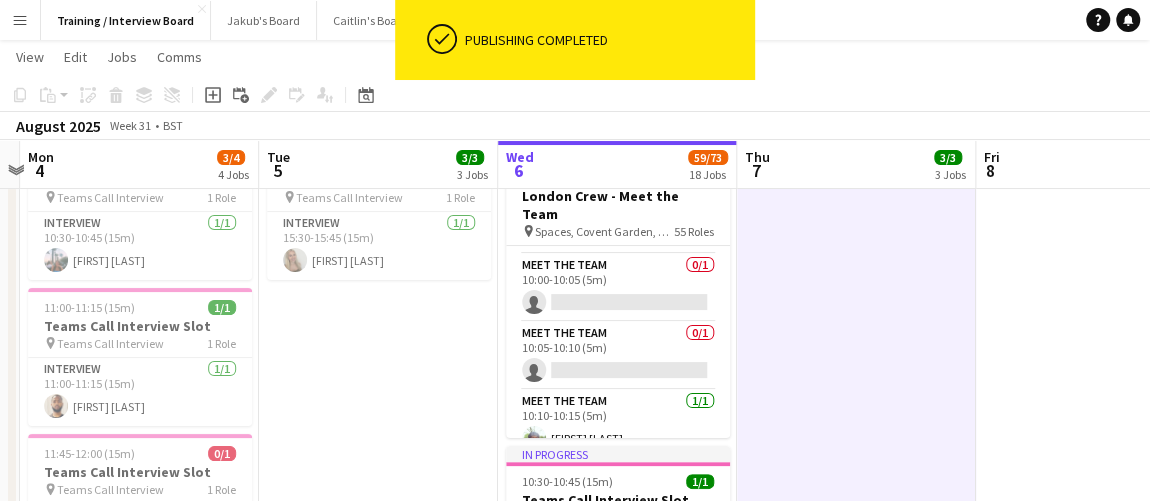 scroll, scrollTop: 0, scrollLeft: 0, axis: both 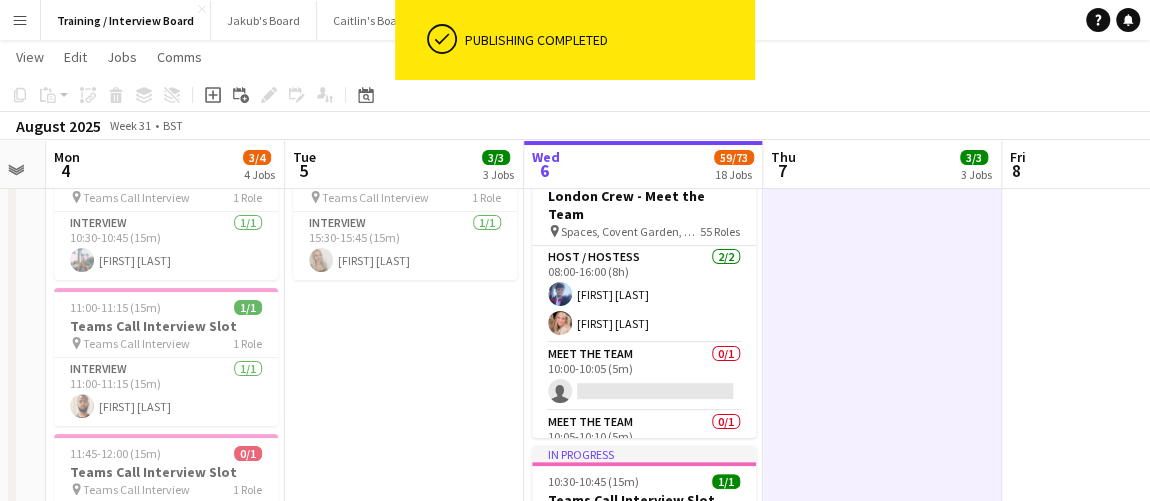 drag, startPoint x: 752, startPoint y: 364, endPoint x: 763, endPoint y: 364, distance: 11 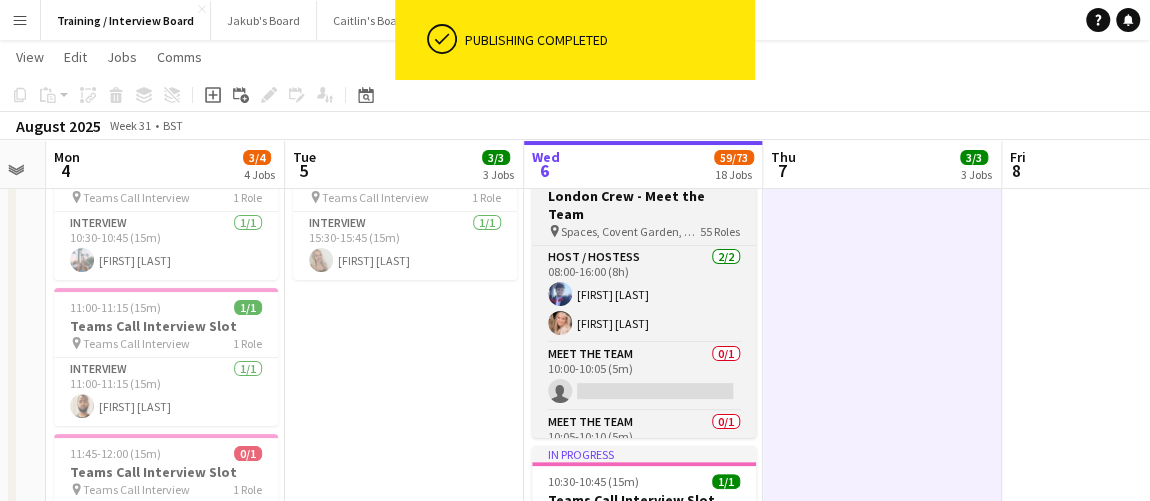 scroll, scrollTop: 0, scrollLeft: 430, axis: horizontal 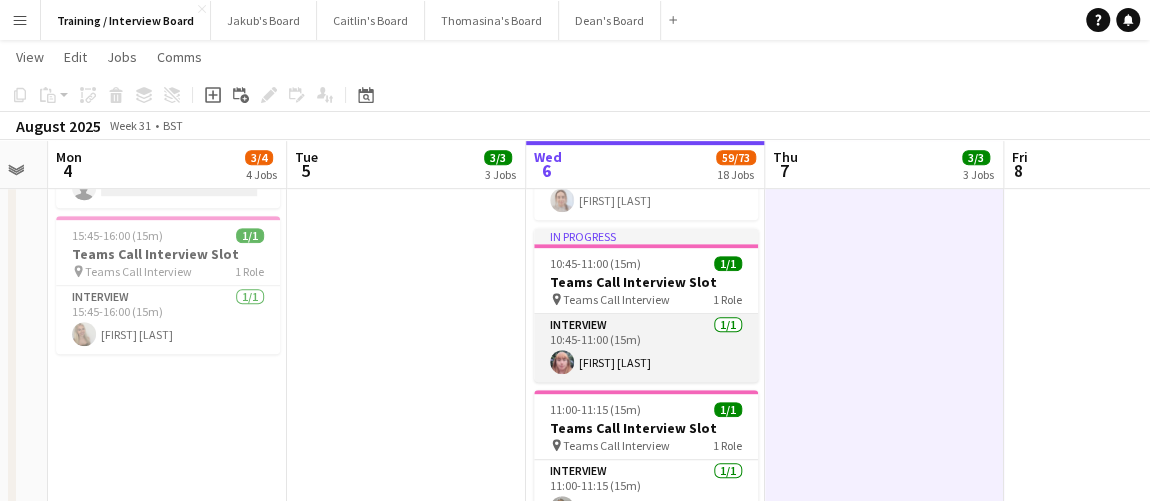 click on "Interview   1/1   10:45-11:00 (15m)
Bryony Snuggs" at bounding box center [646, 348] 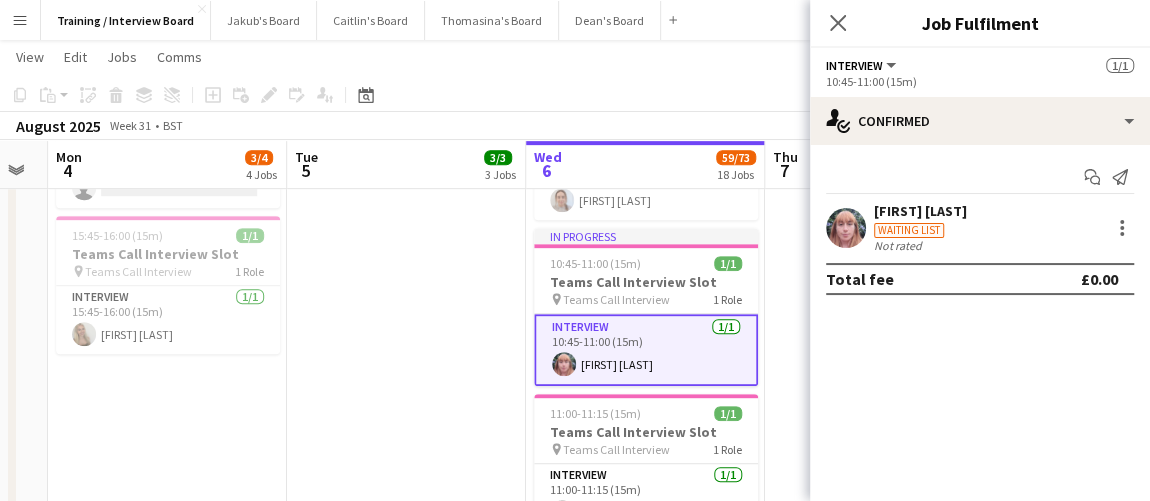 click on "Bryony Snuggs   Waiting list   Not rated" at bounding box center (980, 227) 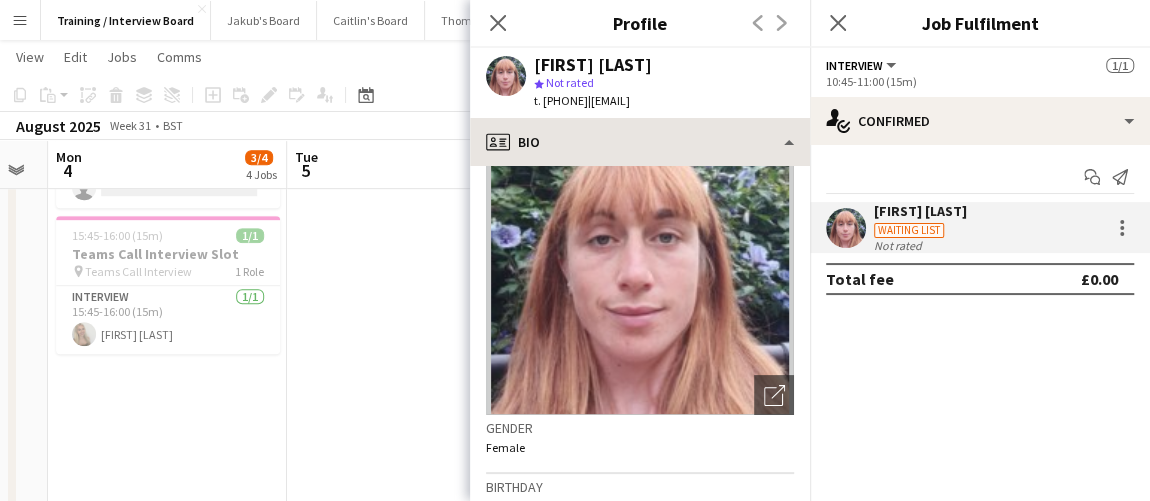 scroll, scrollTop: 90, scrollLeft: 0, axis: vertical 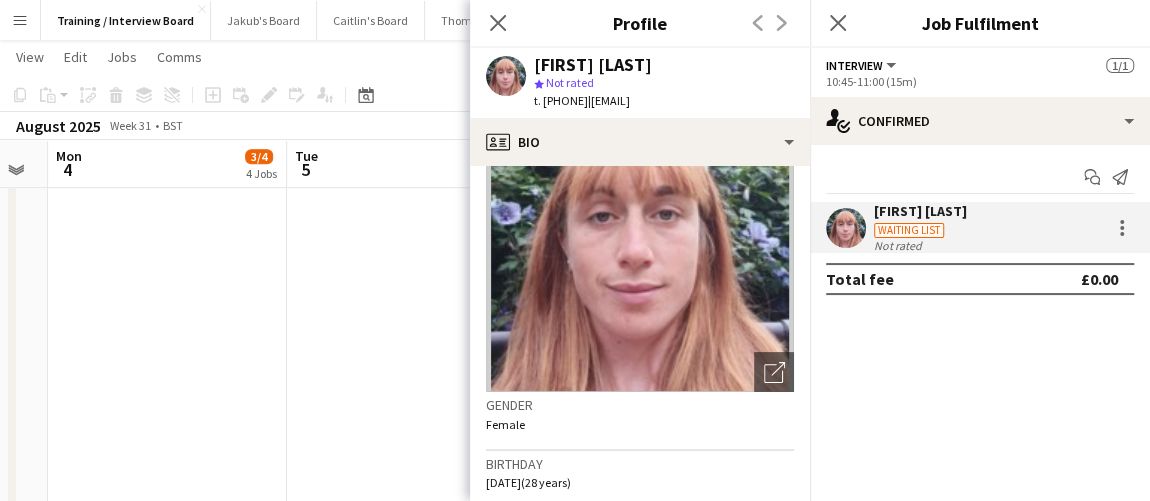 click on "star
Not rated" 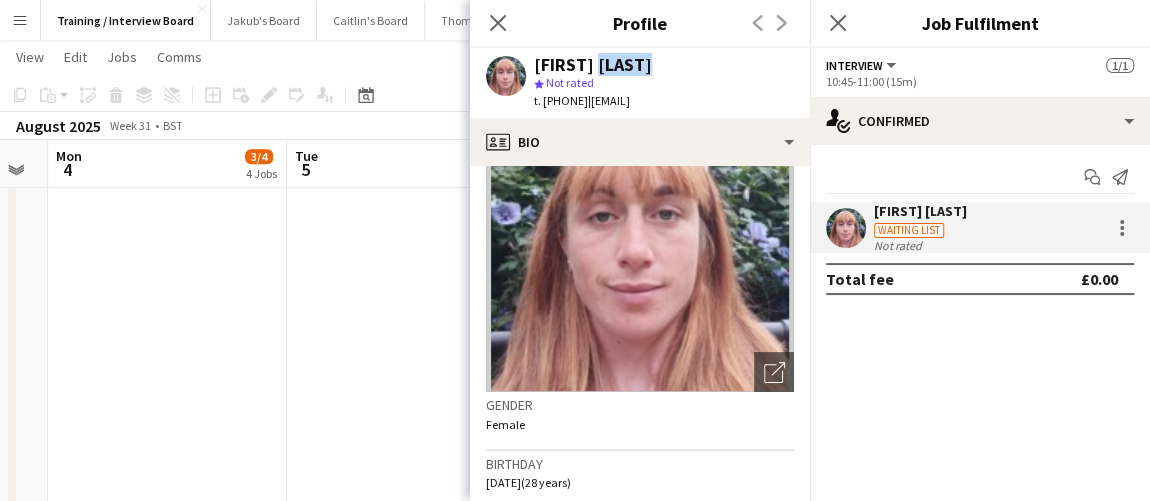 click on "Bryony Snuggs" 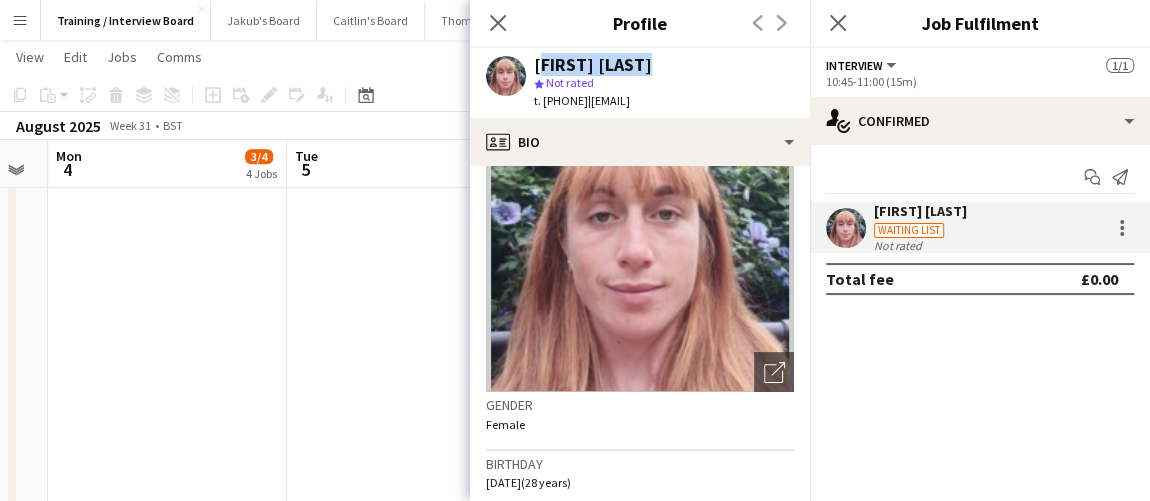 click on "Bryony Snuggs" 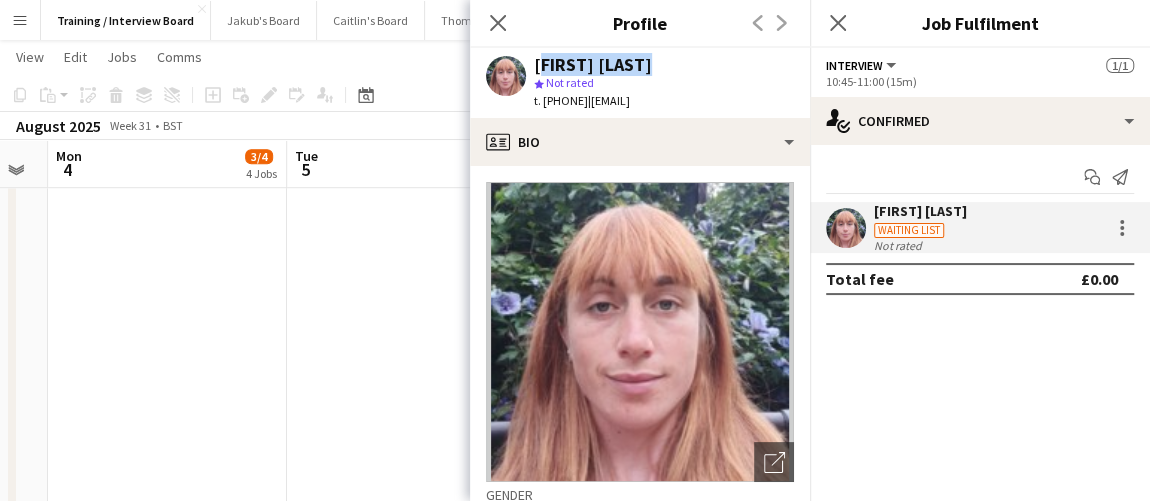 scroll, scrollTop: 272, scrollLeft: 0, axis: vertical 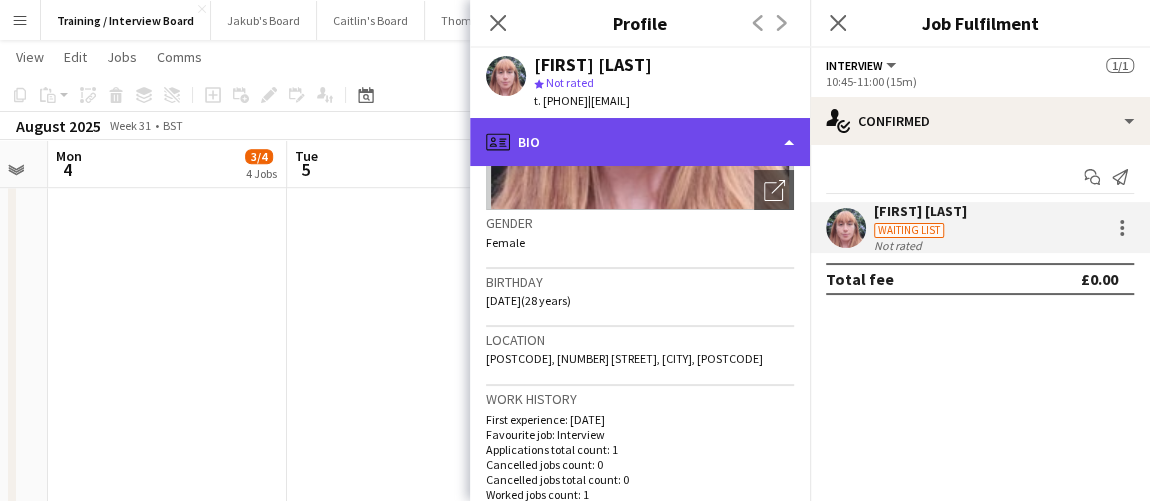 click on "profile
Bio" 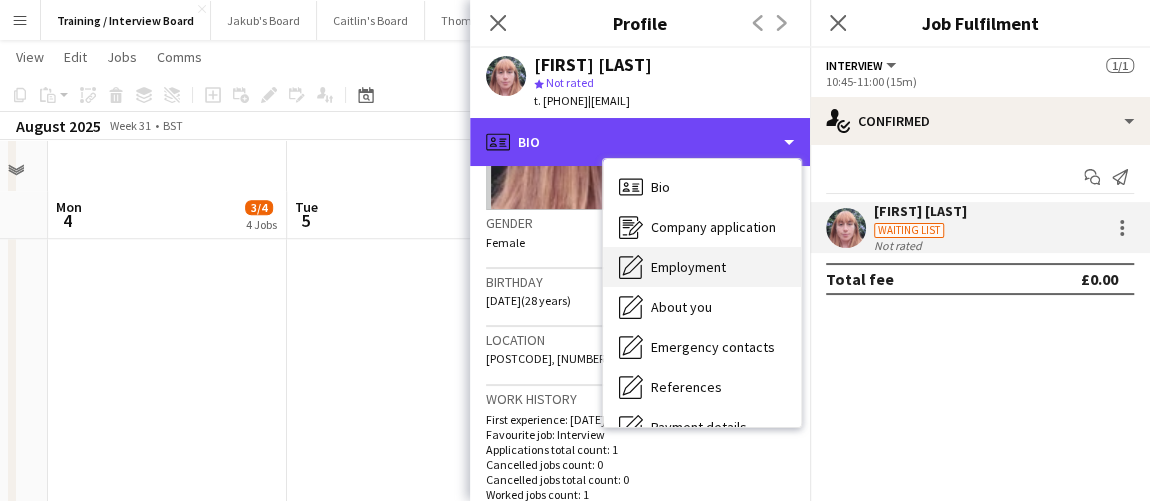 scroll, scrollTop: 818, scrollLeft: 0, axis: vertical 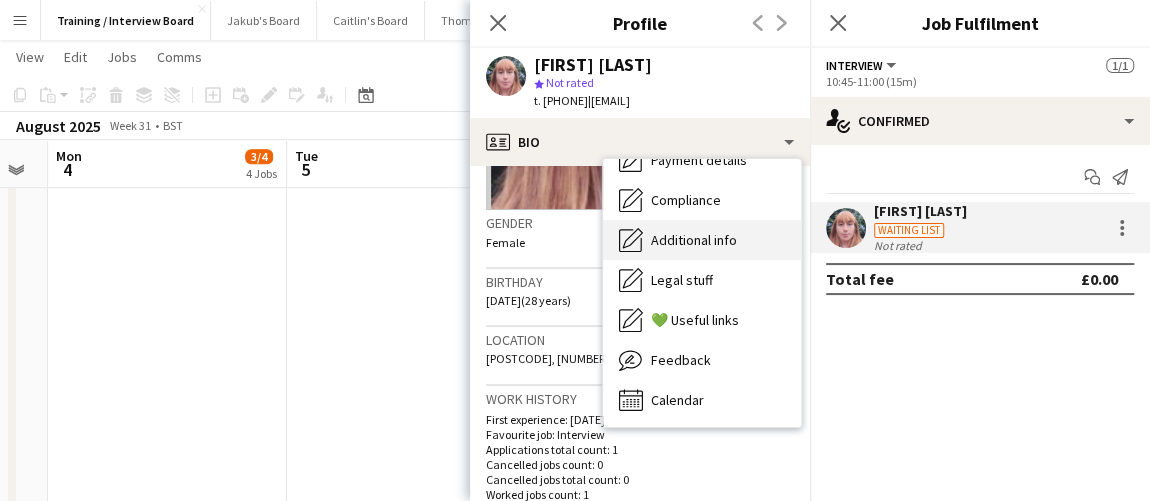click on "Additional info
Additional info" at bounding box center (702, 240) 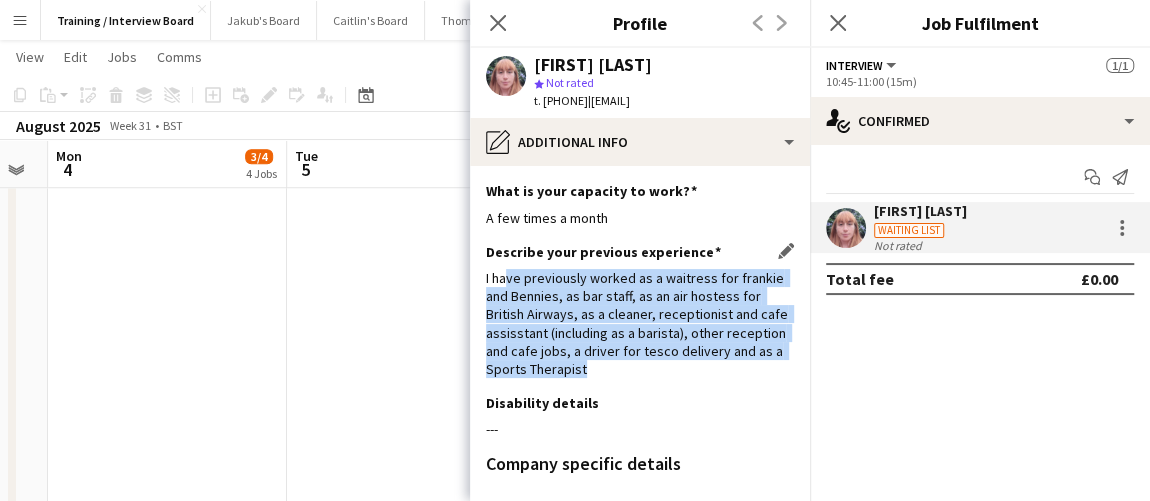 drag, startPoint x: 705, startPoint y: 365, endPoint x: 506, endPoint y: 283, distance: 215.23244 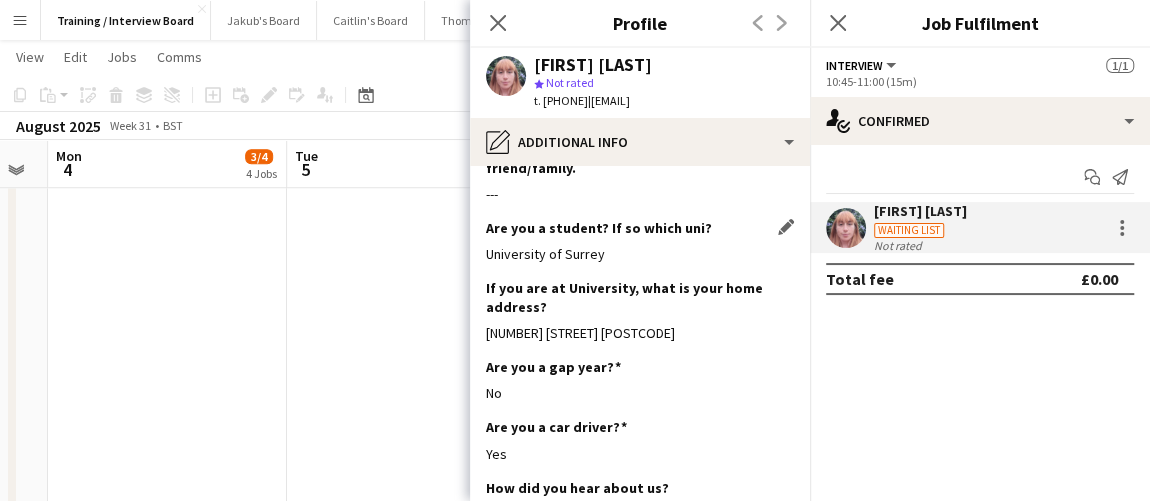 scroll, scrollTop: 433, scrollLeft: 0, axis: vertical 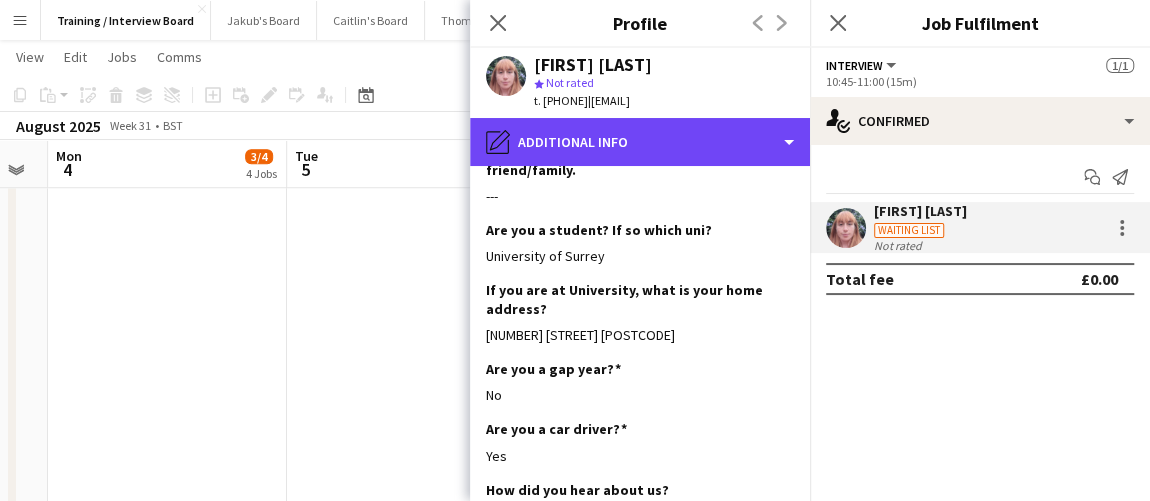 drag, startPoint x: 662, startPoint y: 152, endPoint x: 661, endPoint y: 186, distance: 34.0147 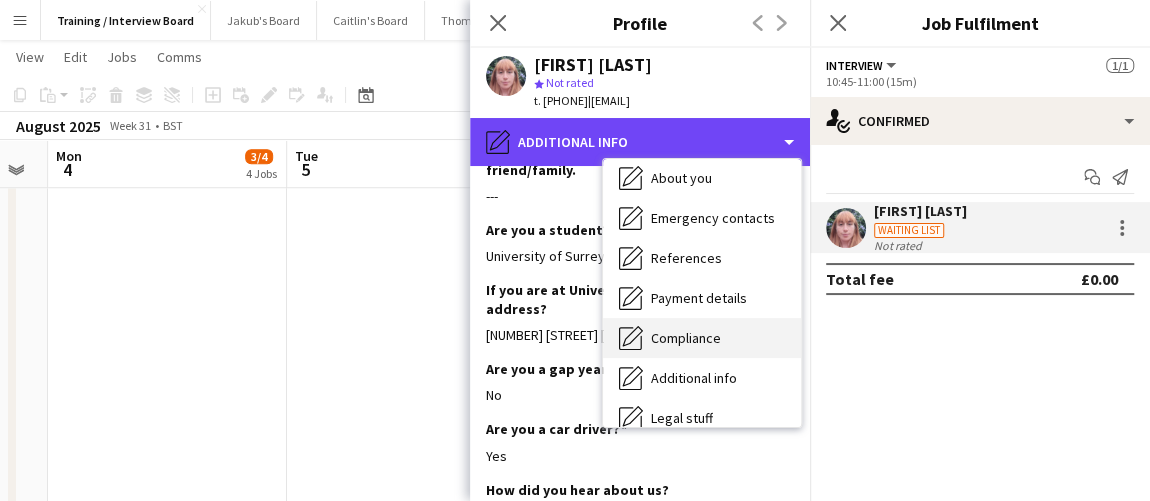 scroll, scrollTop: 0, scrollLeft: 0, axis: both 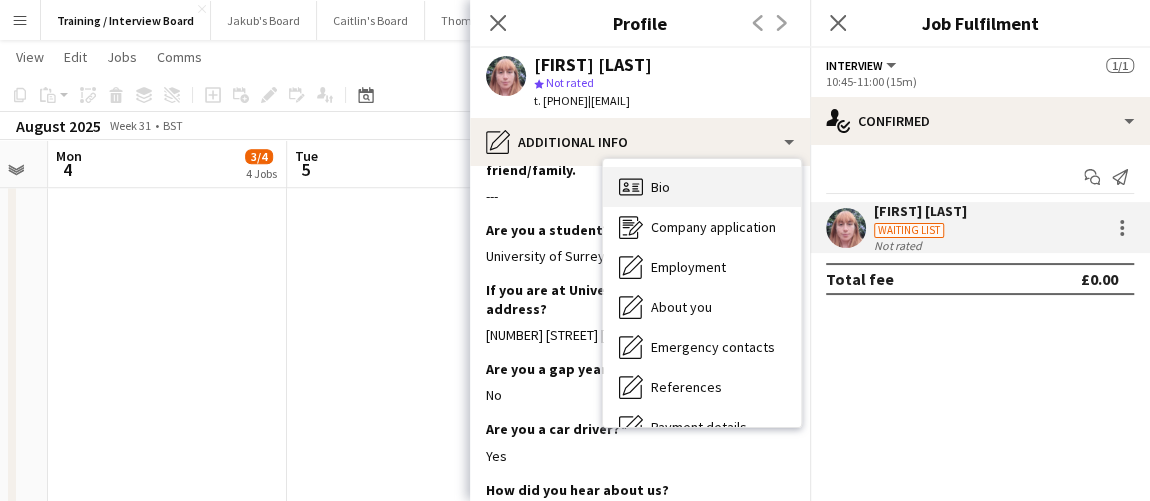 click on "Bio
Bio" at bounding box center (702, 187) 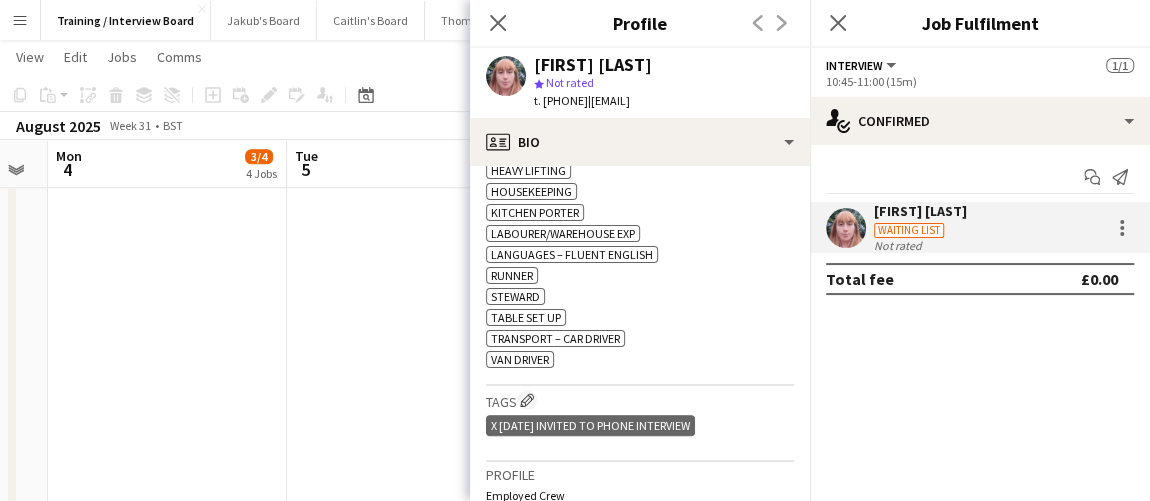 scroll, scrollTop: 909, scrollLeft: 0, axis: vertical 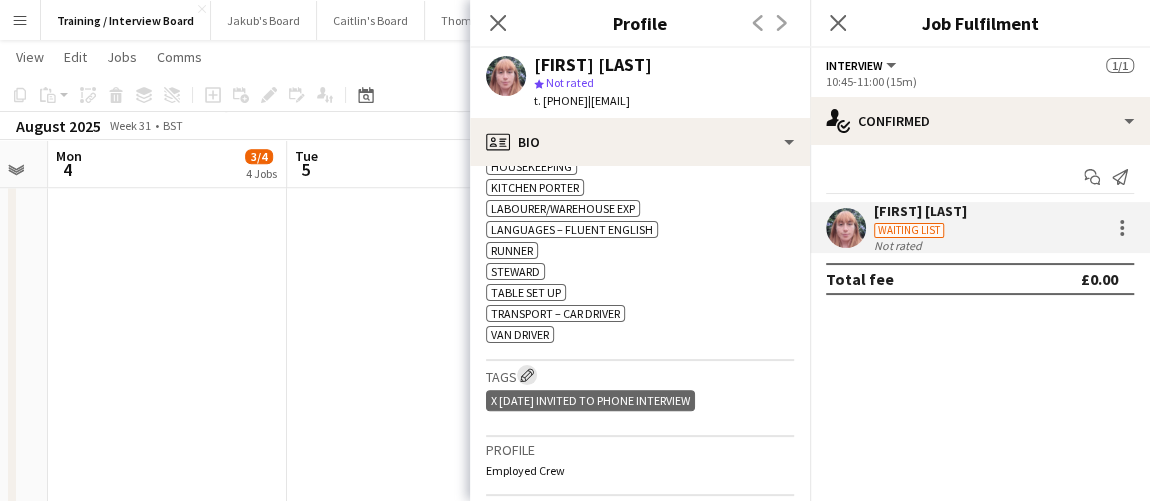 click on "Edit crew company tags" 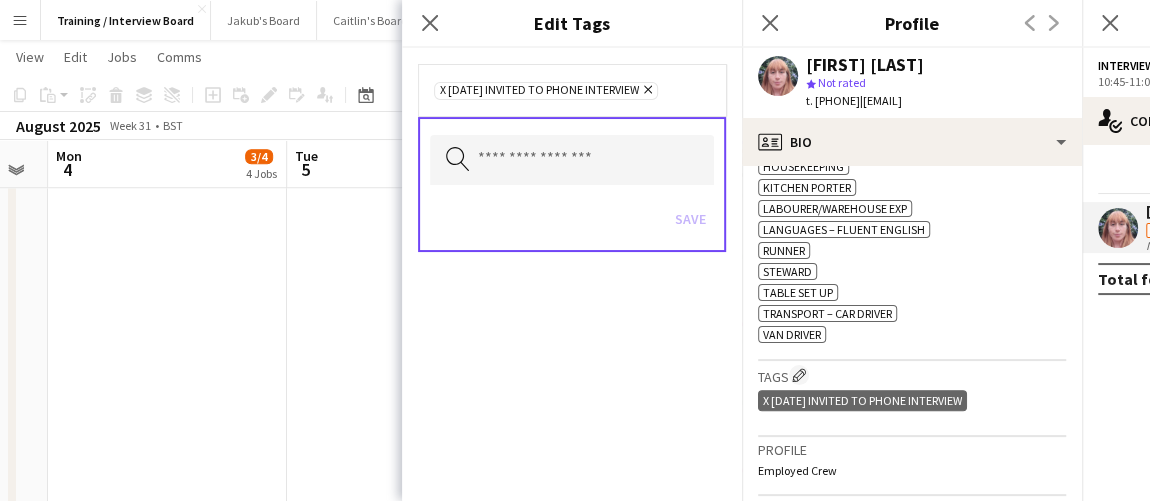 click on "Remove" 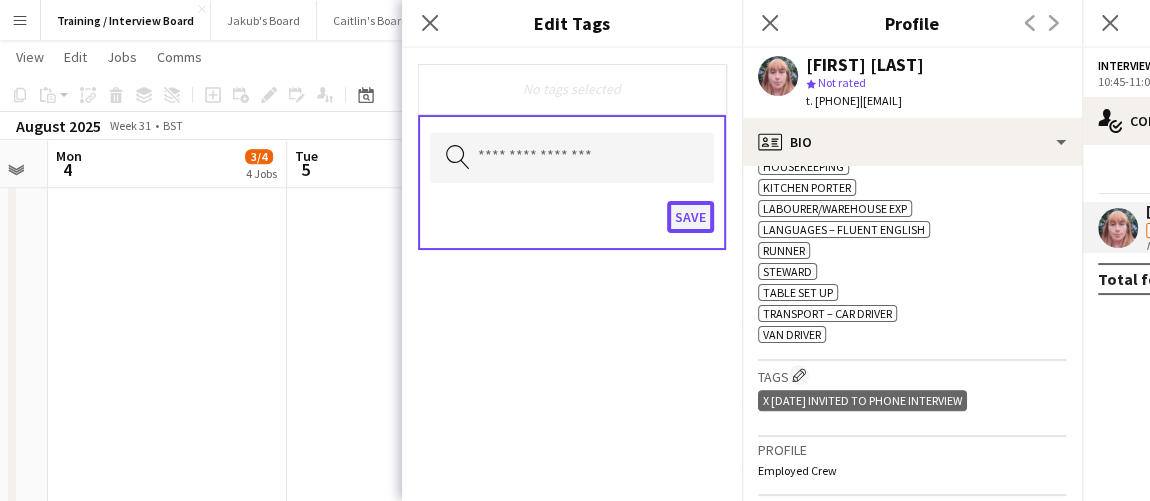 click on "Save" 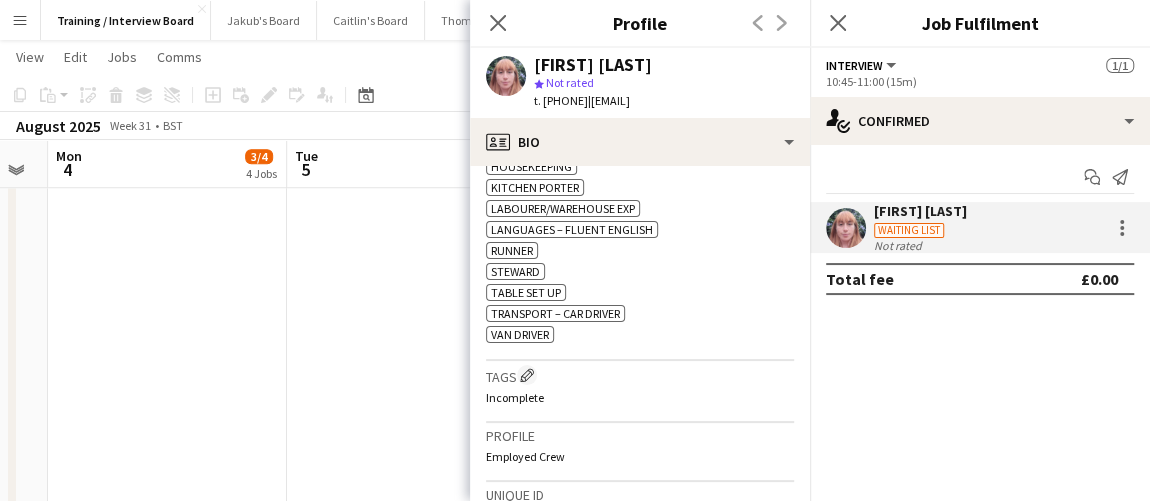 click on "15:30-15:45 (15m)    1/1   Teams Call Interview Slot
pin
Teams Call Interview   1 Role   Interview   1/1   15:30-15:45 (15m)
Amelia Green" at bounding box center (406, 654) 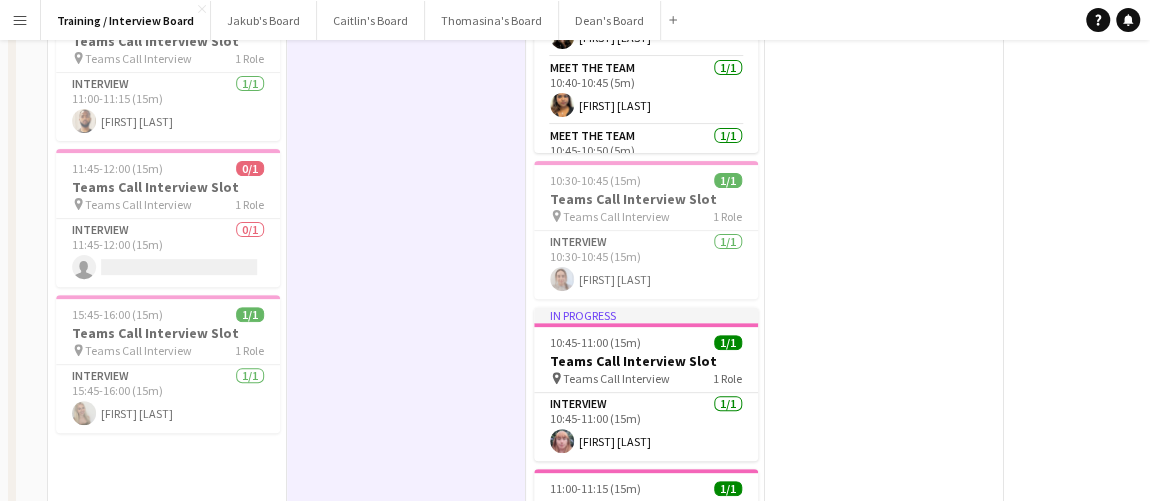 scroll, scrollTop: 0, scrollLeft: 0, axis: both 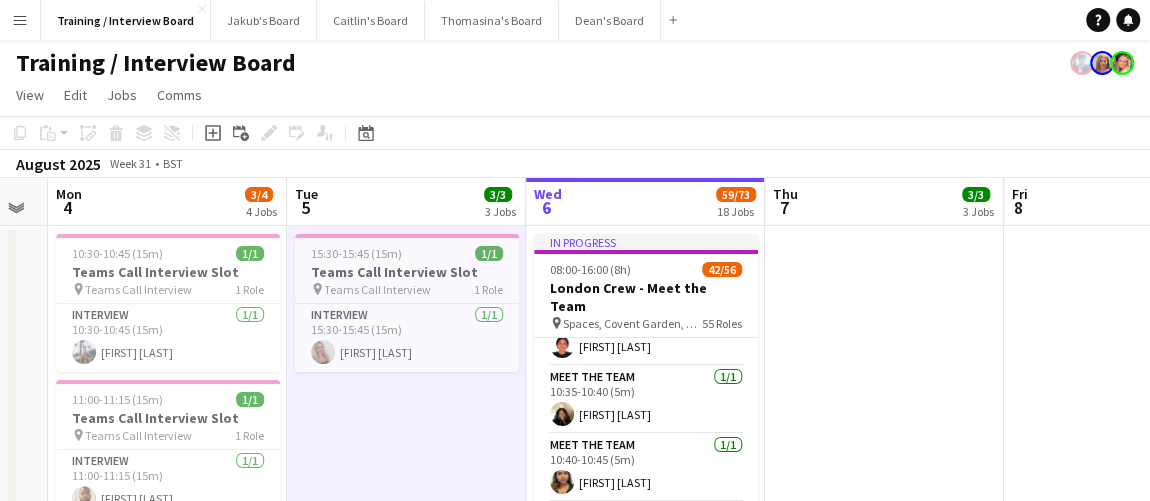 click at bounding box center [884, 1474] 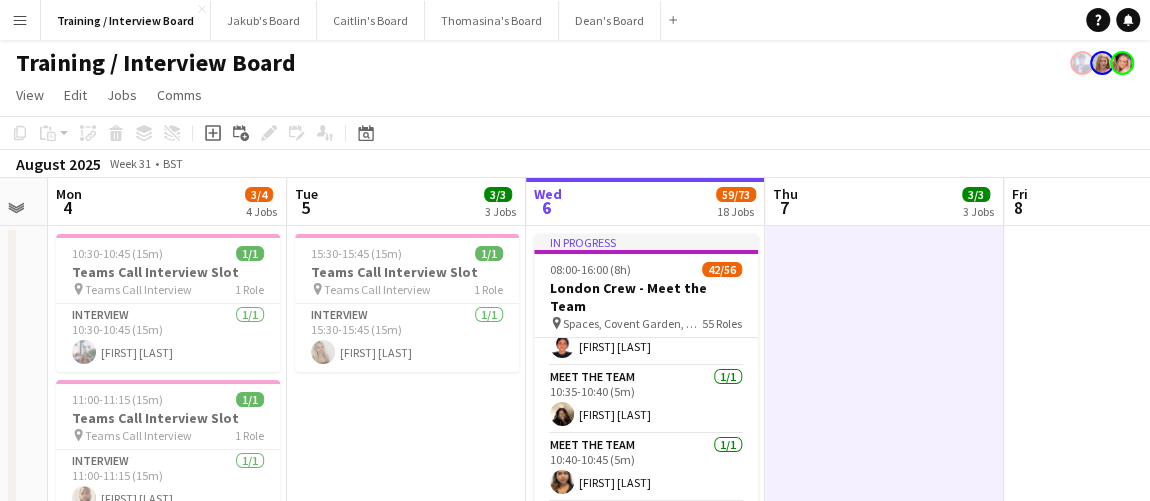 scroll, scrollTop: 0, scrollLeft: 429, axis: horizontal 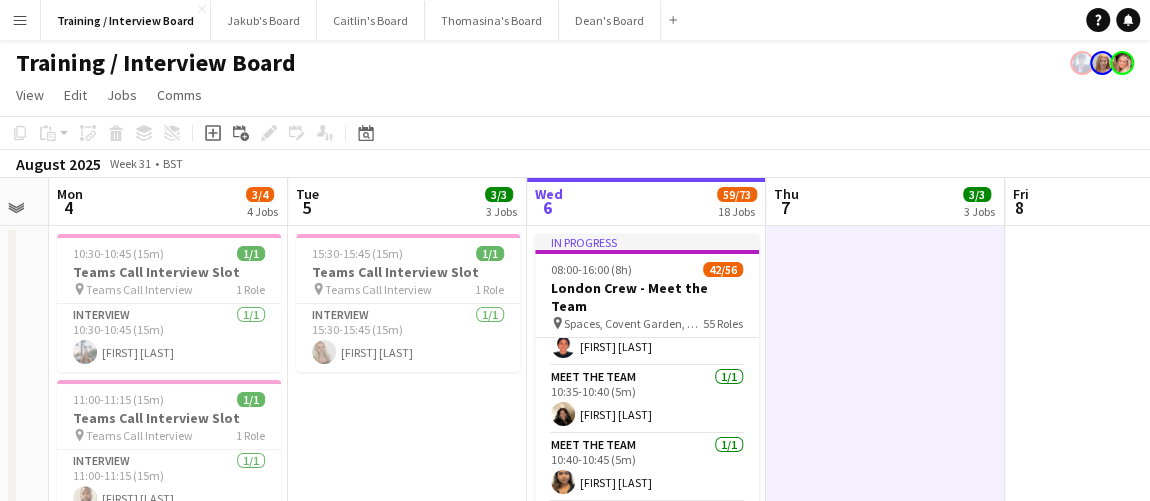 click on "Sat   2   Sun   3   Mon   4   3/4   4 Jobs   Tue   5   3/3   3 Jobs   Wed   6   59/73   18 Jobs   Thu   7   3/3   3 Jobs   Fri   8   1/1   1 Job   Sat   9   Sun   10   Mon   11   2/2   2 Jobs      10:30-10:45 (15m)    1/1   Teams Call Interview Slot
pin
Teams Call Interview   1 Role   Interview   1/1   10:30-10:45 (15m)
Lucy Ginesi     11:00-11:15 (15m)    1/1   Teams Call Interview Slot
pin
Teams Call Interview   1 Role   Interview   1/1   11:00-11:15 (15m)
Cody Harrison     11:45-12:00 (15m)    0/1   Teams Call Interview Slot
pin
Teams Call Interview   1 Role   Interview   0/1   11:45-12:00 (15m)
single-neutral-actions
15:45-16:00 (15m)    1/1   Teams Call Interview Slot
pin
Teams Call Interview   1 Role   Interview   1/1   15:45-16:00 (15m)
Amelia Green     15:30-15:45 (15m)    1/1
pin" at bounding box center (575, 1955) 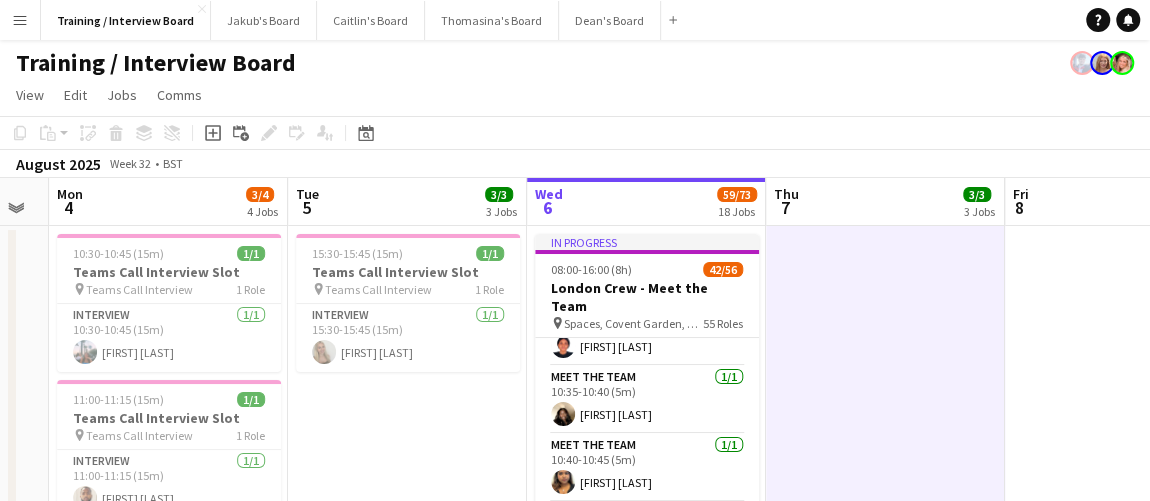 scroll, scrollTop: 0, scrollLeft: 499, axis: horizontal 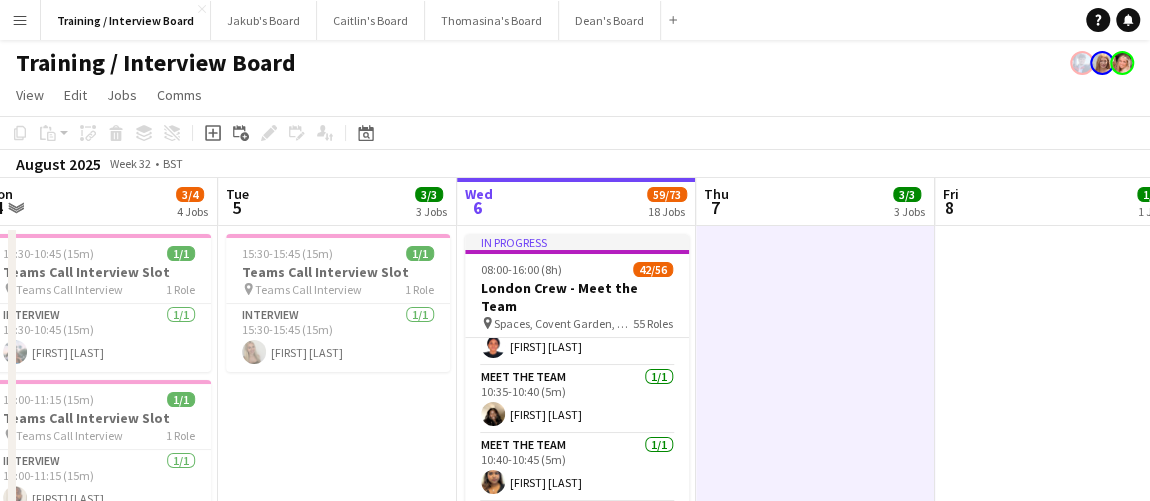 click on "Thu   7   3/3   3 Jobs" at bounding box center (815, 202) 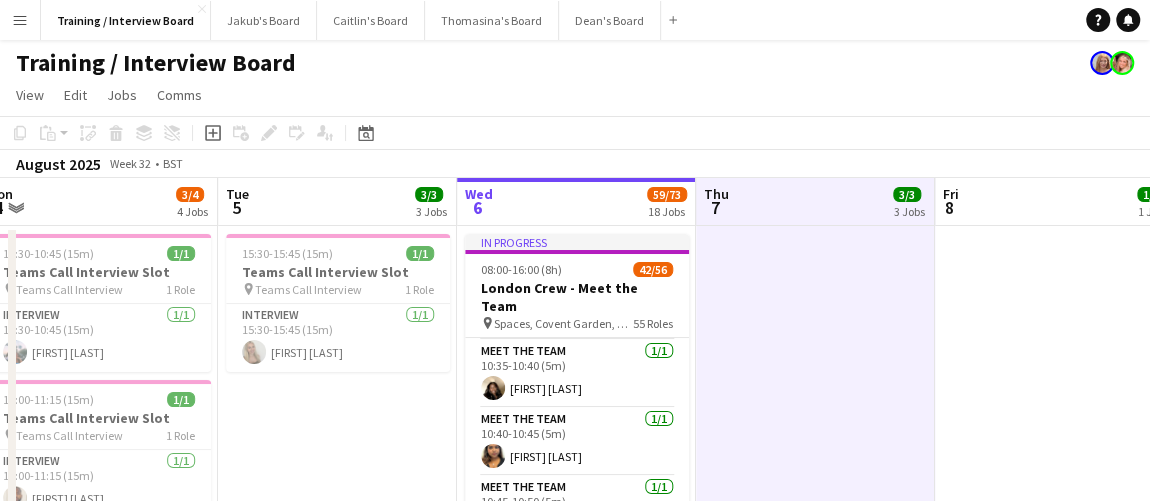 scroll, scrollTop: 636, scrollLeft: 0, axis: vertical 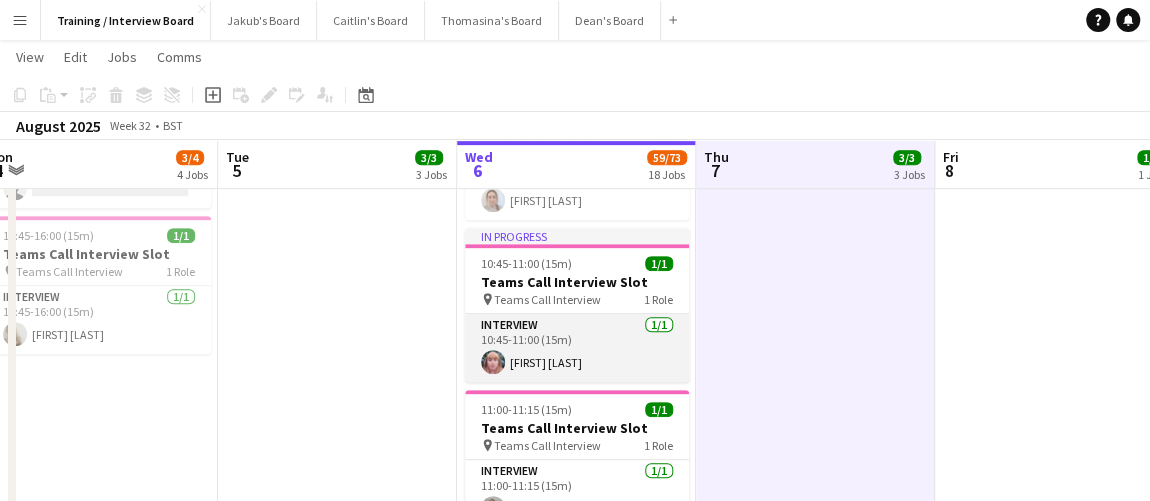click on "Interview   1/1   10:45-11:00 (15m)
Bryony Snuggs" at bounding box center [577, 348] 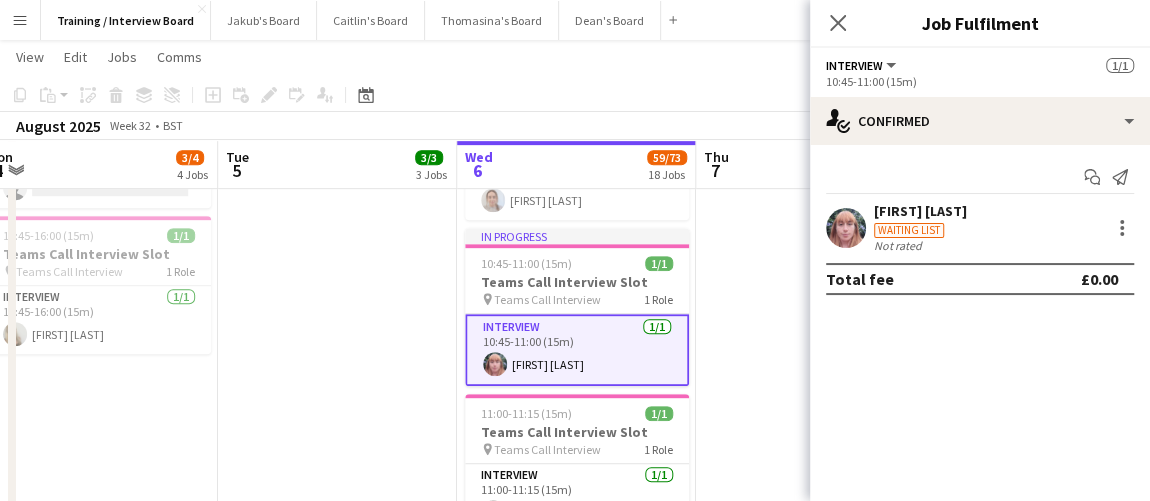 click on "Bryony Snuggs   Waiting list   Not rated" at bounding box center [980, 227] 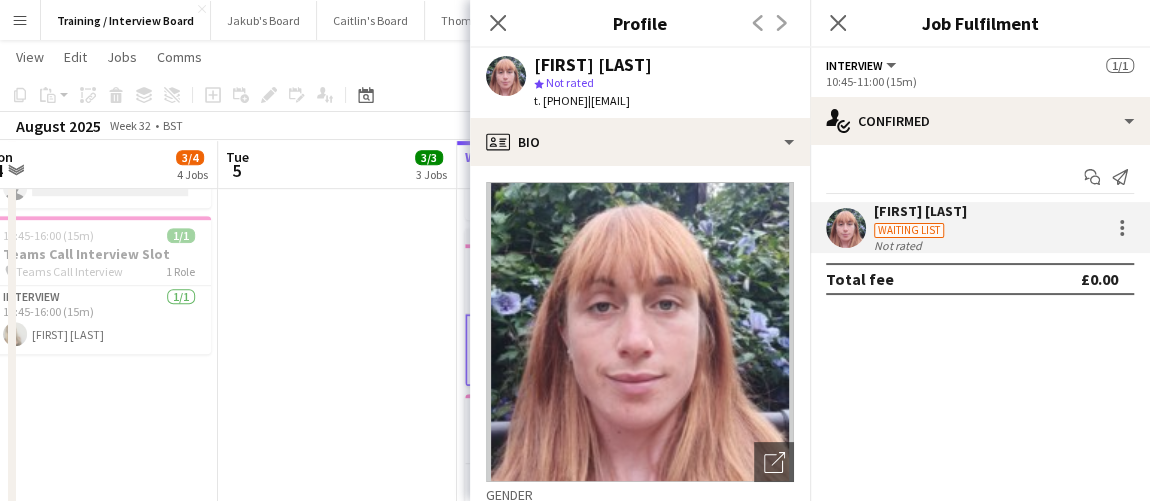 click on "Bryony Snuggs
star
Not rated   t. +4407562191652   |   bryony.snuggs@outlook.com" 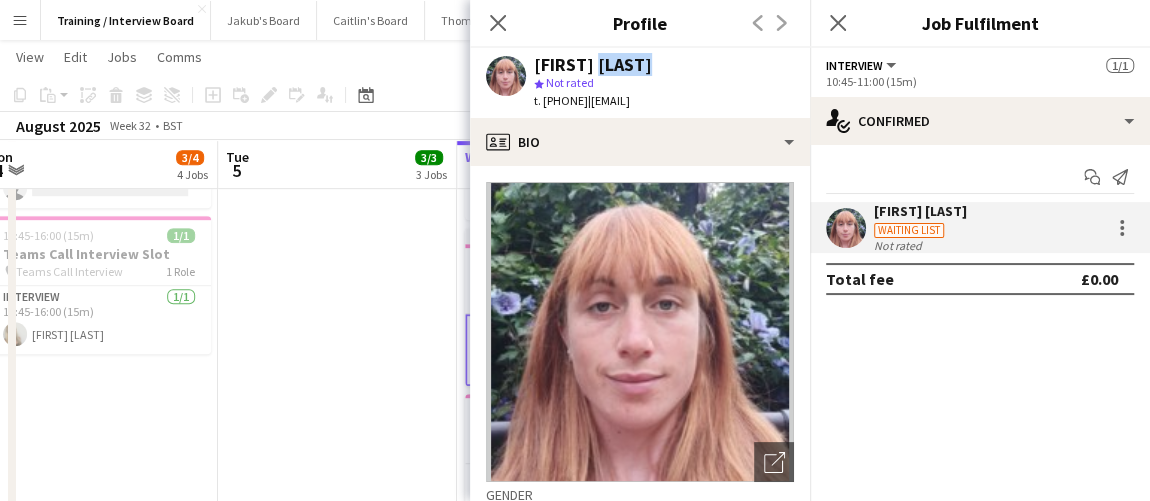 click on "Bryony Snuggs" 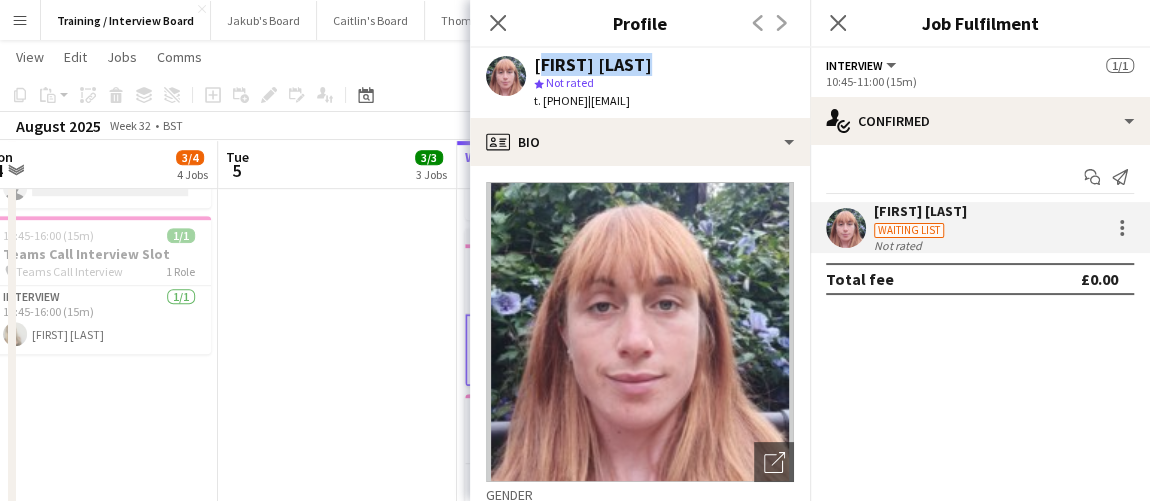 click on "Bryony Snuggs" 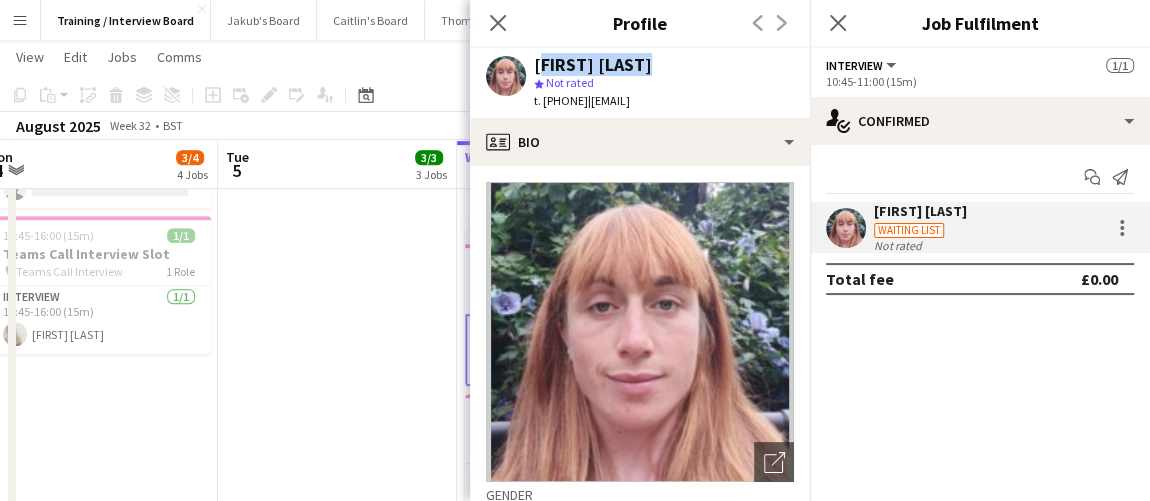 click on "15:30-15:45 (15m)    1/1   Teams Call Interview Slot
pin
Teams Call Interview   1 Role   Interview   1/1   15:30-15:45 (15m)
Amelia Green" at bounding box center (337, 1018) 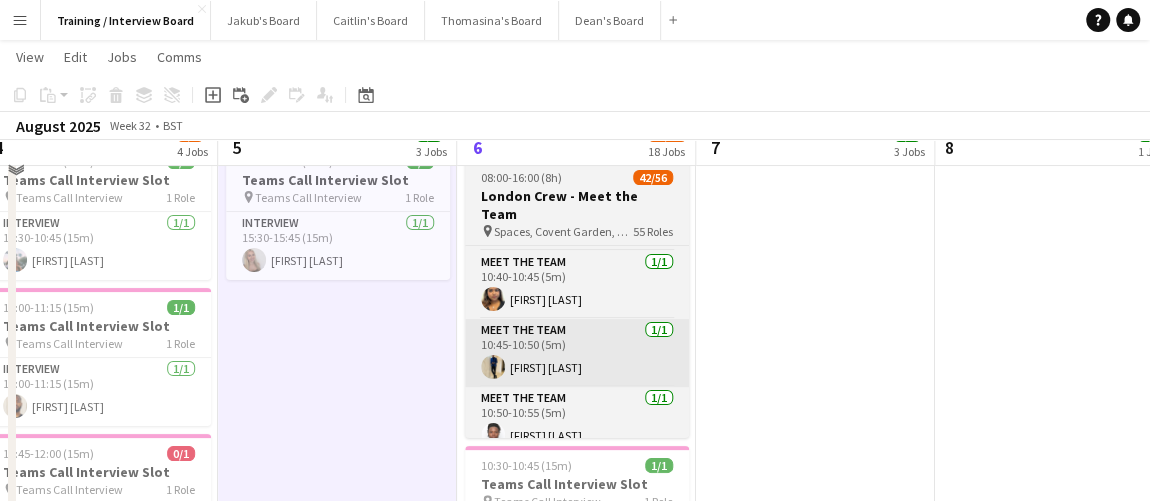 scroll, scrollTop: 90, scrollLeft: 0, axis: vertical 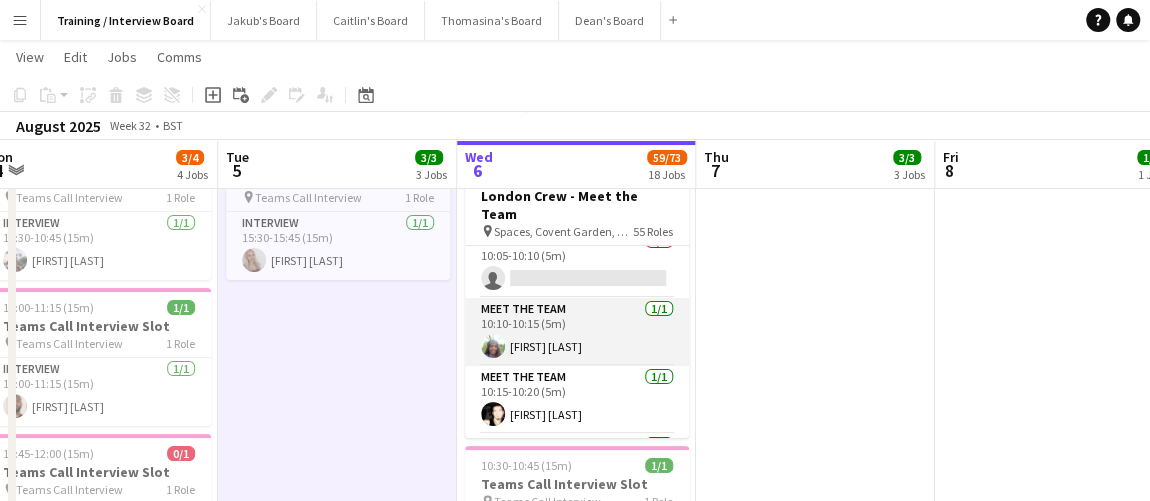 click on "Meet The Team   1/1   10:10-10:15 (5m)
Opeyemi Olagbegi" at bounding box center [577, 332] 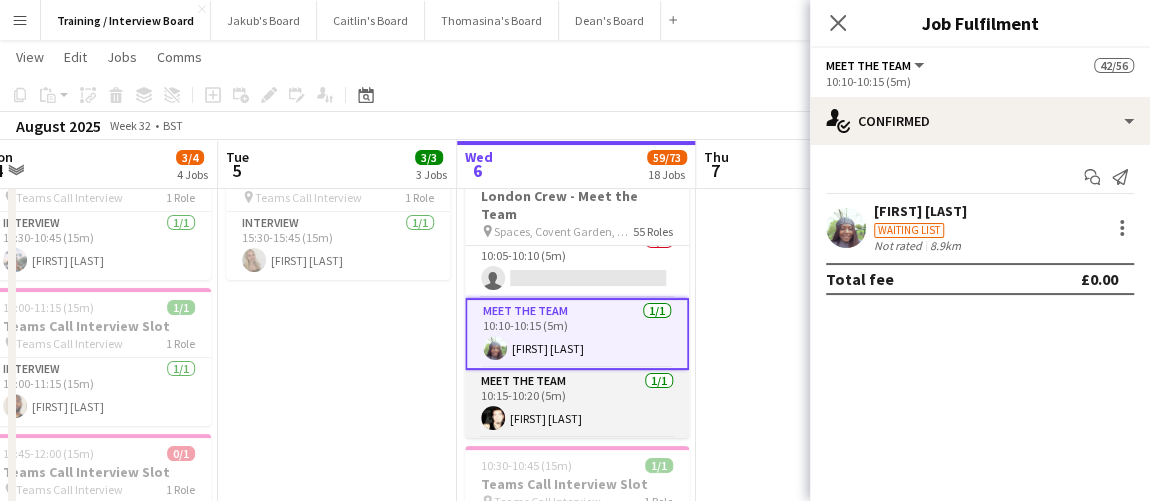 click on "Meet The Team   1/1   10:15-10:20 (5m)
Joel Mancero" at bounding box center (577, 404) 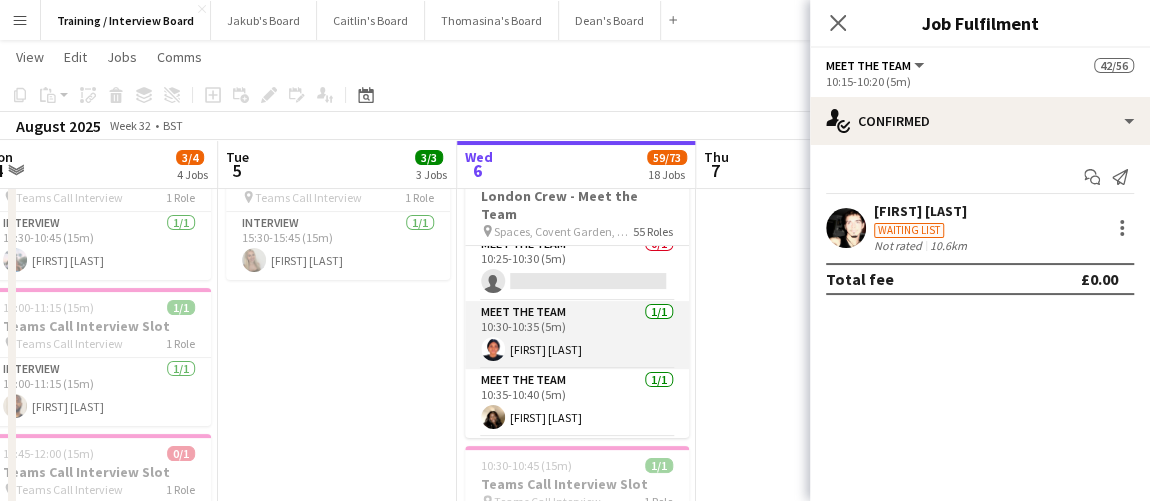 click on "Meet The Team   1/1   10:30-10:35 (5m)
Lilian Nwafor" at bounding box center [577, 335] 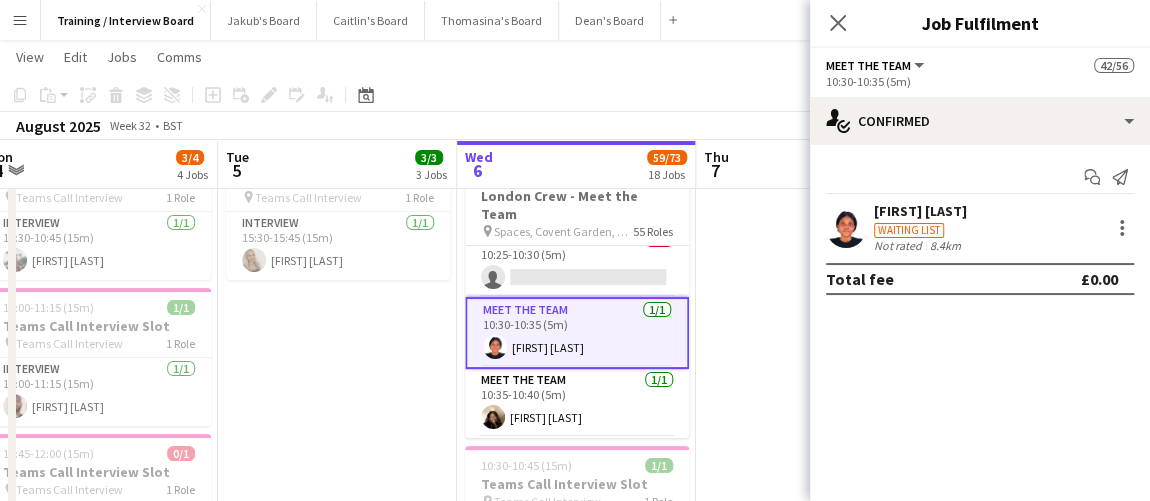 scroll, scrollTop: 450, scrollLeft: 0, axis: vertical 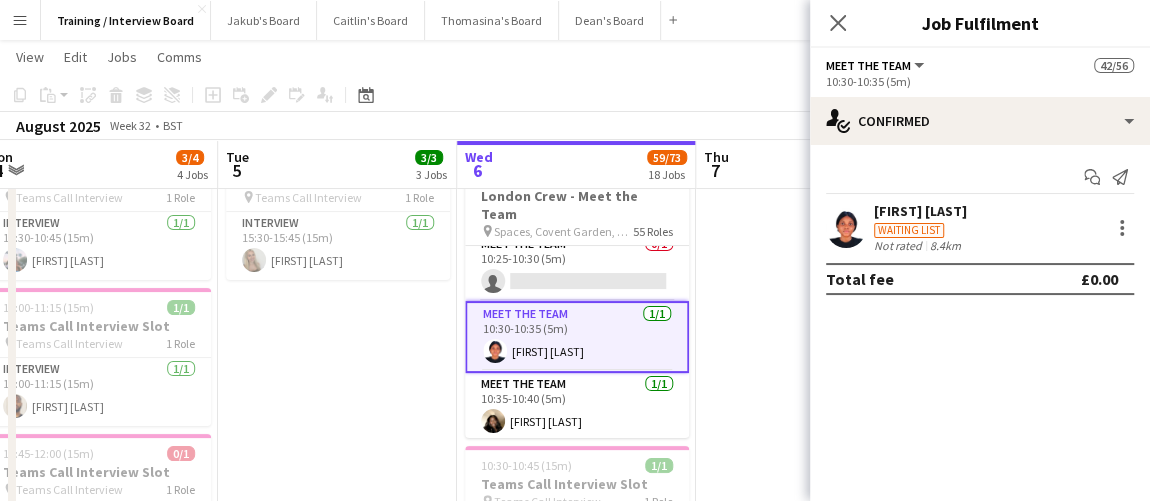 click on "Lilian Nwafor   Waiting list   Not rated   8.4km" at bounding box center [980, 227] 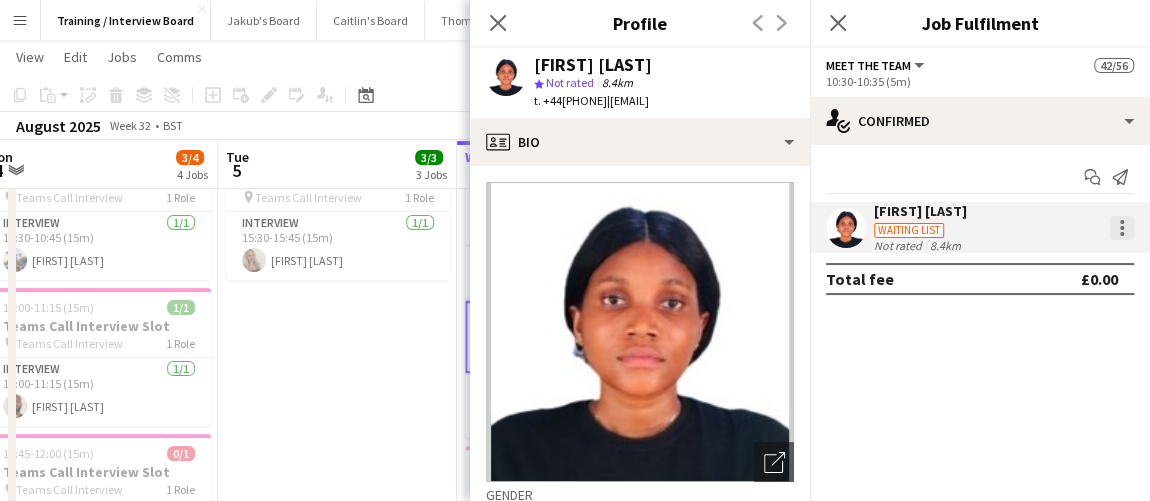 click at bounding box center [1122, 228] 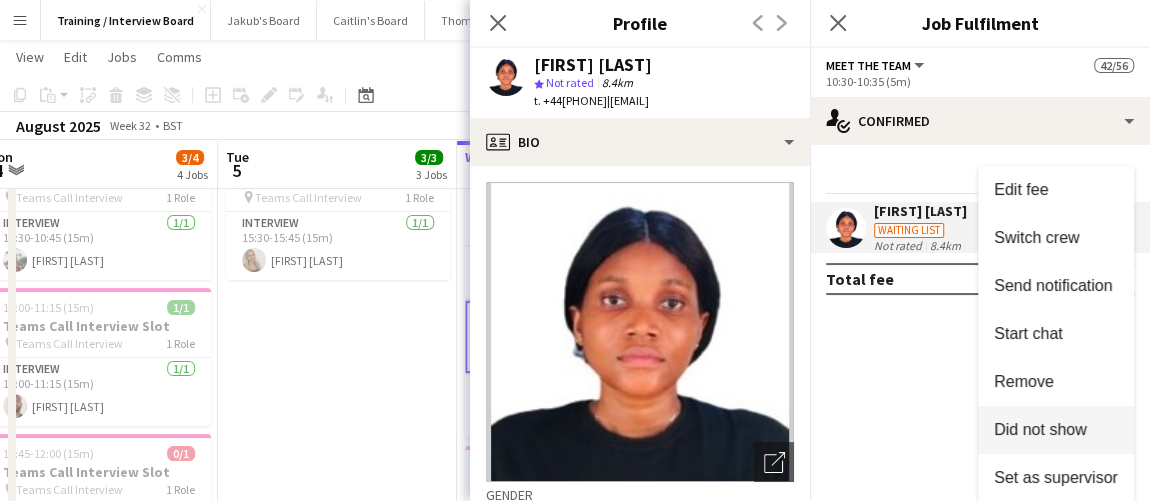 click on "Did not show" at bounding box center [1040, 429] 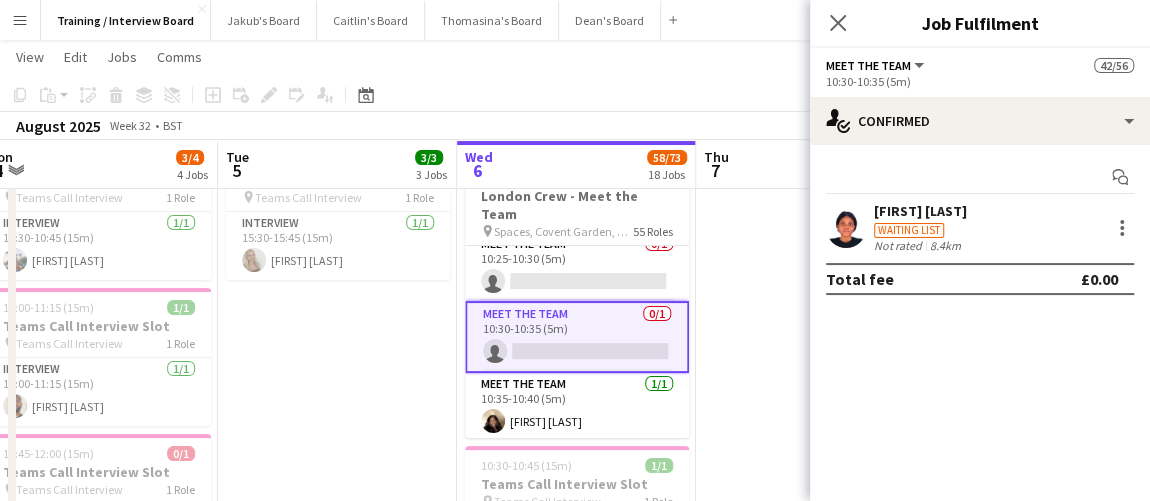 click on "15:30-15:45 (15m)    1/1   Teams Call Interview Slot
pin
Teams Call Interview   1 Role   Interview   1/1   15:30-15:45 (15m)
Amelia Green" at bounding box center (337, 1382) 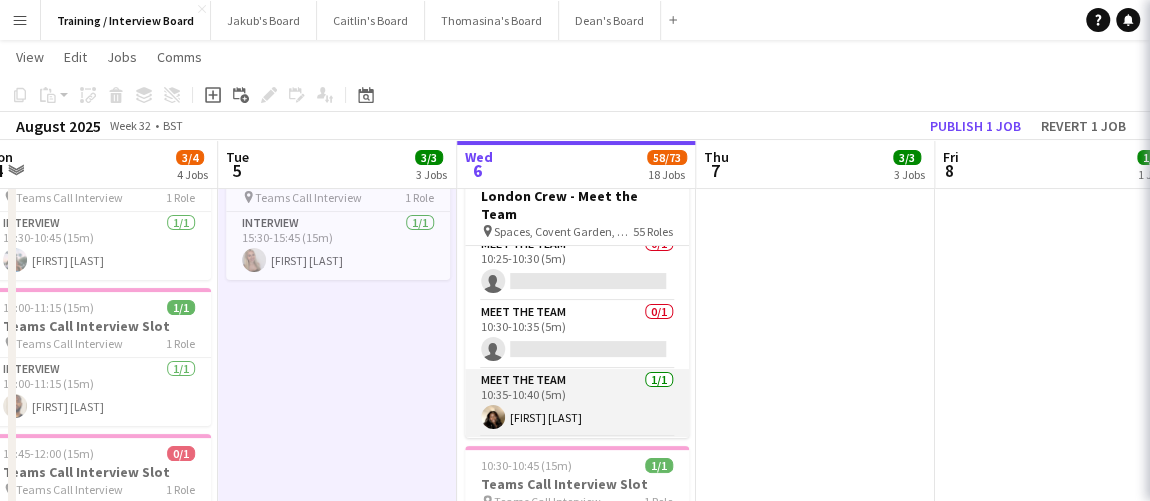 click on "Meet The Team   1/1   10:35-10:40 (5m)
Florence Ashaye" at bounding box center (577, 403) 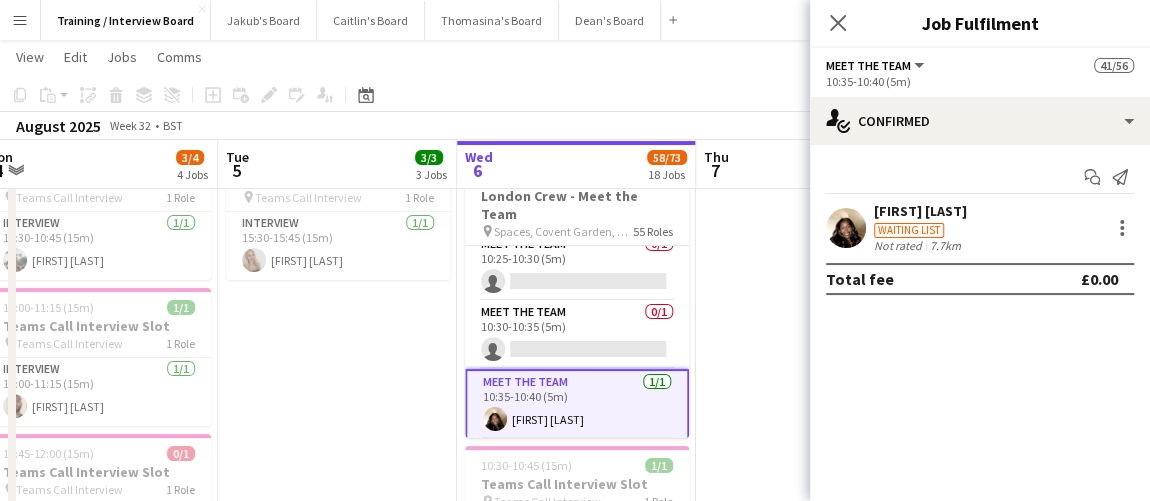 click on "Florence Ashaye   Waiting list   Not rated   7.7km" at bounding box center [980, 227] 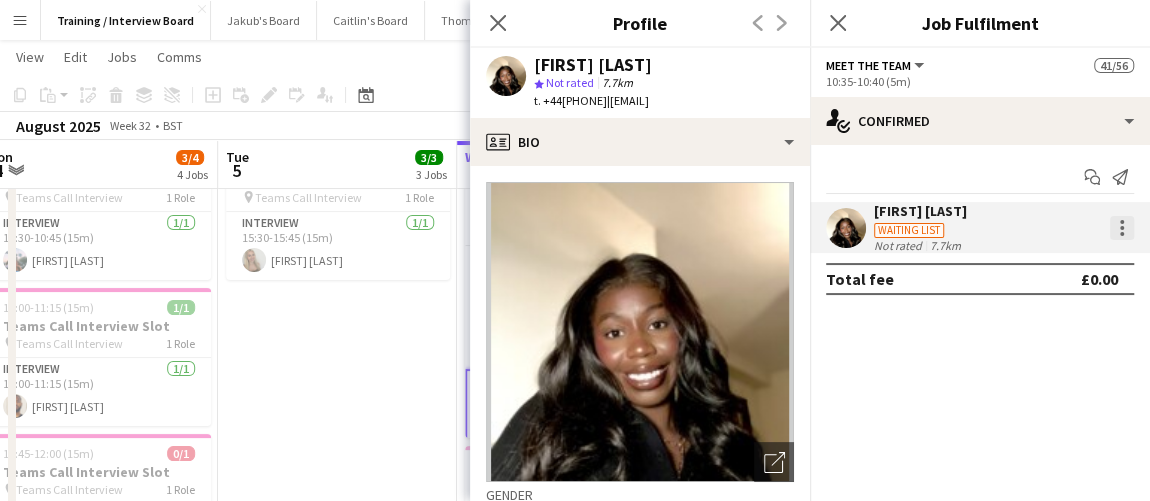 click at bounding box center [1122, 228] 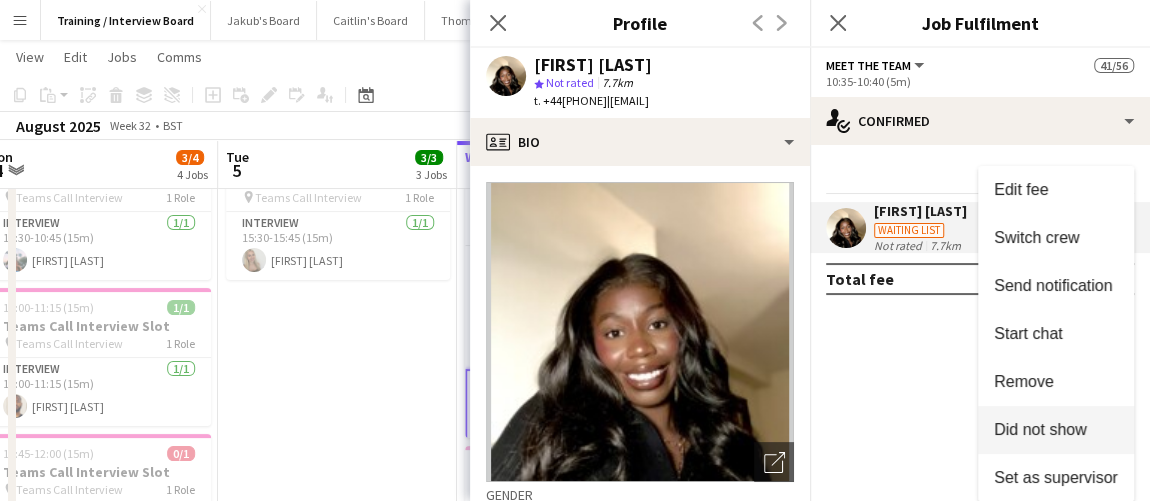 click on "Did not show" at bounding box center (1040, 429) 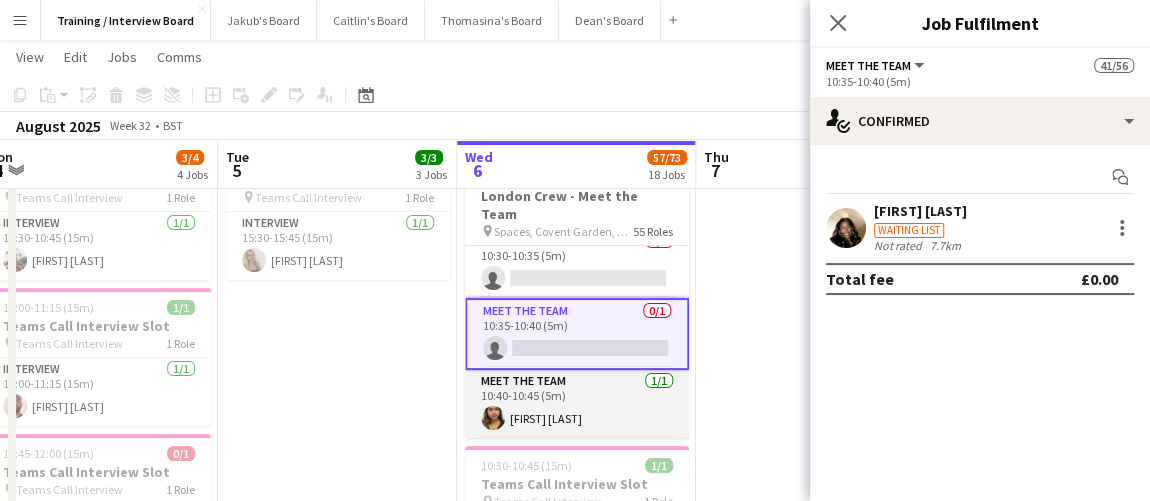 scroll, scrollTop: 541, scrollLeft: 0, axis: vertical 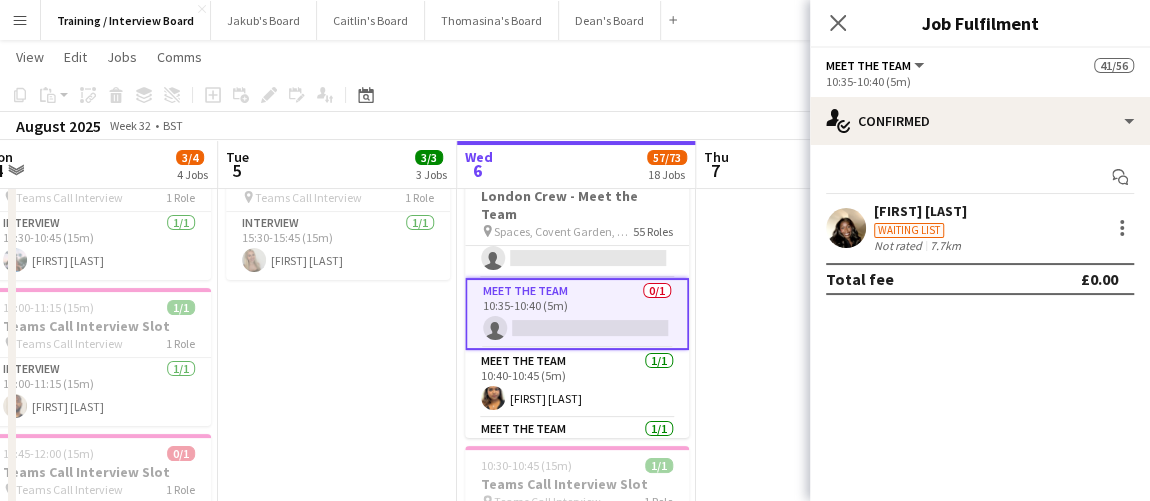 drag, startPoint x: 608, startPoint y: 377, endPoint x: 737, endPoint y: 376, distance: 129.00388 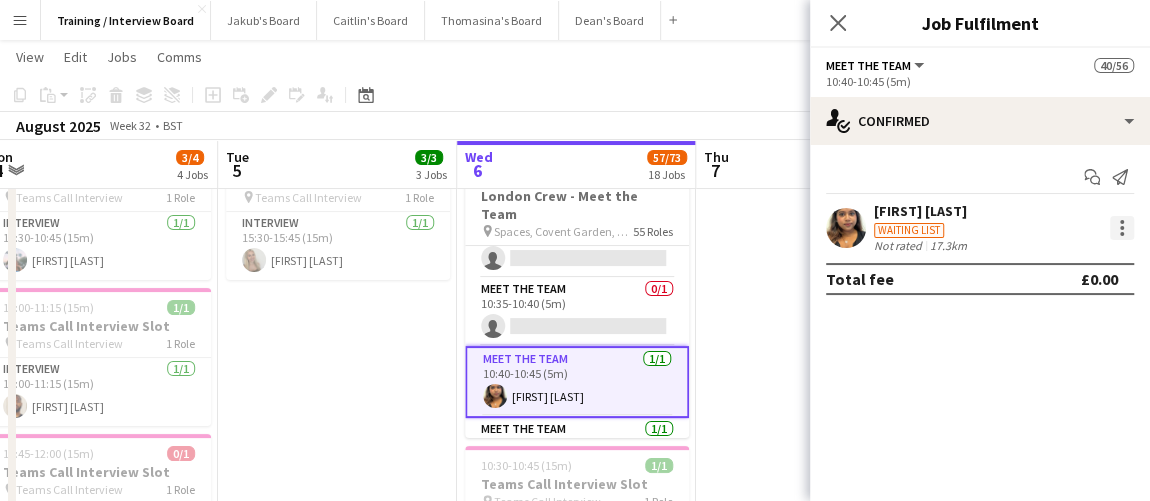 click at bounding box center [1122, 228] 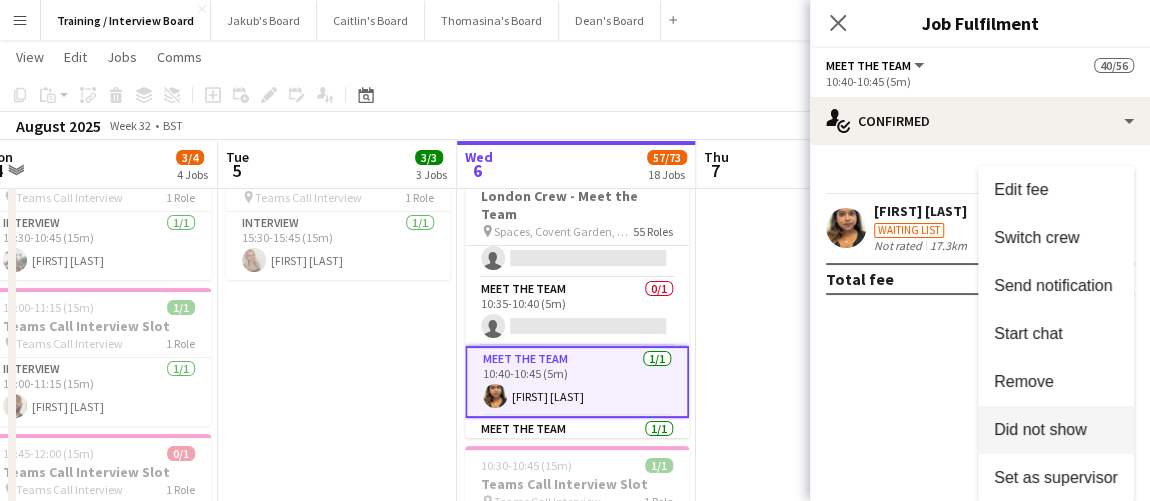 click on "Did not show" at bounding box center [1056, 430] 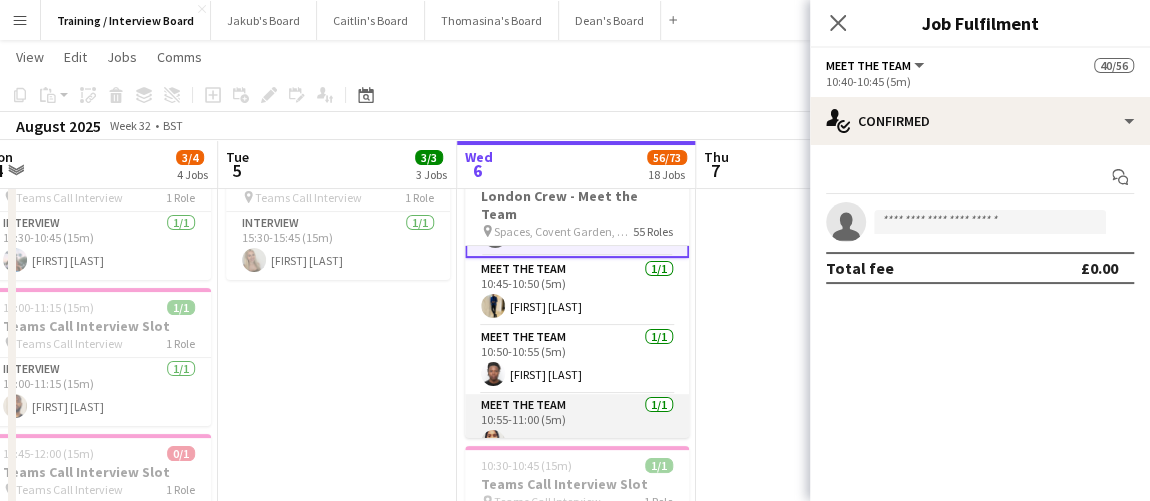 scroll, scrollTop: 723, scrollLeft: 0, axis: vertical 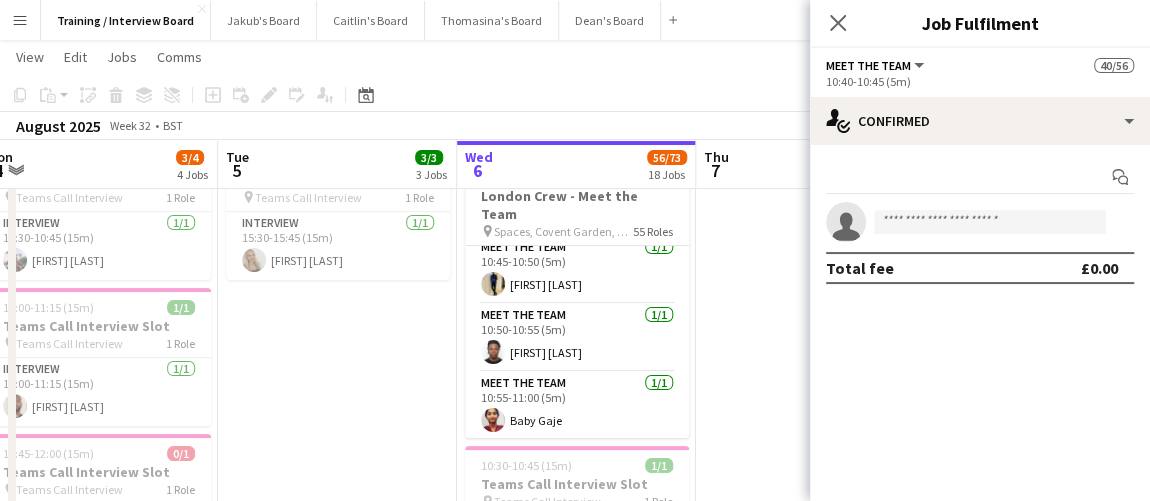click at bounding box center (815, 1382) 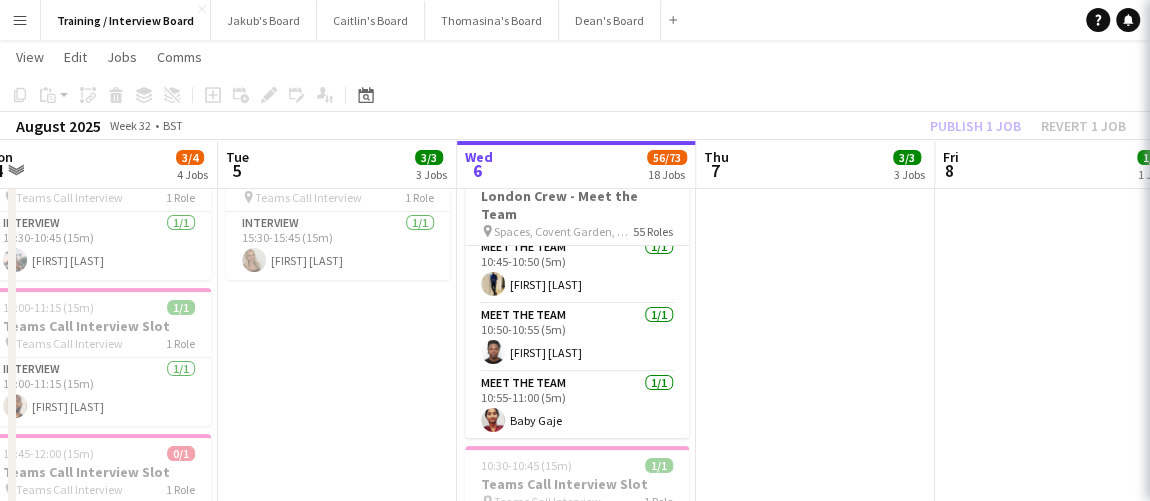 scroll, scrollTop: 719, scrollLeft: 0, axis: vertical 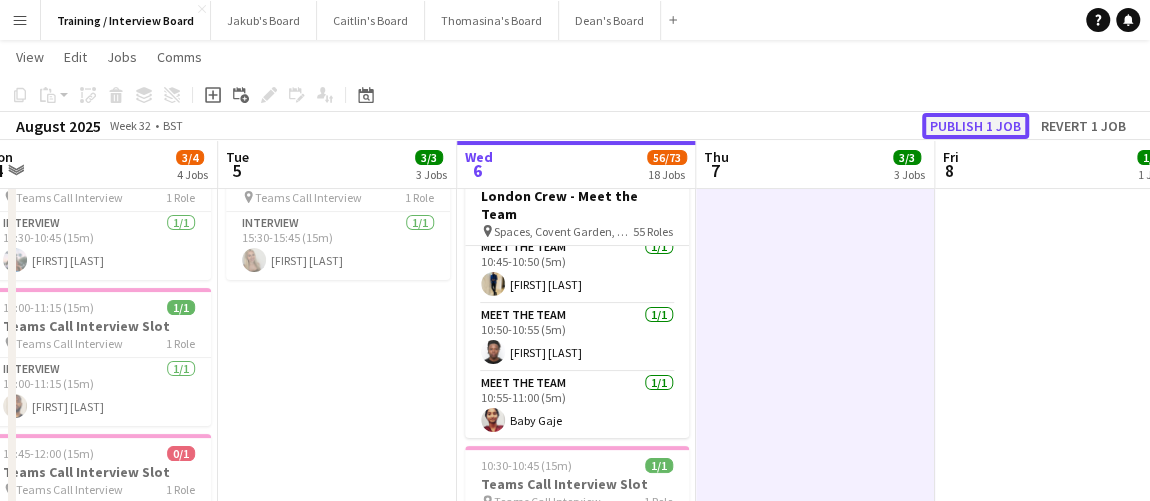 click on "Publish 1 job" 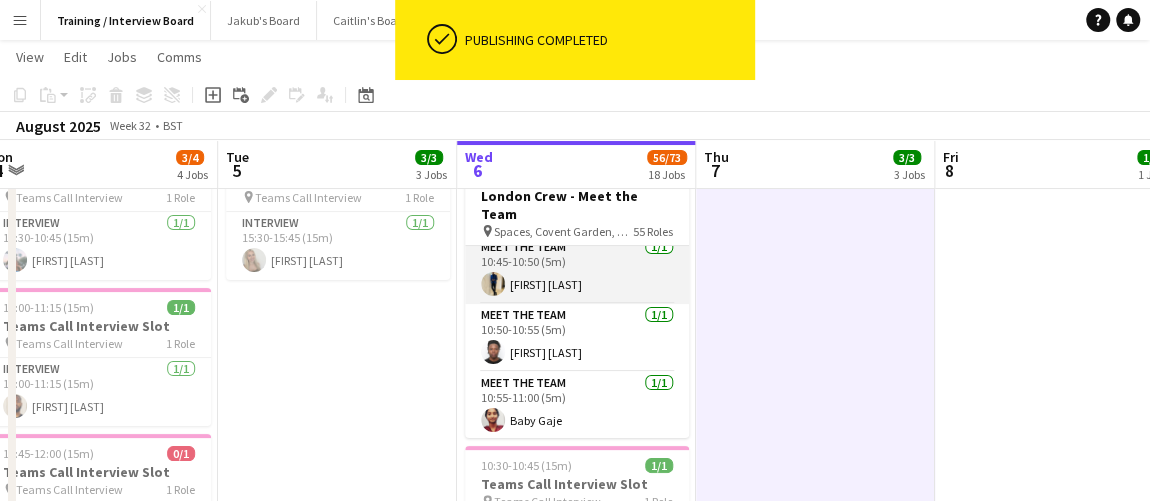 click on "Meet The Team   1/1   10:45-10:50 (5m)
Clifford Amankona Henneh Foriwaa" at bounding box center (577, 270) 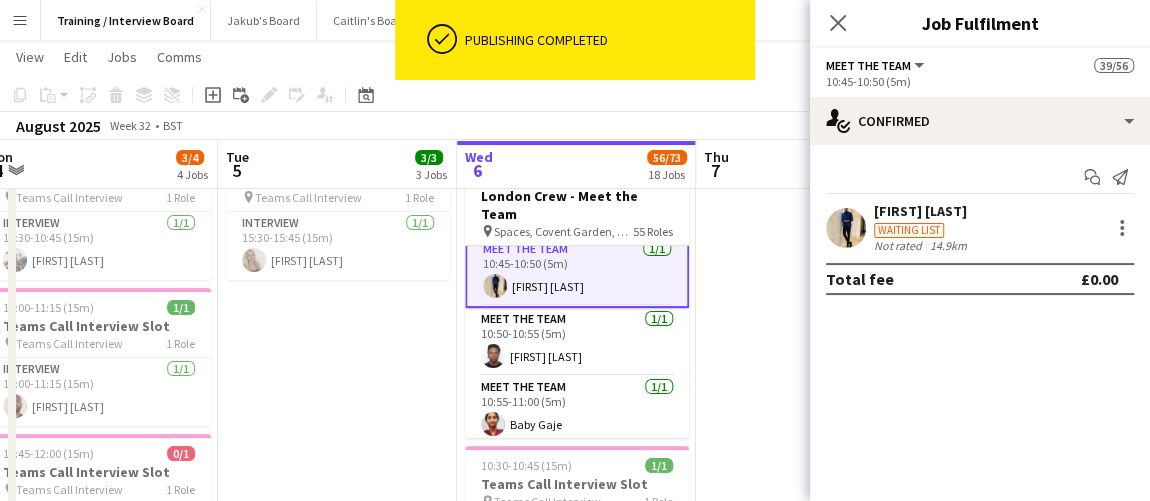 scroll, scrollTop: 721, scrollLeft: 0, axis: vertical 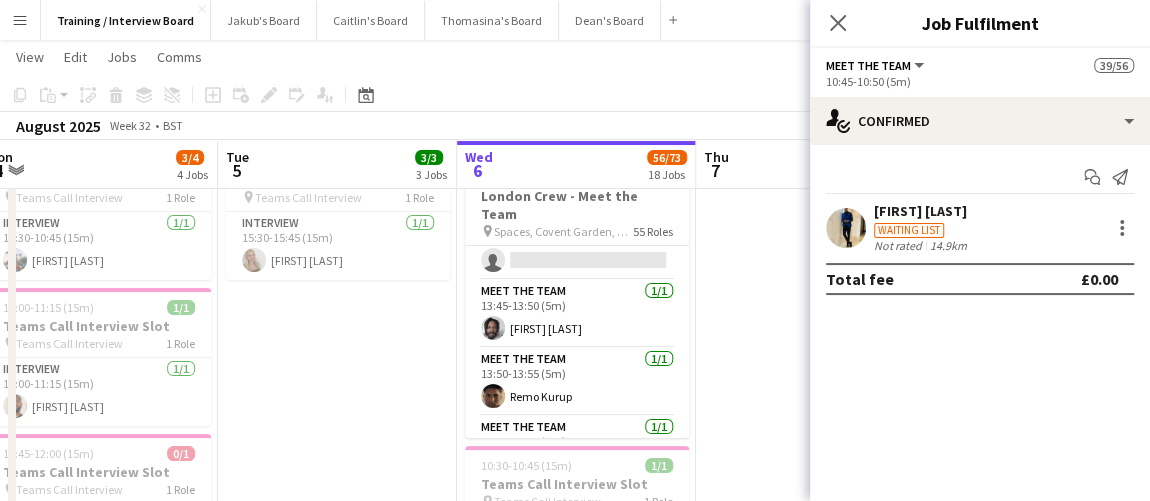 drag, startPoint x: 590, startPoint y: 308, endPoint x: 821, endPoint y: 290, distance: 231.70024 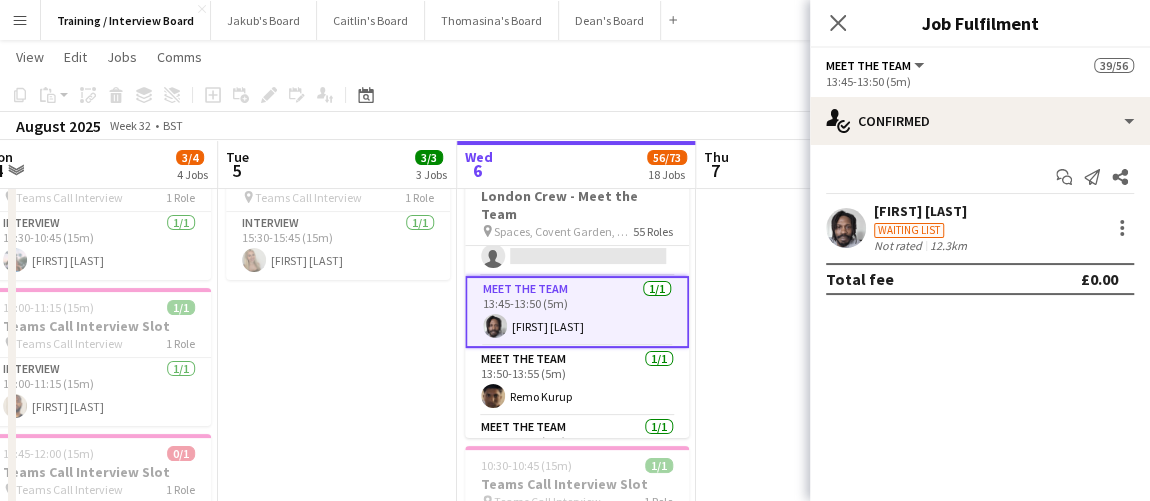 scroll, scrollTop: 1899, scrollLeft: 0, axis: vertical 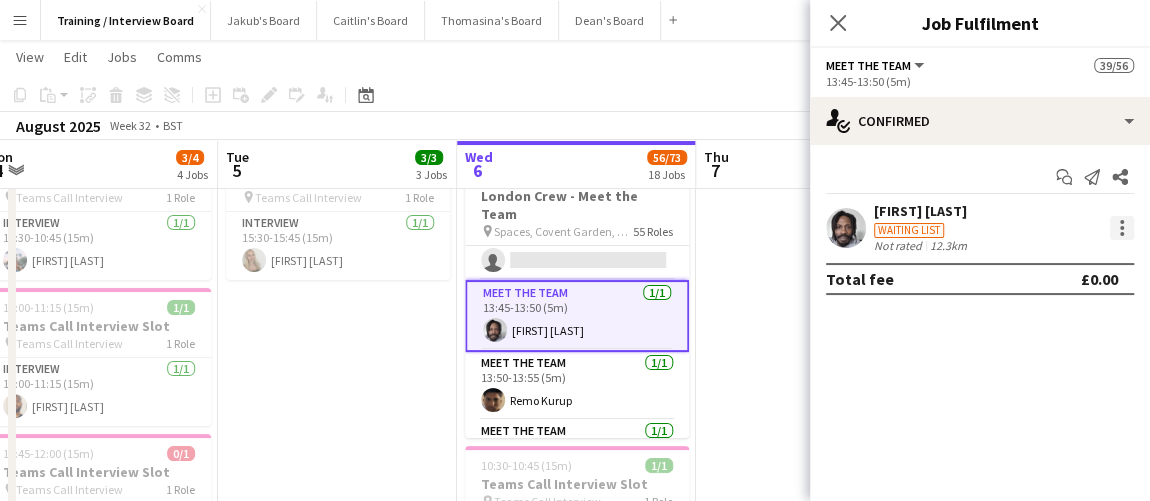 click at bounding box center (1122, 234) 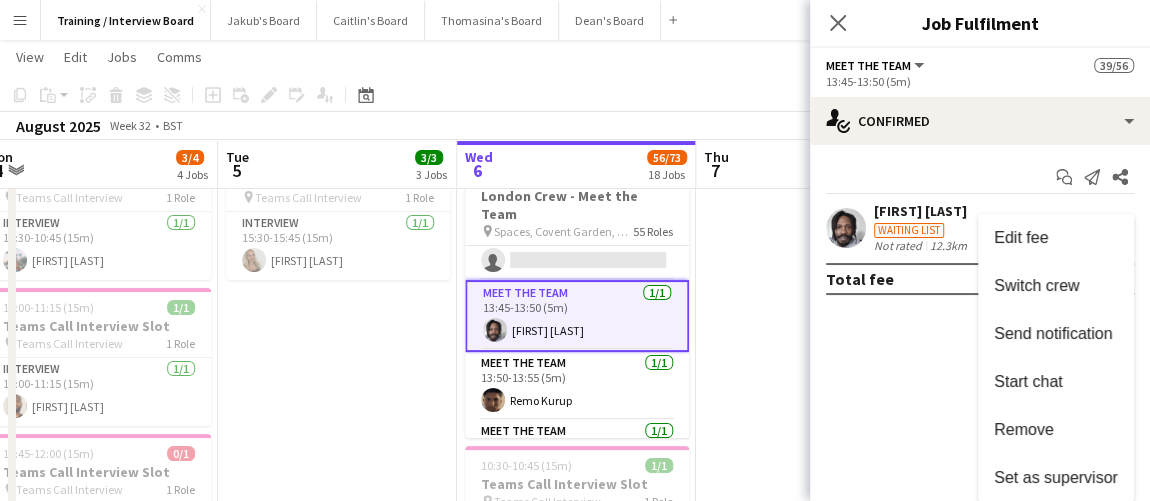 drag, startPoint x: 1060, startPoint y: 422, endPoint x: 1035, endPoint y: 423, distance: 25.019993 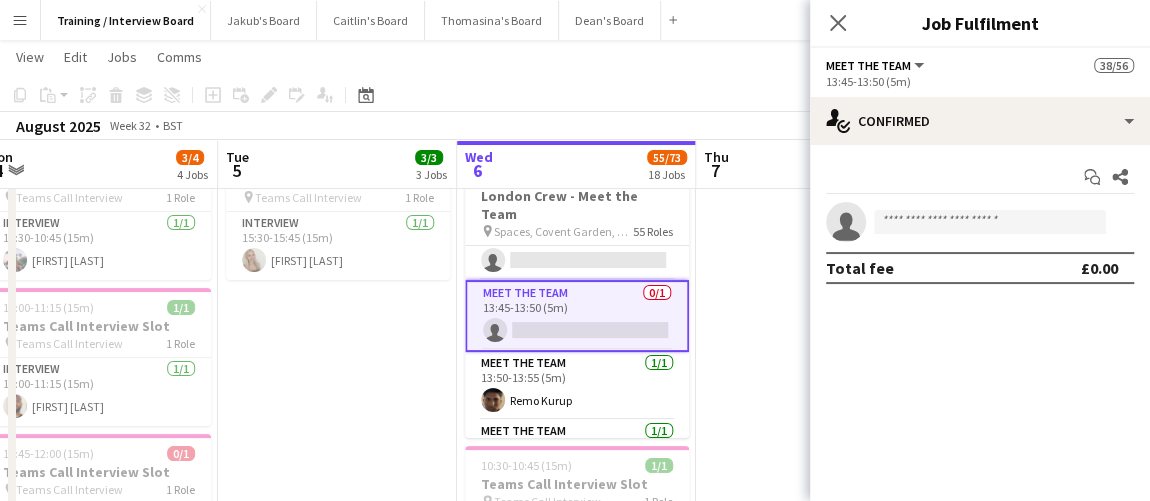 click at bounding box center (815, 1382) 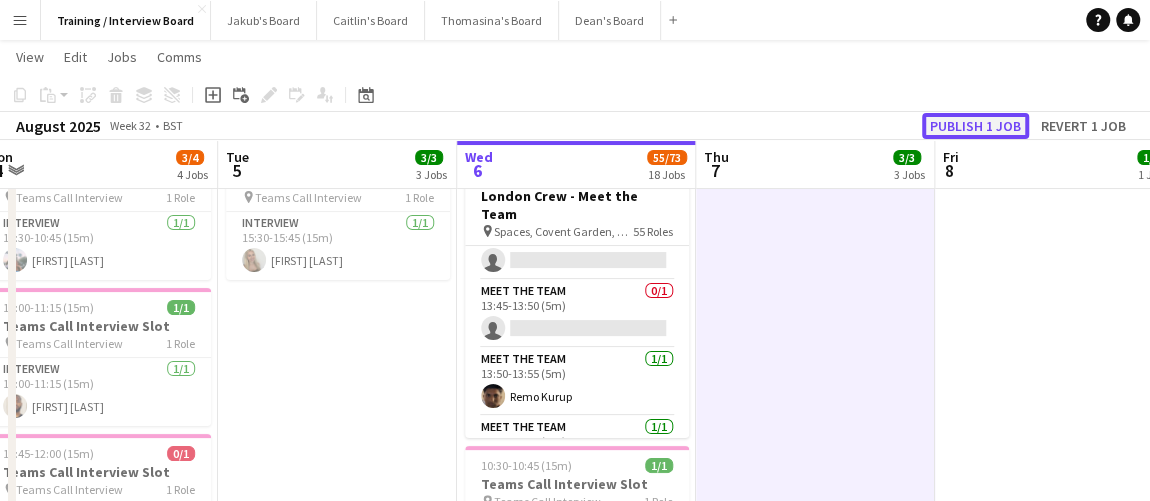 click on "Publish 1 job" 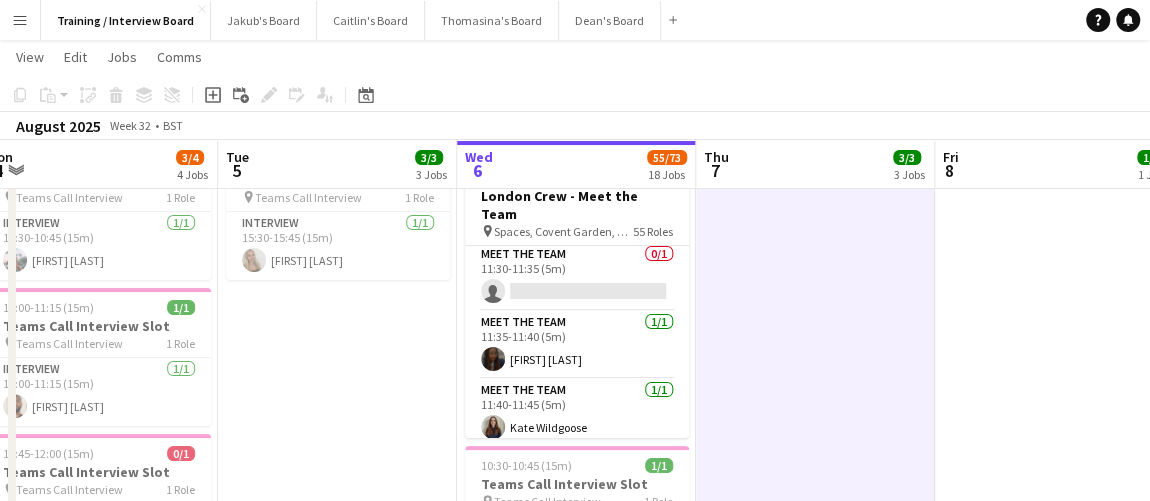 scroll, scrollTop: 1318, scrollLeft: 0, axis: vertical 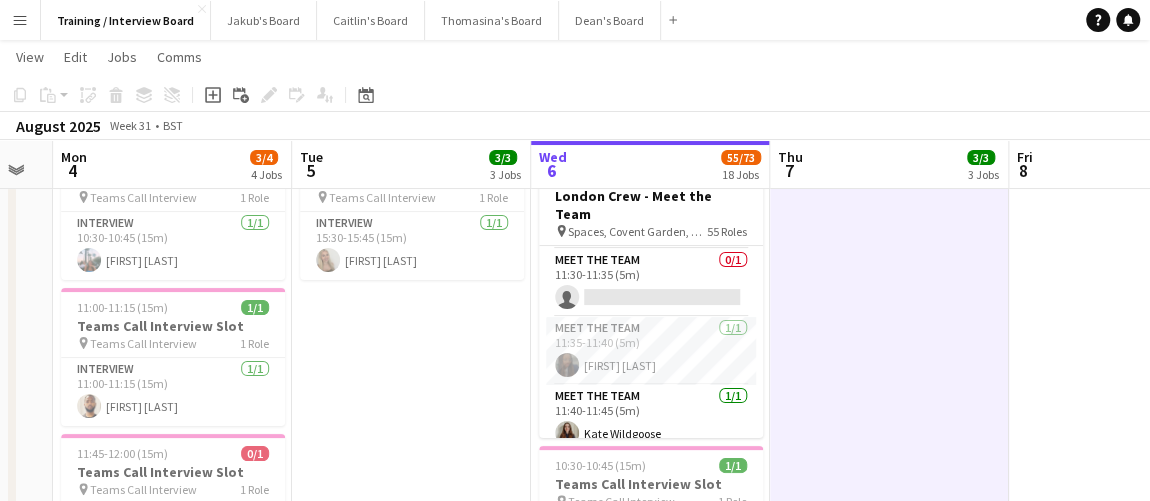 click on "Sat   2   Sun   3   Mon   4   3/4   4 Jobs   Tue   5   3/3   3 Jobs   Wed   6   55/73   18 Jobs   Thu   7   3/3   3 Jobs   Fri   8   1/1   1 Job   Sat   9   Sun   10   Mon   11   2/2   2 Jobs      10:30-10:45 (15m)    1/1   Teams Call Interview Slot
pin
Teams Call Interview   1 Role   Interview   1/1   10:30-10:45 (15m)
Lucy Ginesi     11:00-11:15 (15m)    1/1   Teams Call Interview Slot
pin
Teams Call Interview   1 Role   Interview   1/1   11:00-11:15 (15m)
Cody Harrison     11:45-12:00 (15m)    0/1   Teams Call Interview Slot
pin
Teams Call Interview   1 Role   Interview   0/1   11:45-12:00 (15m)
single-neutral-actions
15:45-16:00 (15m)    1/1   Teams Call Interview Slot
pin
Teams Call Interview   1 Role   Interview   1/1   15:45-16:00 (15m)
Amelia Green     15:30-15:45 (15m)    1/1
pin" at bounding box center [575, 1814] 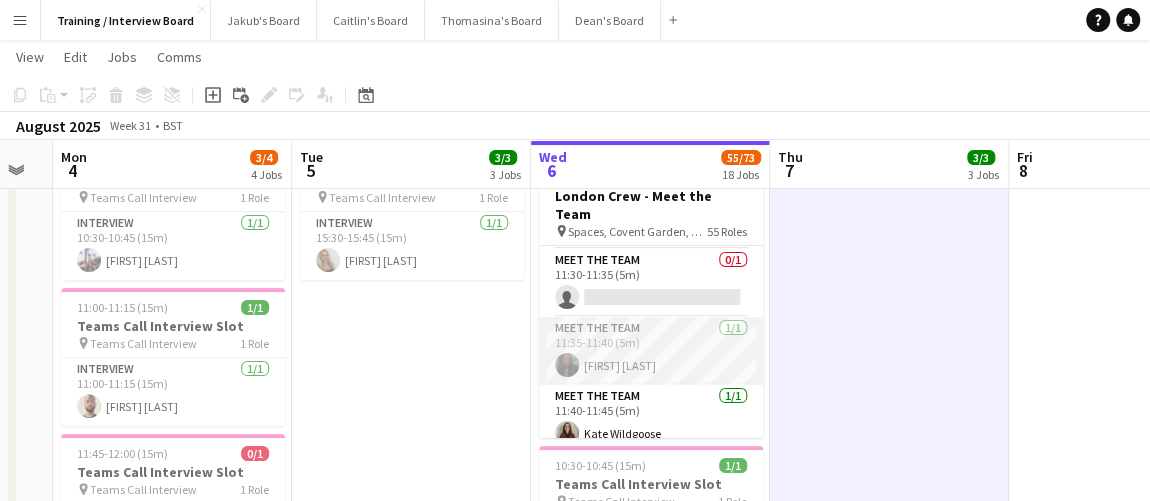 click on "Meet The Team   1/1   11:35-11:40 (5m)
Ayotunde Giwa" at bounding box center [651, 351] 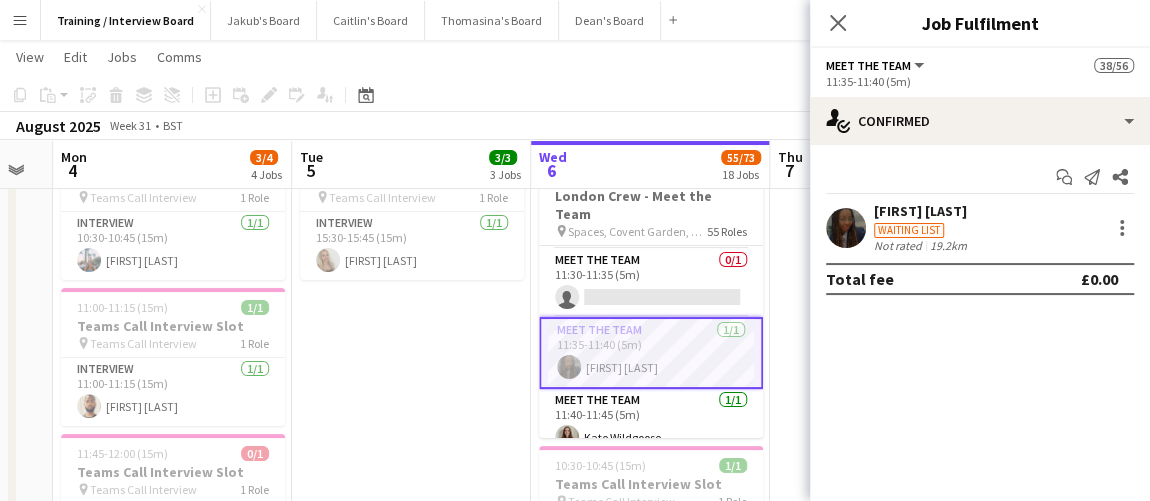 click on "Ayotunde Giwa   Waiting list   Not rated   19.2km" at bounding box center [980, 227] 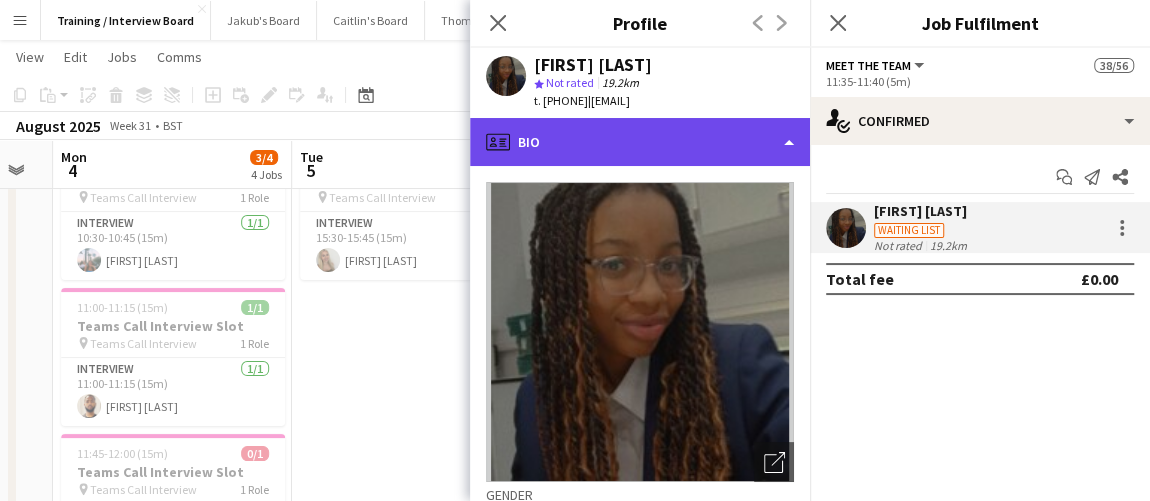 click on "profile
Bio" 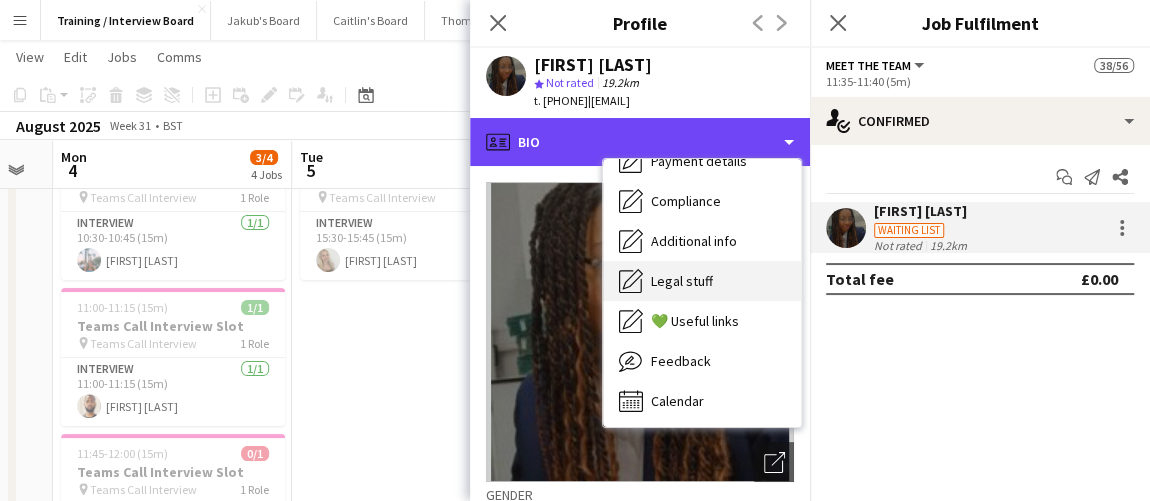 scroll, scrollTop: 267, scrollLeft: 0, axis: vertical 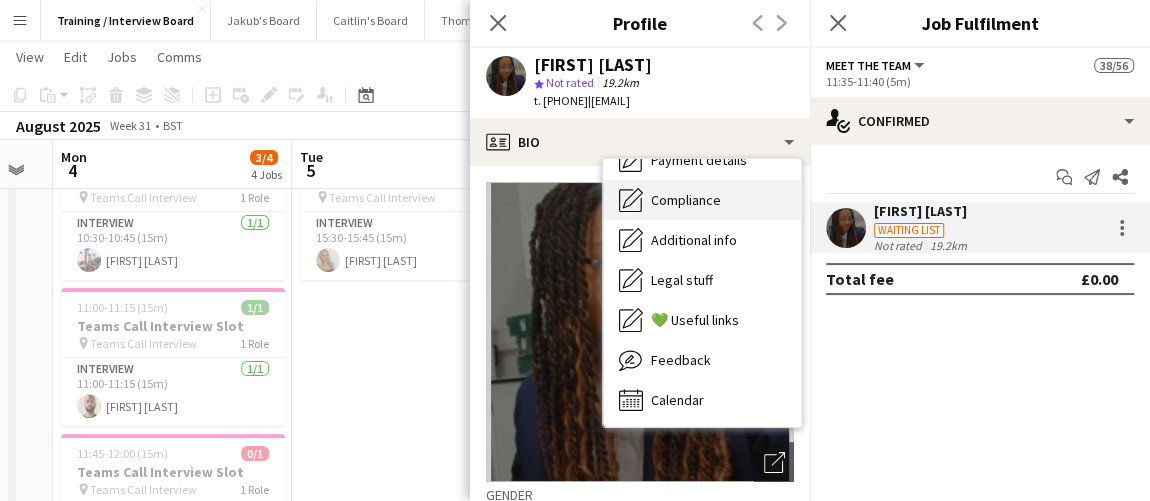 click on "Compliance
Compliance" at bounding box center (702, 200) 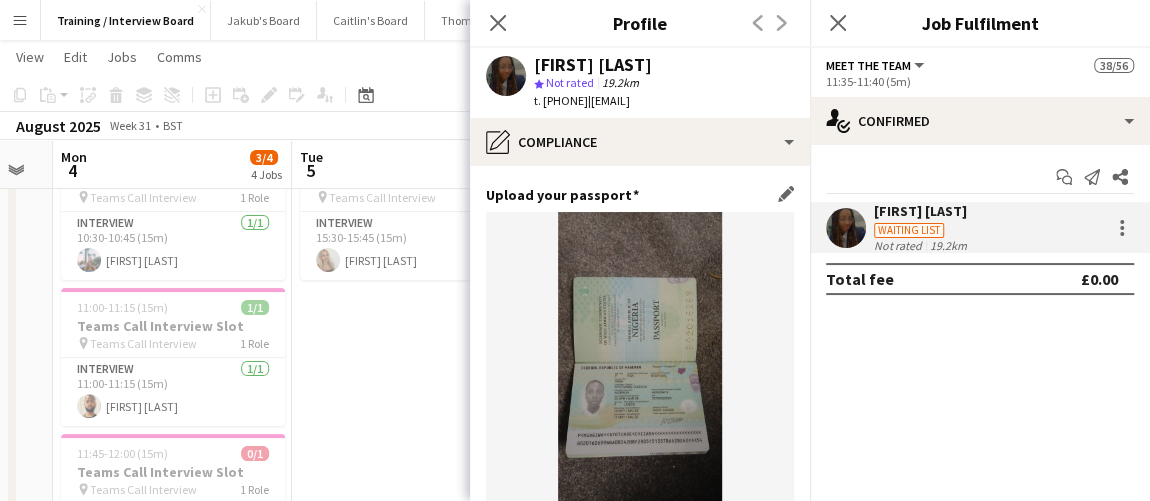 scroll, scrollTop: 181, scrollLeft: 0, axis: vertical 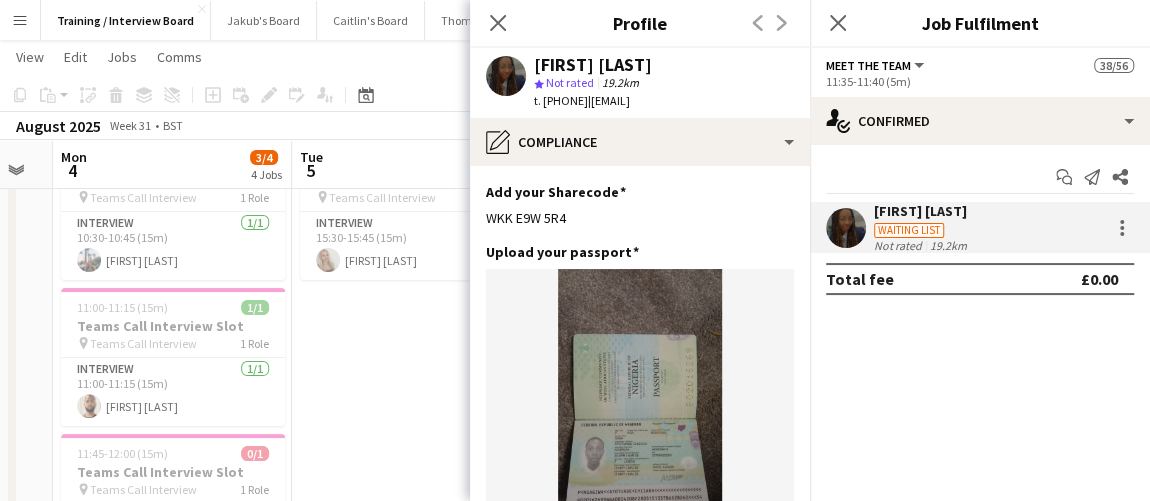 drag, startPoint x: 586, startPoint y: 232, endPoint x: 482, endPoint y: 216, distance: 105.22357 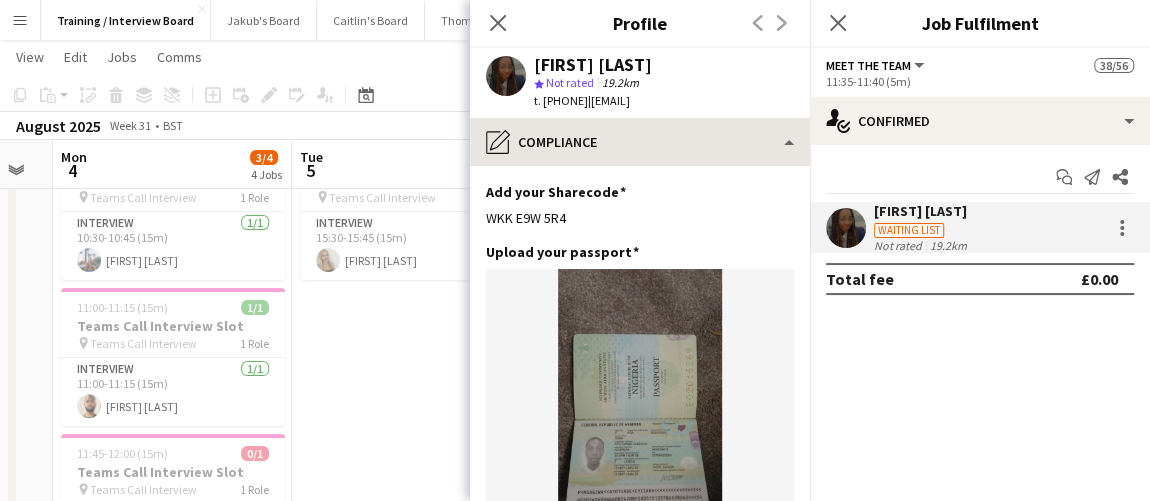 copy on "WKK E9W 5R4" 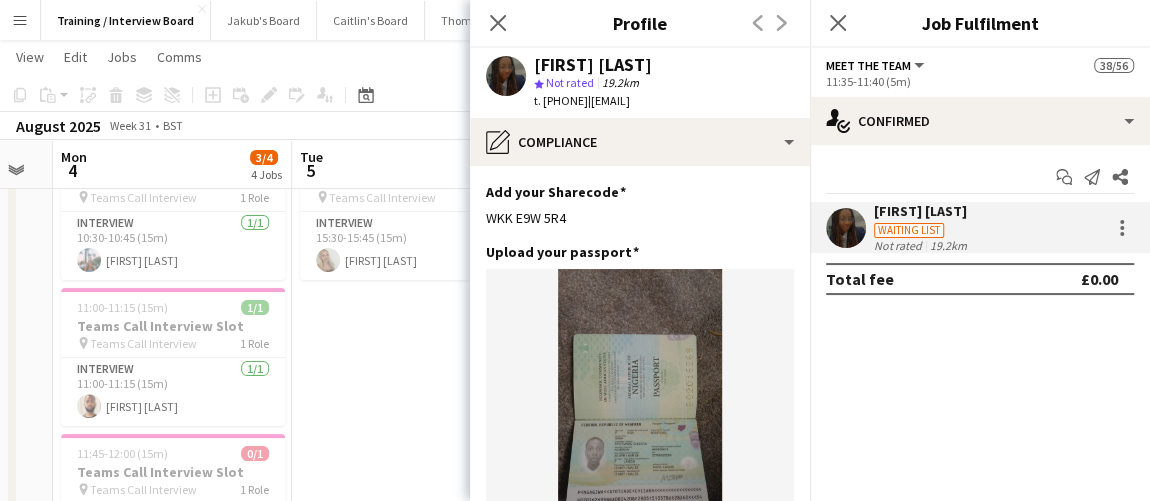 click on "Ayotunde Giwa
star
Not rated   19.2km   t. +447405377634   |   ayotundebusiness@gmail.com" 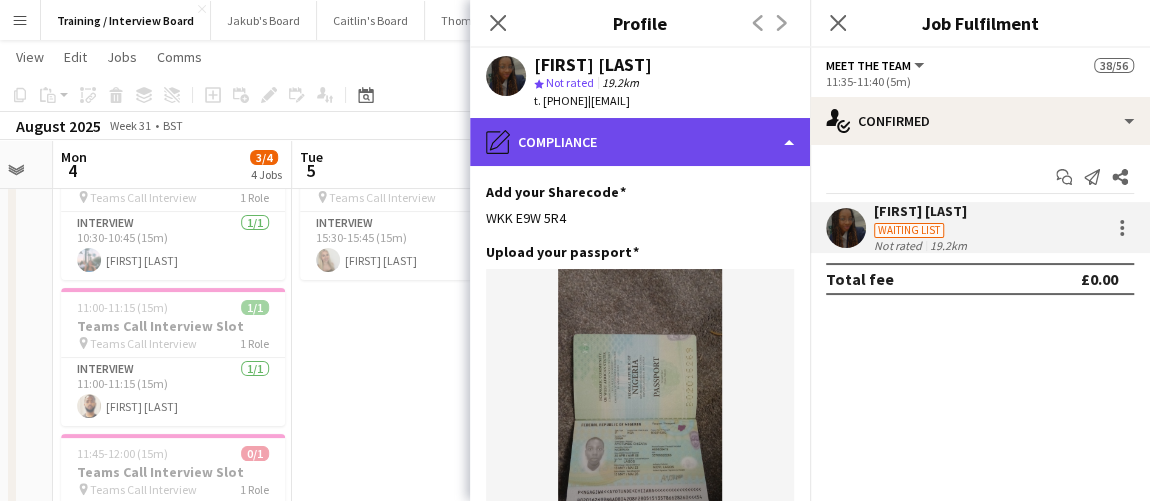 click on "pencil4
Compliance" 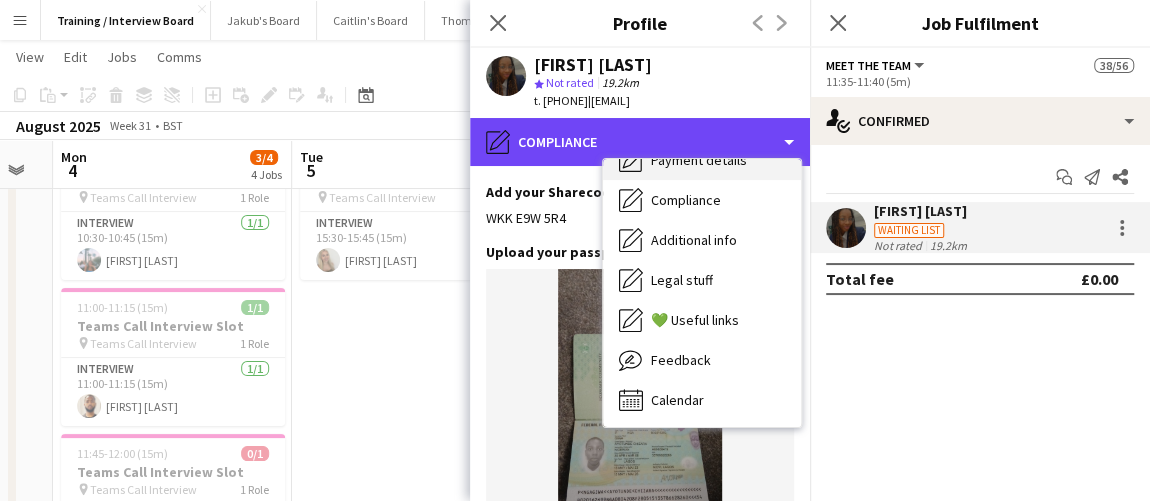 scroll, scrollTop: 176, scrollLeft: 0, axis: vertical 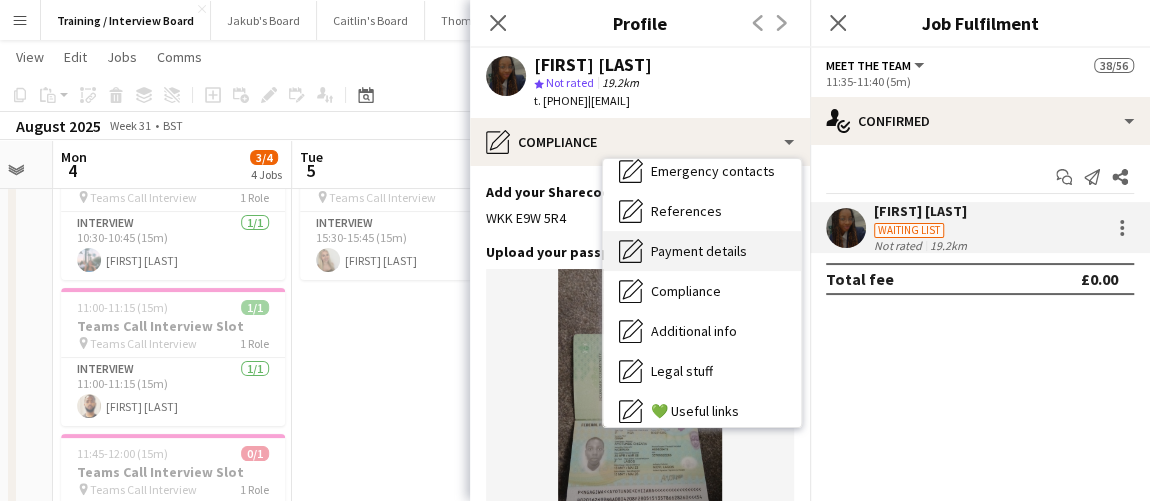 click on "Emergency contacts" at bounding box center [713, 171] 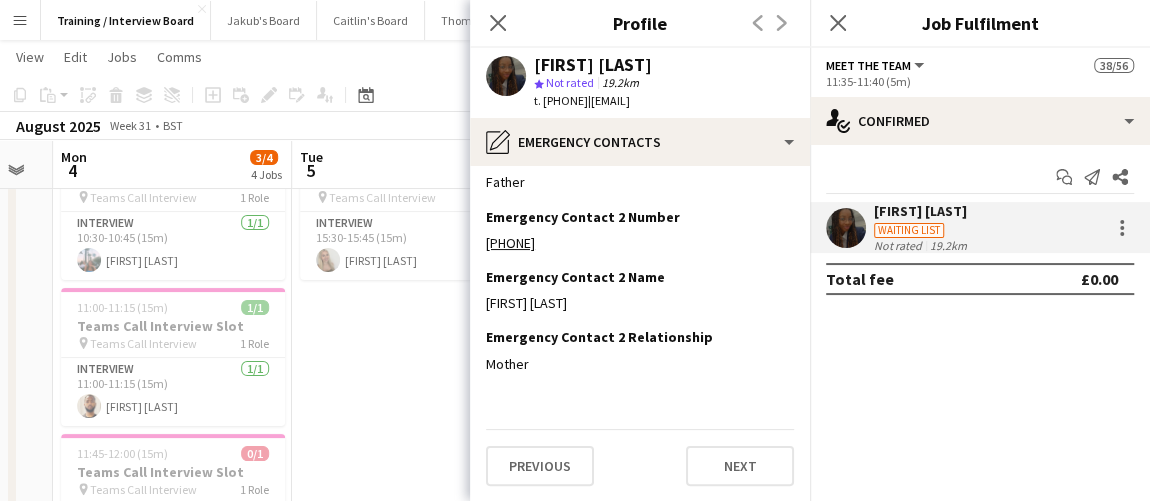 scroll, scrollTop: 0, scrollLeft: 0, axis: both 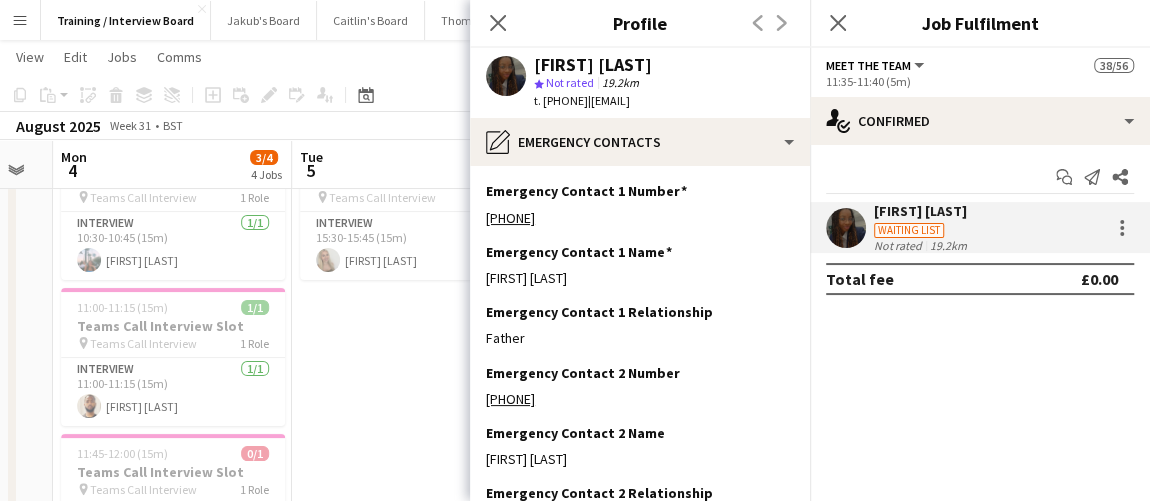 click on "Ayotunde Giwa
star
Not rated   19.2km   t. +447405377634   |   ayotundebusiness@gmail.com" 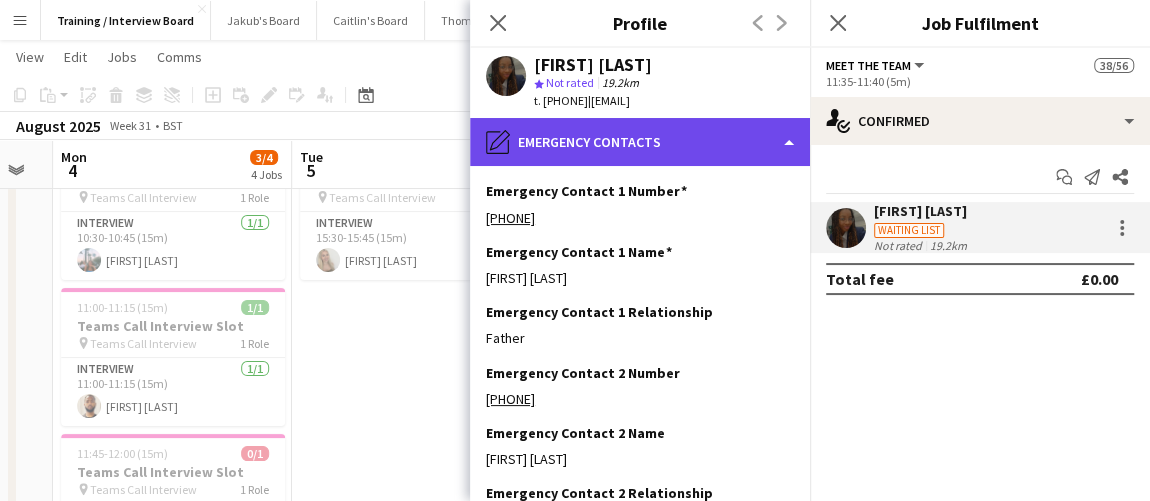 click on "pencil4
Emergency contacts" 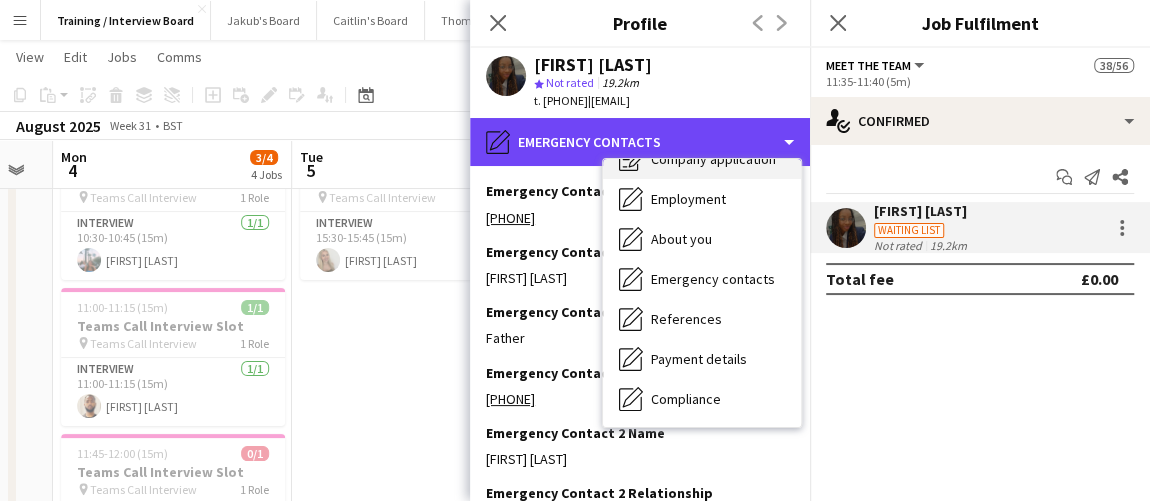 scroll, scrollTop: 0, scrollLeft: 0, axis: both 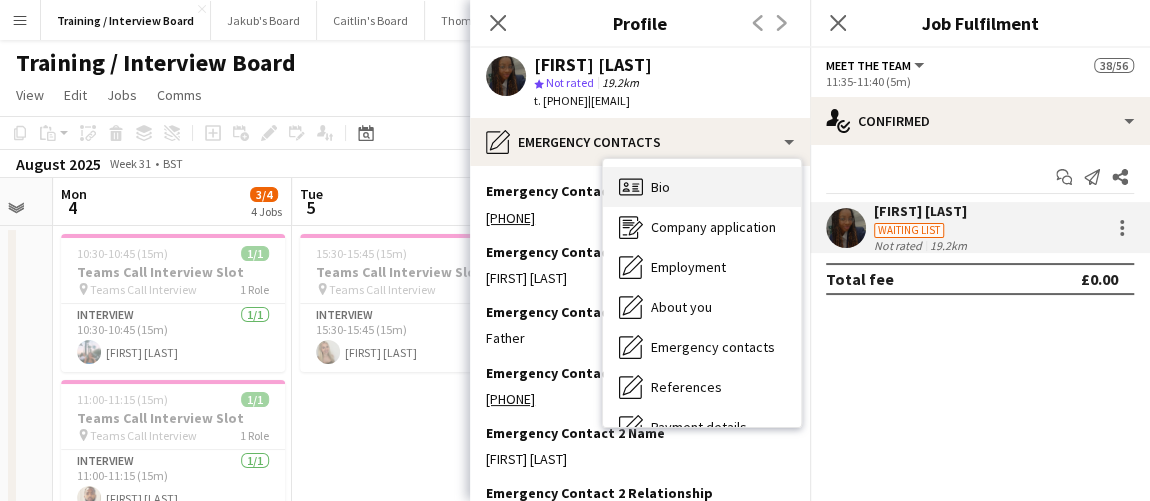 click on "Bio
Bio" at bounding box center [702, 187] 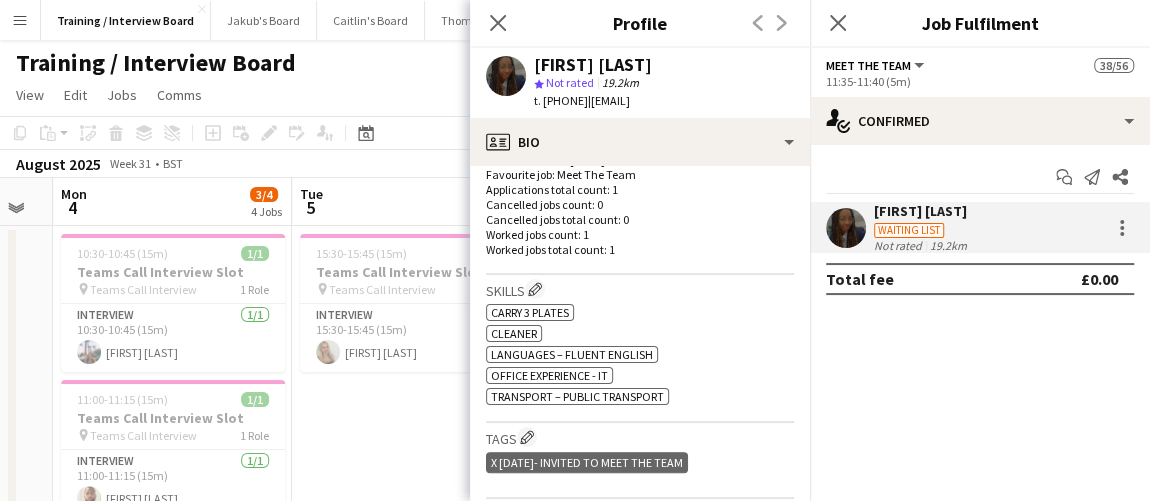 scroll, scrollTop: 636, scrollLeft: 0, axis: vertical 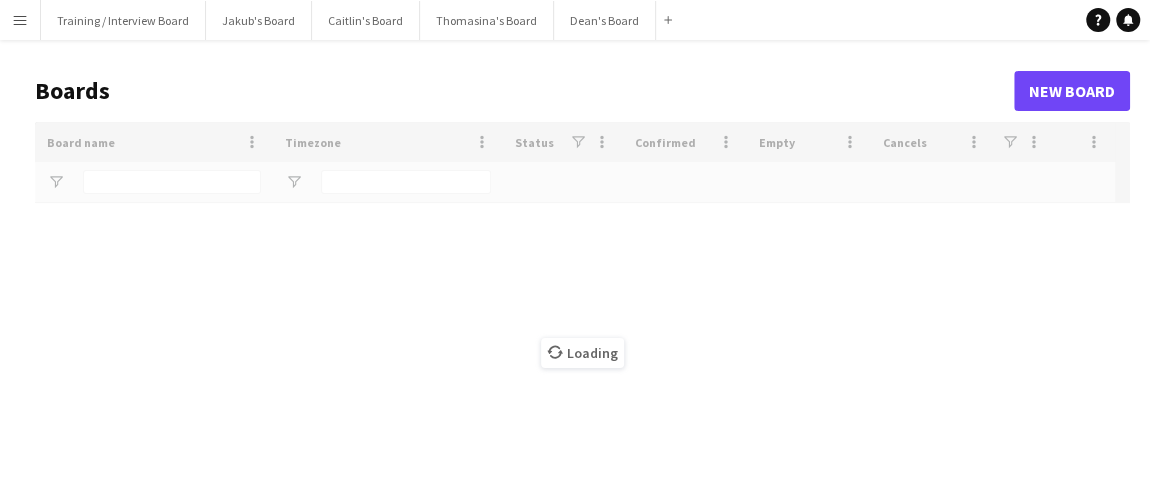 click on "Menu" at bounding box center [20, 20] 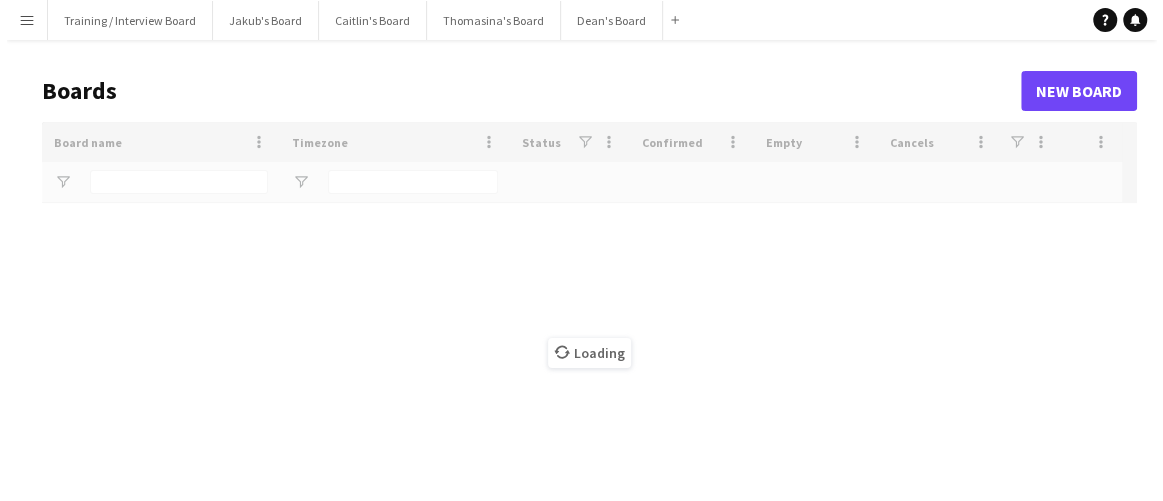 scroll, scrollTop: 0, scrollLeft: 0, axis: both 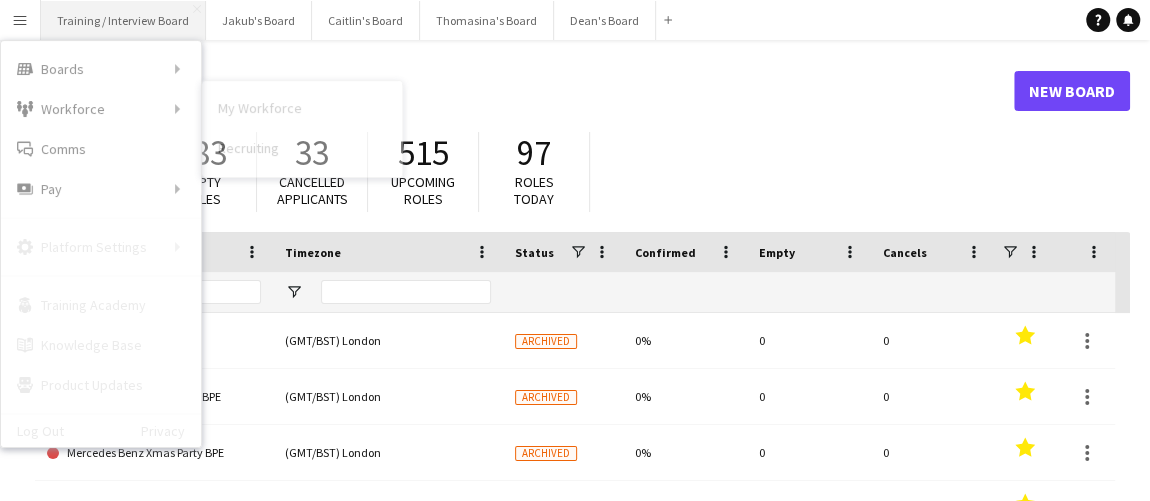 click on "My Workforce" at bounding box center (302, 109) 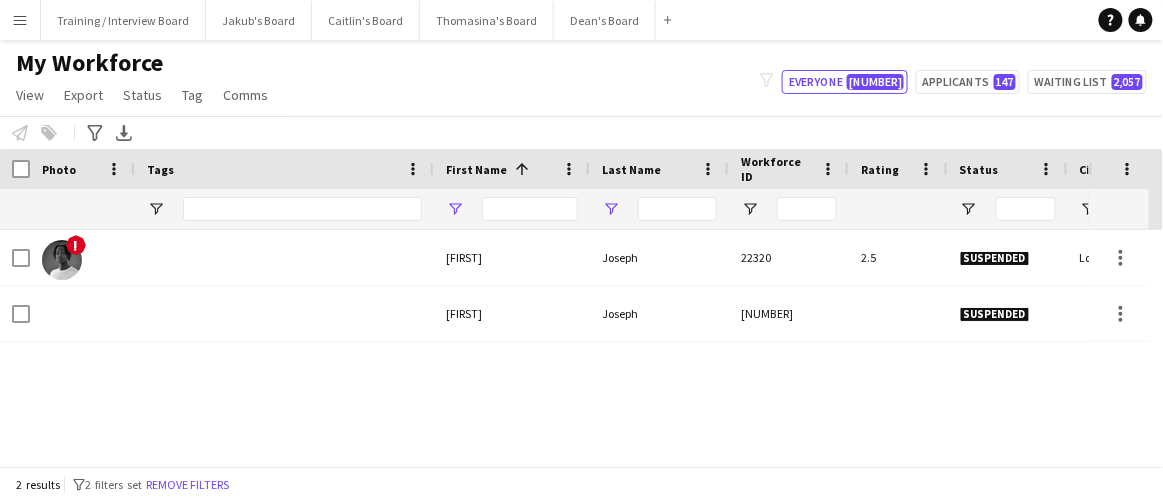 type on "*****" 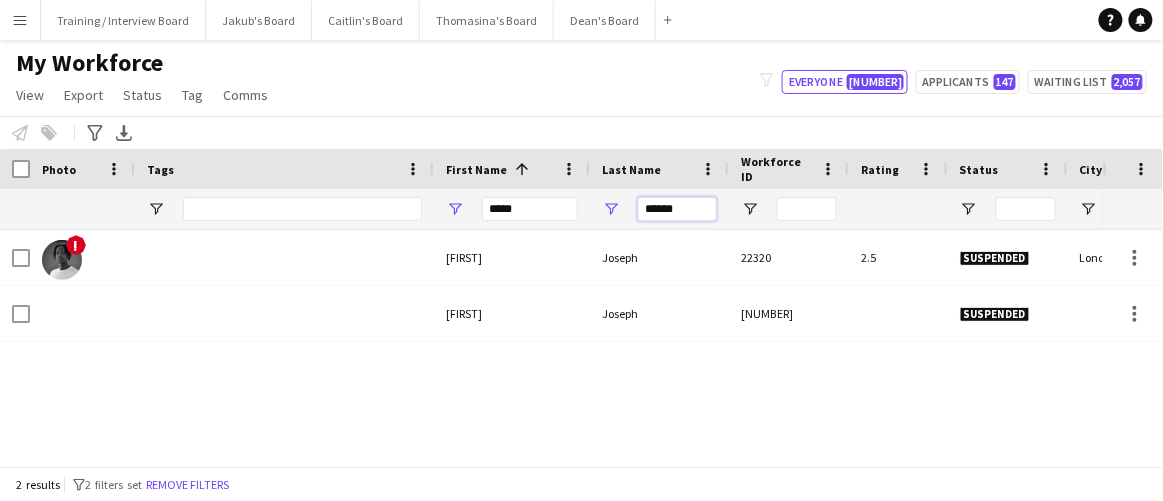 click on "******" at bounding box center (677, 209) 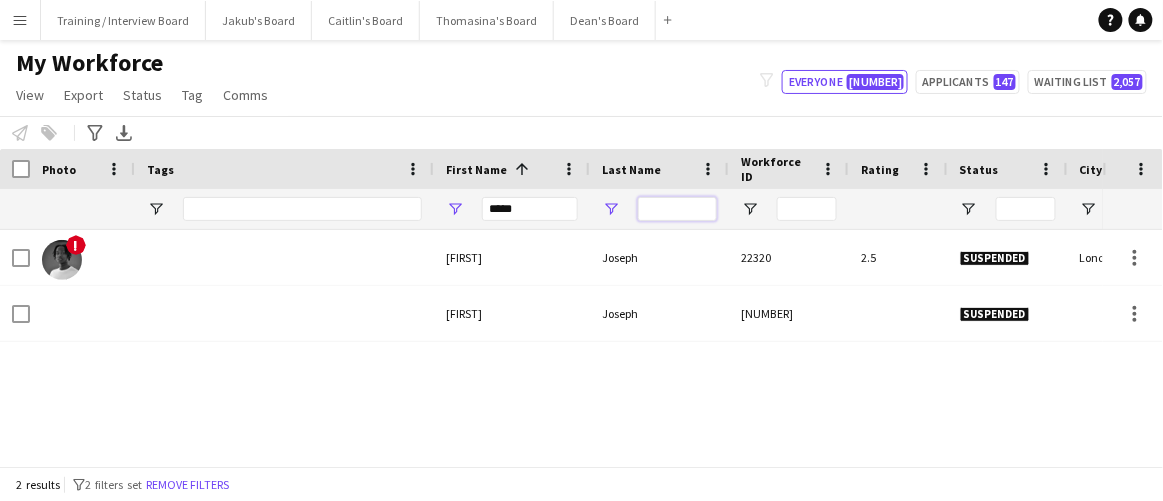 type 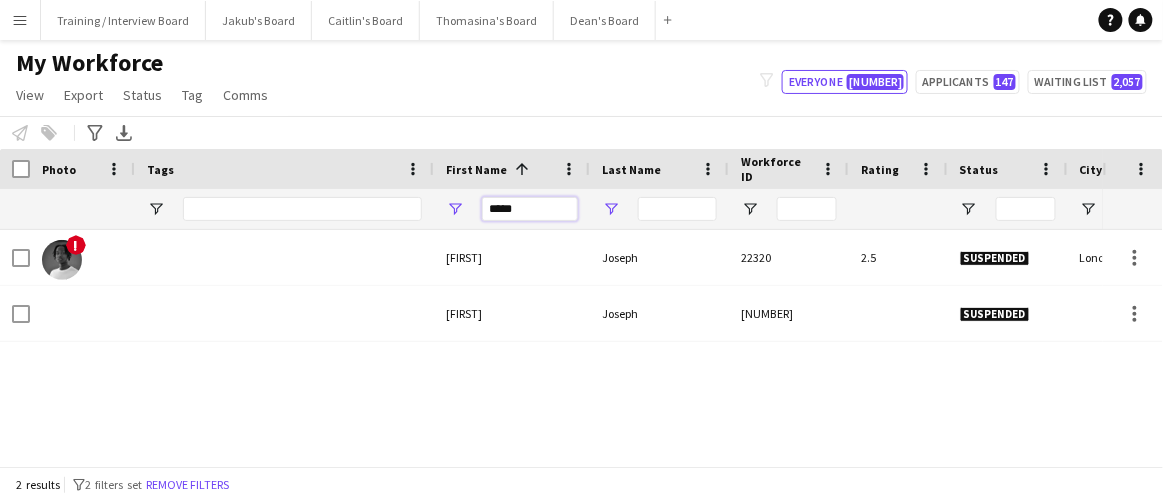 click on "*****" at bounding box center [530, 209] 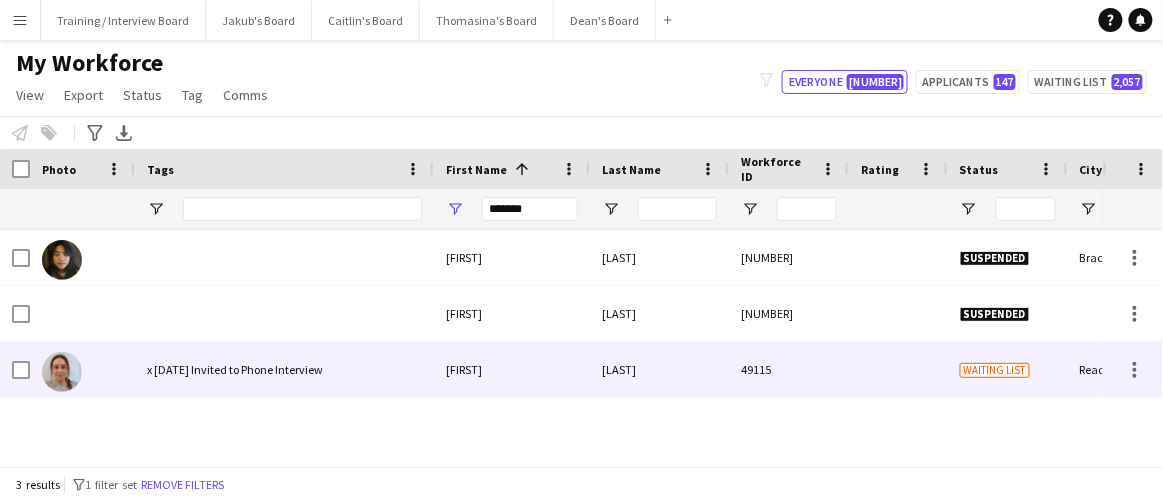 click on "Sweeney" at bounding box center [659, 369] 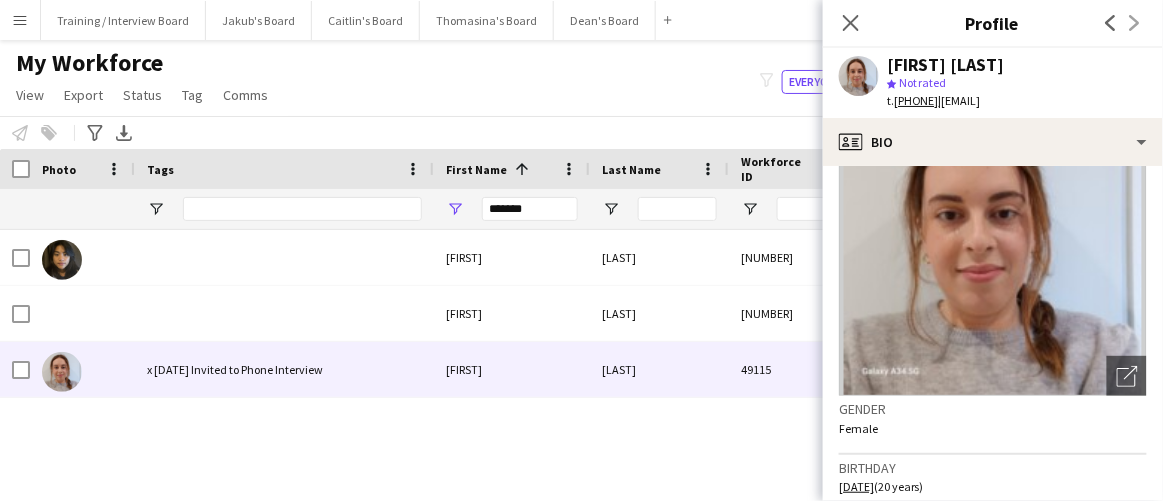 scroll, scrollTop: 181, scrollLeft: 0, axis: vertical 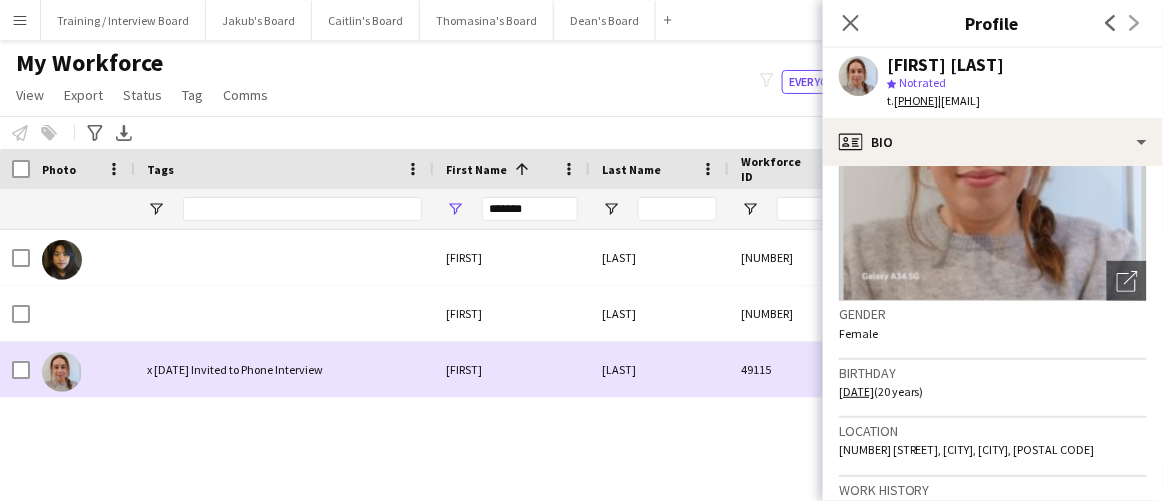 click on "x 04/08/2025 Invited to Phone Interview" at bounding box center [284, 369] 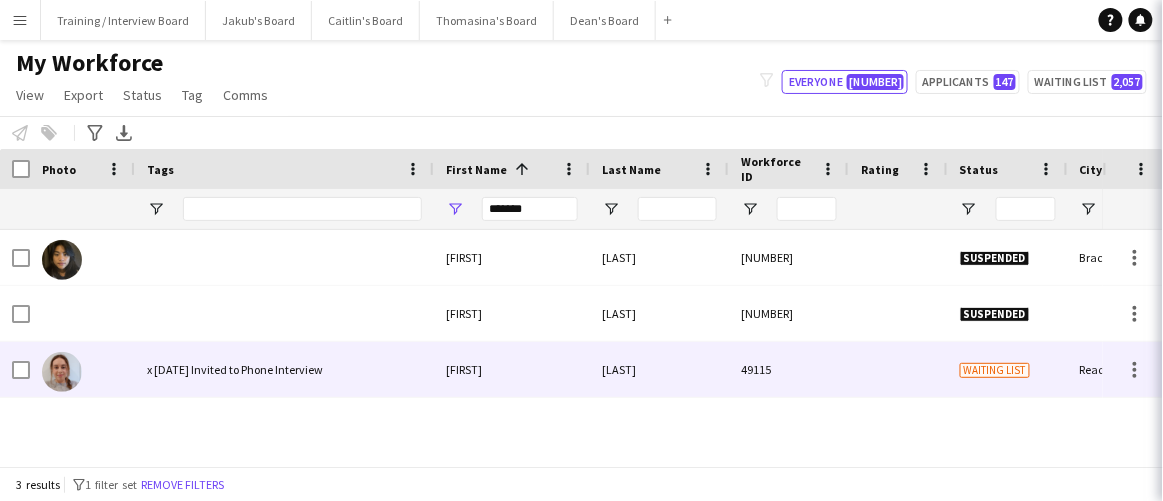 click on "x 04/08/2025 Invited to Phone Interview" at bounding box center [284, 369] 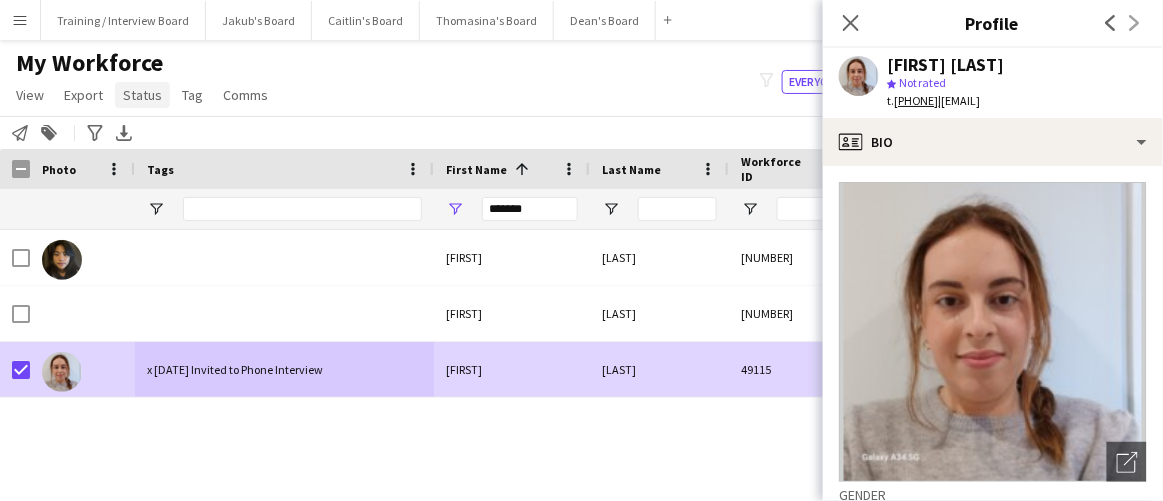 click on "Status" 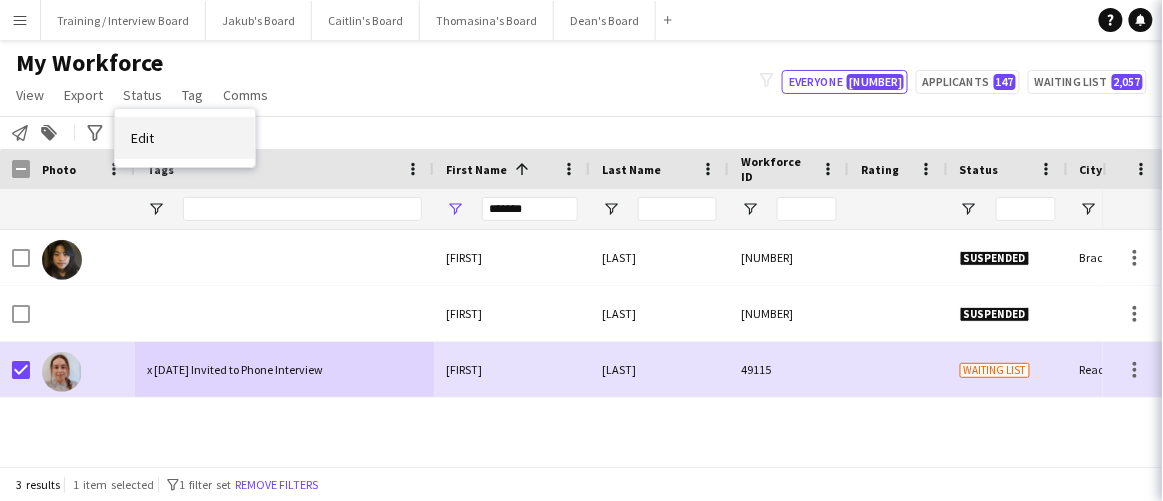 click on "Edit" at bounding box center [185, 138] 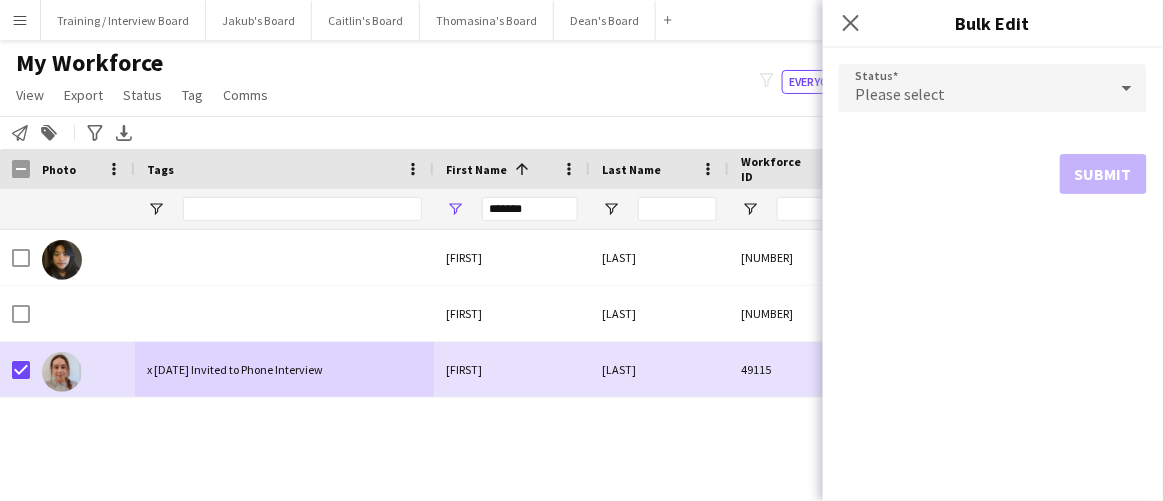drag, startPoint x: 1020, startPoint y: 20, endPoint x: 1021, endPoint y: 51, distance: 31.016125 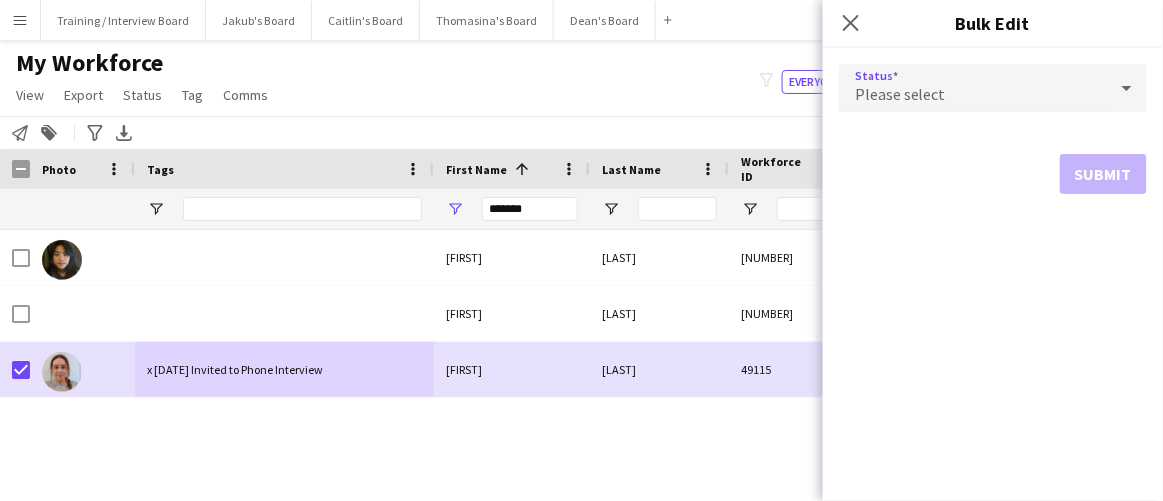 click on "Please select" at bounding box center (973, 88) 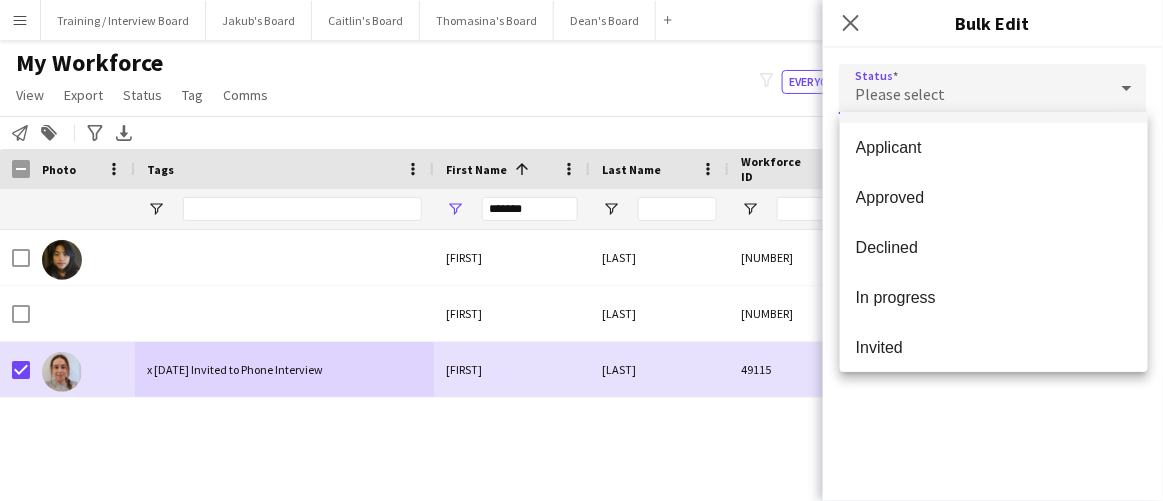scroll, scrollTop: 0, scrollLeft: 0, axis: both 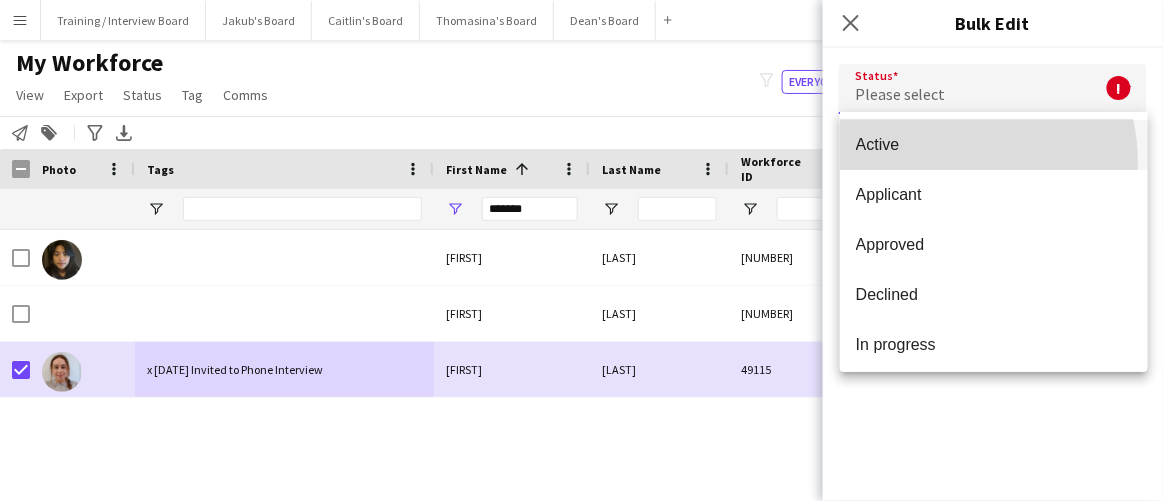 click on "Active" at bounding box center [994, 145] 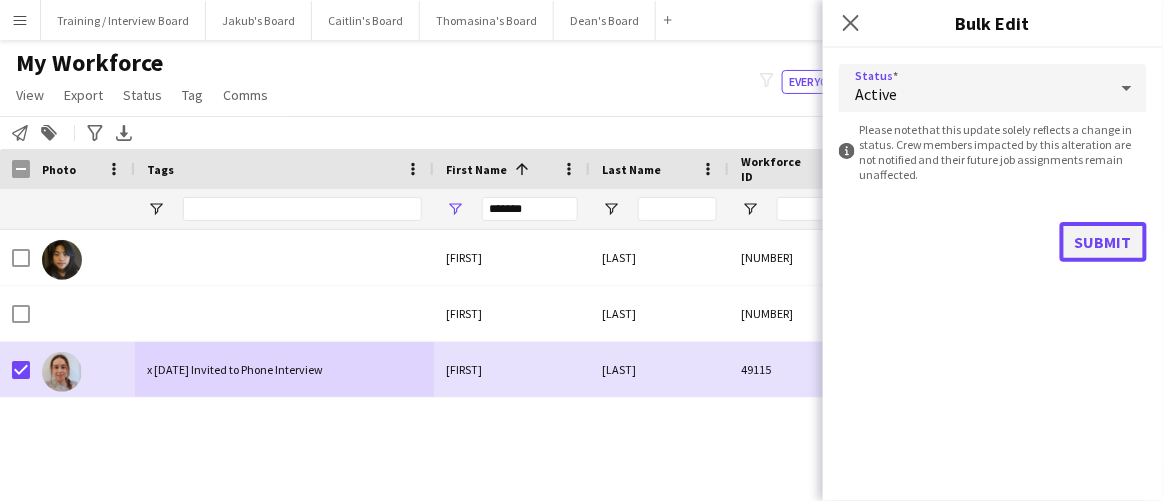 click on "Submit" 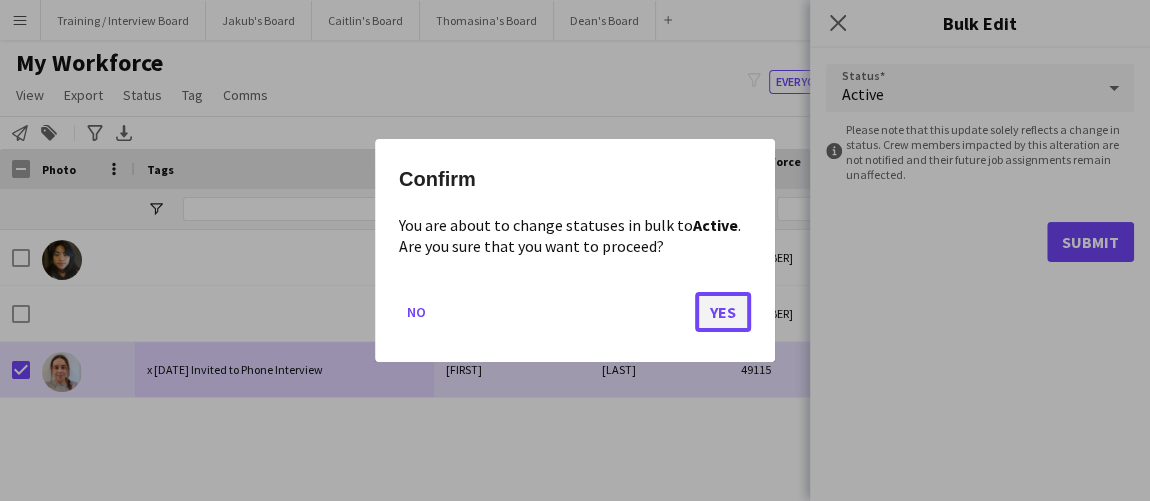 click on "Yes" 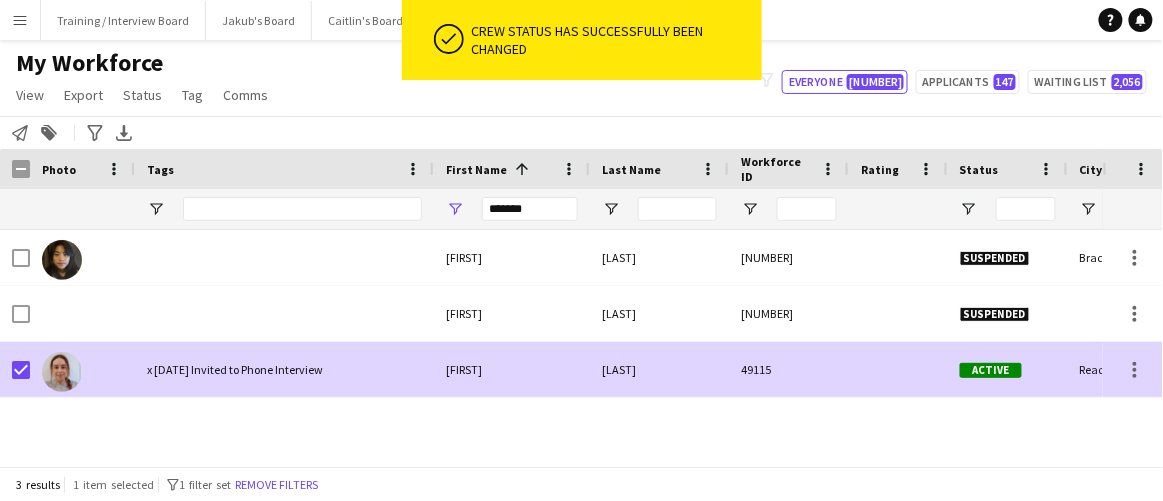 drag, startPoint x: 393, startPoint y: 371, endPoint x: 778, endPoint y: 358, distance: 385.21942 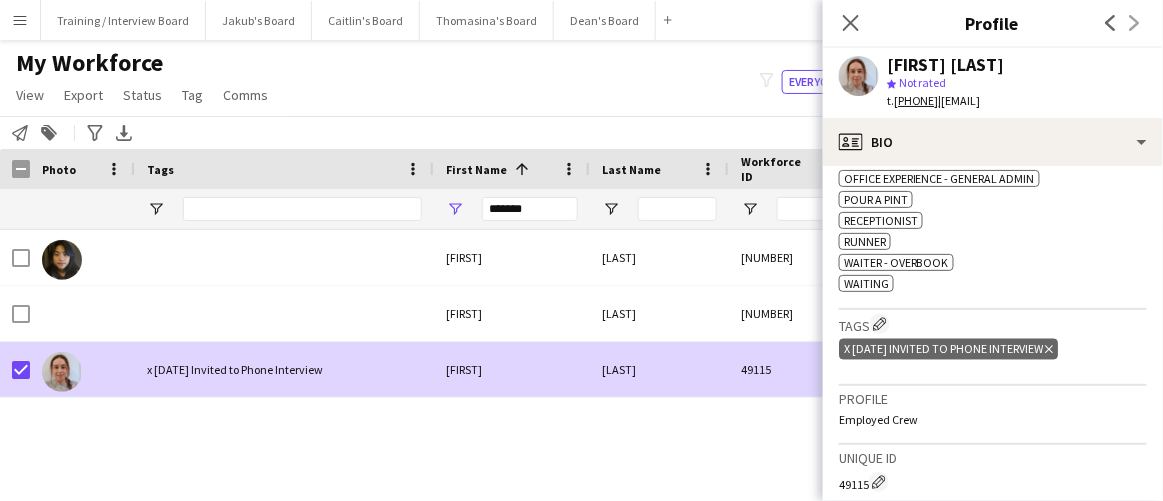scroll, scrollTop: 818, scrollLeft: 0, axis: vertical 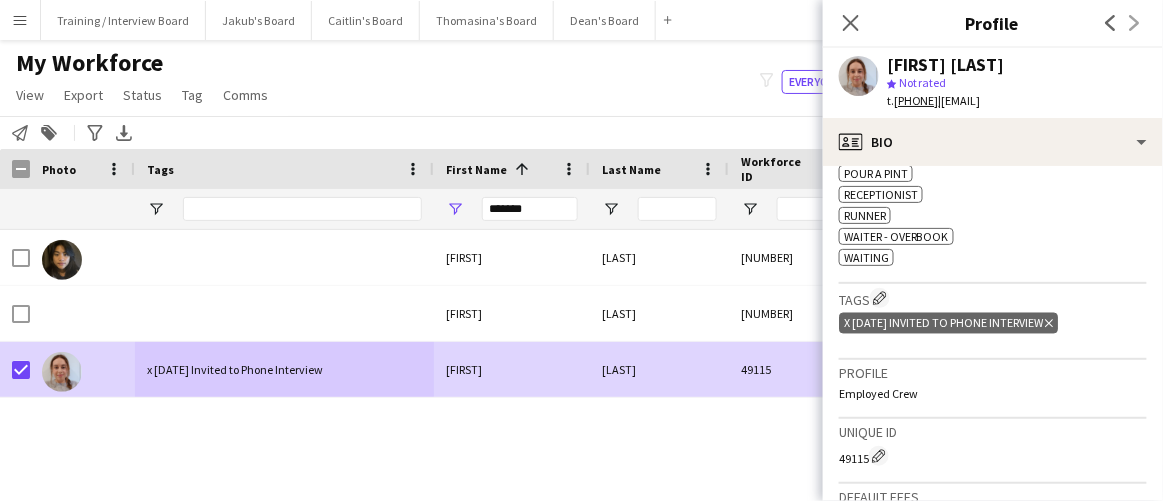 click 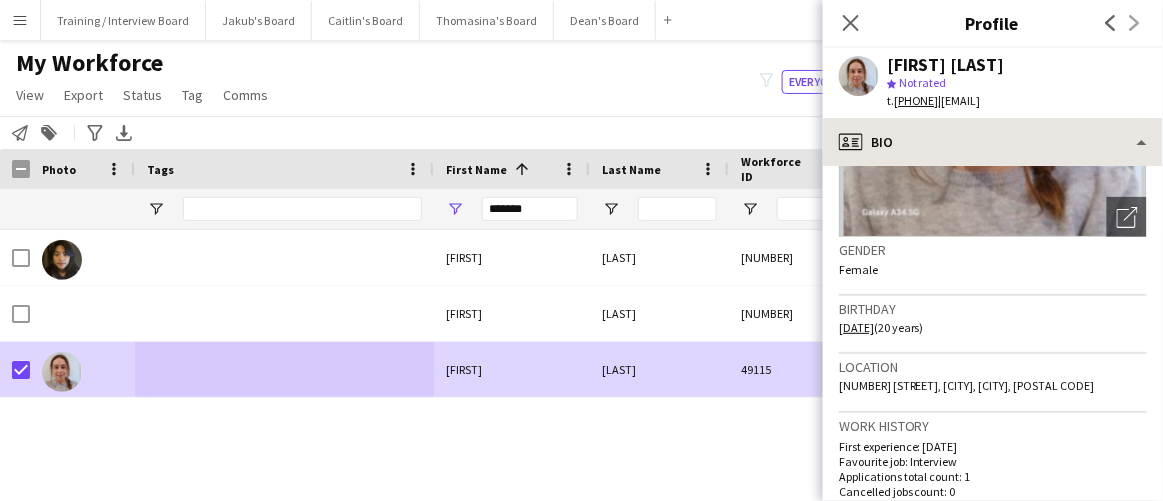 scroll, scrollTop: 272, scrollLeft: 0, axis: vertical 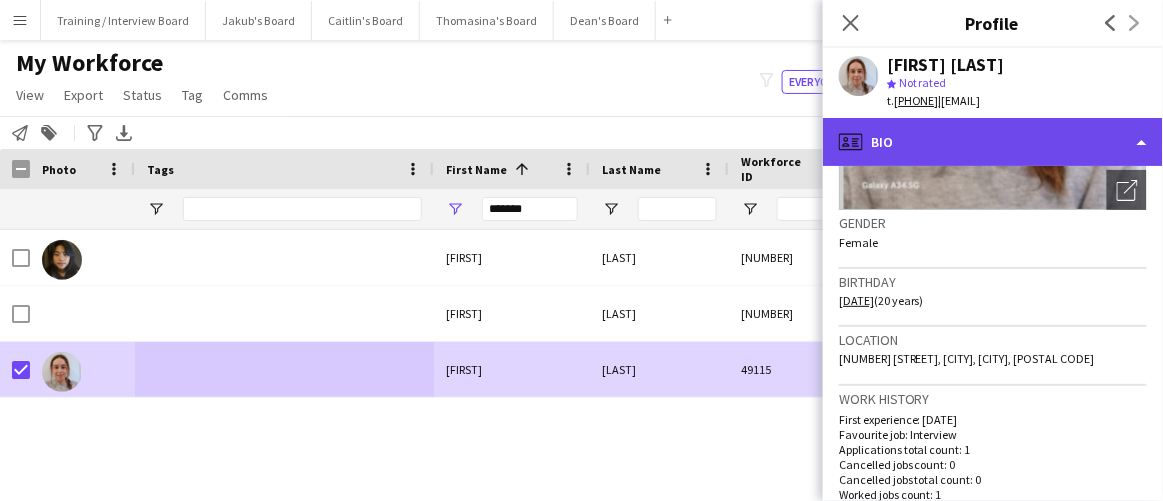 click on "profile
Bio" 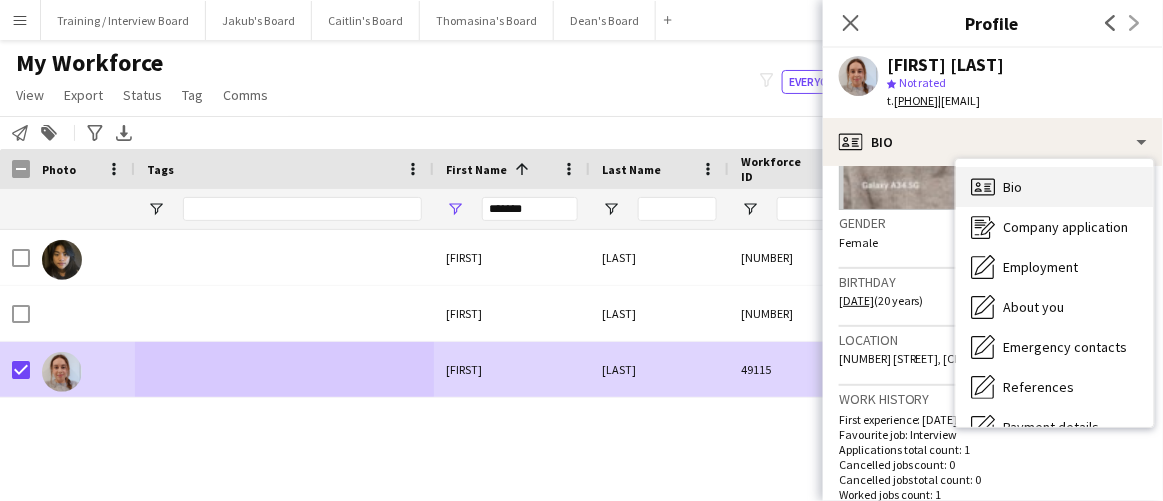 click on "Bio
Bio" at bounding box center [1055, 187] 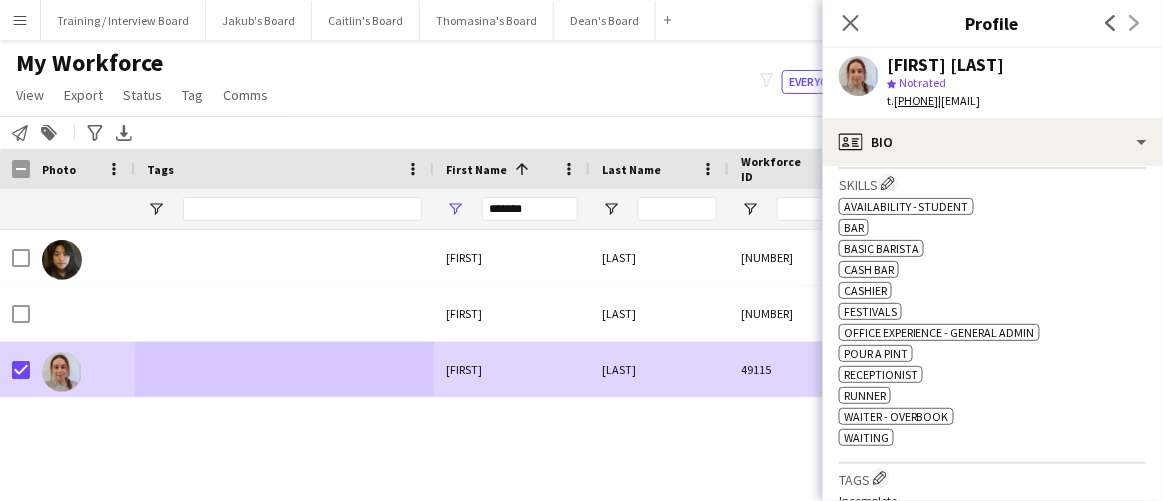 scroll, scrollTop: 454, scrollLeft: 0, axis: vertical 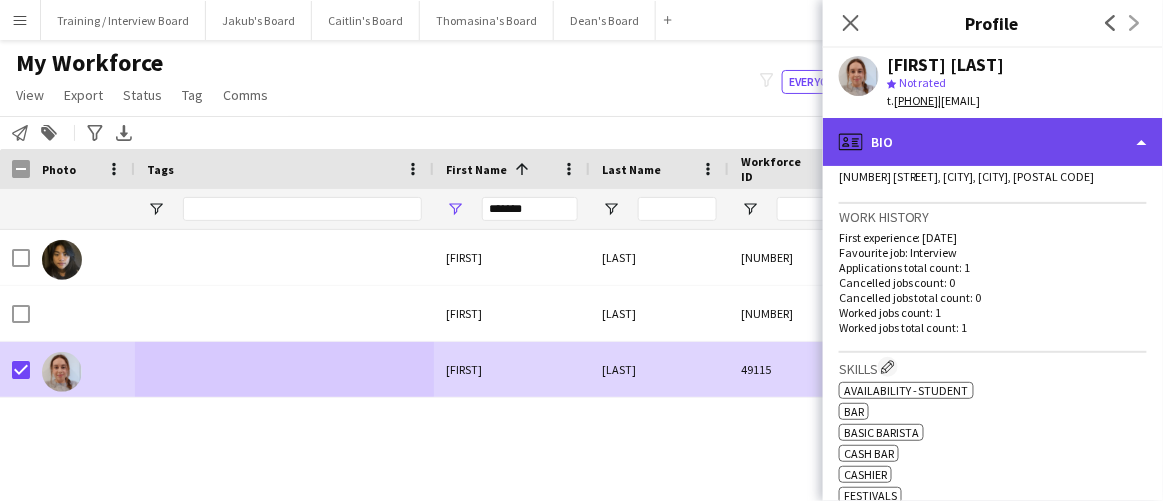 click on "profile
Bio" 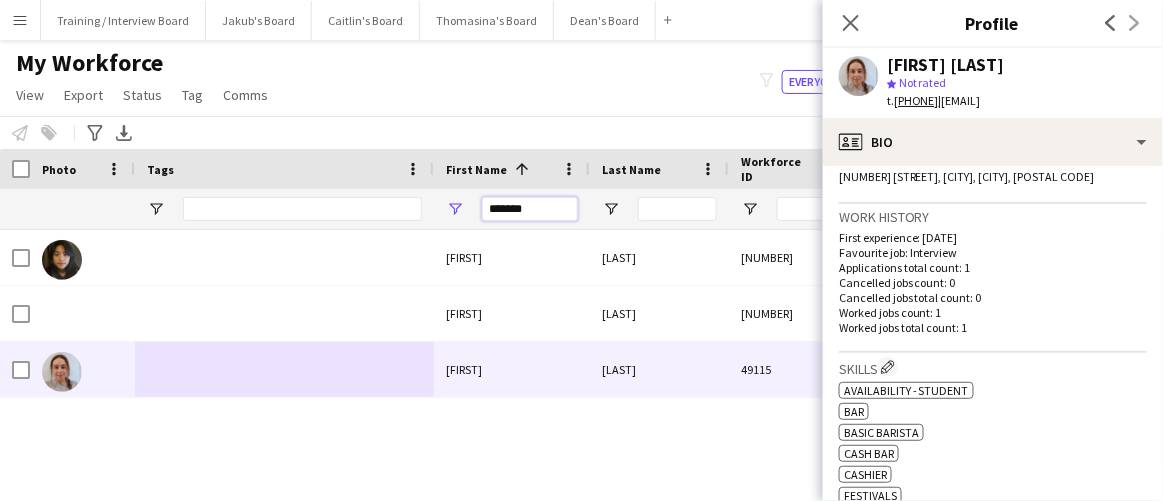 click on "*******" at bounding box center [530, 209] 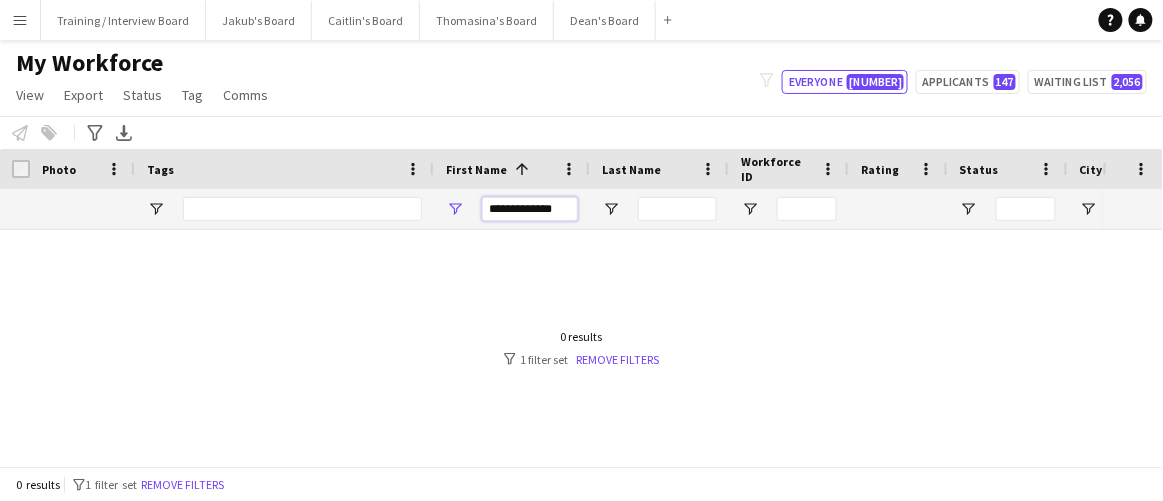 drag, startPoint x: 539, startPoint y: 217, endPoint x: 527, endPoint y: 216, distance: 12.0415945 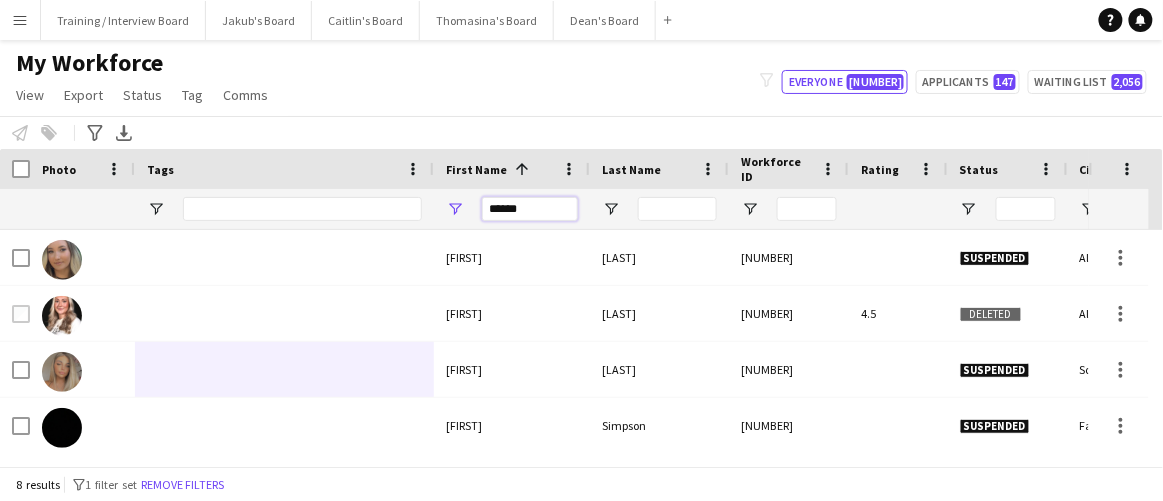 type on "******" 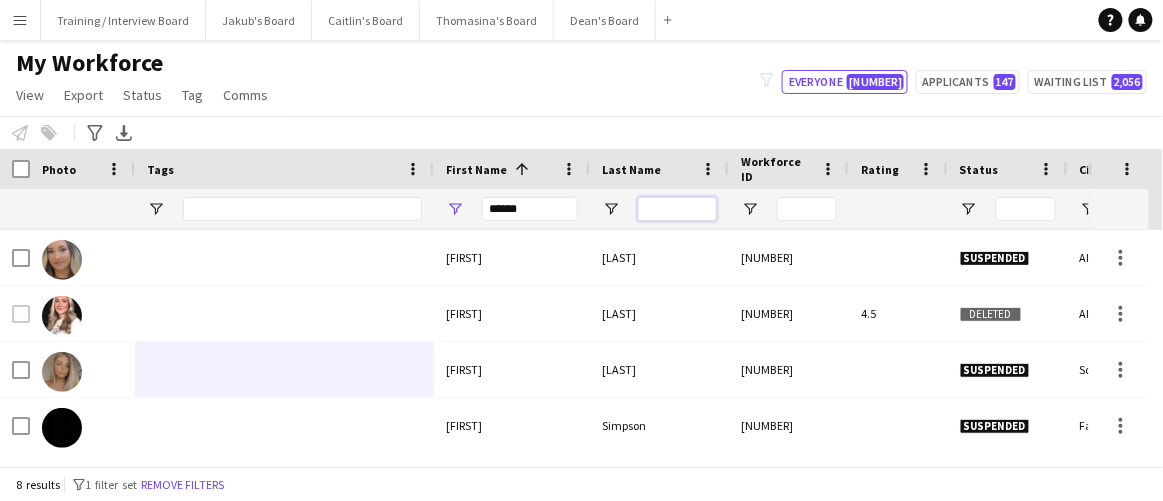 click at bounding box center [677, 209] 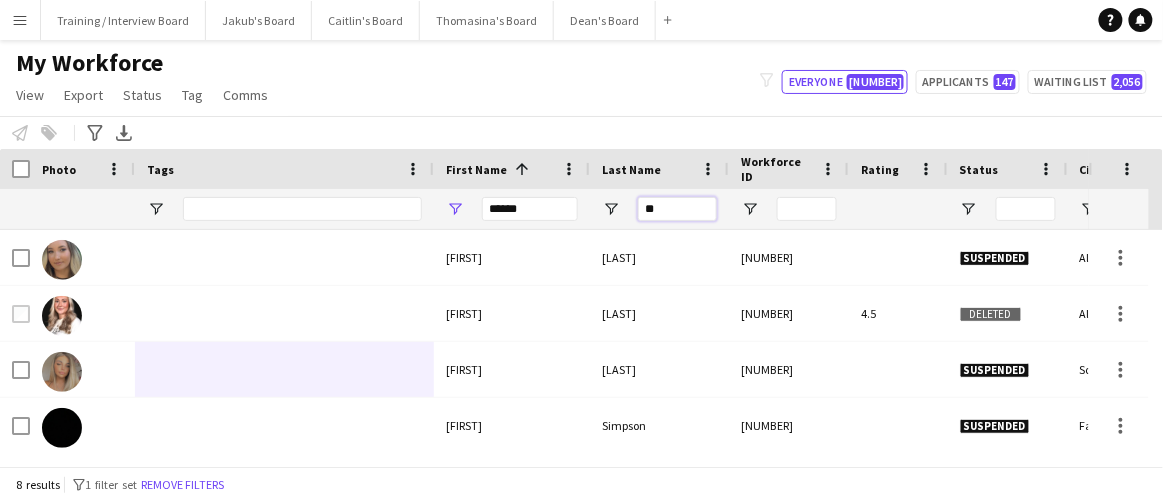 type on "*" 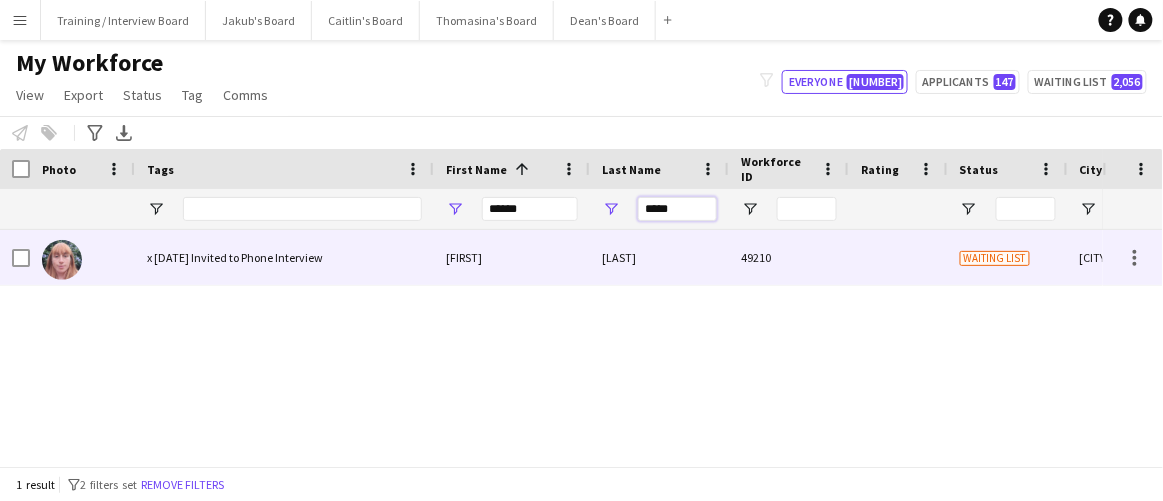 type on "*****" 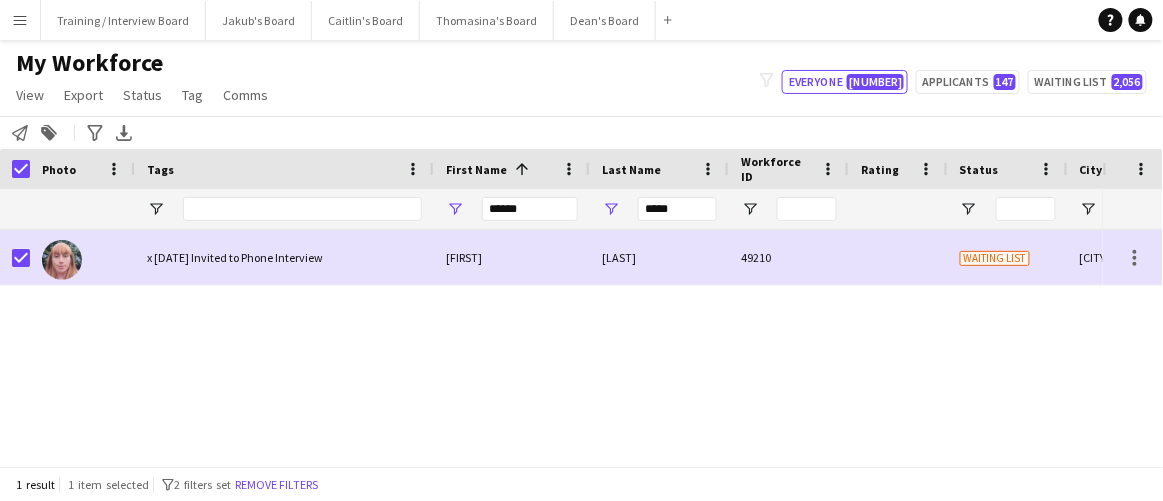 click on "View   Views  Default view Compliance RTW Checks MANCHESTER Search UNI New view Update view Delete view Edit name Customise view Customise filters Reset Filters Reset View Reset All  Export  New starters report Export as XLSX Export as PDF  Status  Edit  Tag  New tag  Edit tag  20 HRS VISA (30) ARC TRANSFER (1) Ascot Manager (21) BACK OF HOUSE (3) Bar - COCKTAIL (113) BARISTA (215) BATH LAST MIN (16) BIRMINGHAM CREW (14) Cabin Crew  (13) CAMBRIDGE CREW (19) Carry 3 plates (34) Chef de Partie (37) CHEFS (69) Commis Chef  (10) Compliance 100%  (54) CSH FLOW (29) DBS  (16) Declined (3) Declined - AGE (Under 18)  (171) Declined- Location (24) DRIVER Birmingham (2) DRIVER Manchester (17) Drivers (183) EASTBOURNE A LIST (67) Enhanced DBS (7) EVENTCUP Direct (7) FIA 2024 PASS (21) Flow Completed (304) Flow 🌷RA 2025🌷 (1) Gap Year Interview (19) Head Chef  (6) Hogs Back Brewery🍺 (3) LIVERPOOL CREW (7) LOUGHBOROUGH CREW (1) MAN - CHASED TO BOOK INTERVIEW (9) MAN - HAS NOT BOOKED INTERVIEW, CHASED TWICE (0)" 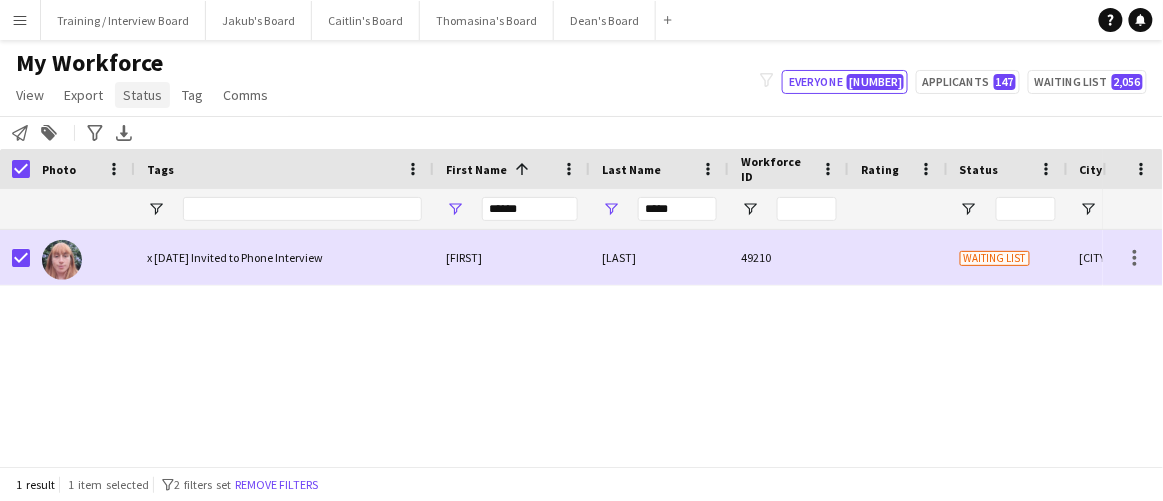 click on "Status" 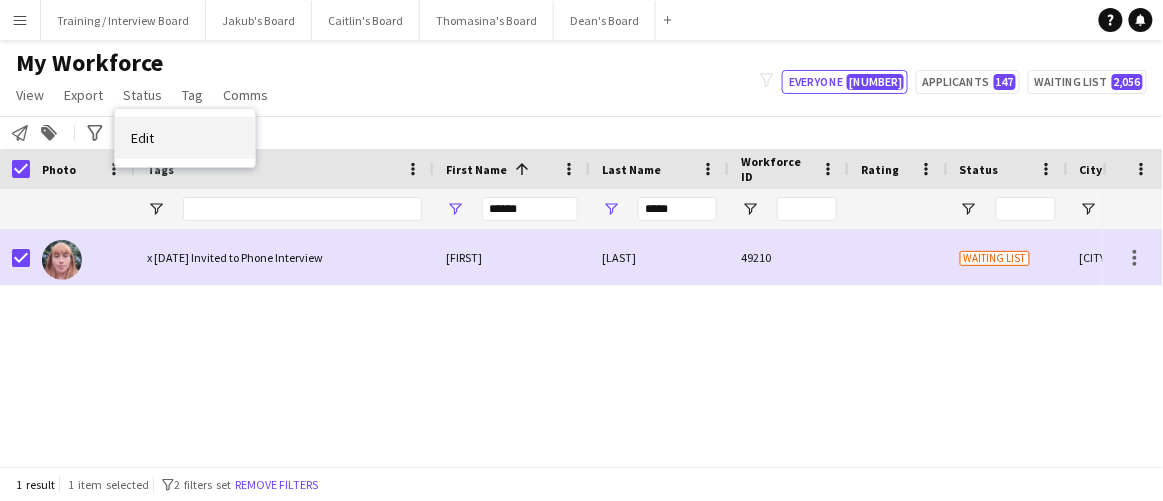 click on "Edit" at bounding box center (185, 138) 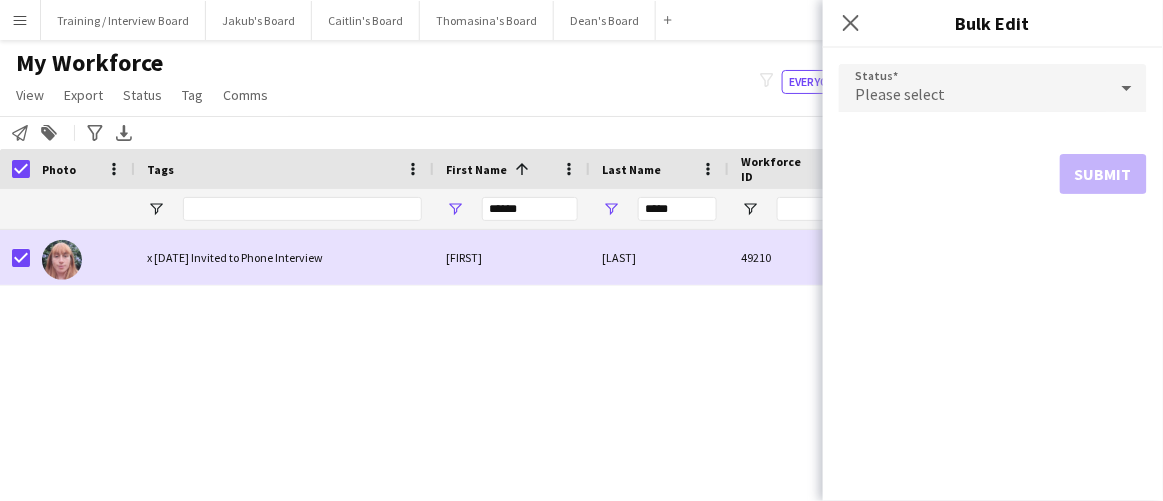 click on "Please select" at bounding box center (973, 88) 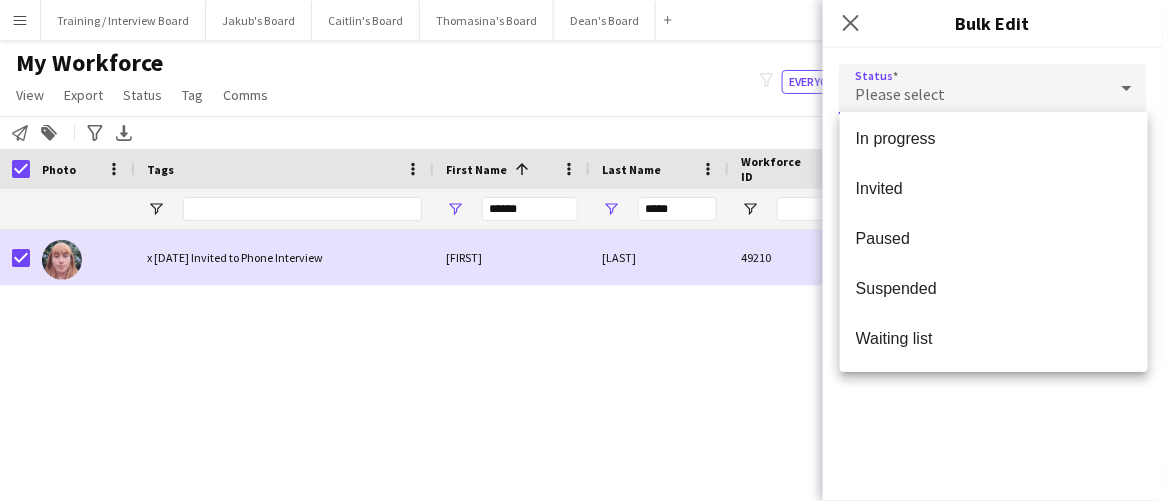 scroll, scrollTop: 0, scrollLeft: 0, axis: both 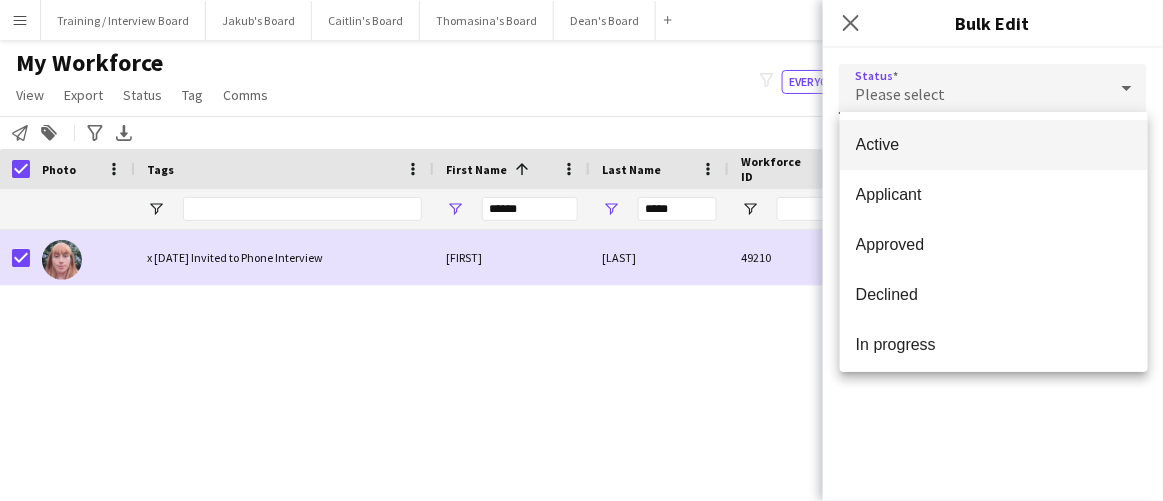 click on "Active" at bounding box center [994, 144] 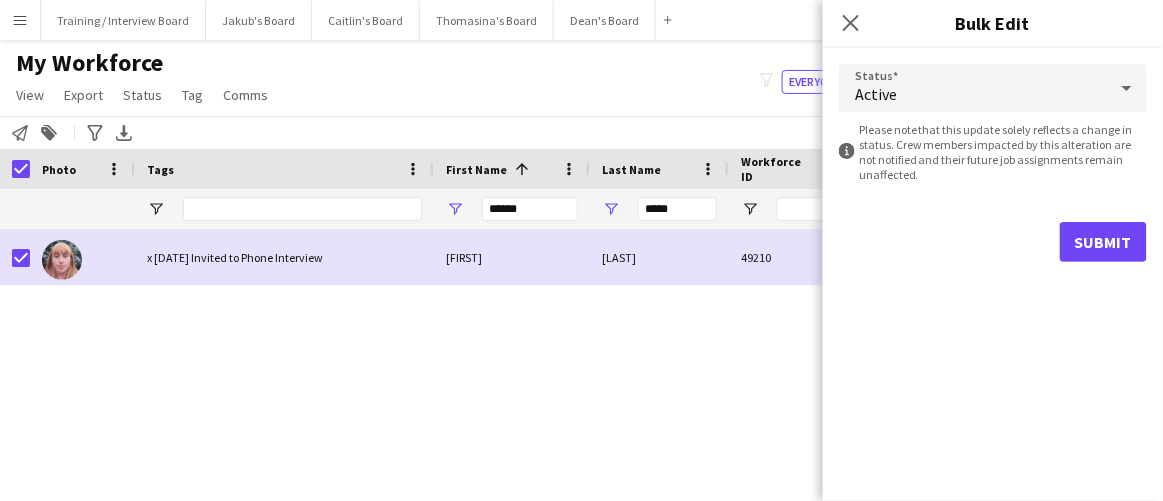 drag, startPoint x: 1097, startPoint y: 277, endPoint x: 1112, endPoint y: 239, distance: 40.853397 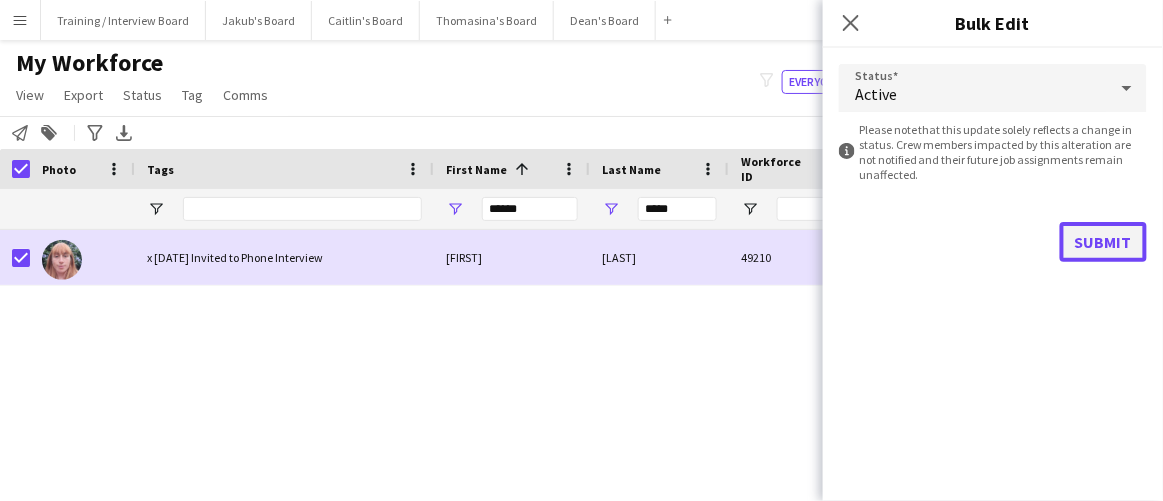 click on "Submit" 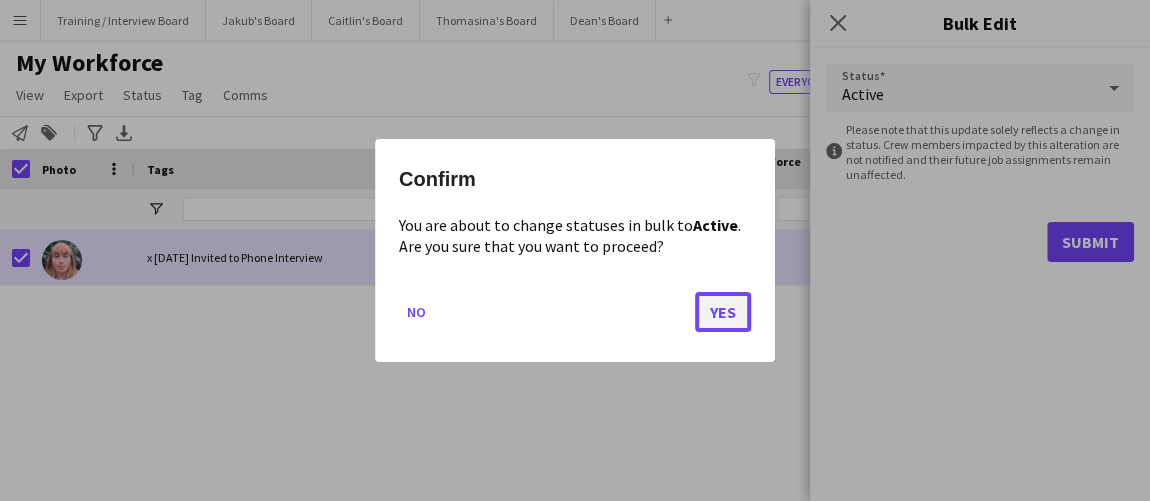 click on "Yes" 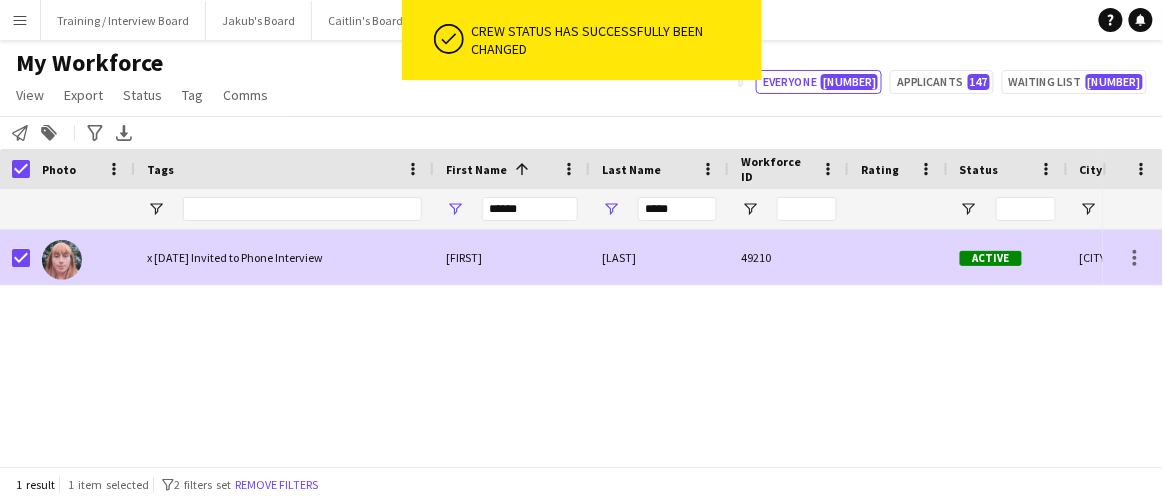 drag, startPoint x: 337, startPoint y: 280, endPoint x: 1079, endPoint y: 294, distance: 742.1321 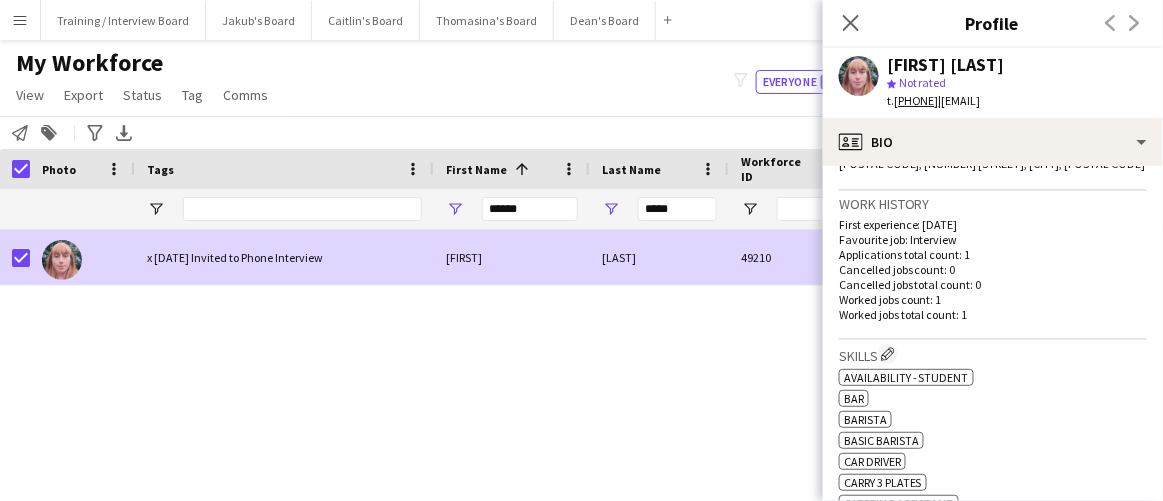 scroll, scrollTop: 665, scrollLeft: 0, axis: vertical 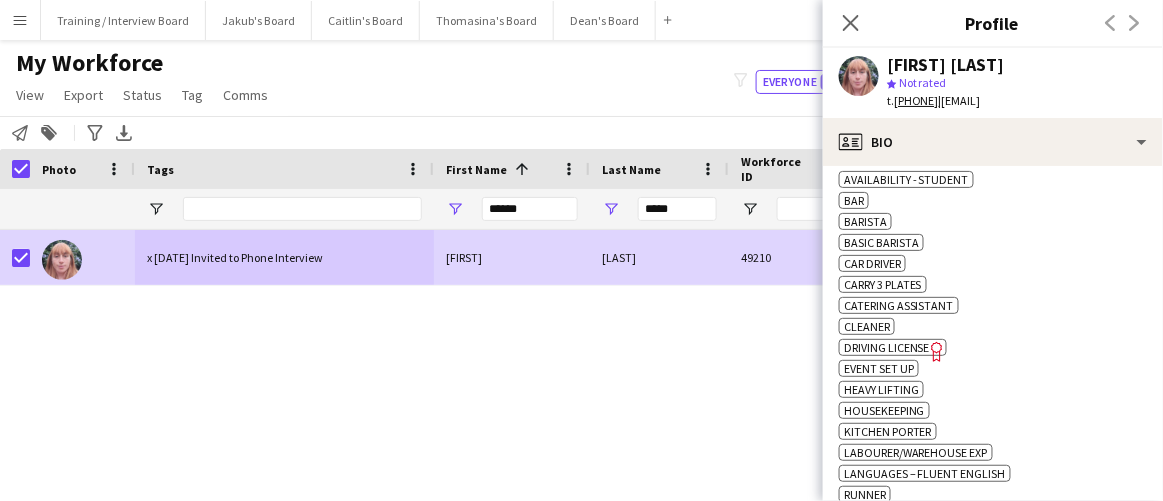 click on "x 04/08/2025 Invited to Phone Interview Bryony Snuggs 49210 Active Cranleigh 27-07-2025" at bounding box center [551, 341] 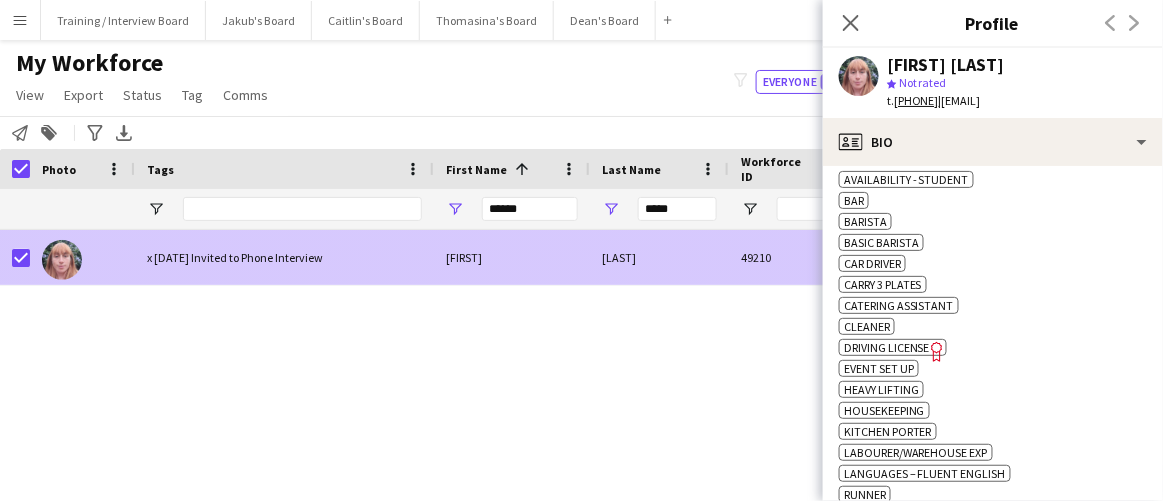 click on "x 04/08/2025 Invited to Phone Interview" at bounding box center (284, 257) 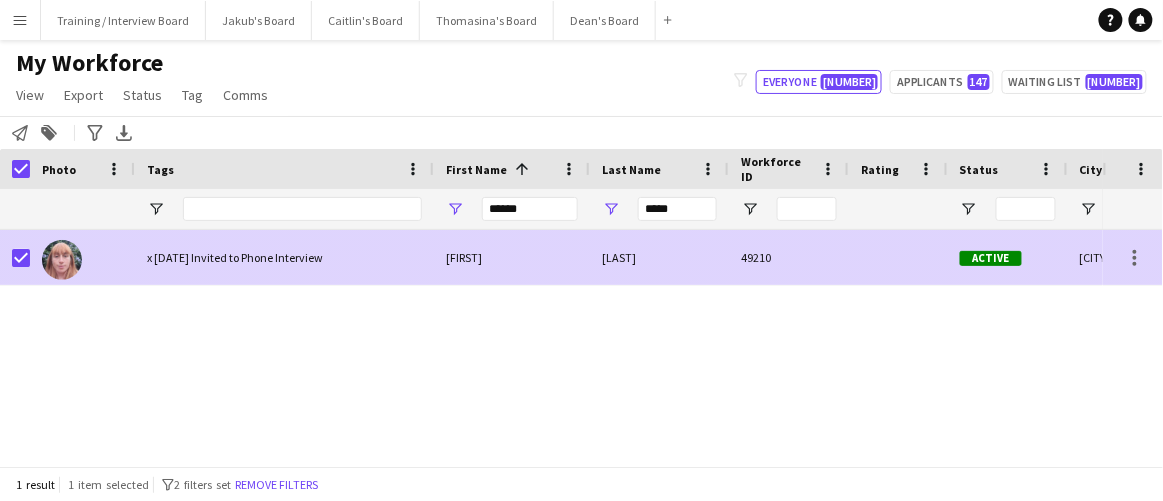 click on "Bryony" at bounding box center (512, 257) 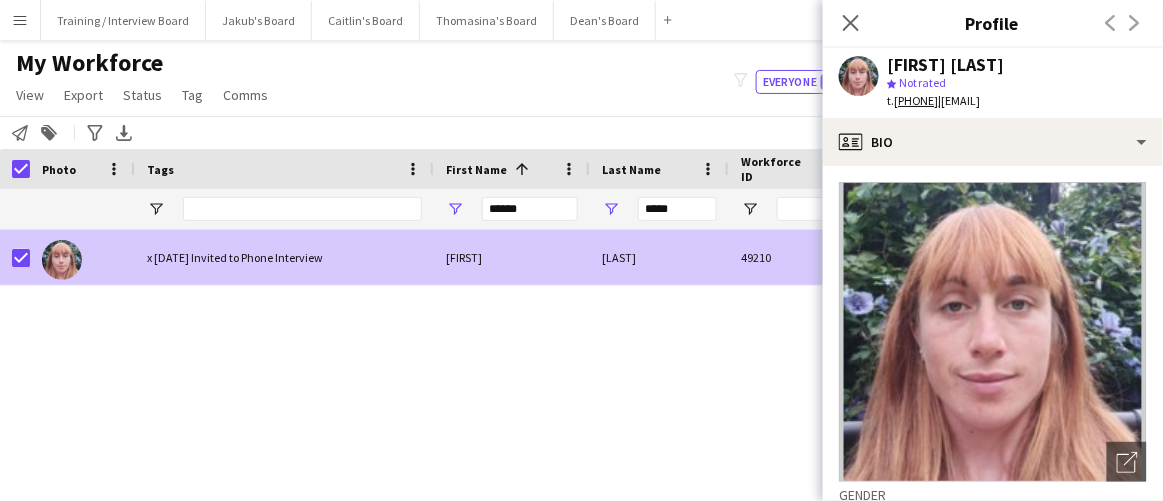 click on "x 04/08/2025 Invited to Phone Interview" at bounding box center (284, 257) 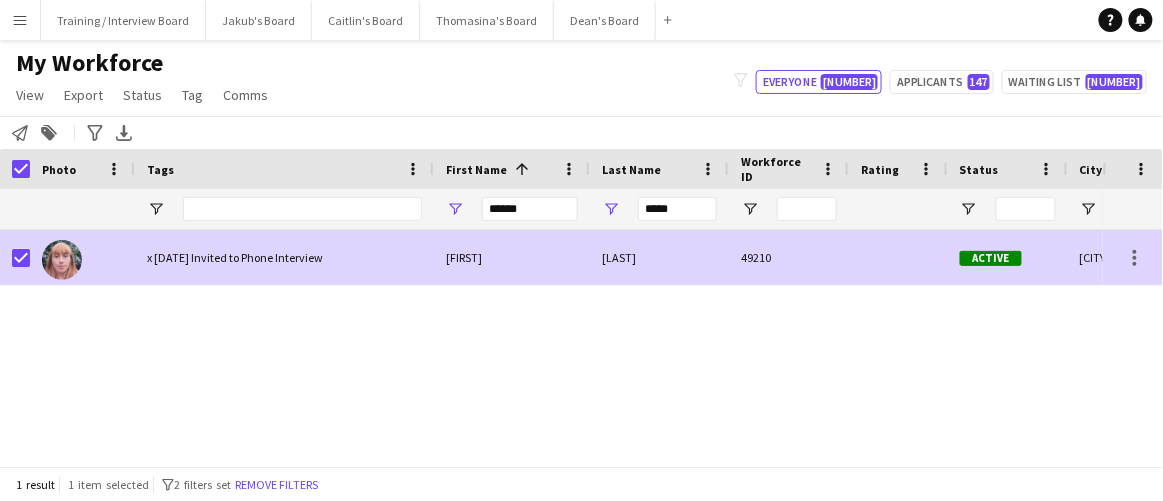 click on "49210" at bounding box center (789, 257) 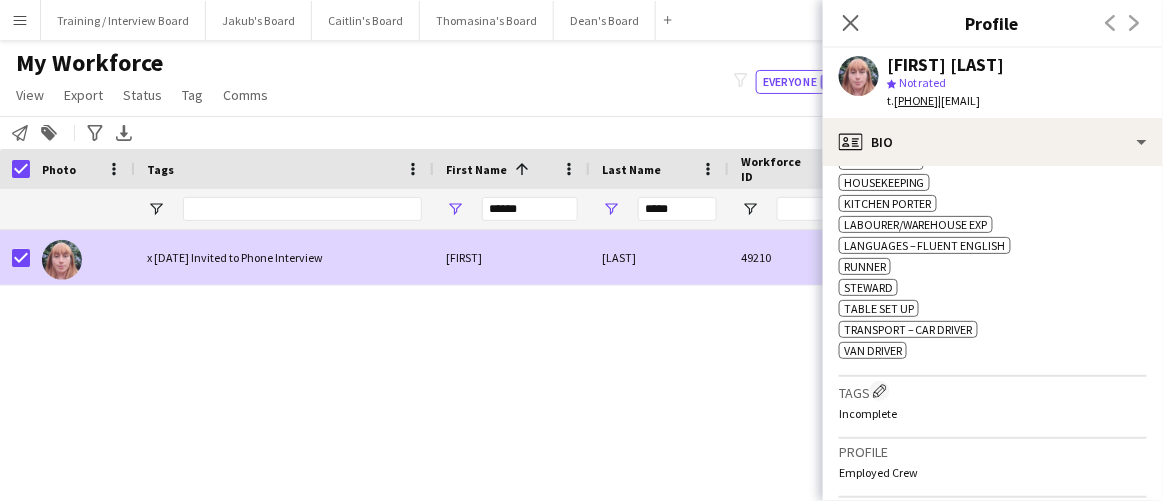 scroll, scrollTop: 909, scrollLeft: 0, axis: vertical 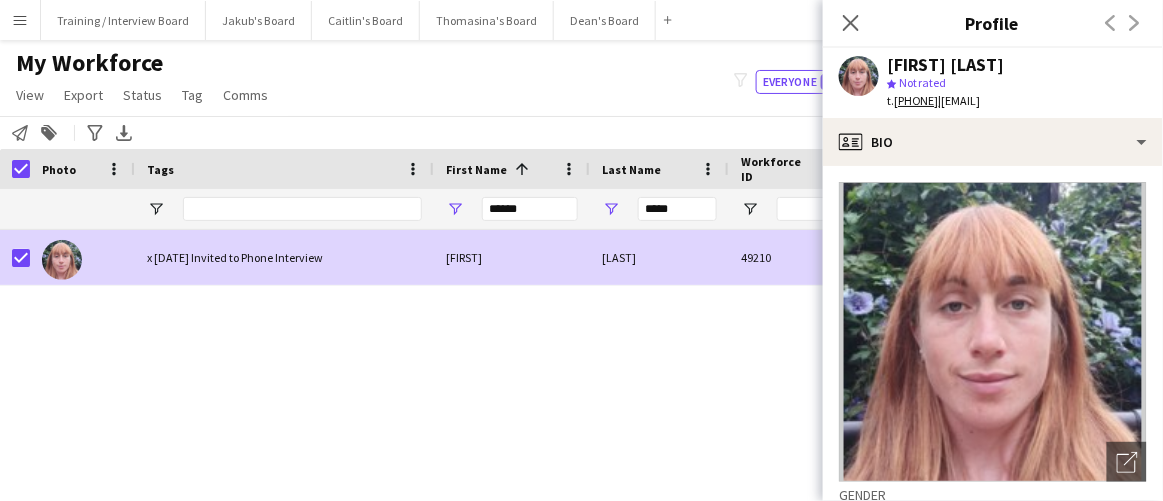 drag, startPoint x: 859, startPoint y: 20, endPoint x: 807, endPoint y: 0, distance: 55.713554 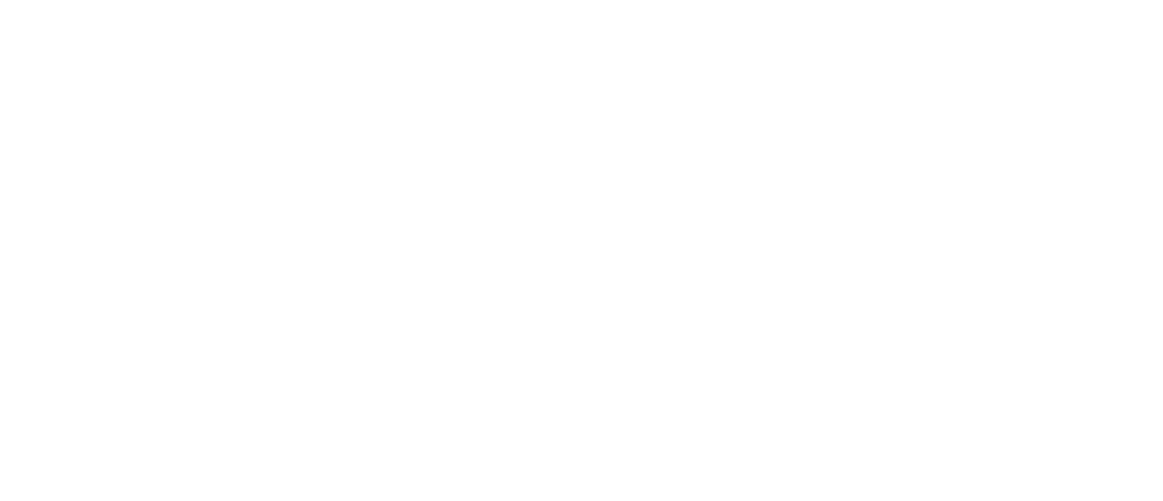 scroll, scrollTop: 0, scrollLeft: 0, axis: both 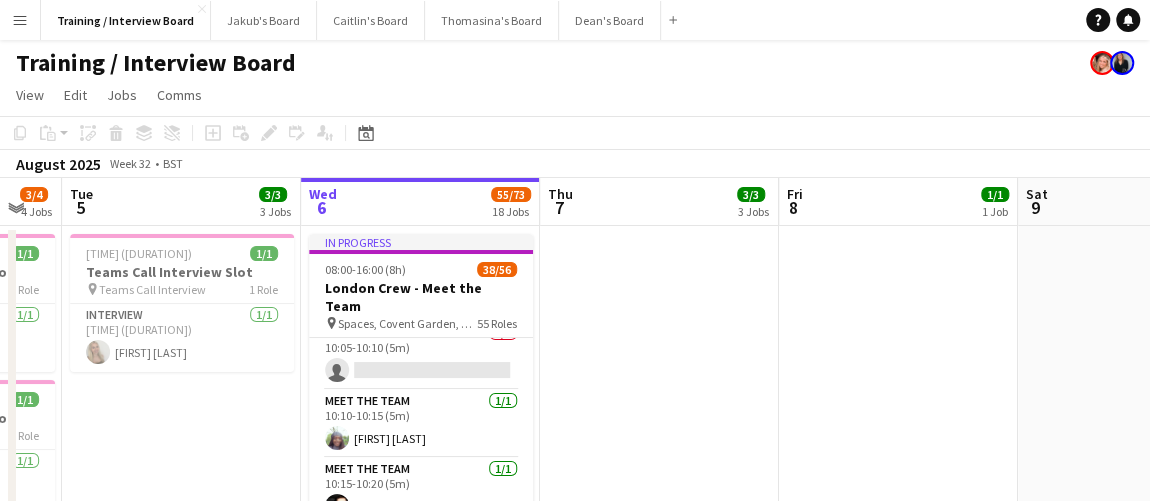 drag, startPoint x: 504, startPoint y: 382, endPoint x: 566, endPoint y: 379, distance: 62.072536 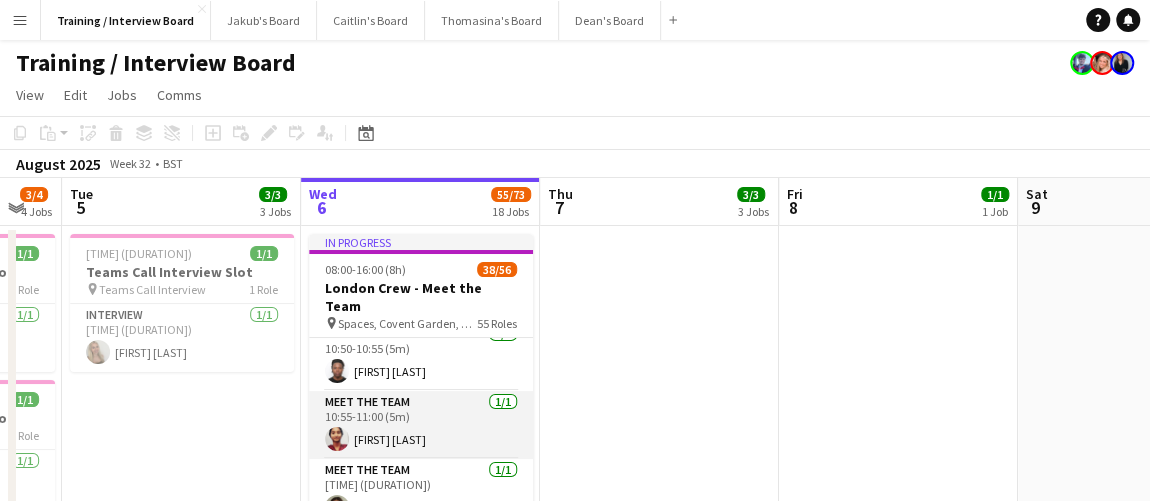scroll, scrollTop: 818, scrollLeft: 0, axis: vertical 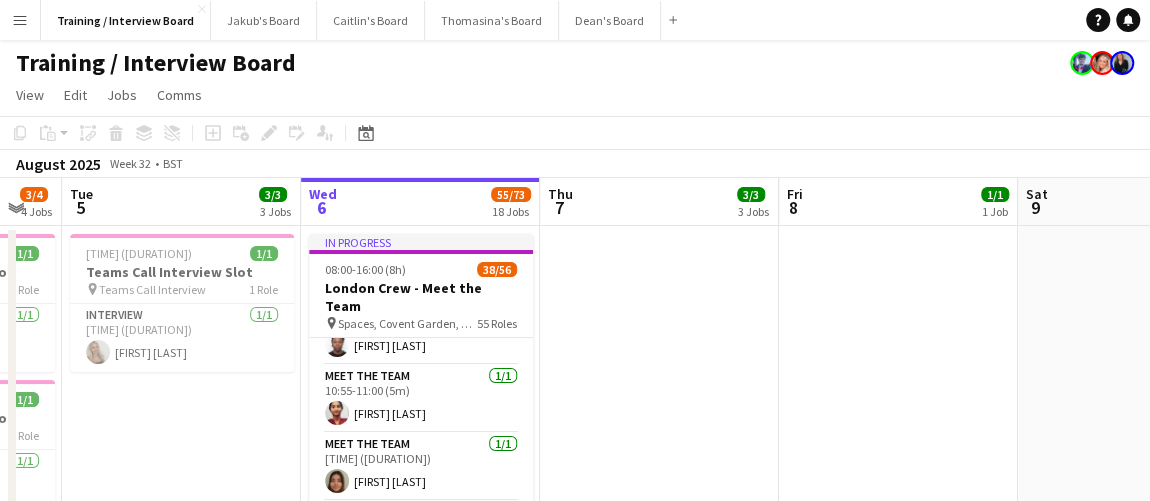 click at bounding box center (659, 1482) 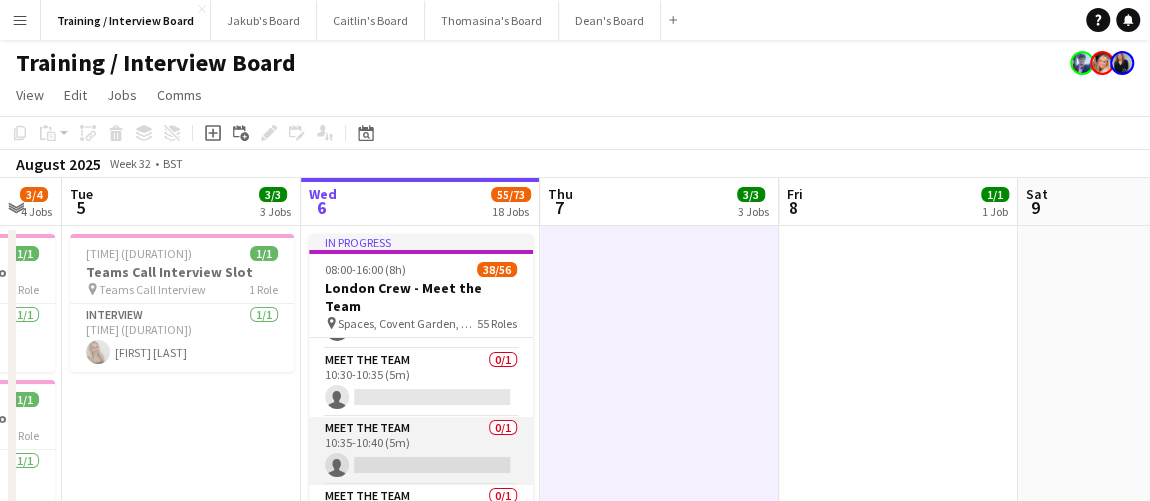 scroll, scrollTop: 454, scrollLeft: 0, axis: vertical 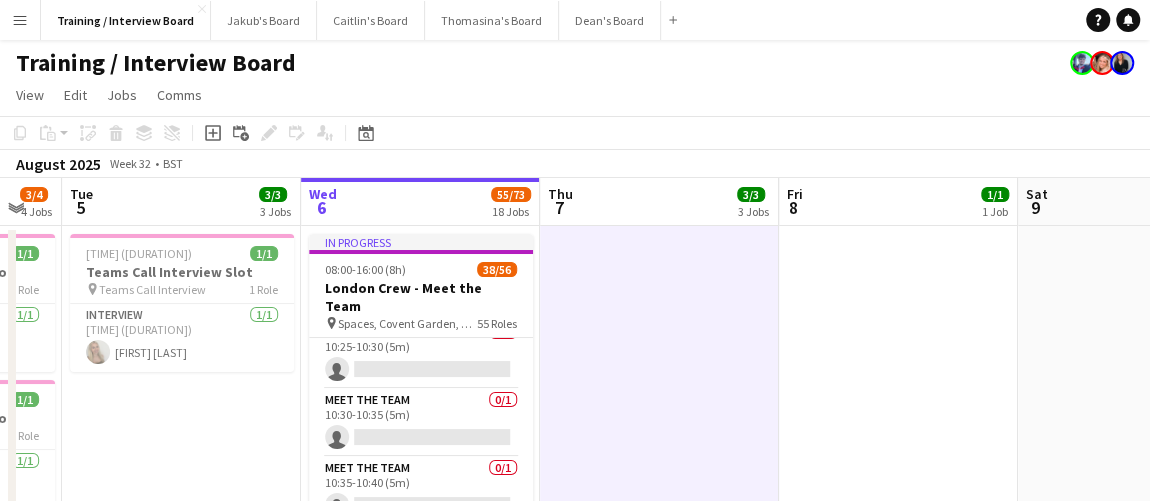 click at bounding box center (659, 1482) 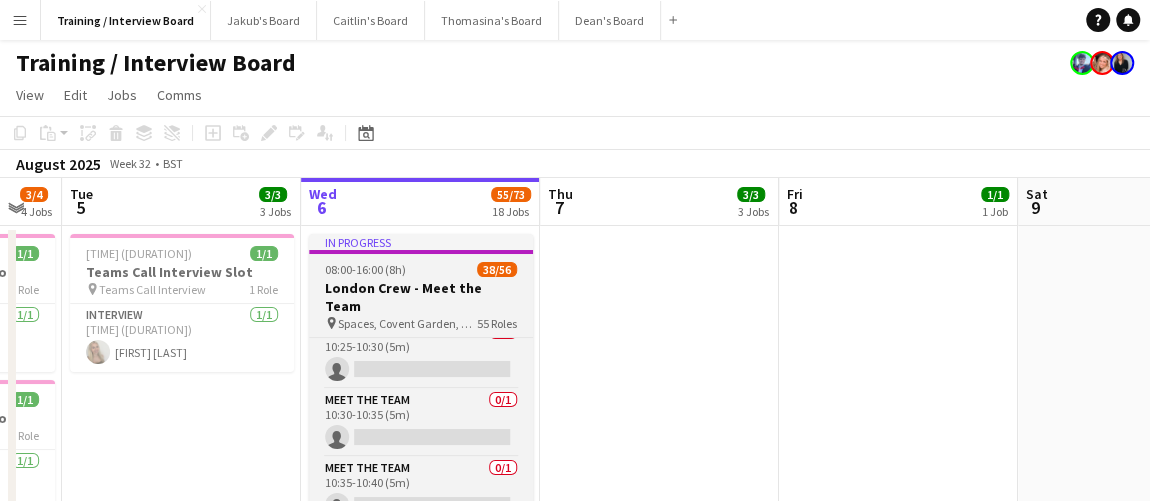 click on "London Crew - Meet the Team" at bounding box center (421, 297) 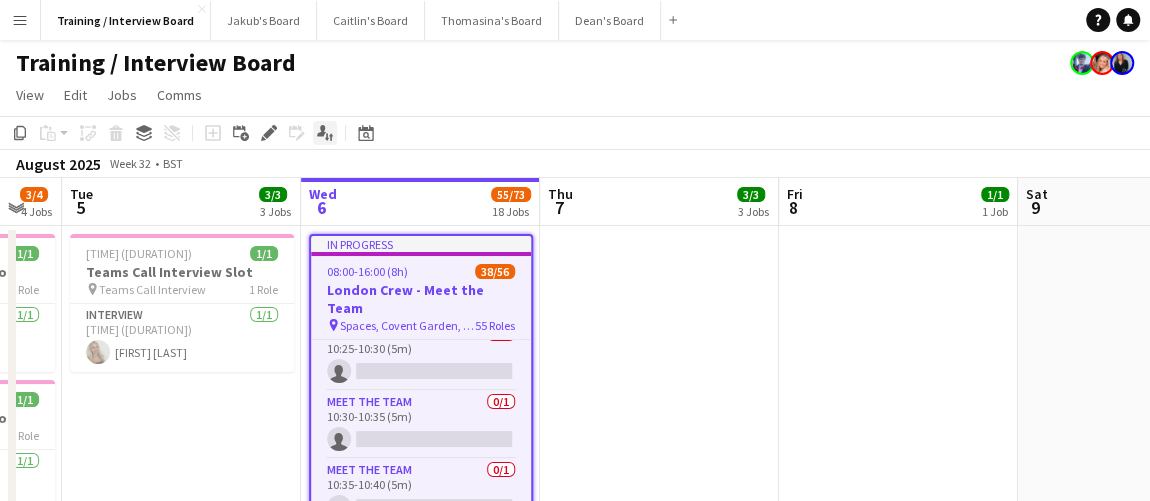 click on "Applicants" at bounding box center (325, 133) 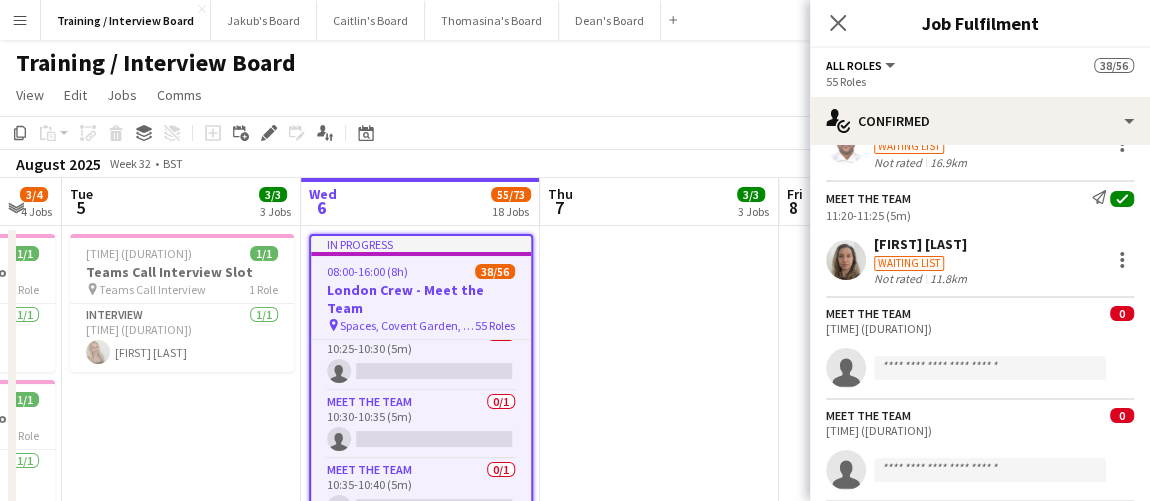 scroll, scrollTop: 2090, scrollLeft: 0, axis: vertical 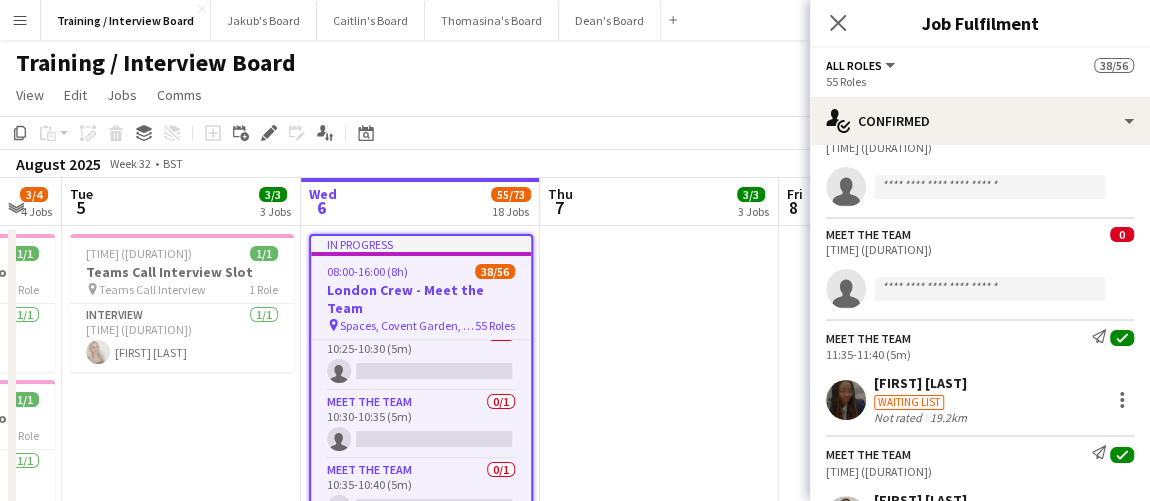 click on "Waiting list" at bounding box center (922, 401) 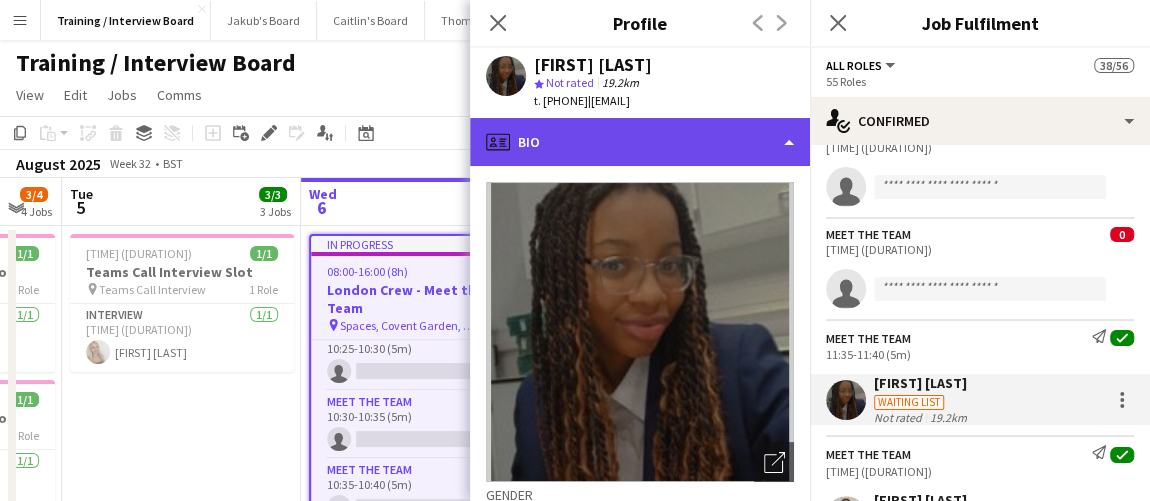 click on "profile
Bio" 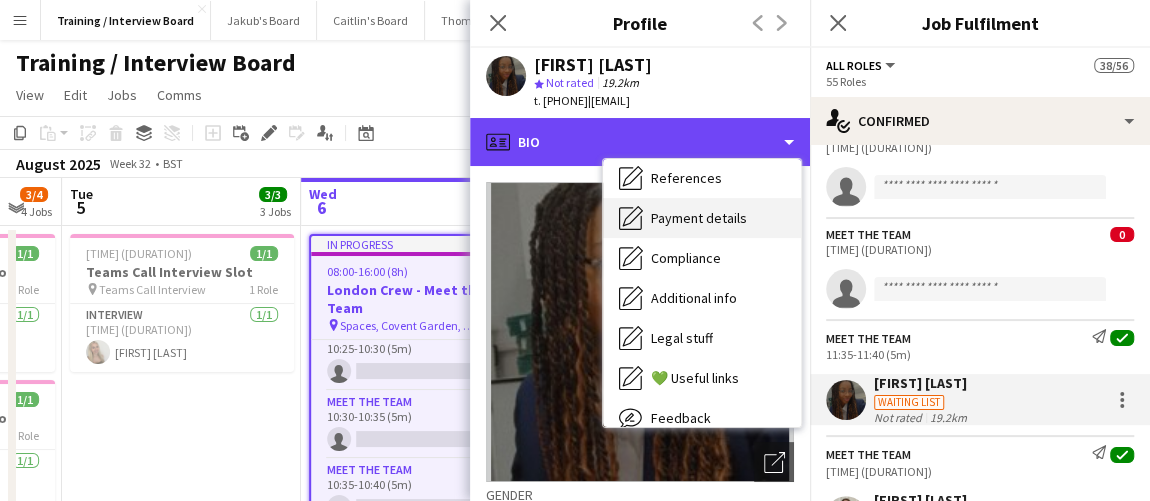 scroll, scrollTop: 267, scrollLeft: 0, axis: vertical 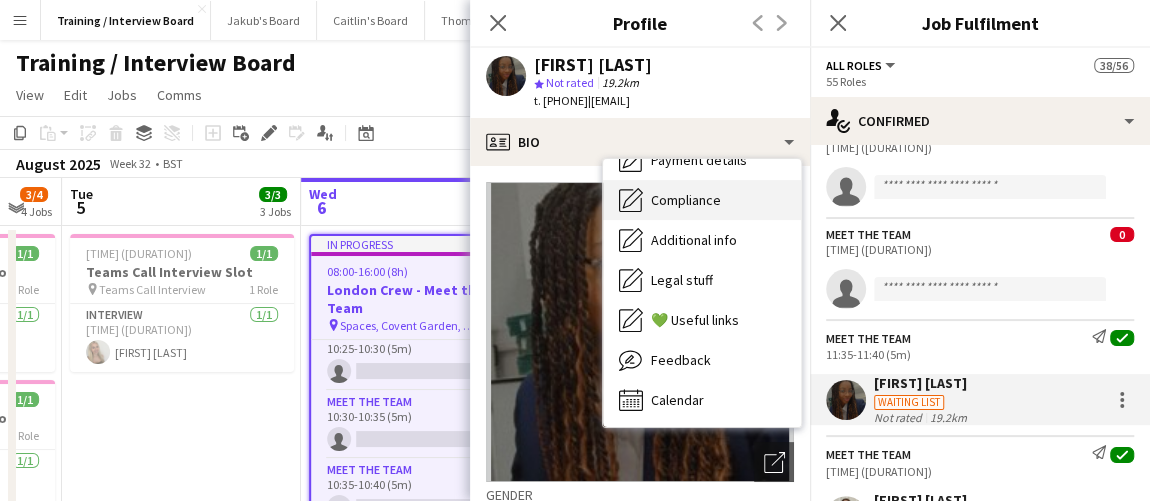 click on "Compliance" at bounding box center (686, 200) 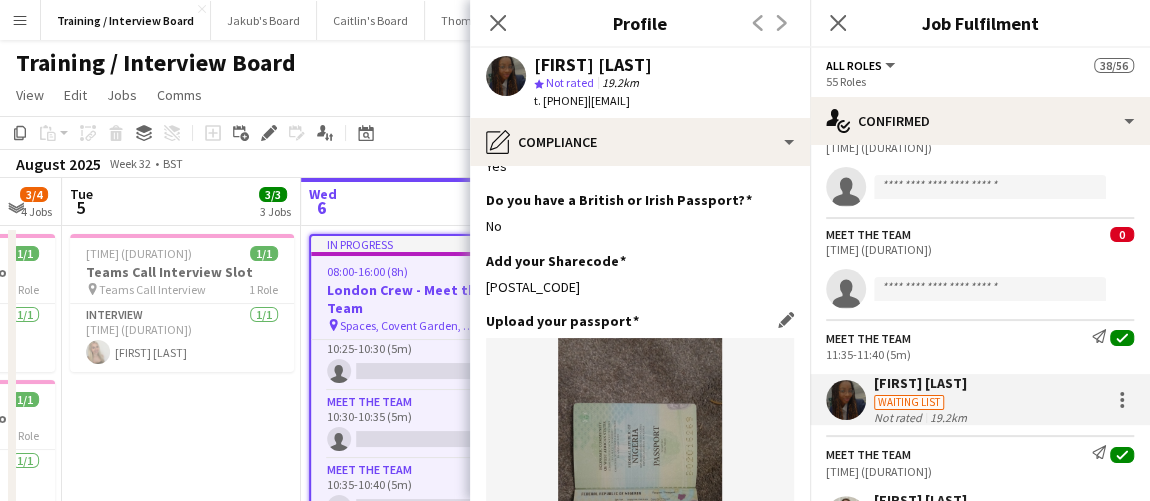scroll, scrollTop: 181, scrollLeft: 0, axis: vertical 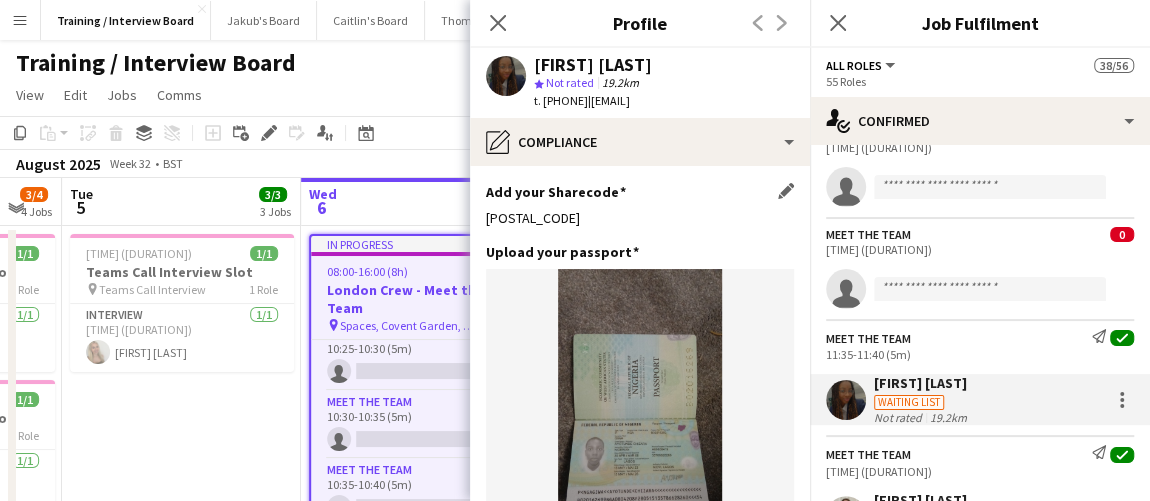 click on "[POSTAL_CODE]" 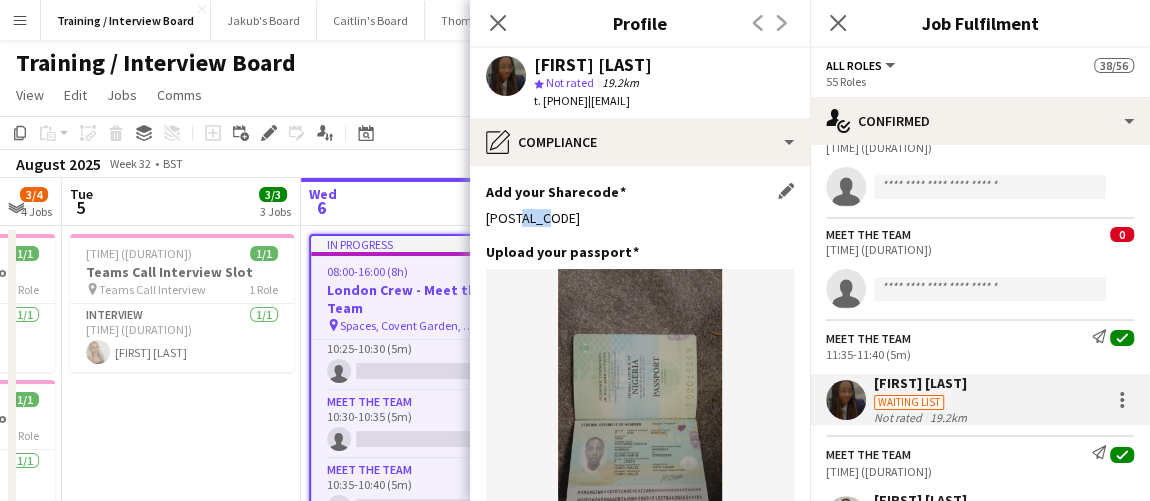click on "[POSTAL_CODE]" 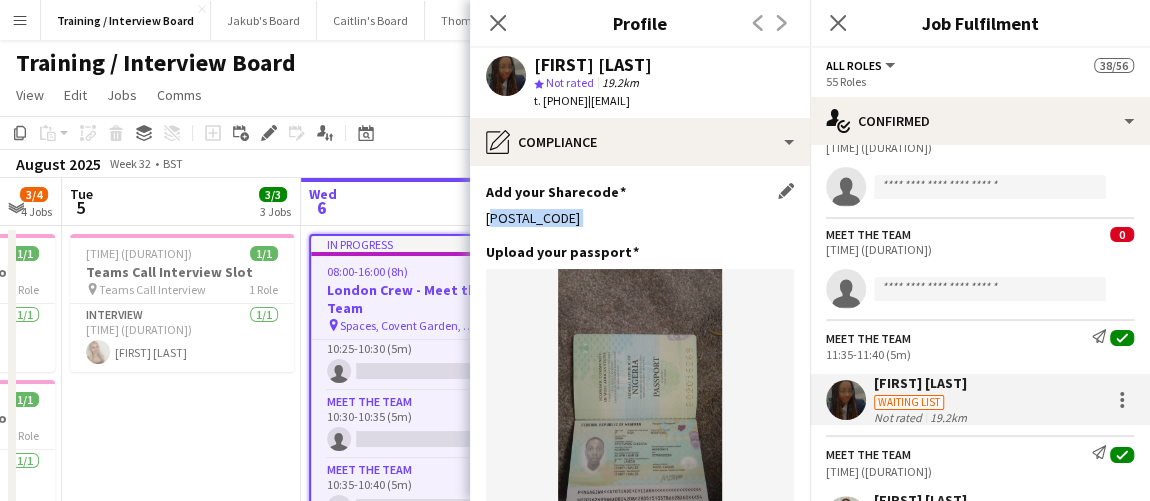 click on "[POSTAL_CODE]" 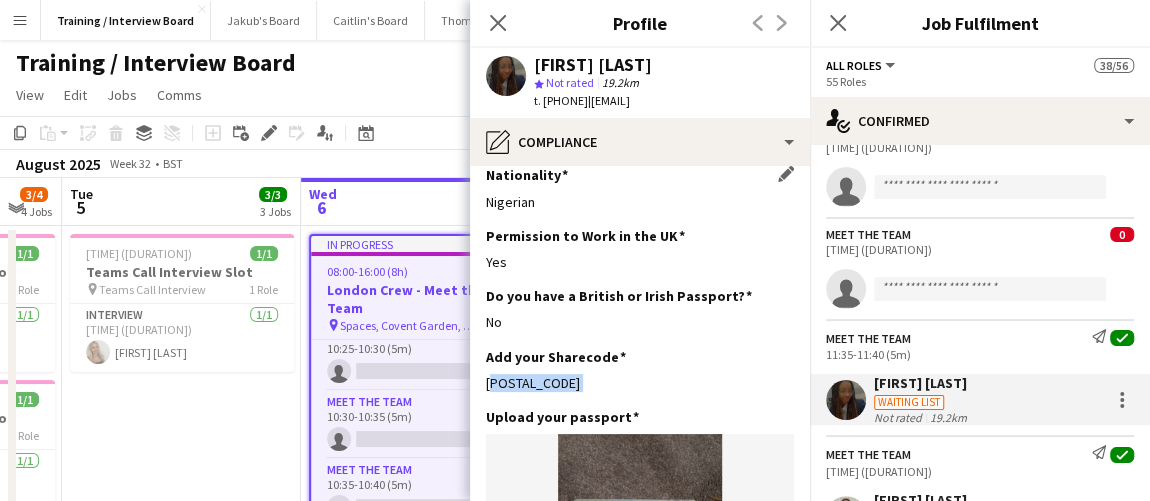 scroll, scrollTop: 0, scrollLeft: 0, axis: both 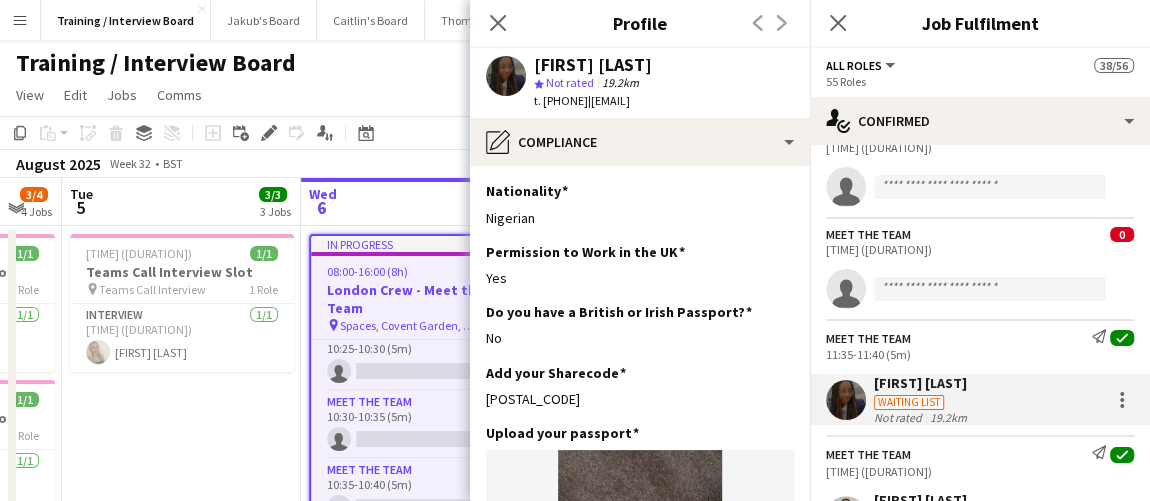 click on "Nationality
Edit this field
[NATIONALITY]  Permission to Work in the UK
Edit this field
Yes  Do you have a British or Irish Passport?
Edit this field
No  Add your Sharecode
Edit this field
share-external-link-1
download-bottom
SCD Expiry date
Edit this field
---  SCD Max hours
Edit this field
---  48 hr opt-out agreement
Edit this field
---  Criminal Conviction
Edit this field
No  RTW Verified Date
Edit this field
---  Verified By" 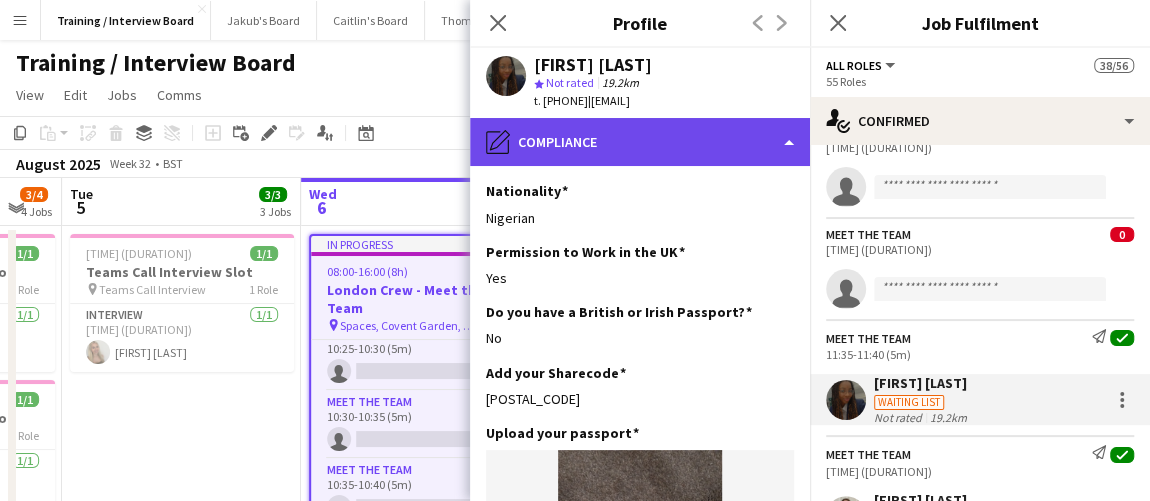 click on "pencil4
Compliance" 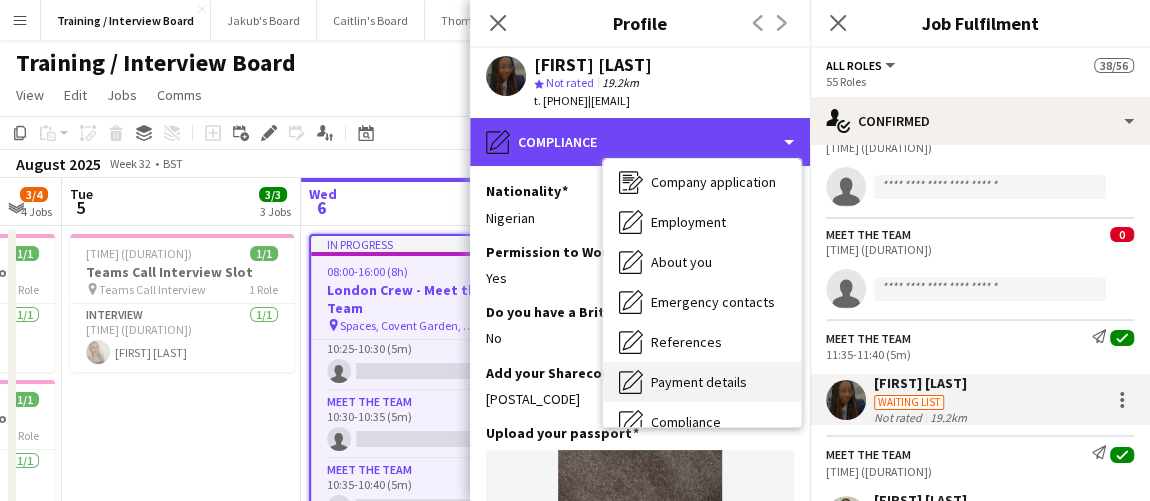 scroll, scrollTop: 0, scrollLeft: 0, axis: both 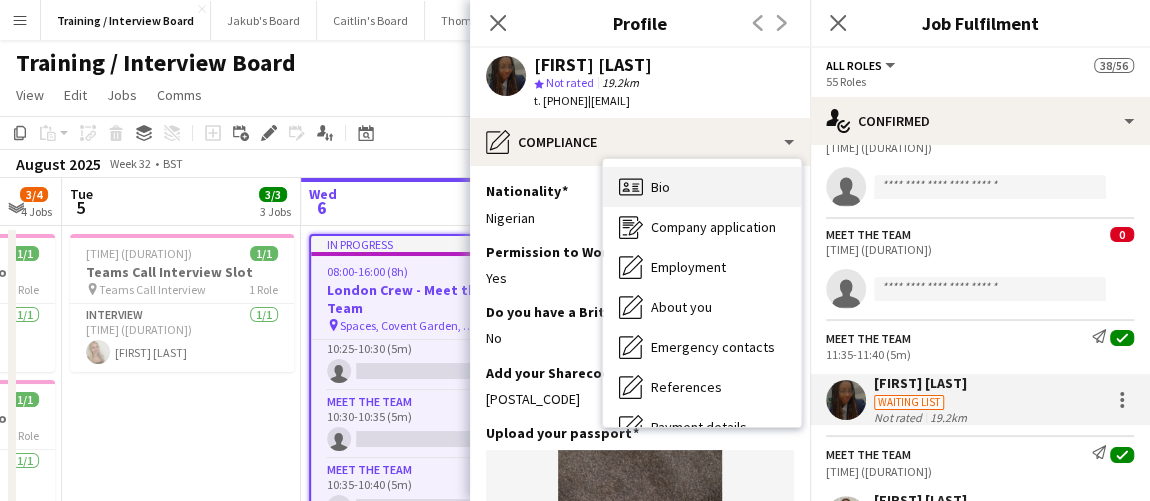 click on "Bio
Bio" at bounding box center (702, 187) 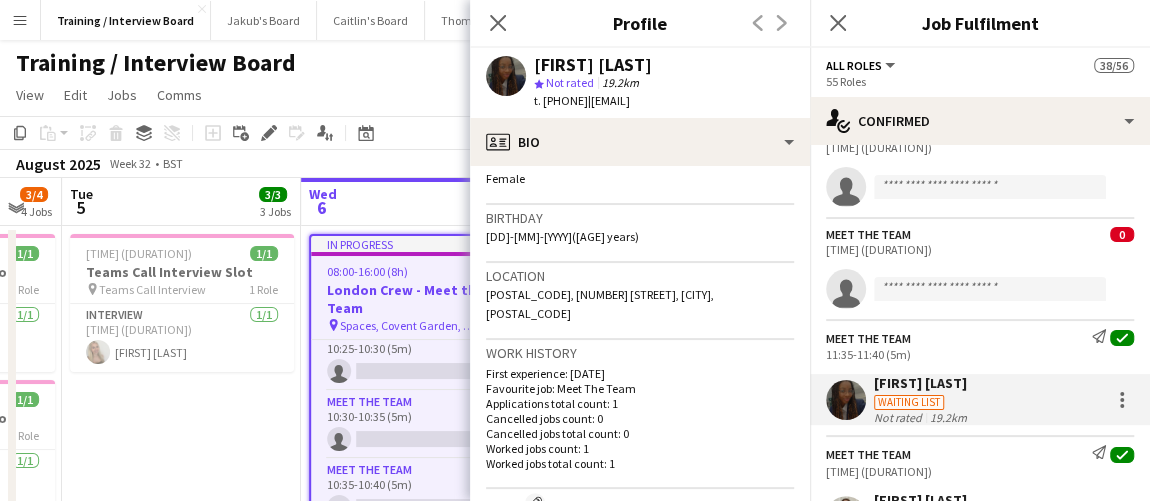 scroll, scrollTop: 363, scrollLeft: 0, axis: vertical 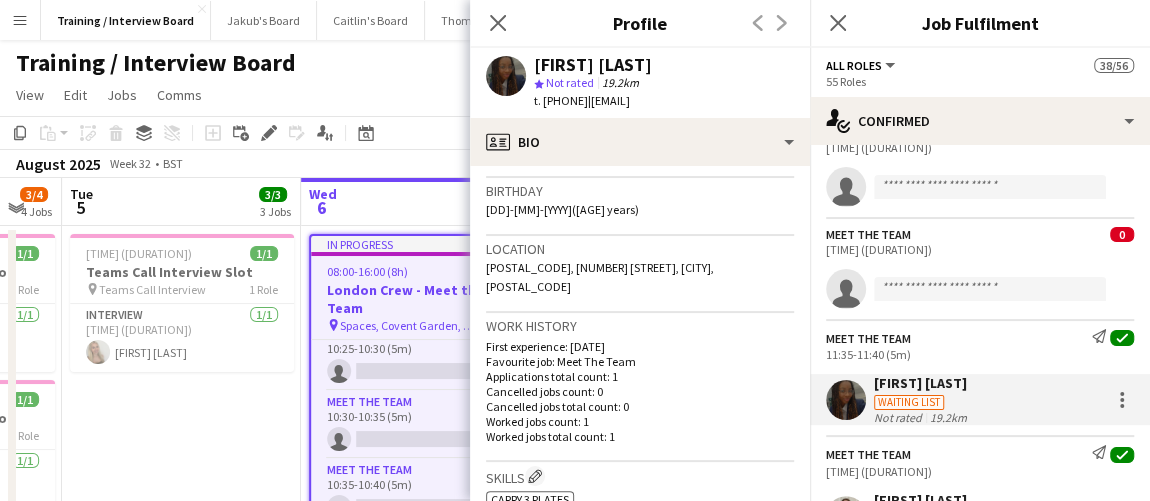 click on "[TIME] ([DURATION])    1/1   Teams Call Interview Slot
pin
Teams Call Interview   1 Role   Interview   1/1   [TIME] ([DURATION])
[FIRST] [LAST]" at bounding box center [181, 1482] 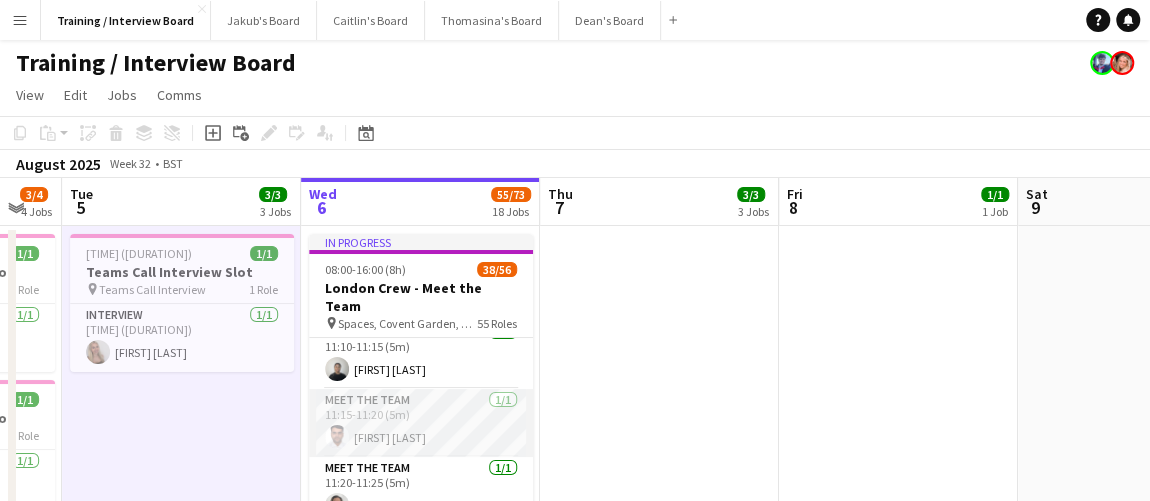scroll, scrollTop: 1090, scrollLeft: 0, axis: vertical 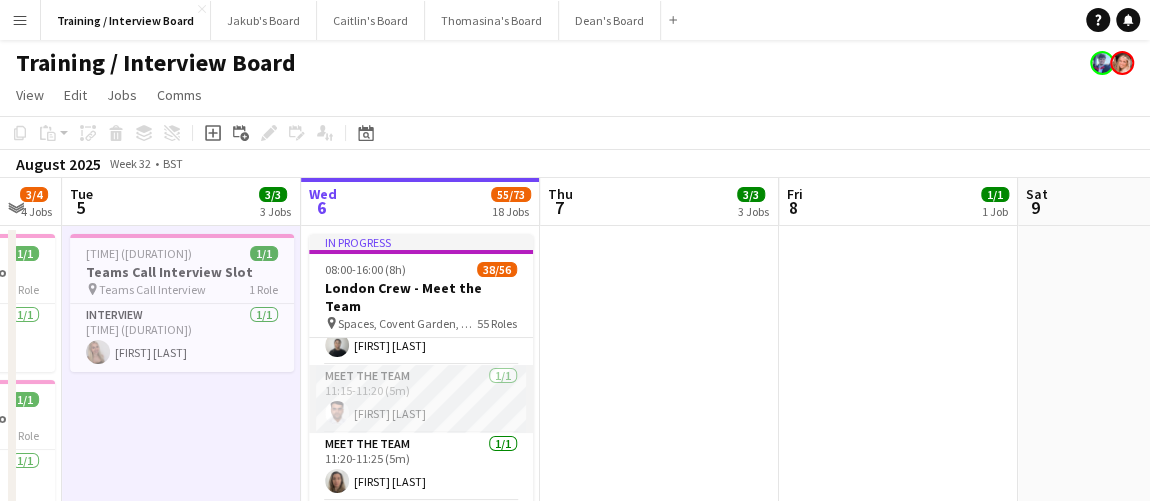click on "Meet The Team   1/1   11:15-11:20 (5m)
Surya Vats" at bounding box center [421, 399] 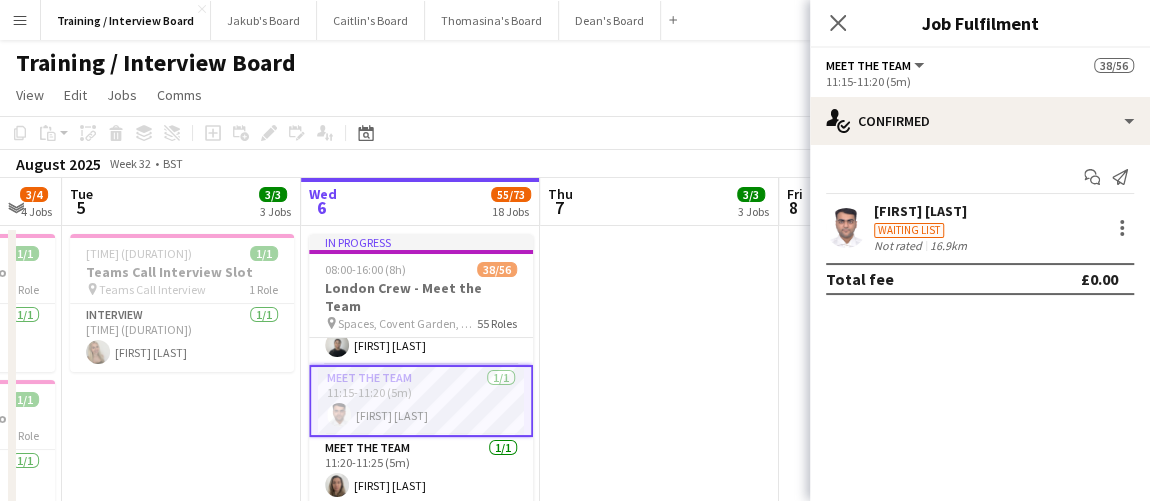 click on "Surya Vats   Waiting list   Not rated   16.9km" at bounding box center (980, 227) 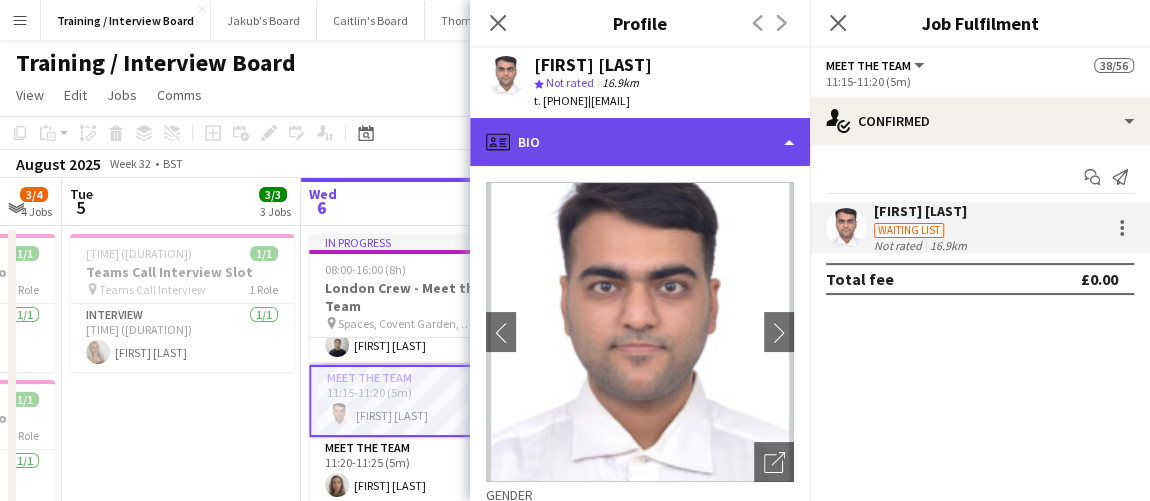 click on "profile
Bio" 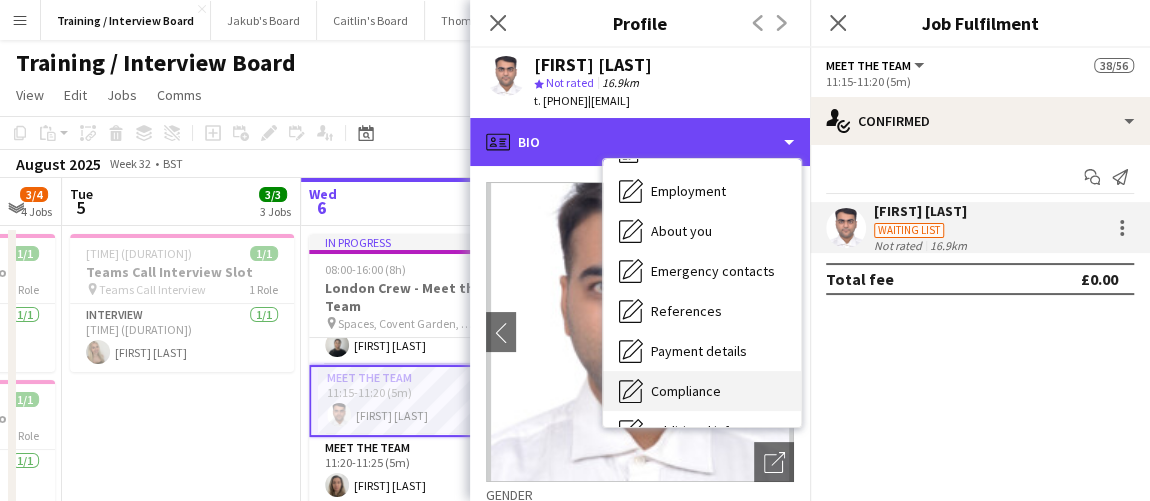 scroll, scrollTop: 181, scrollLeft: 0, axis: vertical 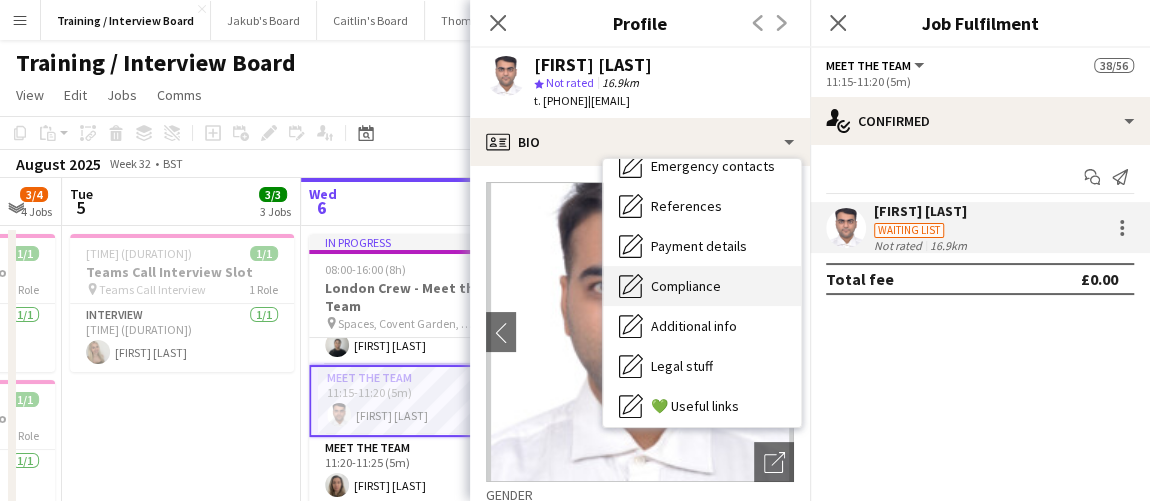 click on "Compliance
Compliance" at bounding box center (702, 286) 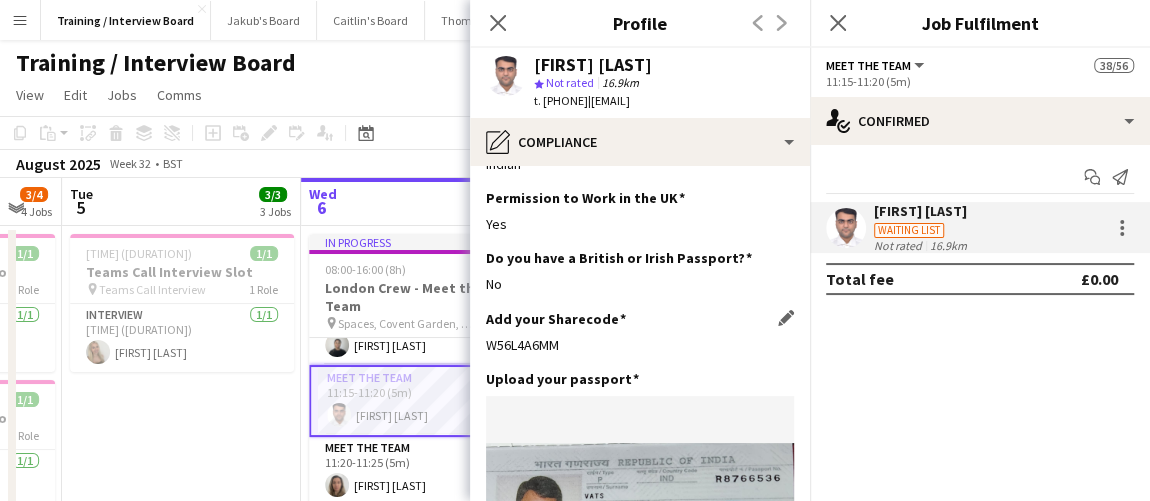 scroll, scrollTop: 90, scrollLeft: 0, axis: vertical 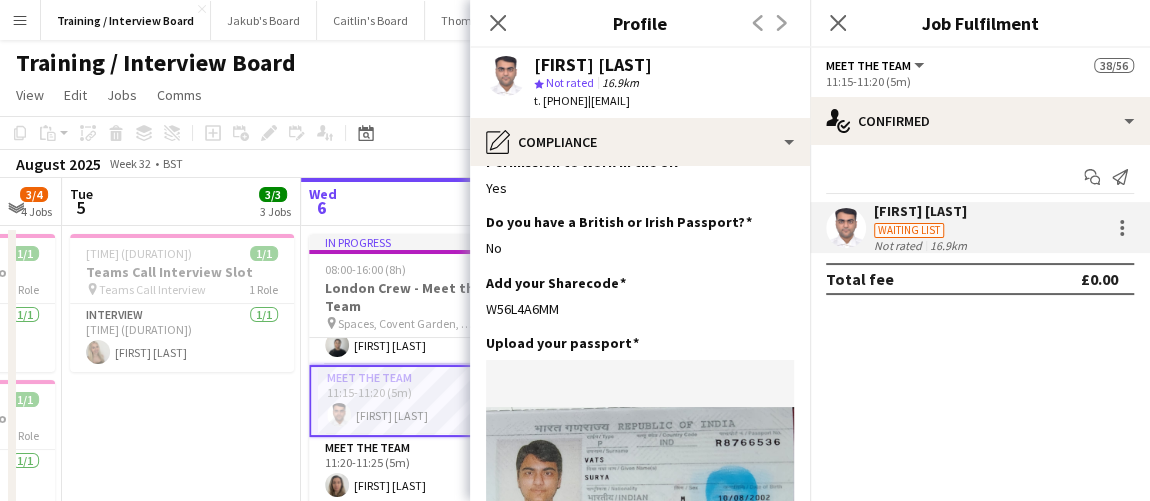 drag, startPoint x: 575, startPoint y: 314, endPoint x: 472, endPoint y: 309, distance: 103.121284 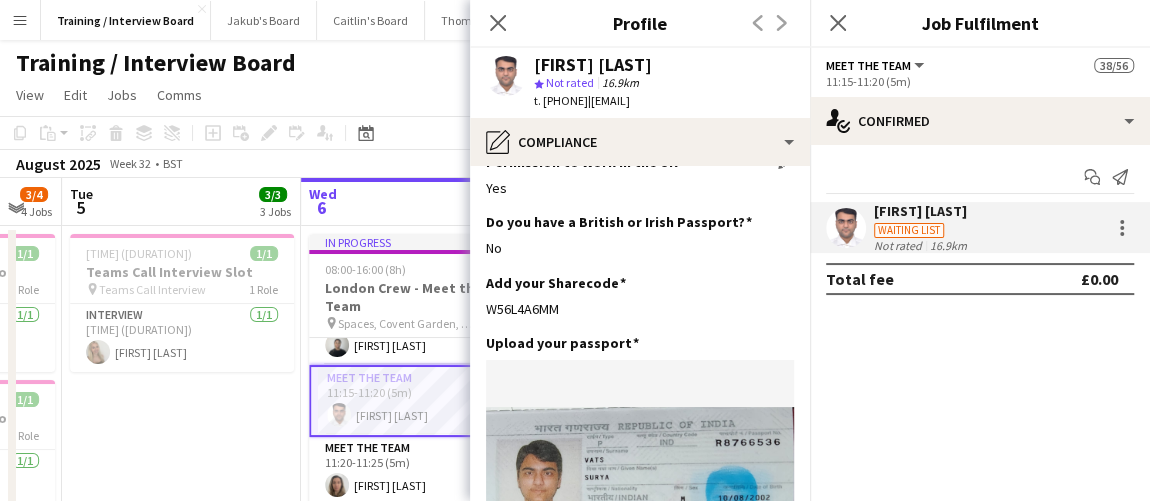 click on "Permission to Work in the UK
Edit this field
Yes" 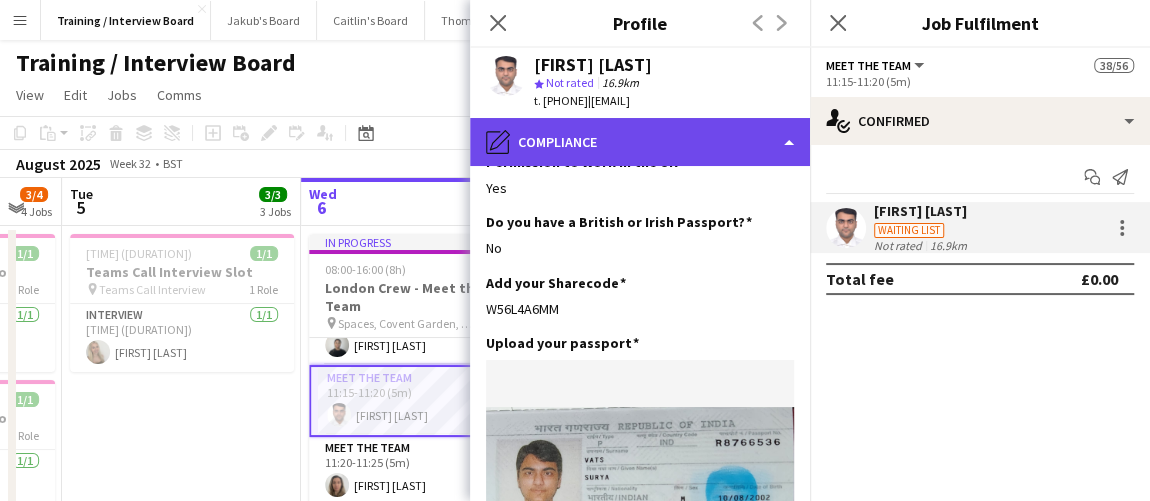 click on "pencil4
Compliance" 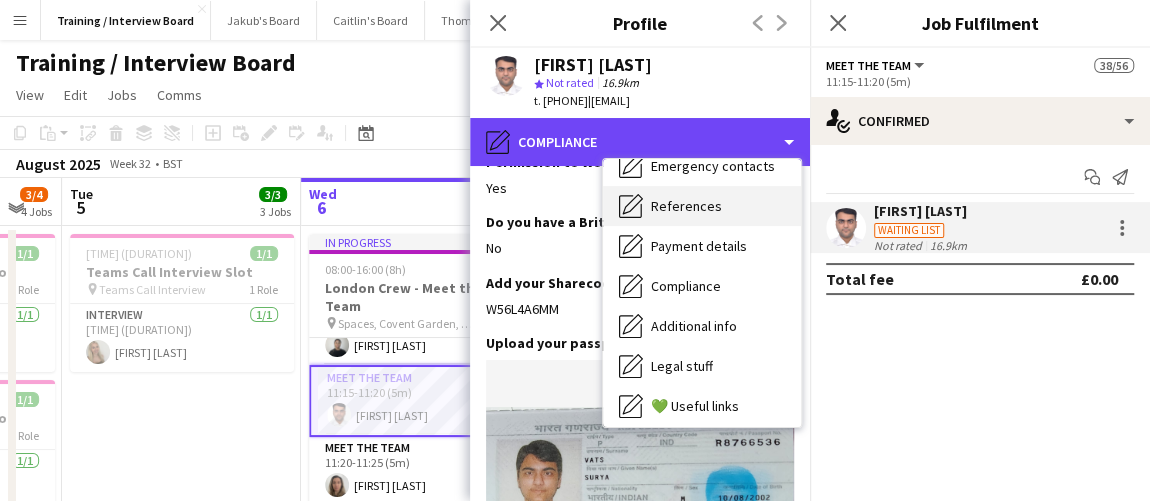 scroll, scrollTop: 0, scrollLeft: 0, axis: both 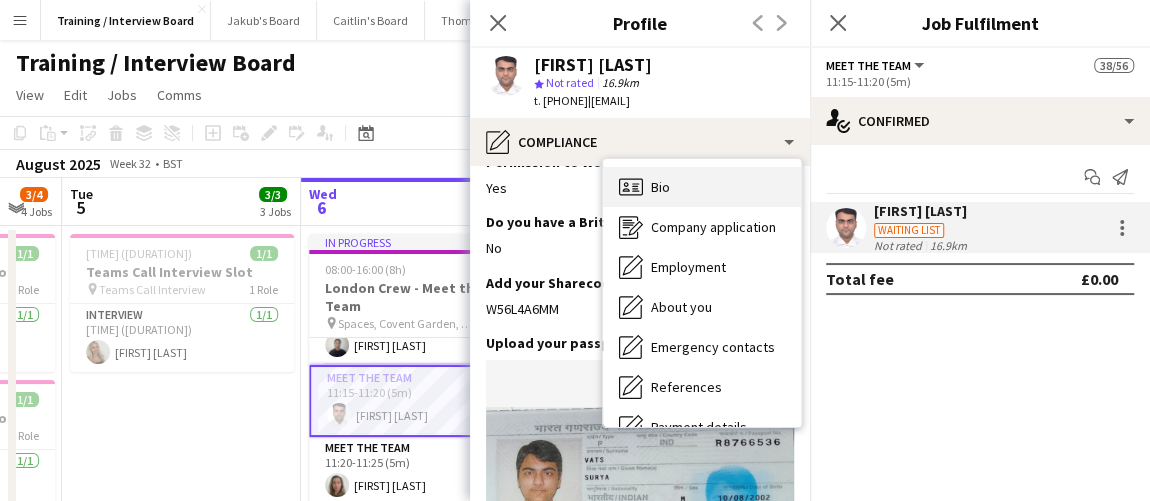 click on "Bio
Bio" at bounding box center [702, 187] 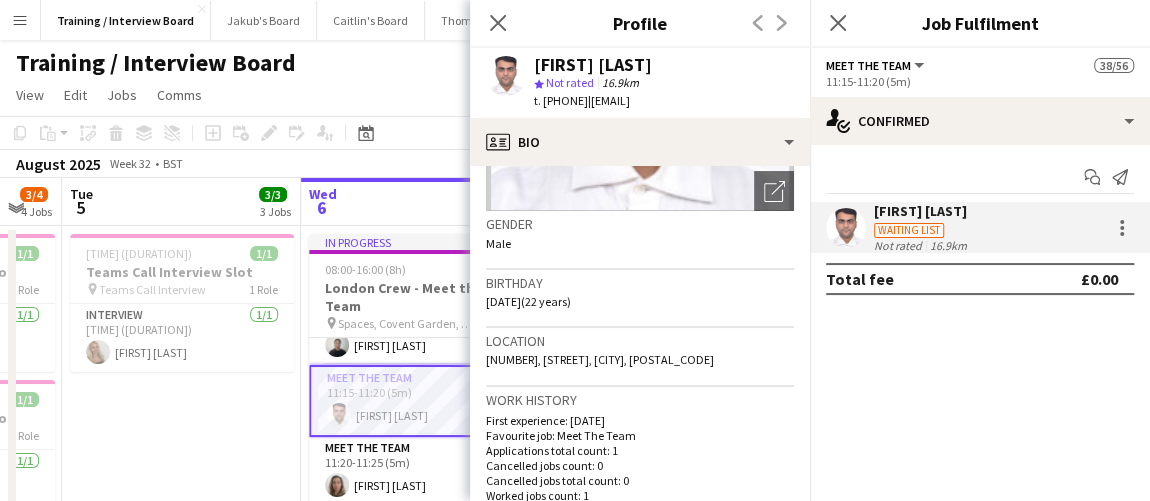 scroll, scrollTop: 272, scrollLeft: 0, axis: vertical 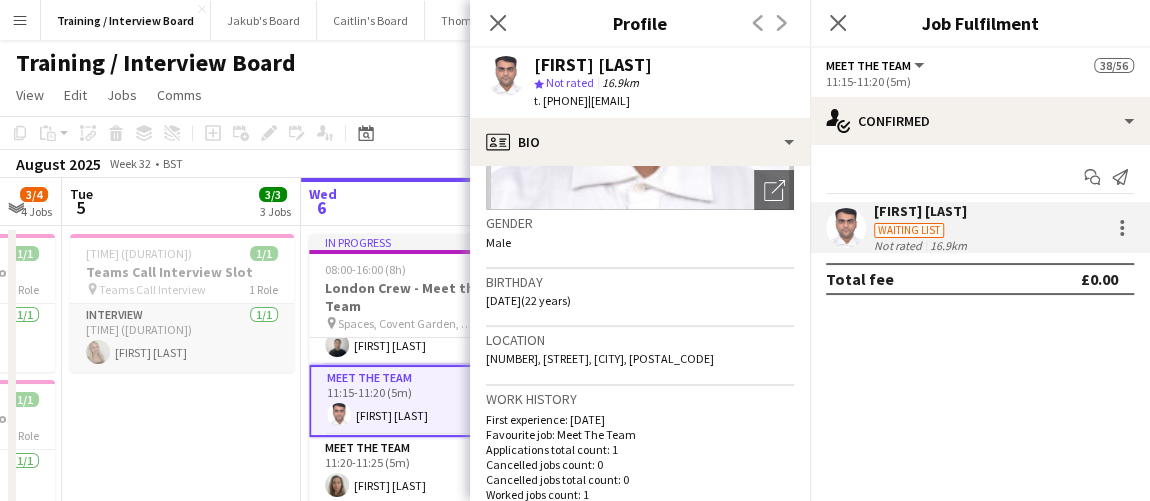 click on "Interview   1/1   15:30-15:45 (15m)
Amelia Green" at bounding box center (182, 338) 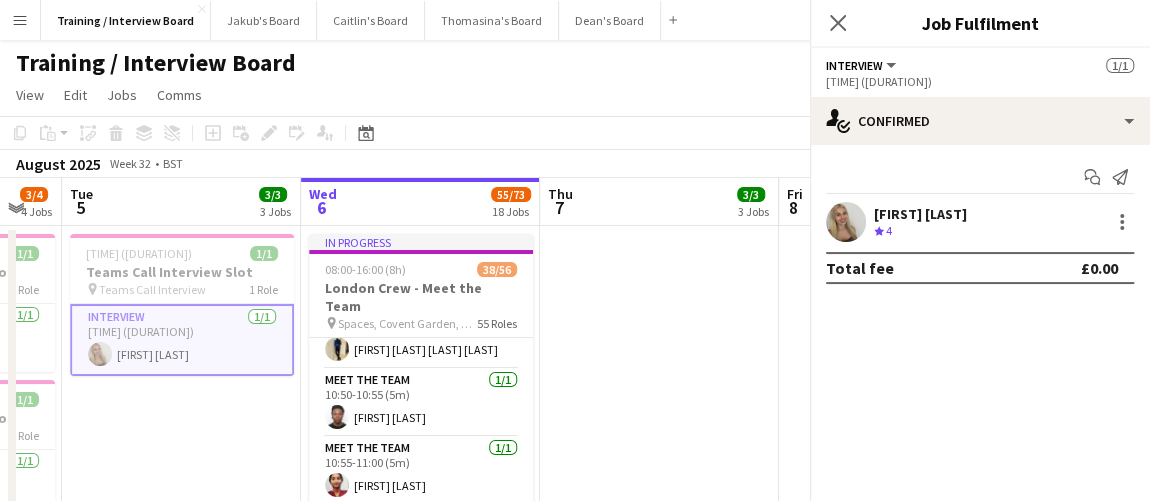 scroll, scrollTop: 545, scrollLeft: 0, axis: vertical 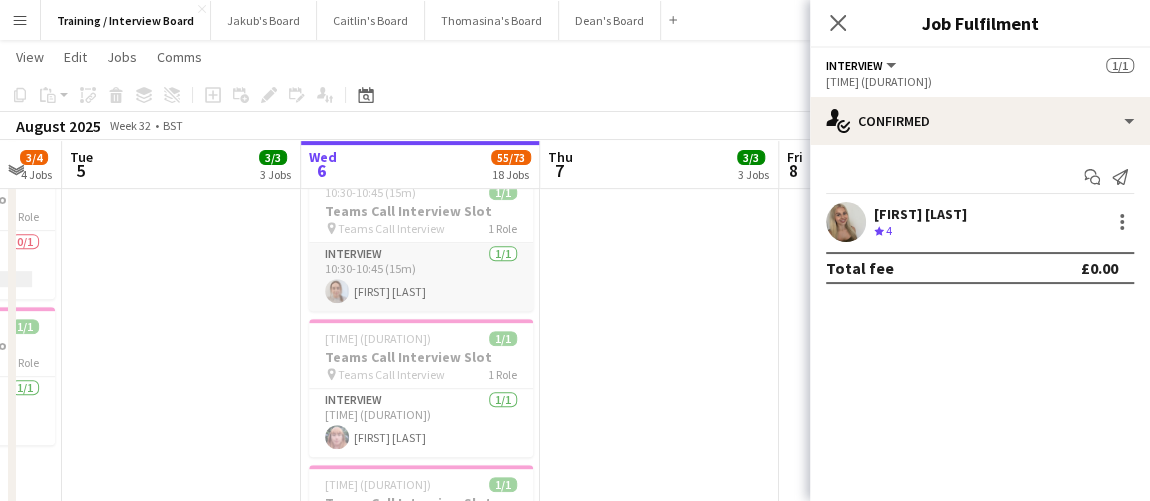 click on "Interview   1/1   10:30-10:45 (15m)
Colleen Sweeney" at bounding box center (421, 277) 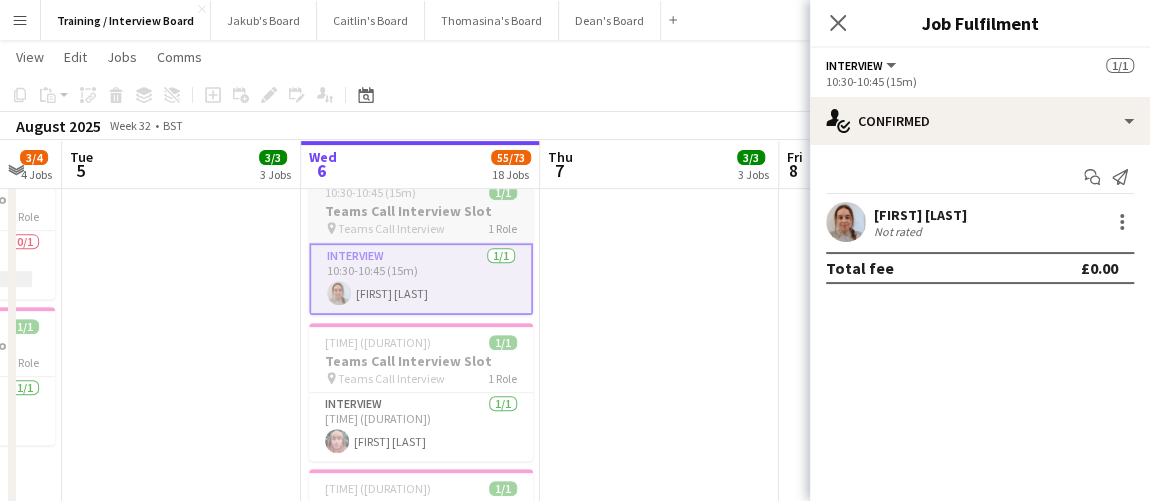 drag, startPoint x: 665, startPoint y: 303, endPoint x: 460, endPoint y: 247, distance: 212.51117 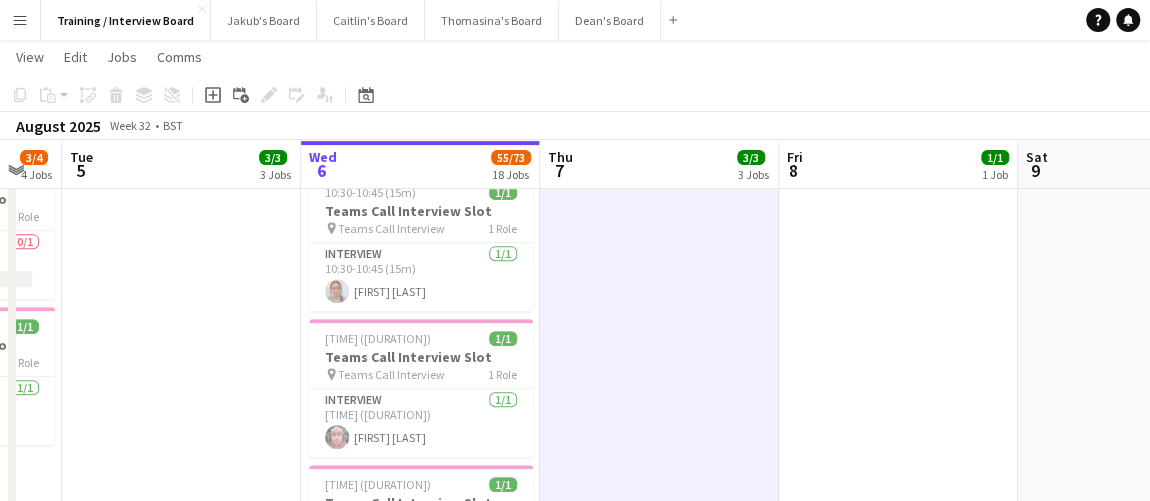 click on "Menu" at bounding box center [20, 20] 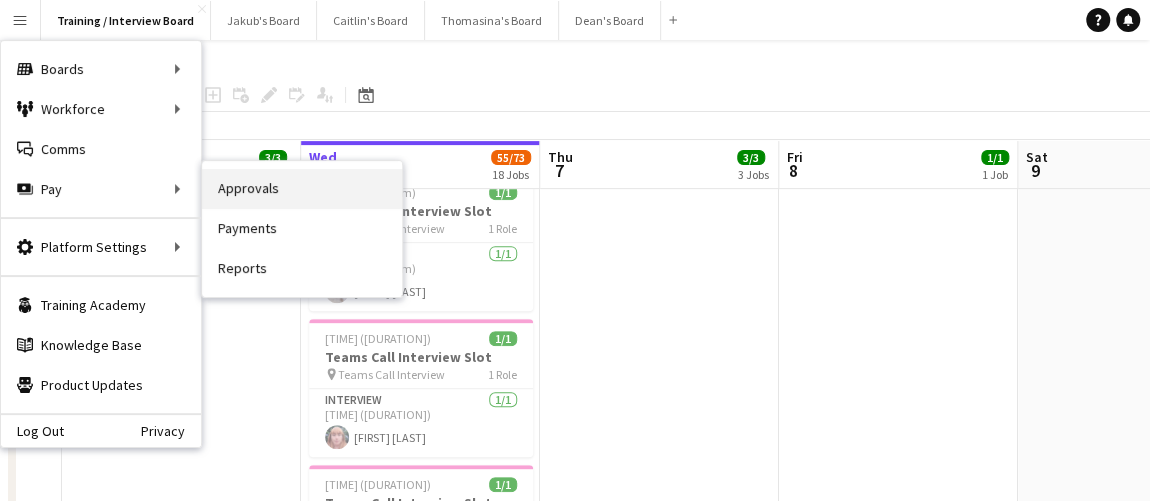 click on "Approvals" at bounding box center (302, 189) 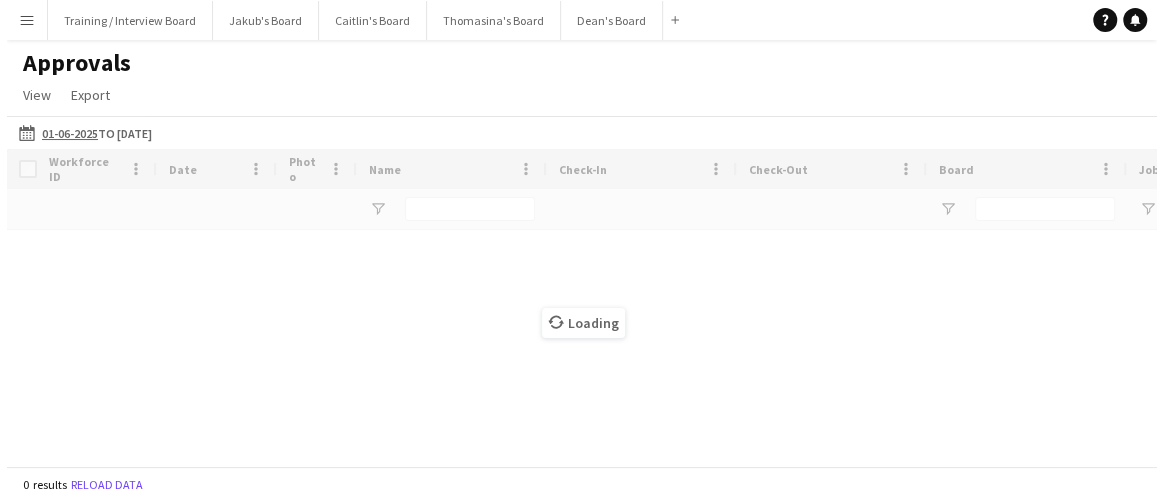 scroll, scrollTop: 0, scrollLeft: 0, axis: both 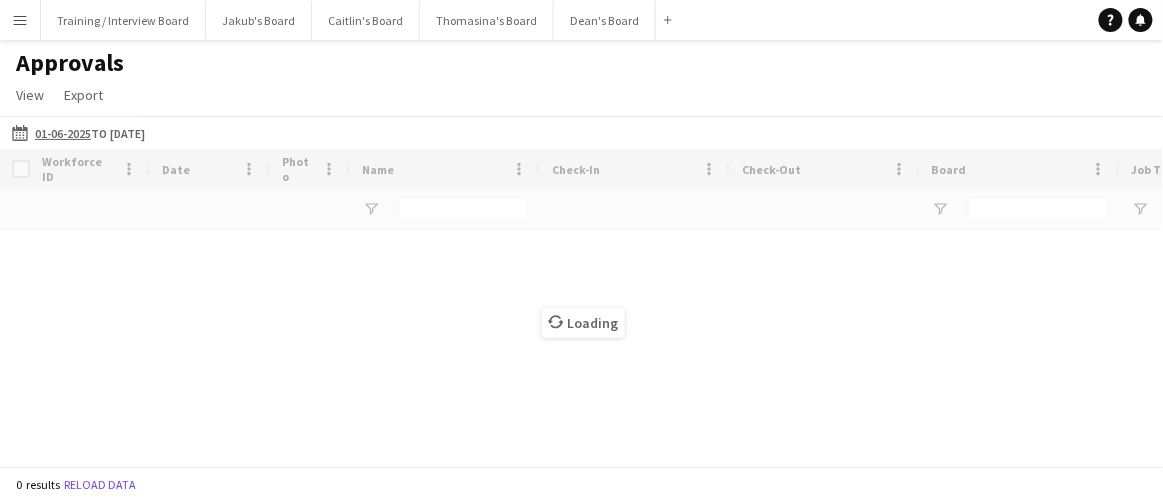 click on "01-06-2025 to 30-06-2025
01-06-2025  to 30-06-2025
Today   This Week   This Month   Yesterday   Last Week   Last Month  AUG 2025 AUG 2025 Monday M Tuesday T Wednesday W Thursday T Friday F Saturday S Sunday S  AUG   1   2   3   4   5   6   7   8   9   10   11   12   13   14   15   16   17   18   19   20   21   22   23   24   25   26   27   28   29   30   31
Comparison range
Comparison range
Apply" 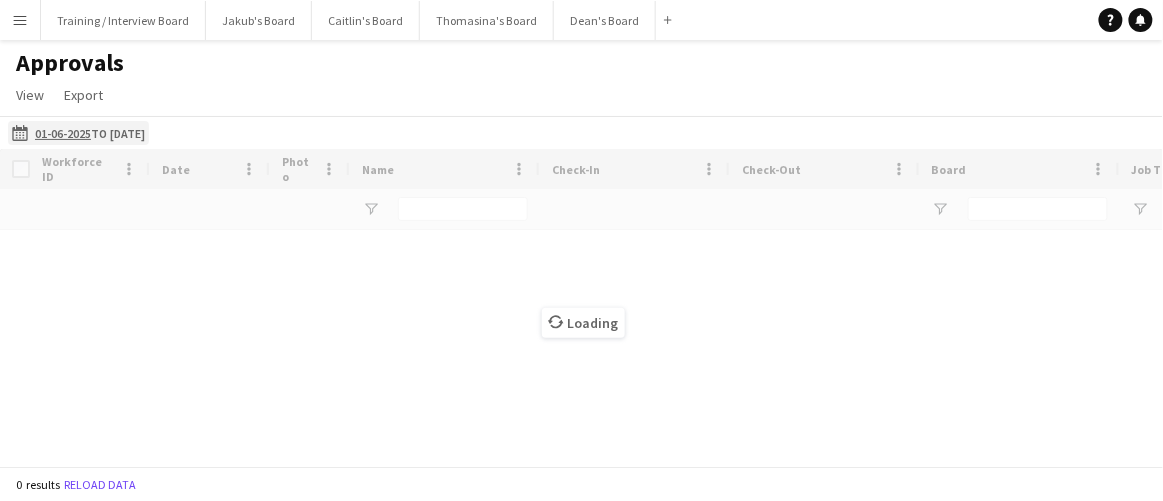 click on "01-06-2025 to 30-06-2025" 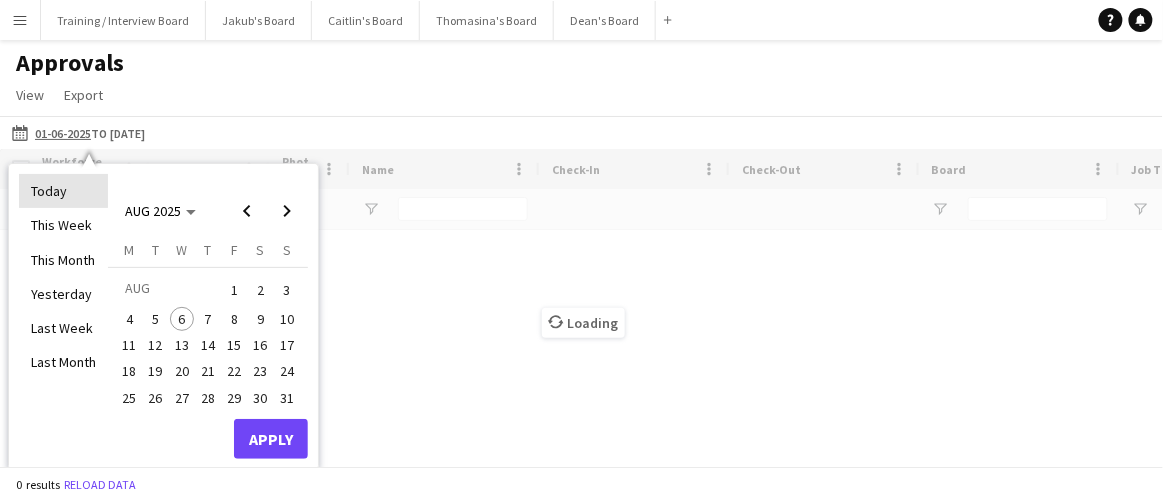 click on "Today" at bounding box center (63, 191) 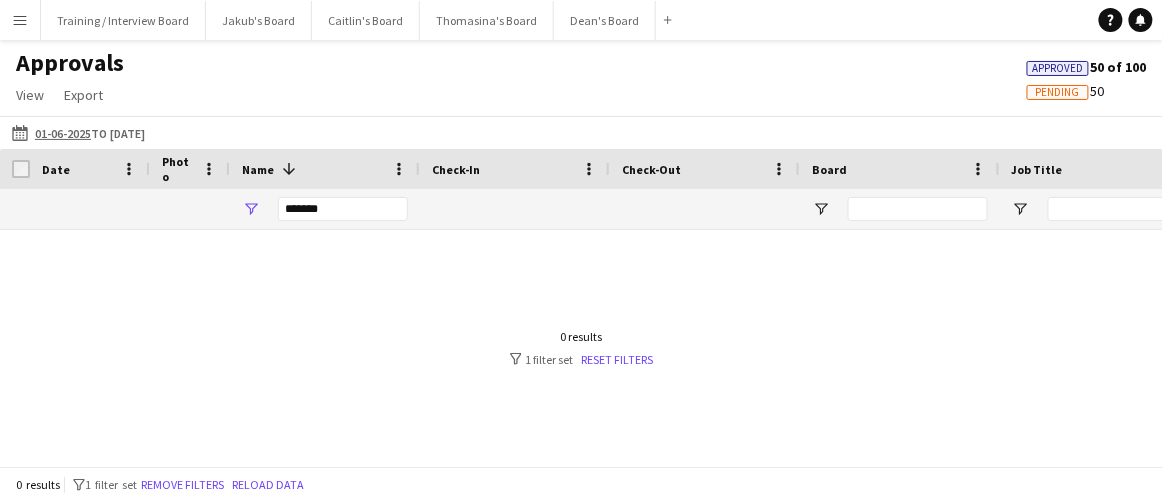 drag, startPoint x: 356, startPoint y: 221, endPoint x: 342, endPoint y: 216, distance: 14.866069 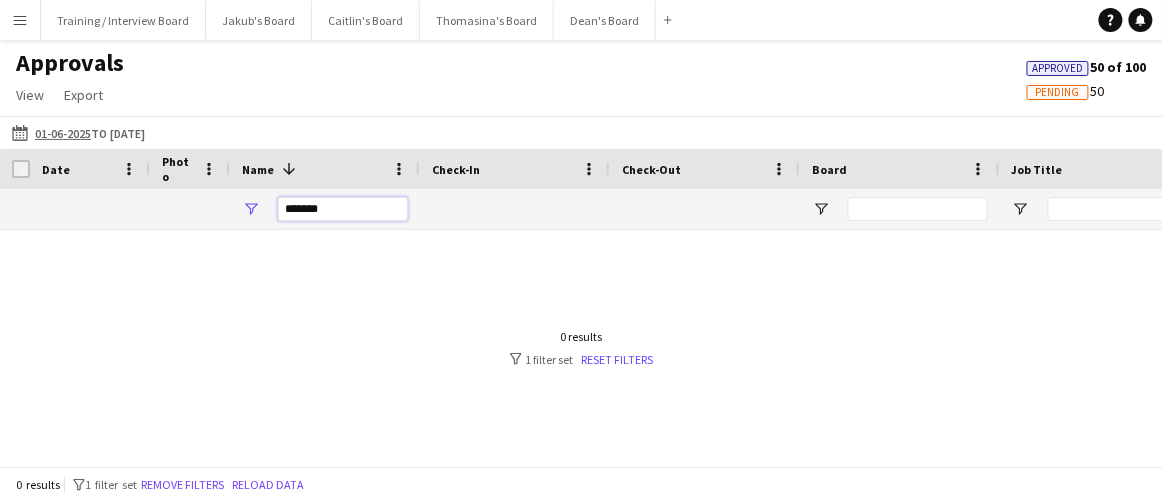 drag, startPoint x: 342, startPoint y: 216, endPoint x: 0, endPoint y: 185, distance: 343.4021 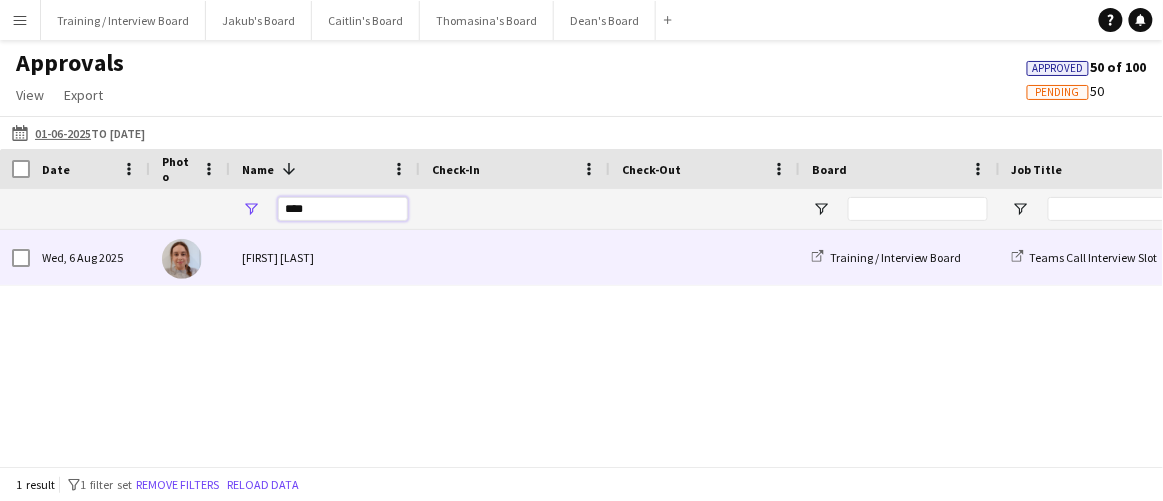 type on "****" 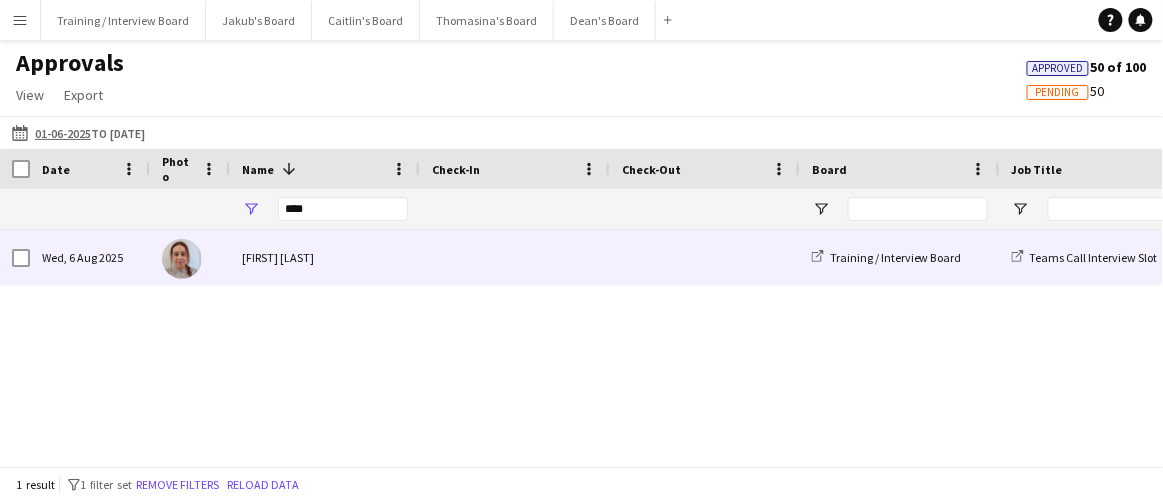drag, startPoint x: 270, startPoint y: 273, endPoint x: 283, endPoint y: 268, distance: 13.928389 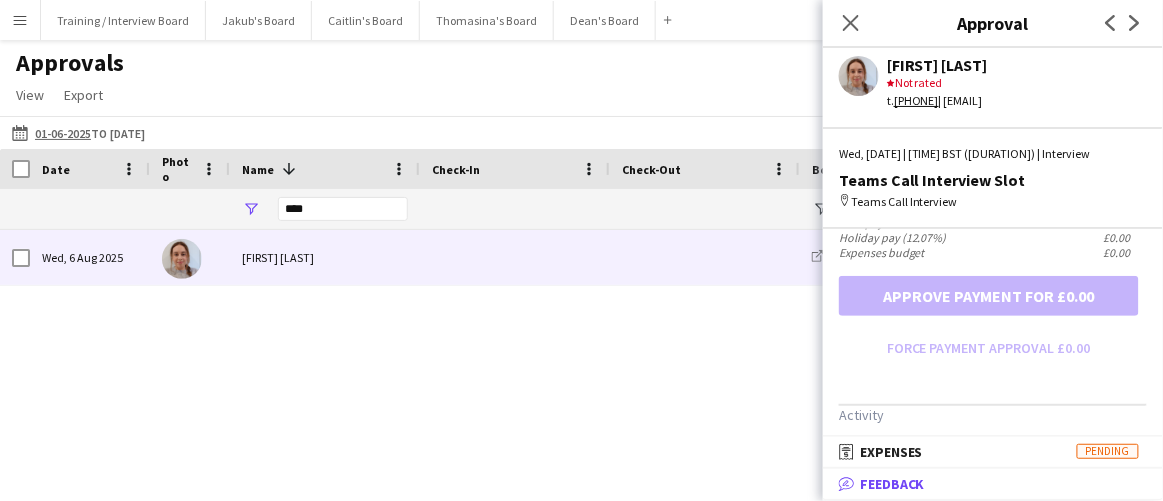 click on "bubble-pencil
Feedback" at bounding box center [989, 484] 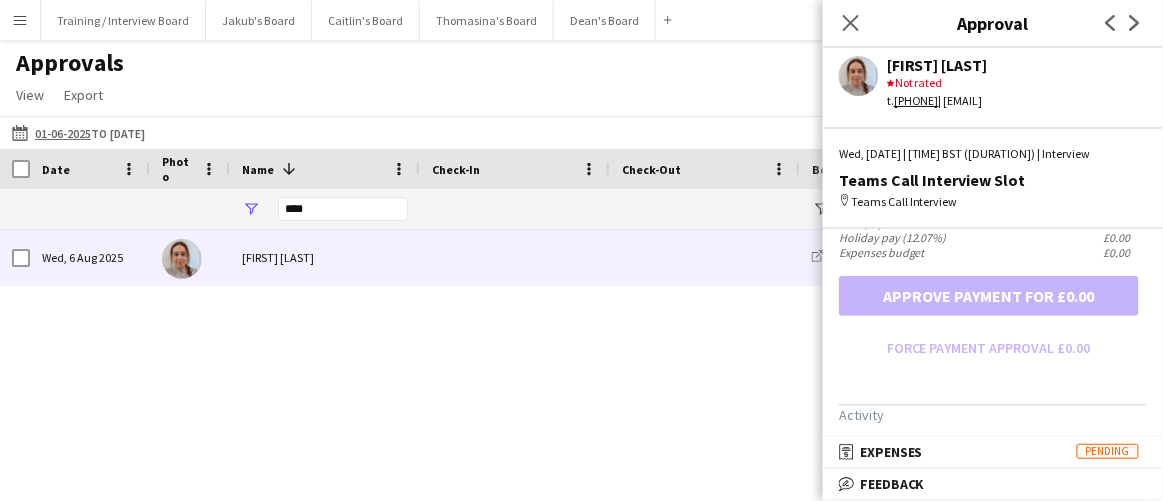 scroll, scrollTop: 4, scrollLeft: 0, axis: vertical 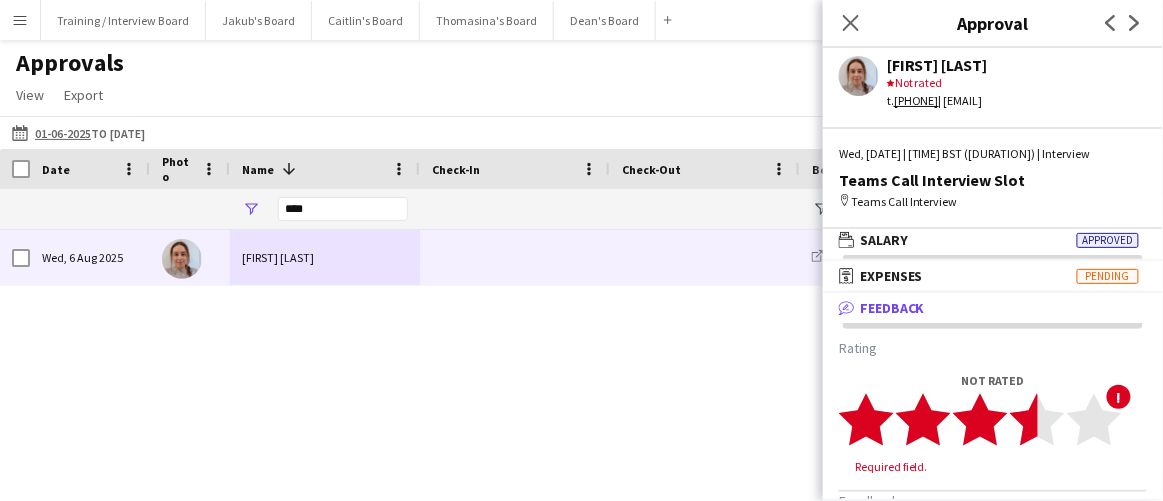click 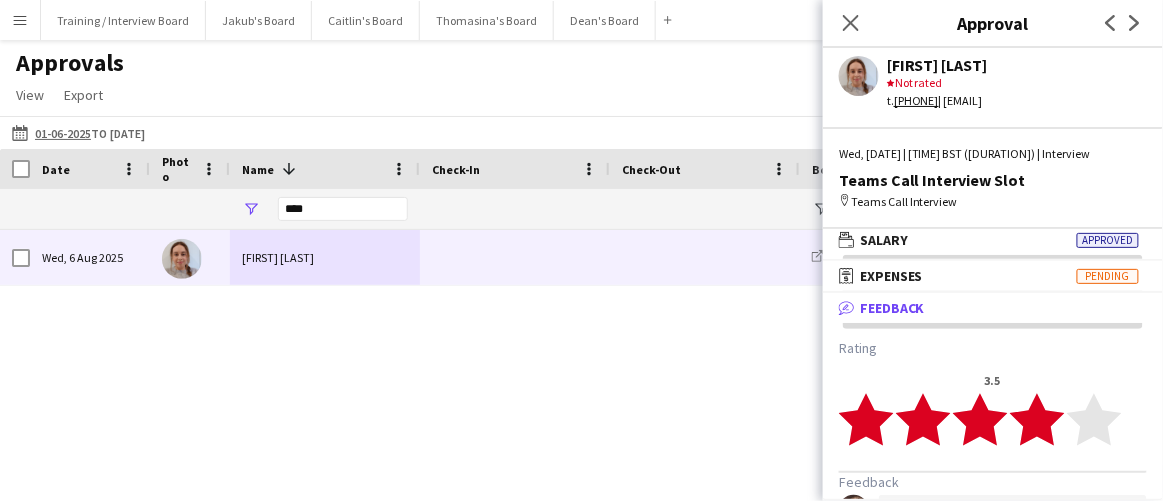 click 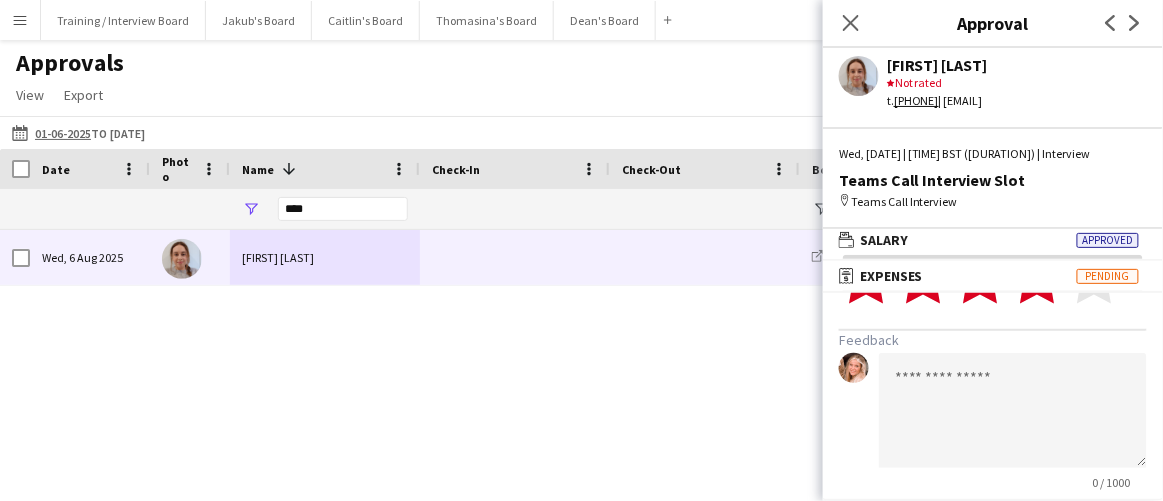 scroll, scrollTop: 181, scrollLeft: 0, axis: vertical 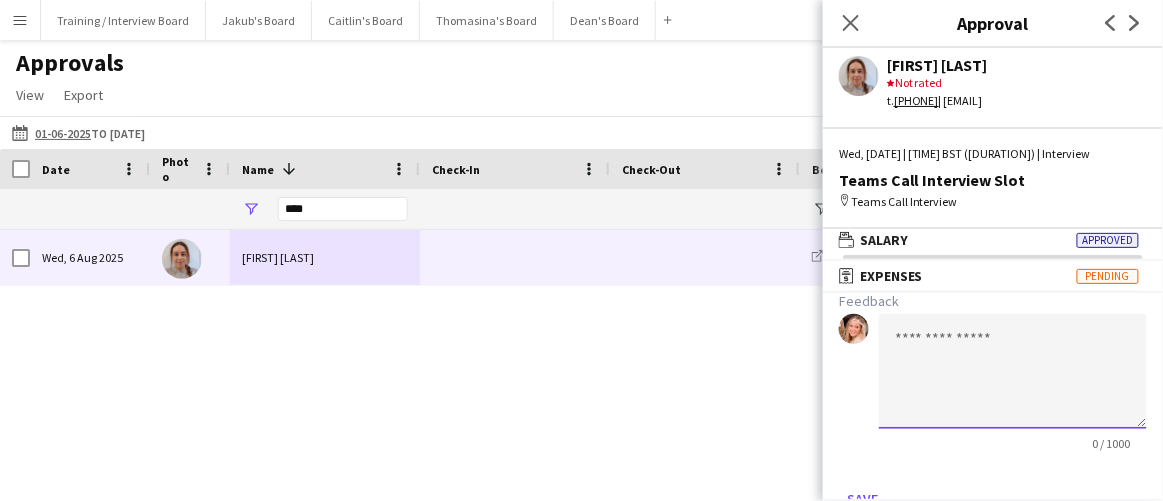 click 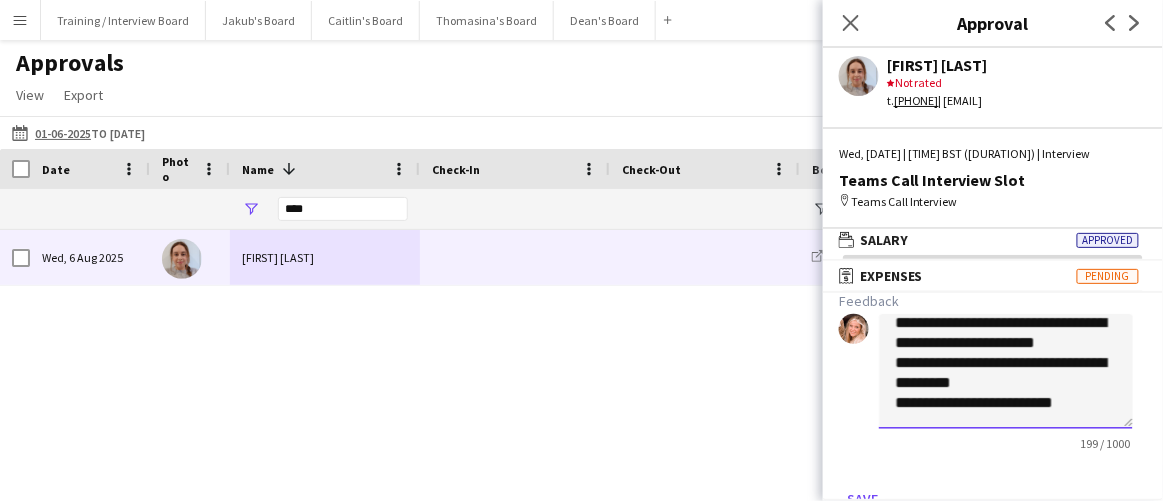 scroll, scrollTop: 114, scrollLeft: 0, axis: vertical 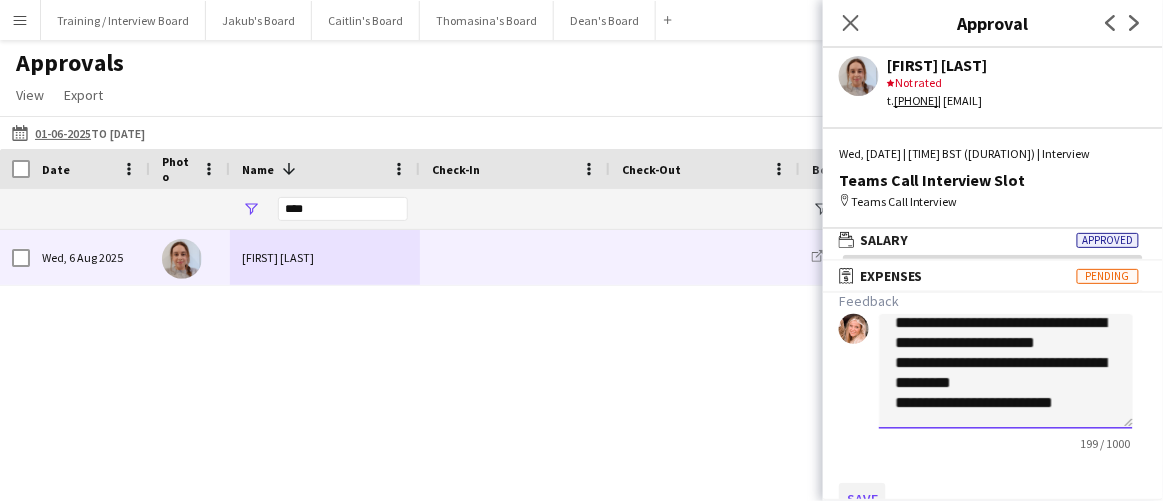 type on "**********" 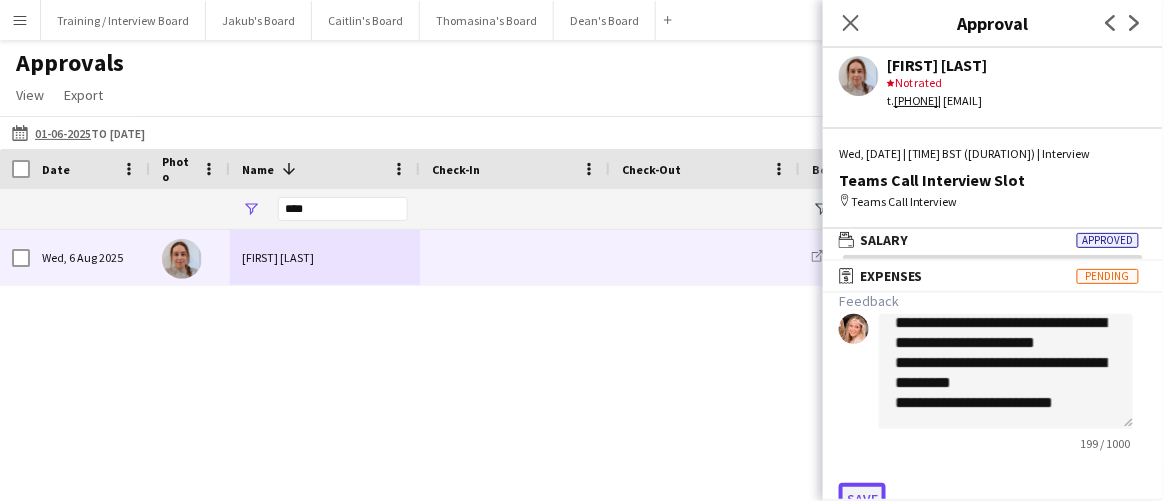 click on "Save" at bounding box center (862, 499) 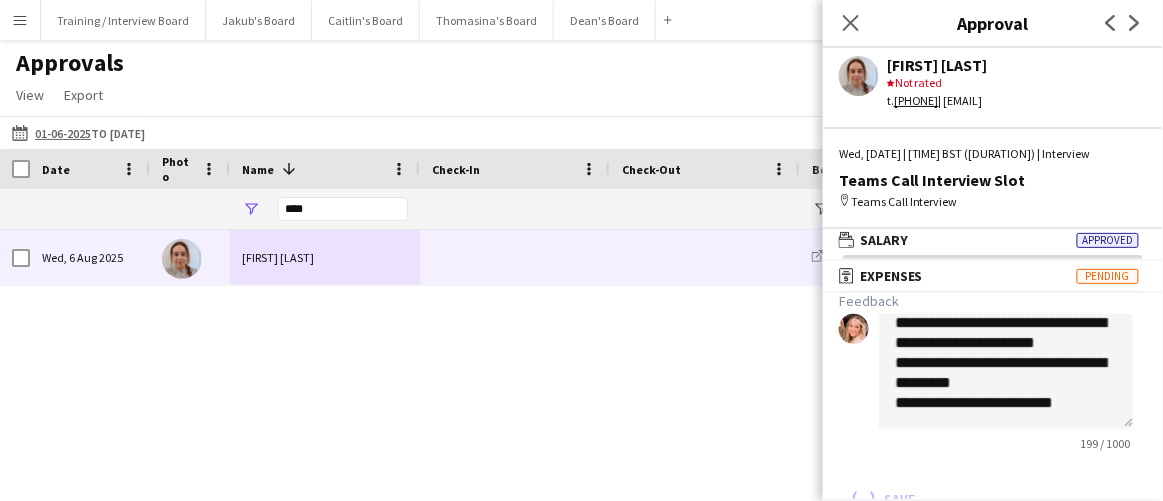 scroll, scrollTop: 149, scrollLeft: 0, axis: vertical 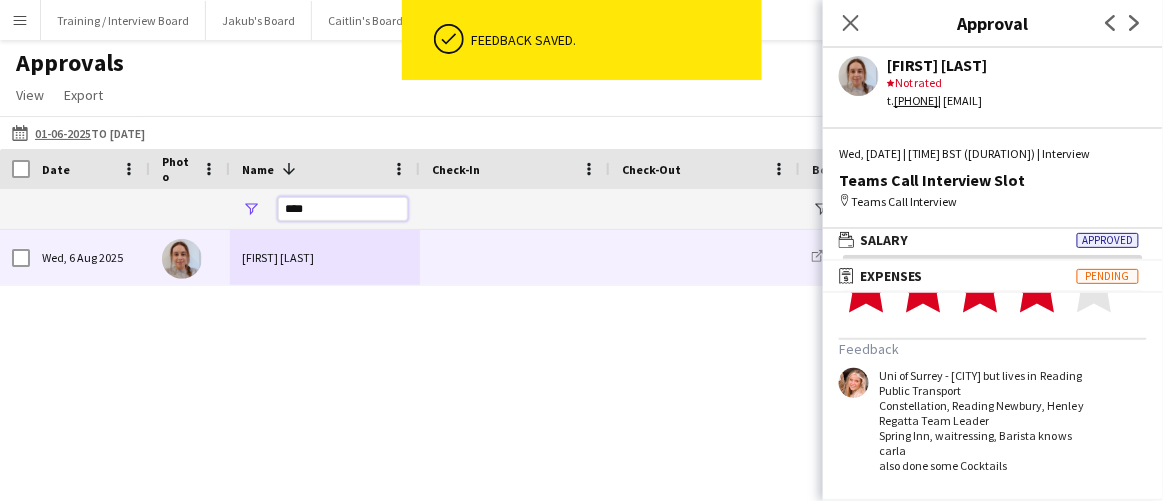 drag, startPoint x: 332, startPoint y: 202, endPoint x: 212, endPoint y: 212, distance: 120.41595 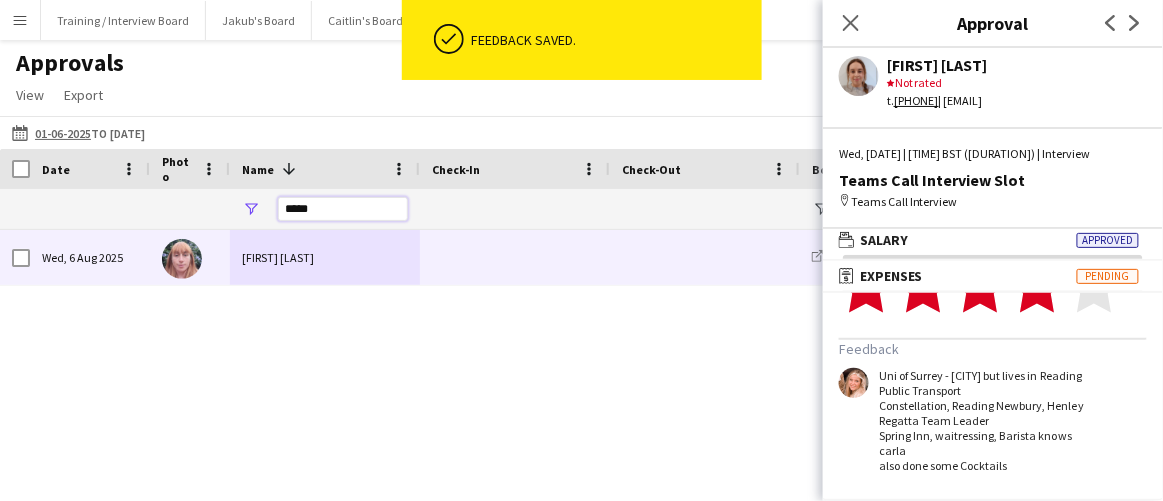 type on "*****" 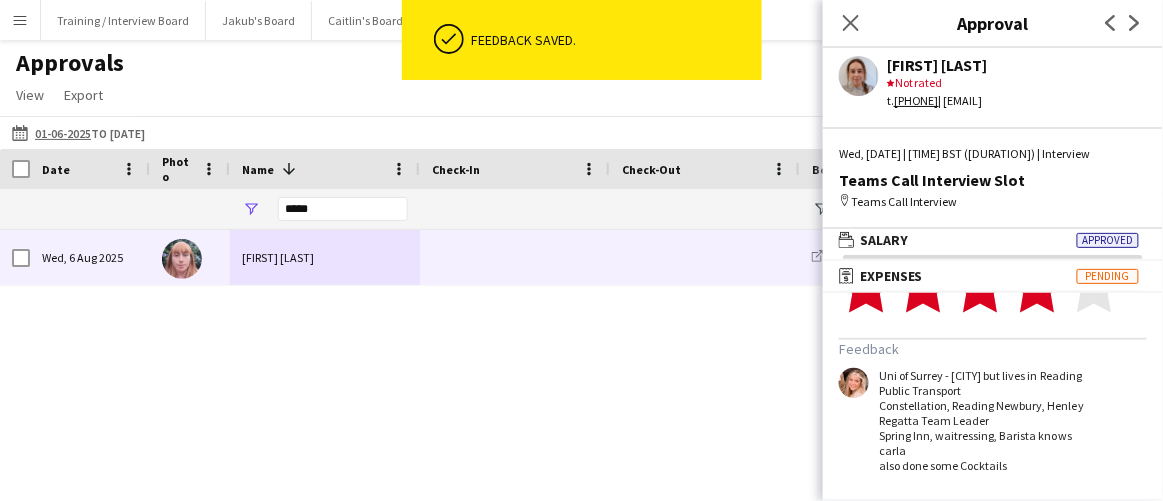 drag, startPoint x: 346, startPoint y: 239, endPoint x: 384, endPoint y: 279, distance: 55.17246 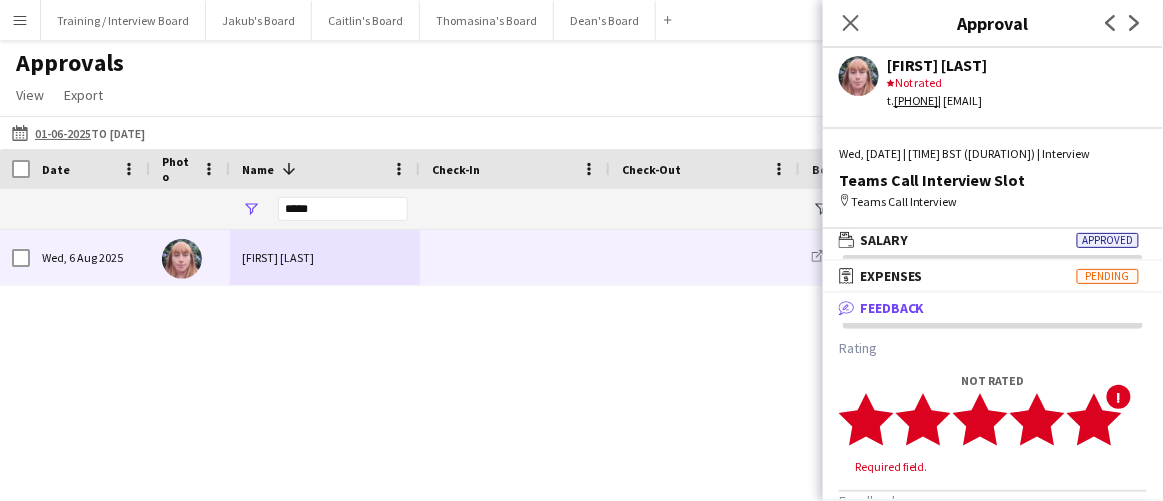 click 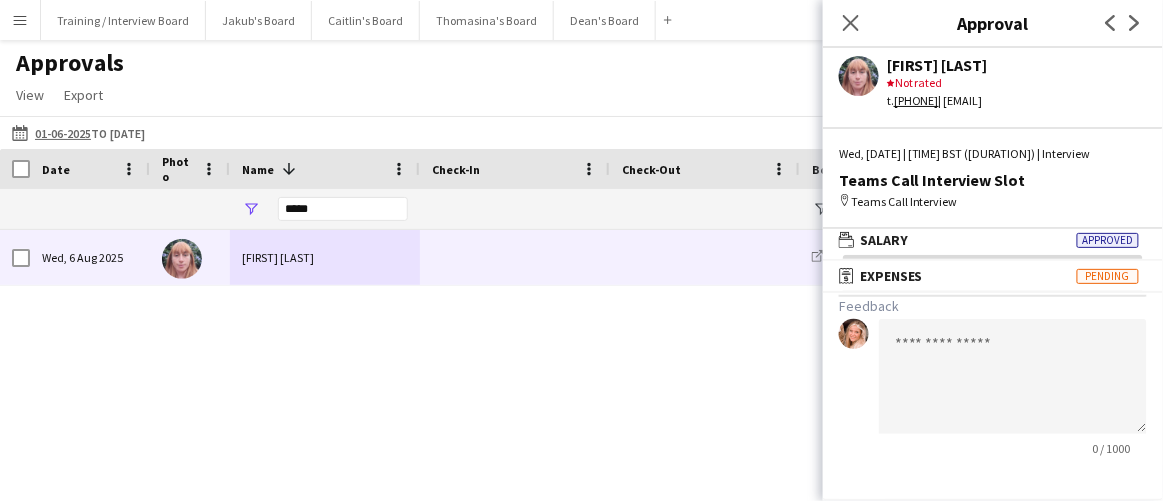 scroll, scrollTop: 211, scrollLeft: 0, axis: vertical 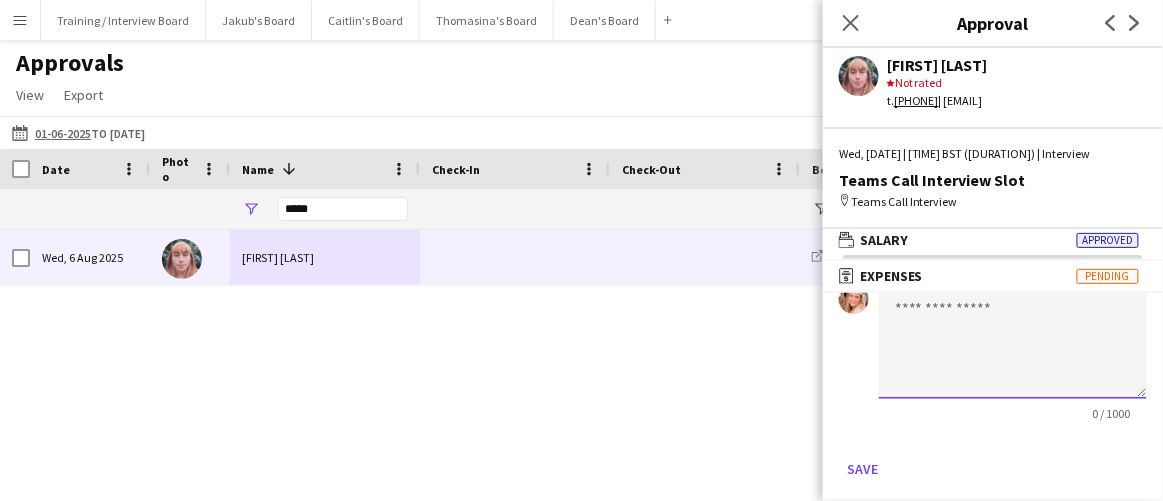 drag, startPoint x: 964, startPoint y: 342, endPoint x: 940, endPoint y: 370, distance: 36.878178 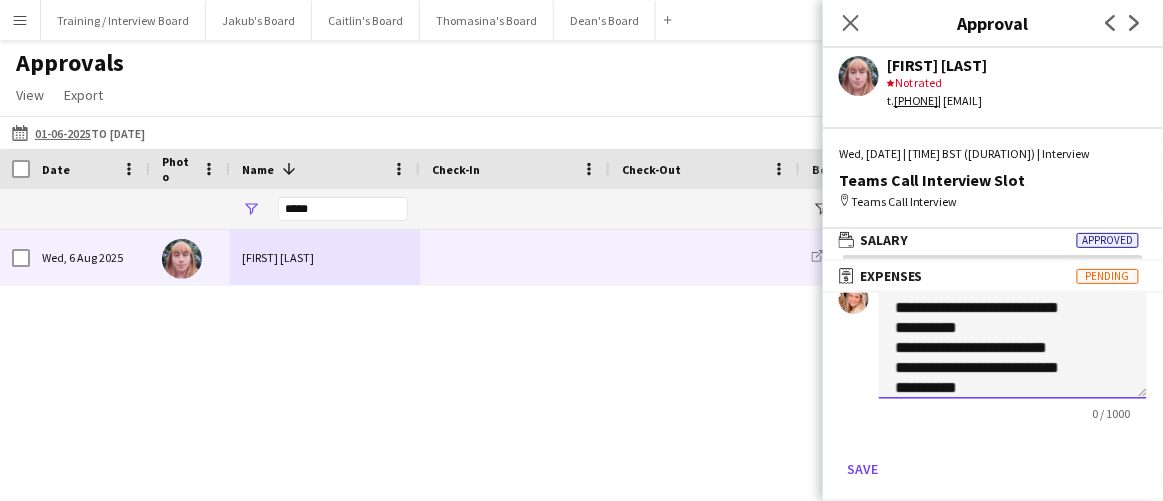 scroll, scrollTop: 201, scrollLeft: 0, axis: vertical 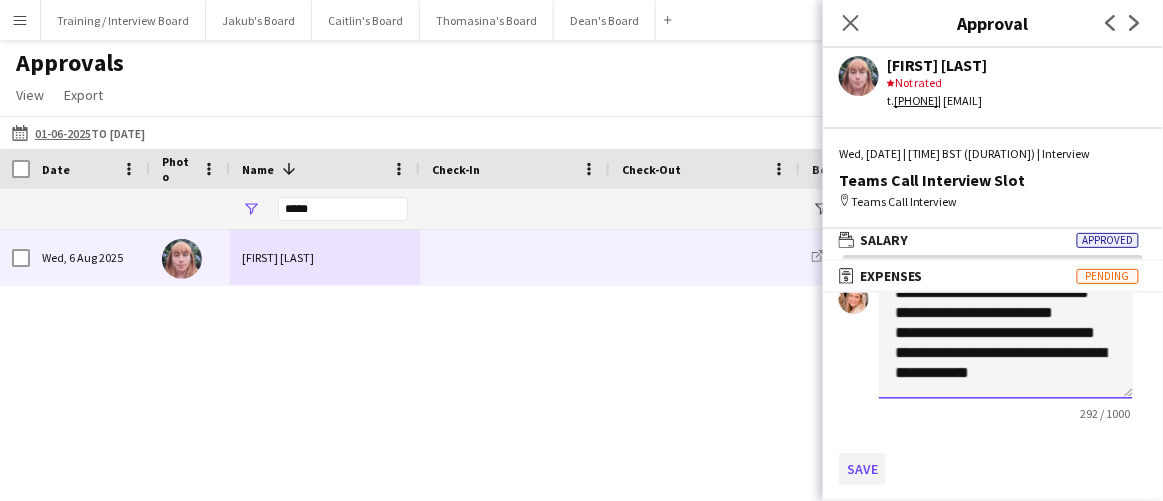 type on "**********" 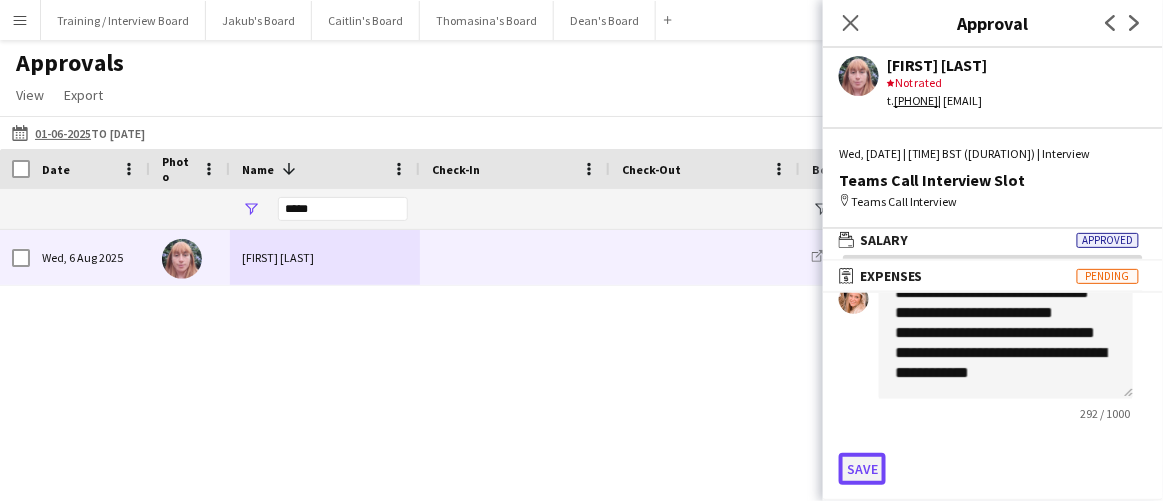 click on "Save" at bounding box center [862, 469] 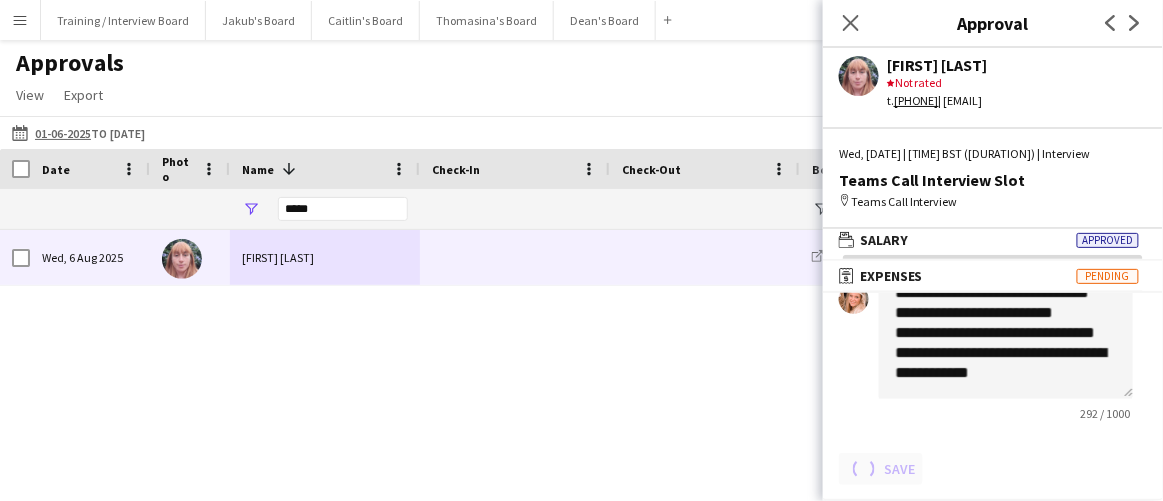 scroll, scrollTop: 193, scrollLeft: 0, axis: vertical 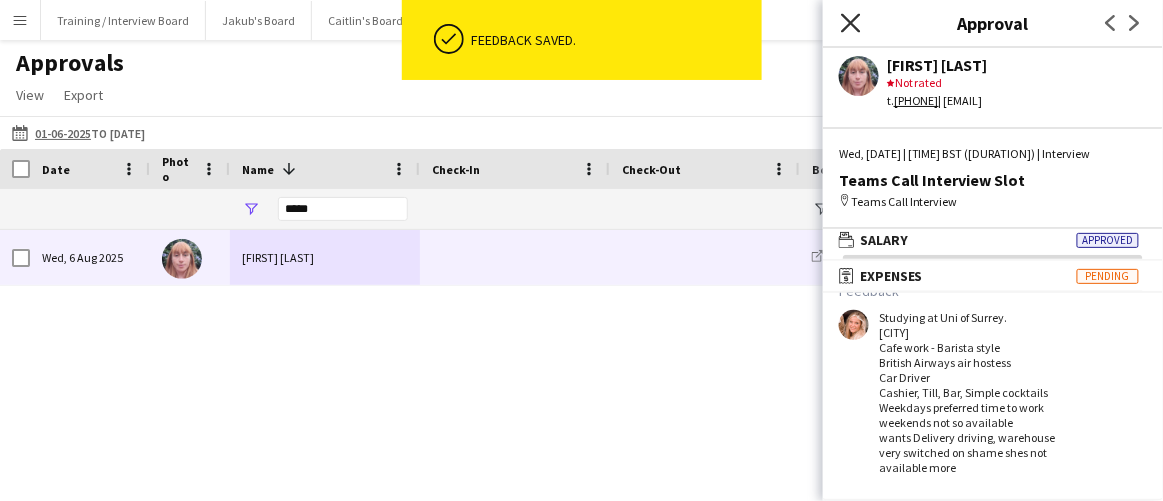 click on "Close pop-in" 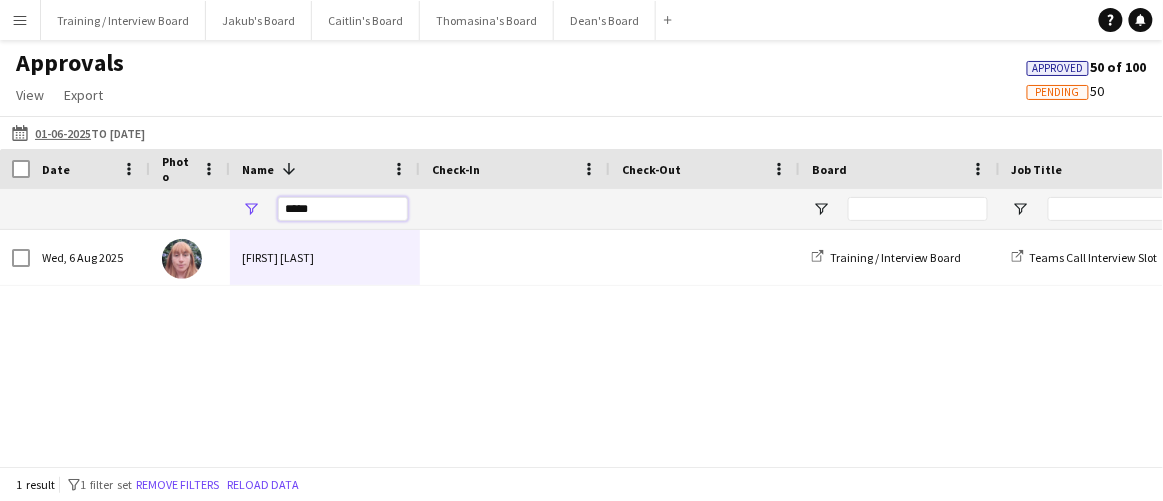 click on "*****" at bounding box center [343, 209] 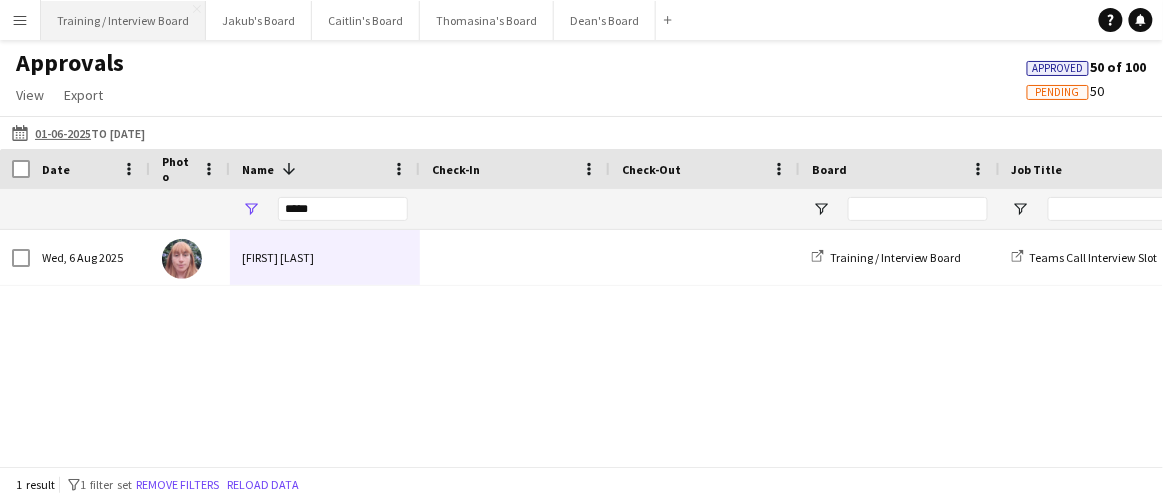 click on "Training / Interview Board
Close" at bounding box center [123, 20] 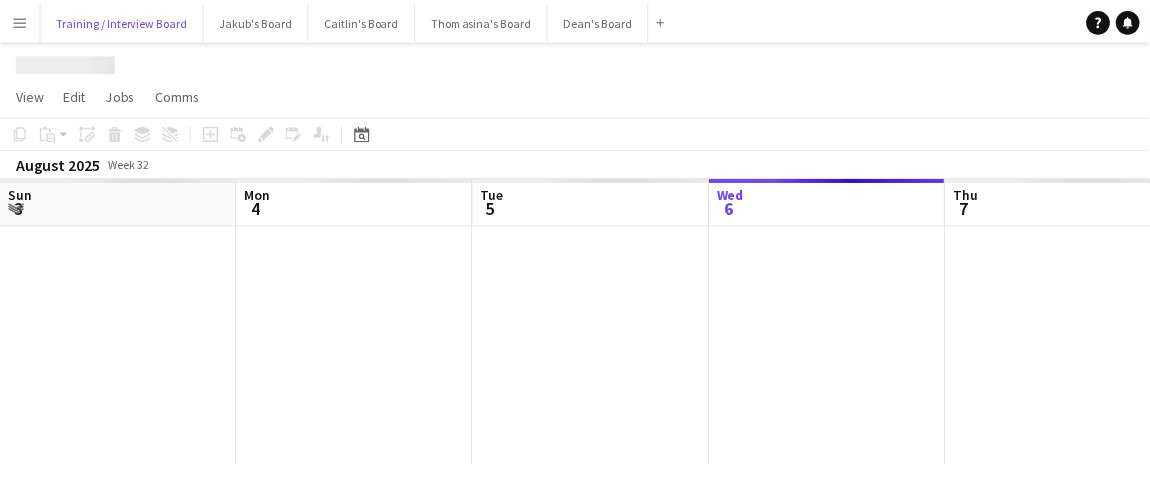 scroll, scrollTop: 0, scrollLeft: 478, axis: horizontal 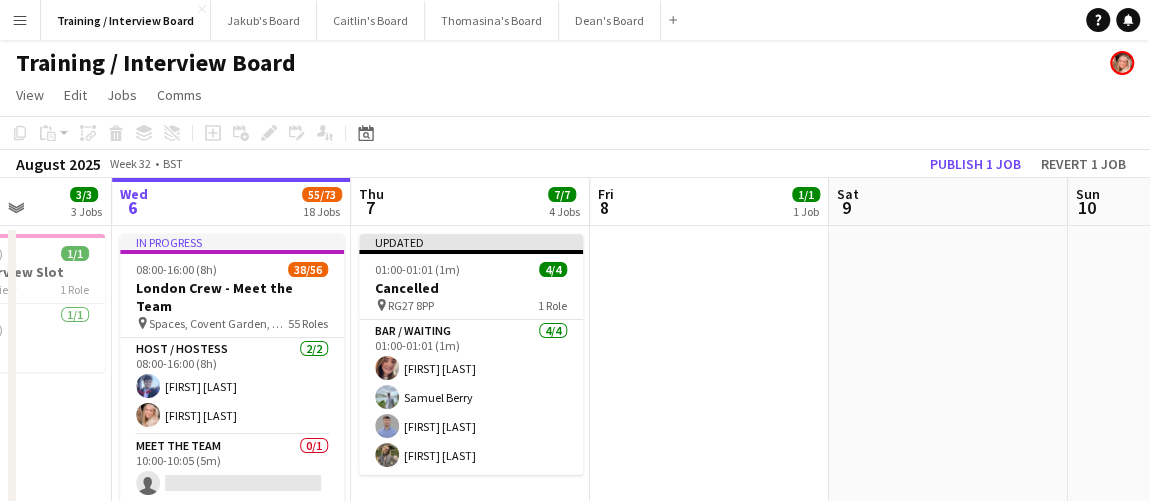 drag, startPoint x: 778, startPoint y: 413, endPoint x: 810, endPoint y: 413, distance: 32 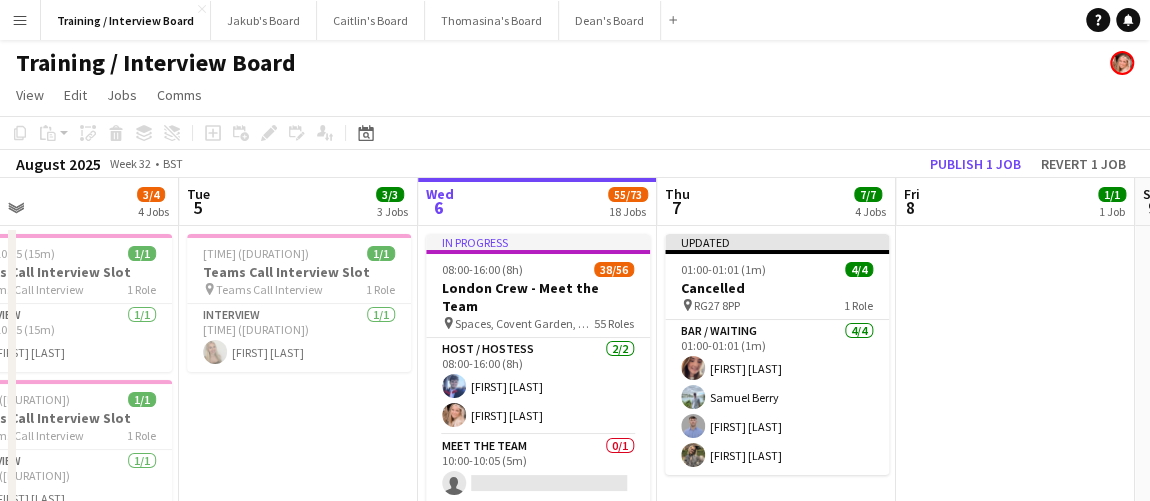drag, startPoint x: 706, startPoint y: 408, endPoint x: 783, endPoint y: 405, distance: 77.05842 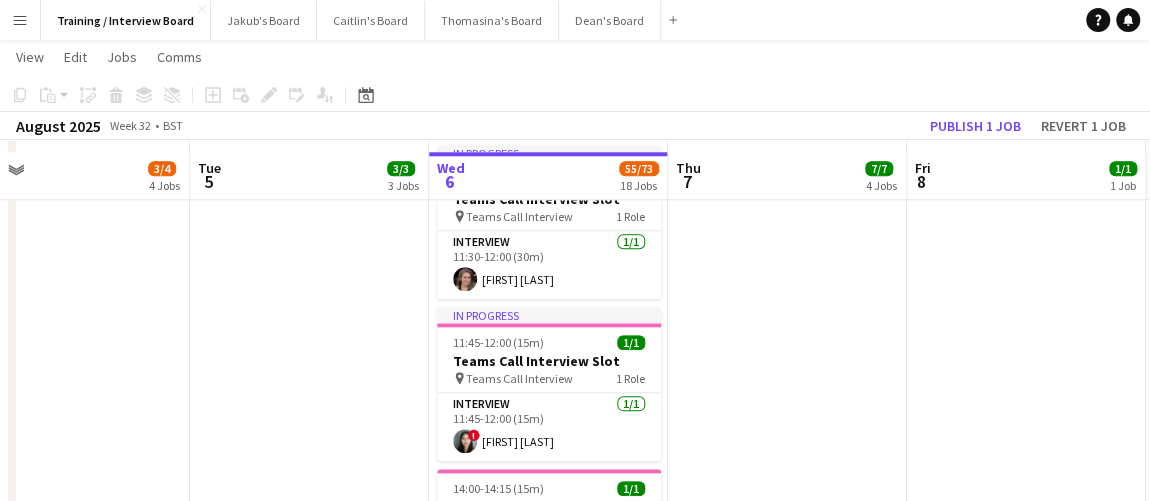 scroll, scrollTop: 999, scrollLeft: 0, axis: vertical 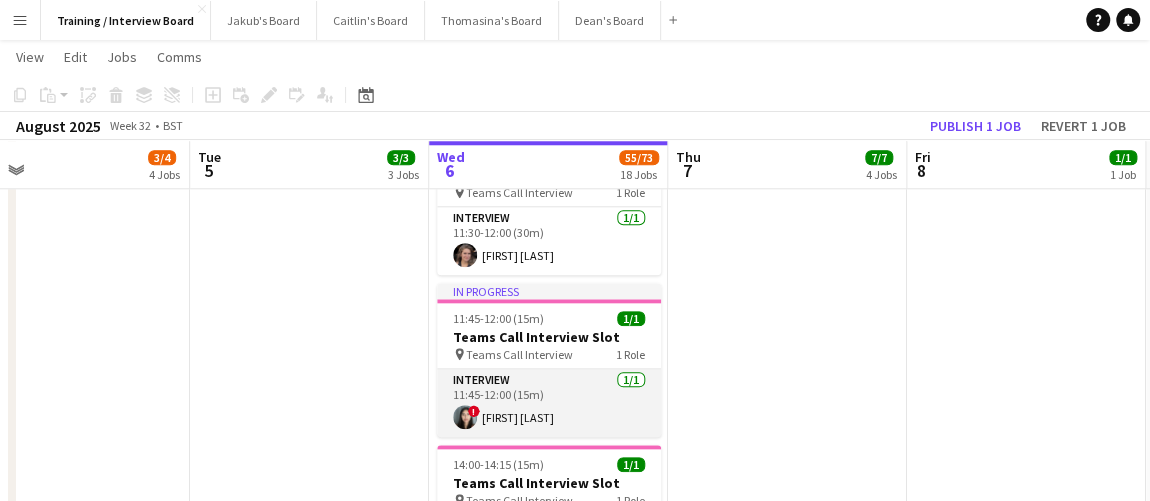 click on "Interview   1/1   11:45-12:00 (15m)
! Isabela Cook" at bounding box center (549, 403) 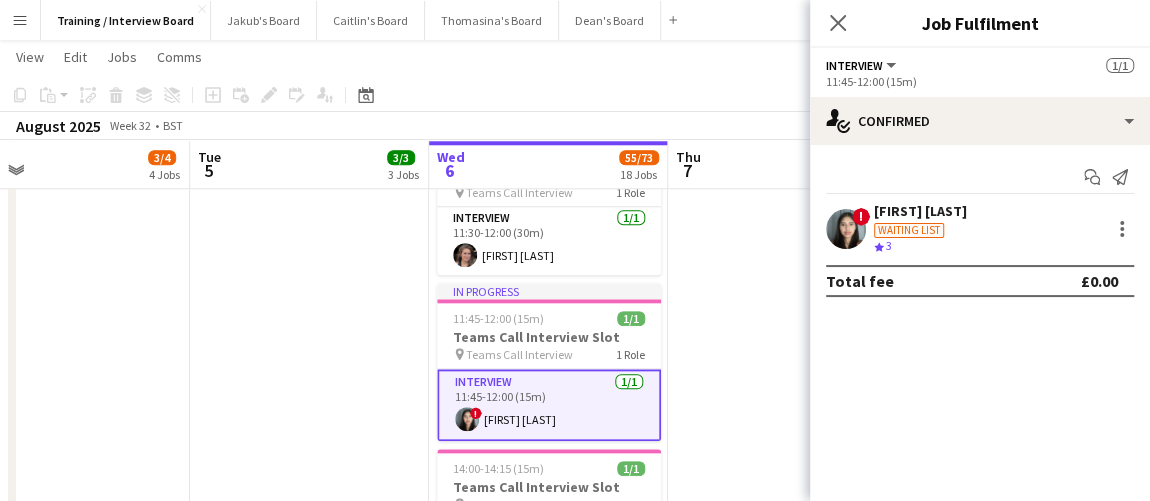 click on "Waiting list" at bounding box center (909, 230) 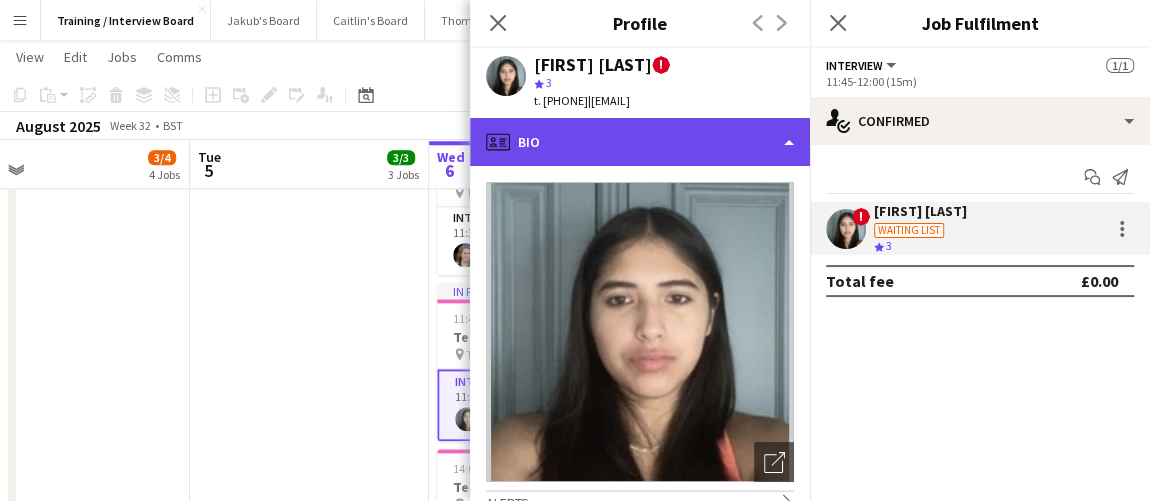 click on "profile
Bio" 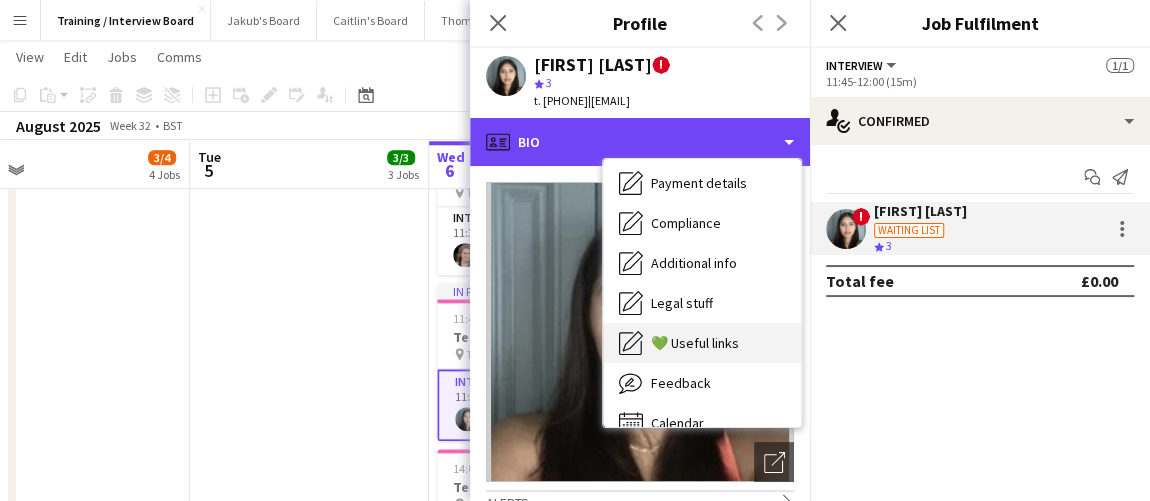 scroll, scrollTop: 267, scrollLeft: 0, axis: vertical 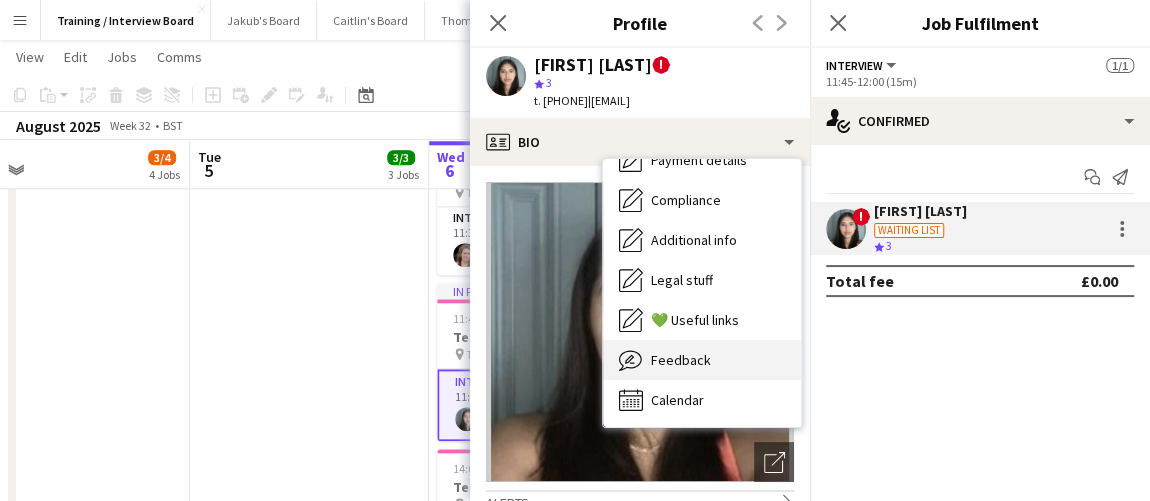 click on "Feedback" at bounding box center [681, 360] 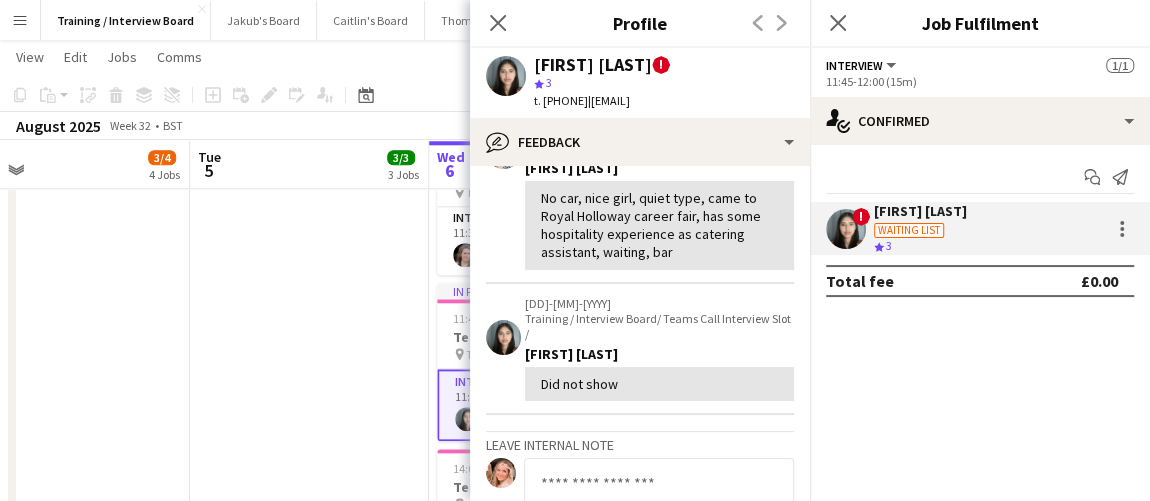 scroll, scrollTop: 363, scrollLeft: 0, axis: vertical 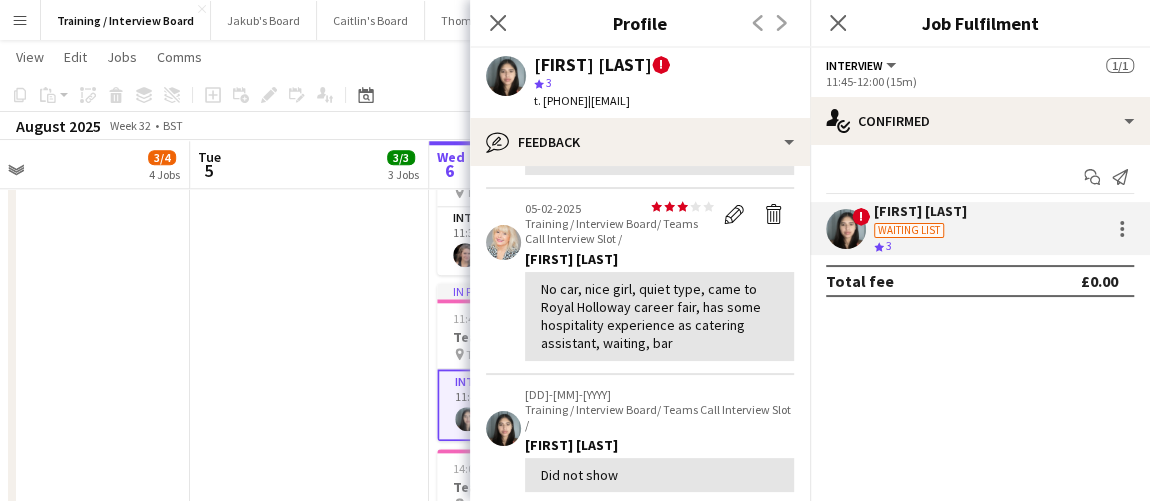 click on "15:30-15:45 (15m)    1/1   Teams Call Interview Slot
pin
Teams Call Interview   1 Role   Interview   1/1   15:30-15:45 (15m)
Amelia Green" at bounding box center [309, 489] 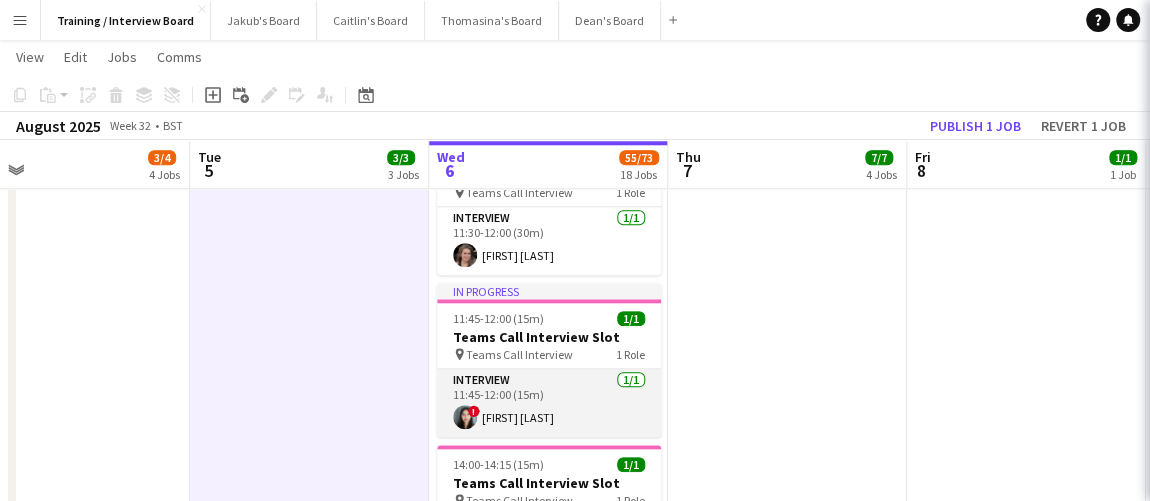 click on "Interview   1/1   11:45-12:00 (15m)
! Isabela Cook" at bounding box center [549, 403] 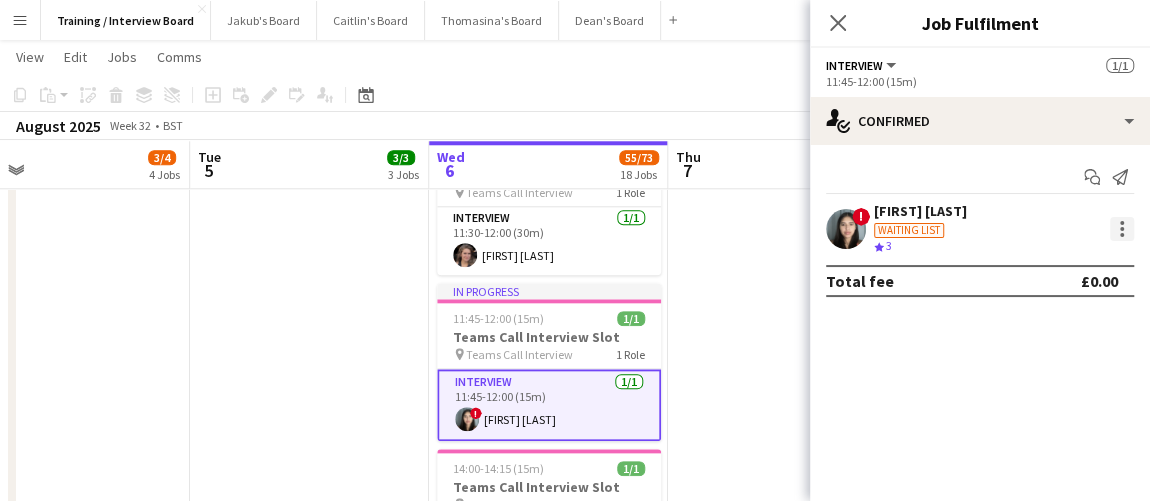 click at bounding box center (1122, 229) 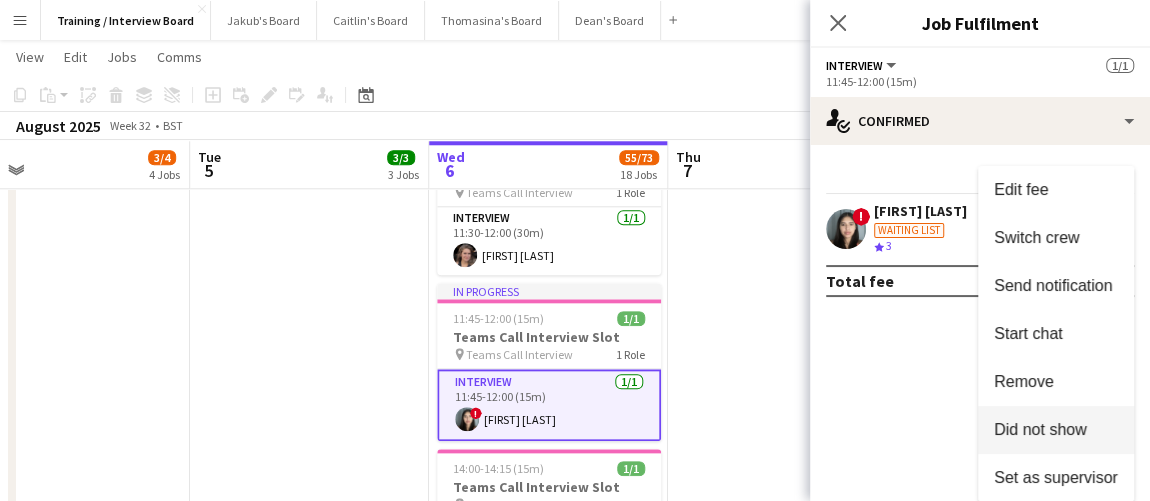 click on "Did not show" at bounding box center [1056, 430] 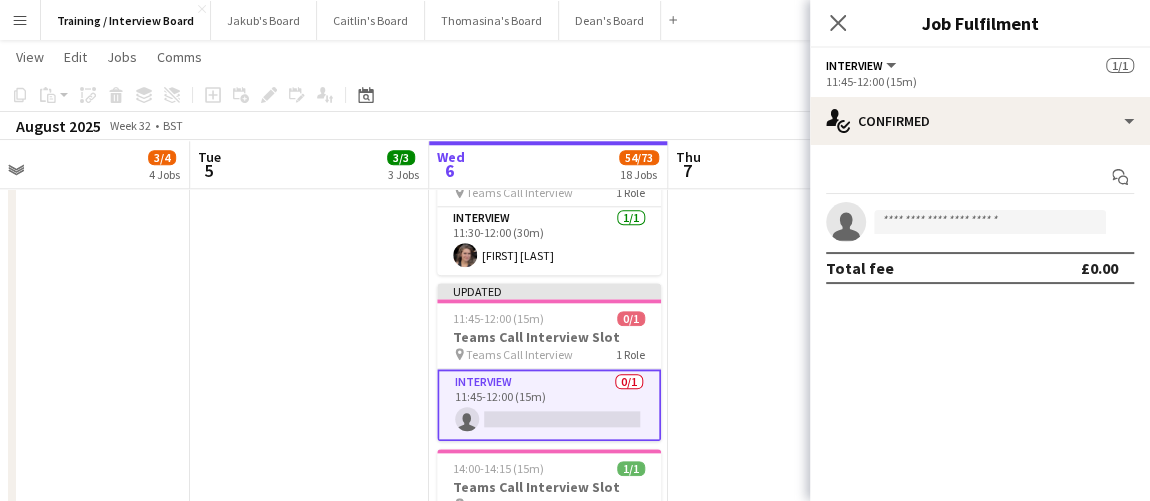 click on "Updated   01:00-01:01 (1m)    4/4   Cancelled
pin
RG27 8PP   1 Role   Bar / Waiting    4/4   01:00-01:01 (1m)
Emma Morris Samuel Berry Tom Purnell Ella Craik" at bounding box center (787, 489) 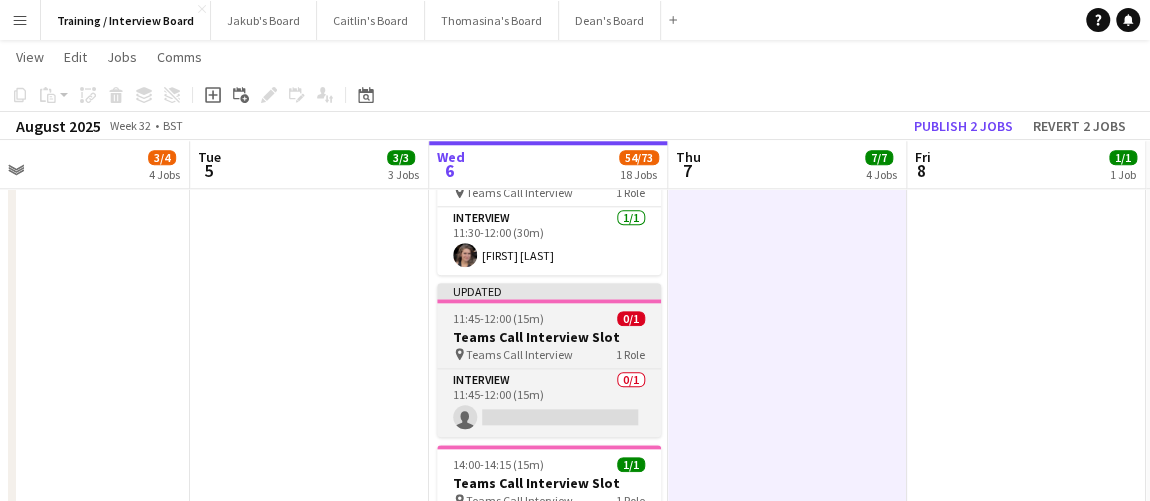 click on "Teams Call Interview" at bounding box center [519, 354] 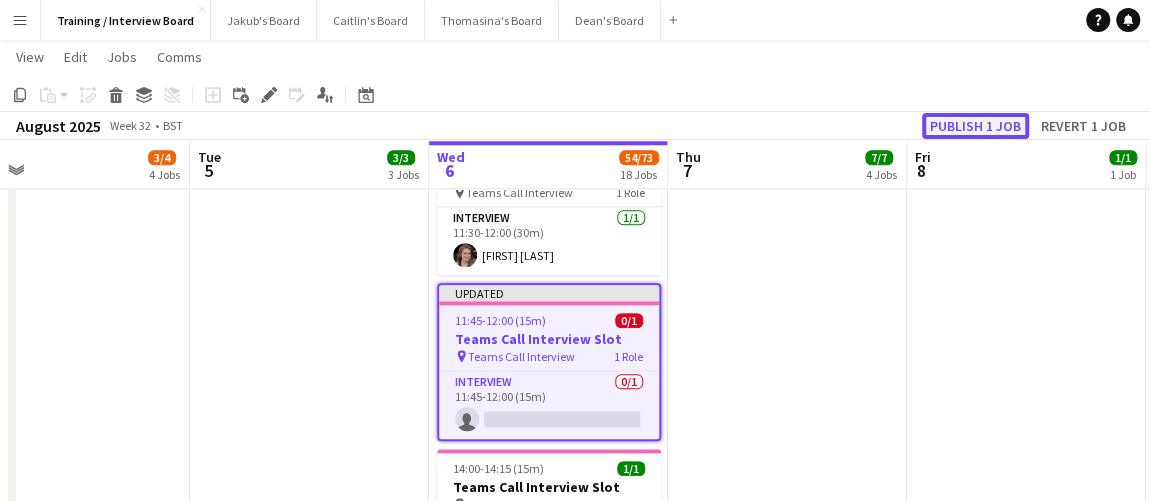 click on "Publish 1 job" 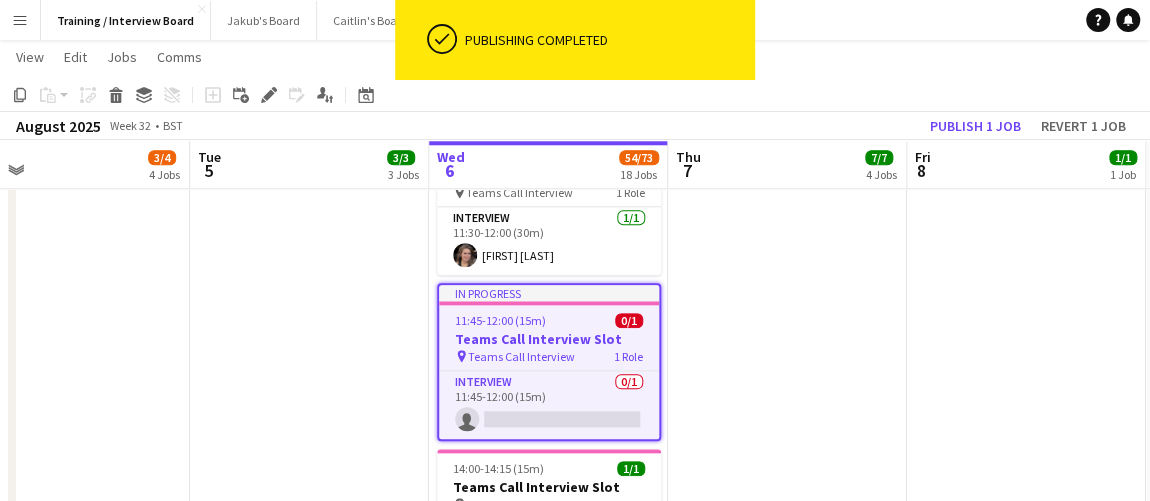 scroll, scrollTop: 0, scrollLeft: 513, axis: horizontal 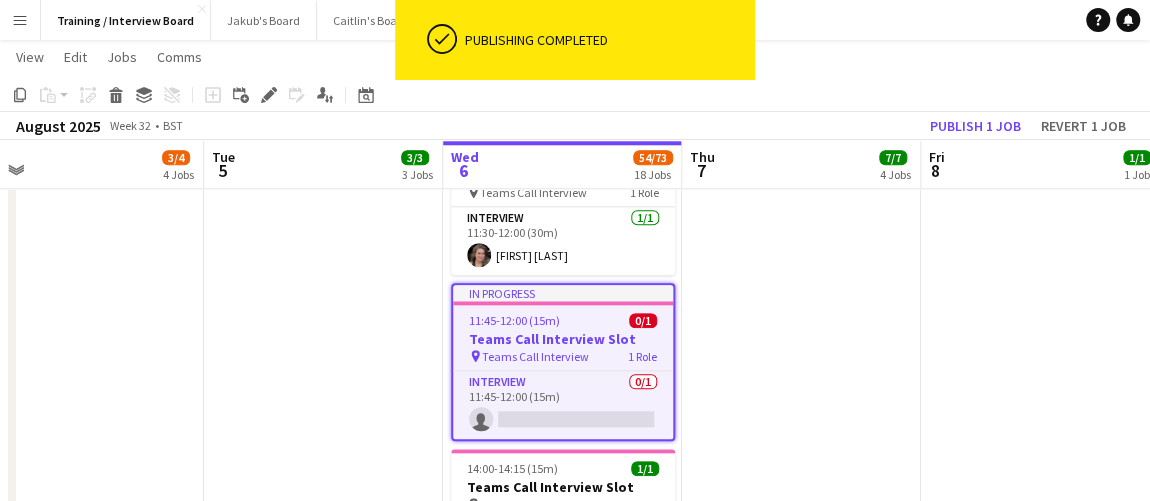 drag, startPoint x: 780, startPoint y: 383, endPoint x: 790, endPoint y: 374, distance: 13.453624 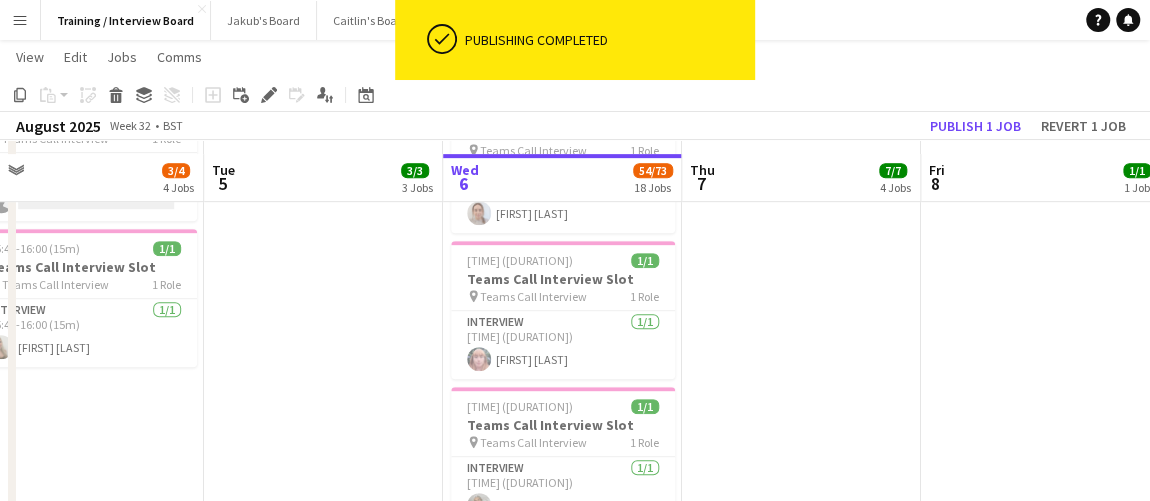 scroll, scrollTop: 363, scrollLeft: 0, axis: vertical 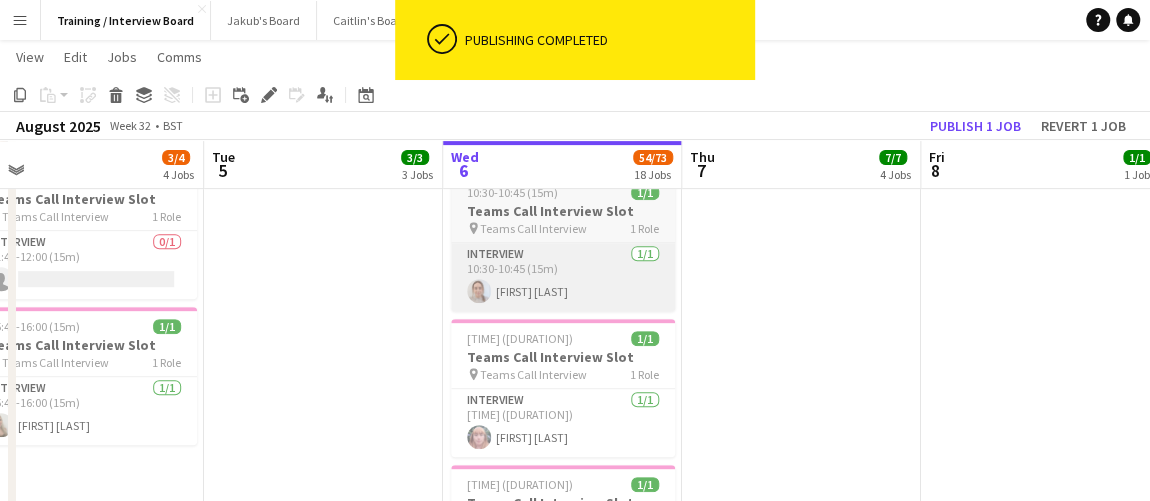 click on "Interview   1/1   10:30-10:45 (15m)
Colleen Sweeney" at bounding box center (563, 277) 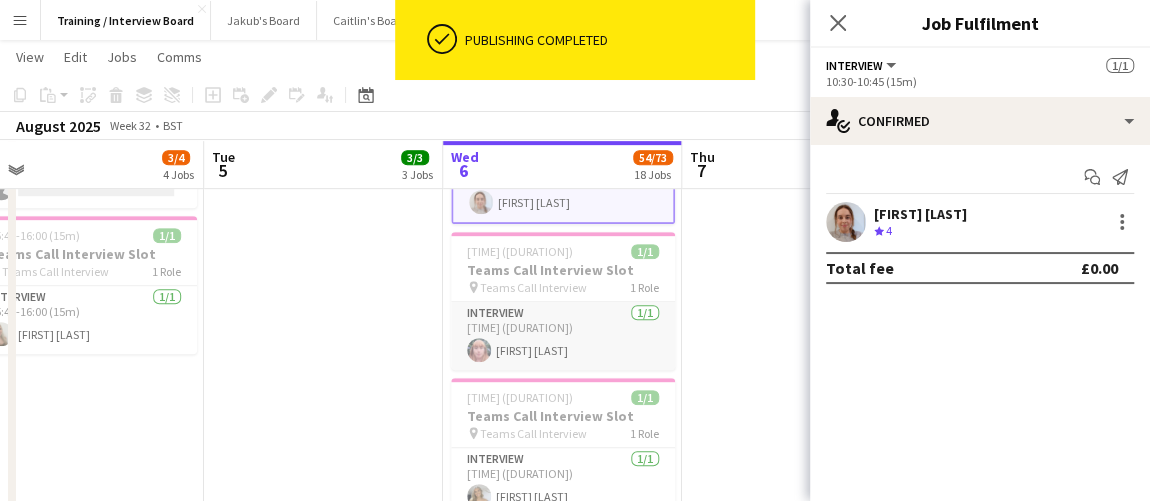 click on "Interview   1/1   10:45-11:00 (15m)
Bryony Snuggs" at bounding box center [563, 336] 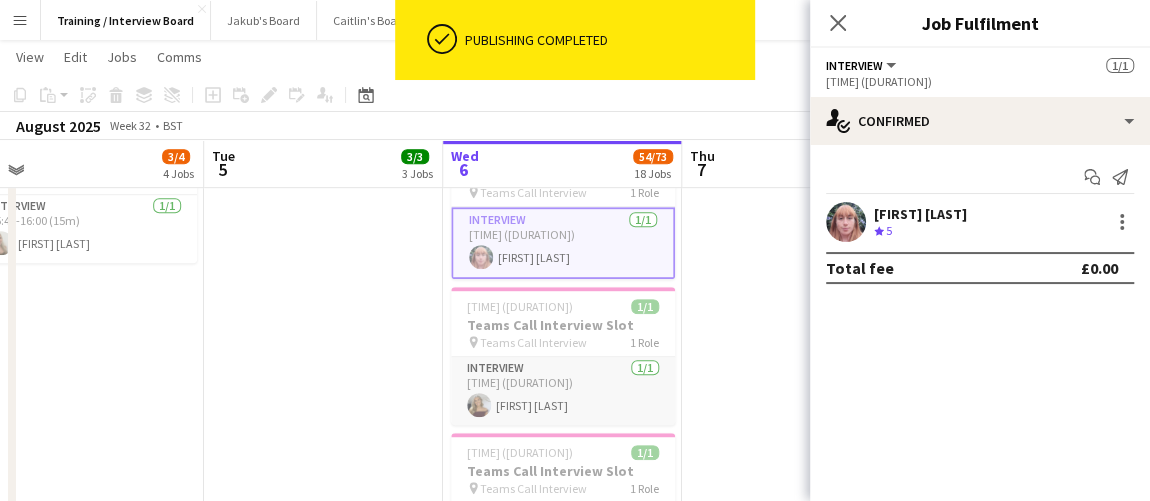 click on "Interview   1/1   11:00-11:15 (15m)
Tabby Paterson" at bounding box center (563, 391) 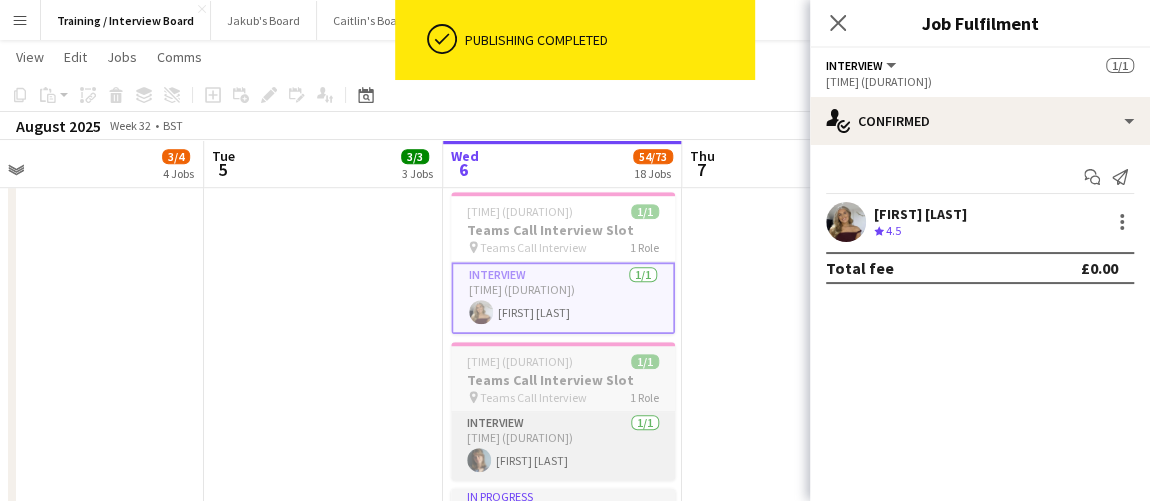 click on "Interview   1/1   11:15-11:30 (15m)
Dorothea Maplethorpe" at bounding box center [563, 446] 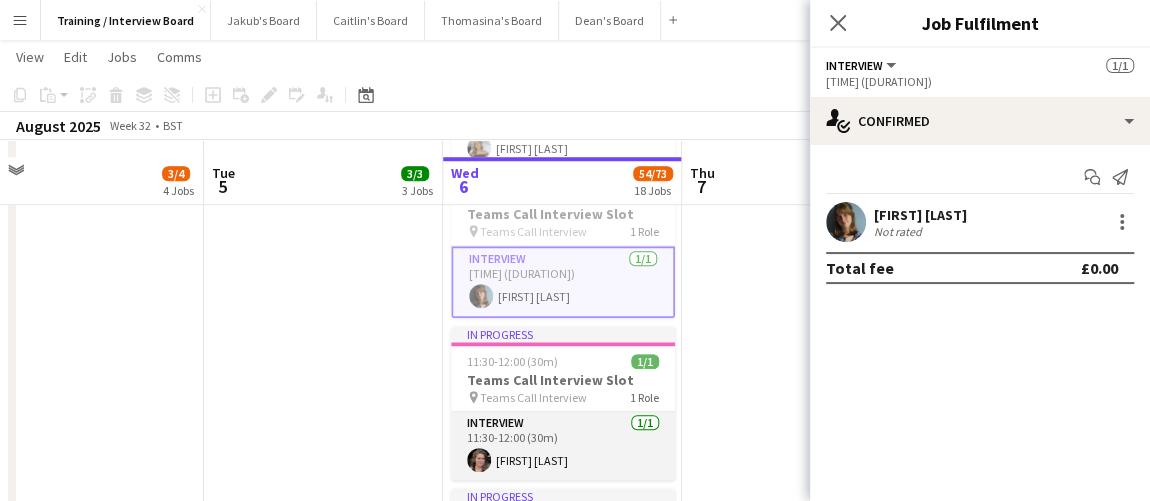 scroll, scrollTop: 818, scrollLeft: 0, axis: vertical 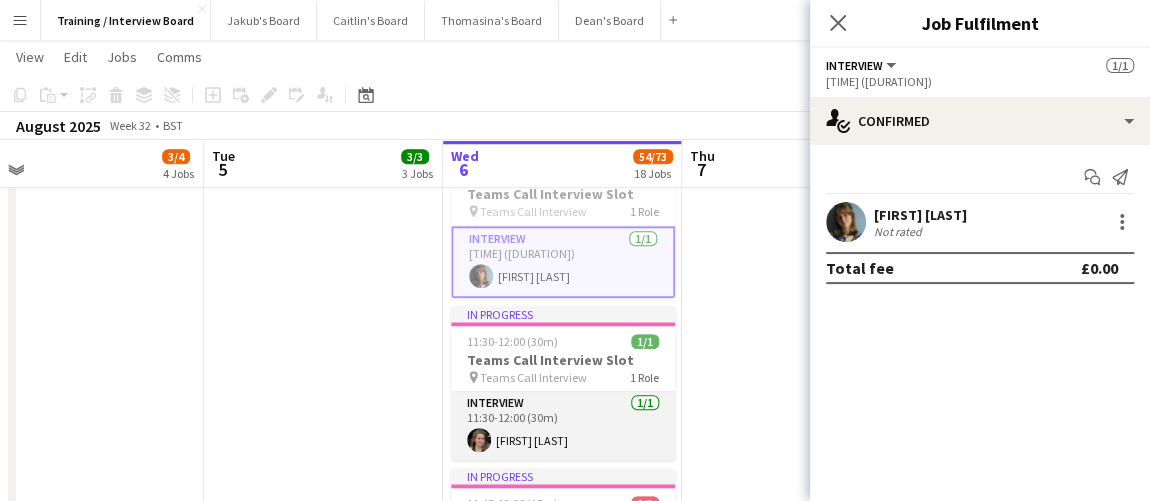 click on "Interview   1/1   11:30-12:00 (30m)
Estella Catley Smith" at bounding box center (563, 426) 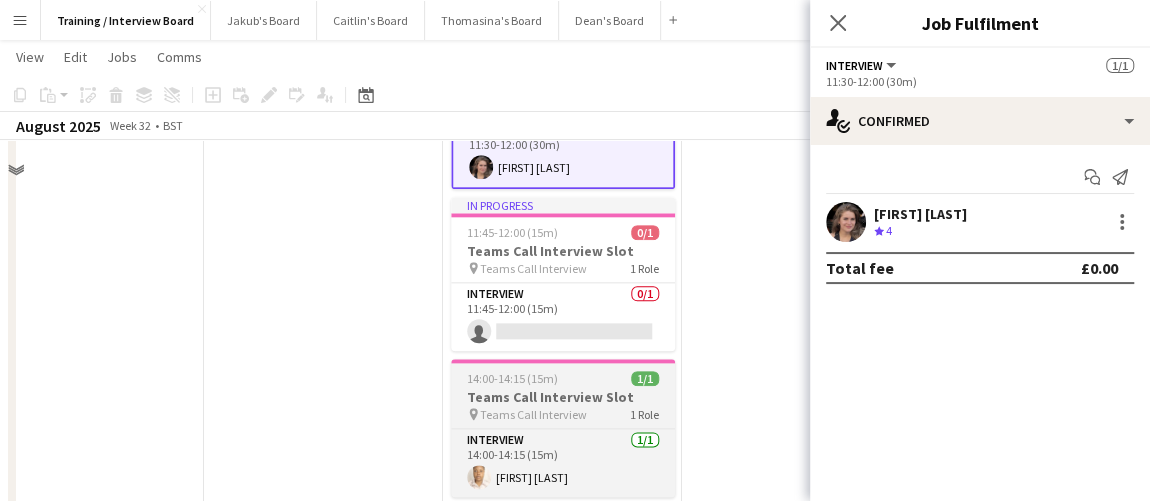 scroll, scrollTop: 1090, scrollLeft: 0, axis: vertical 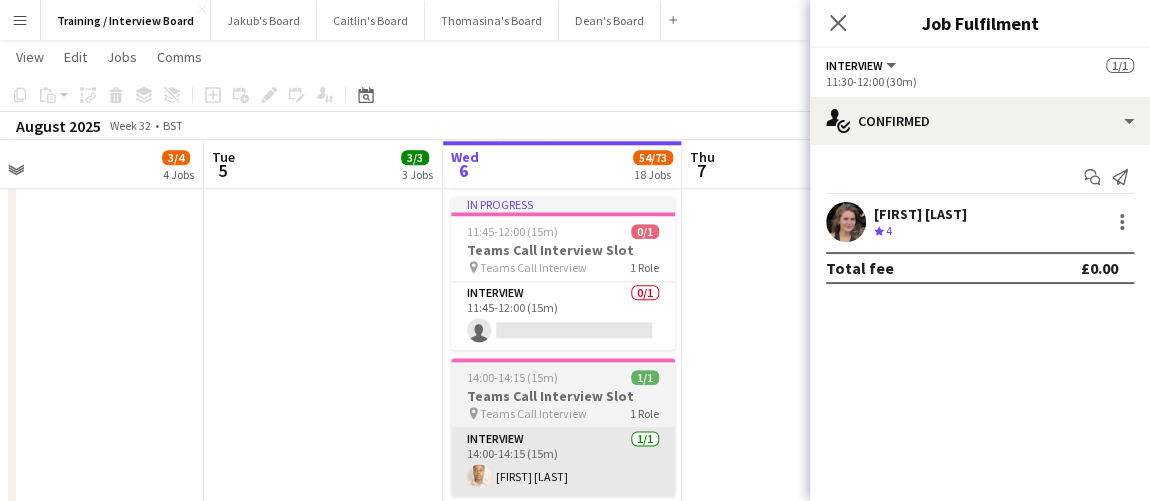 click on "Interview   1/1   14:00-14:15 (15m)
Misturah AkandeJaji" at bounding box center (563, 462) 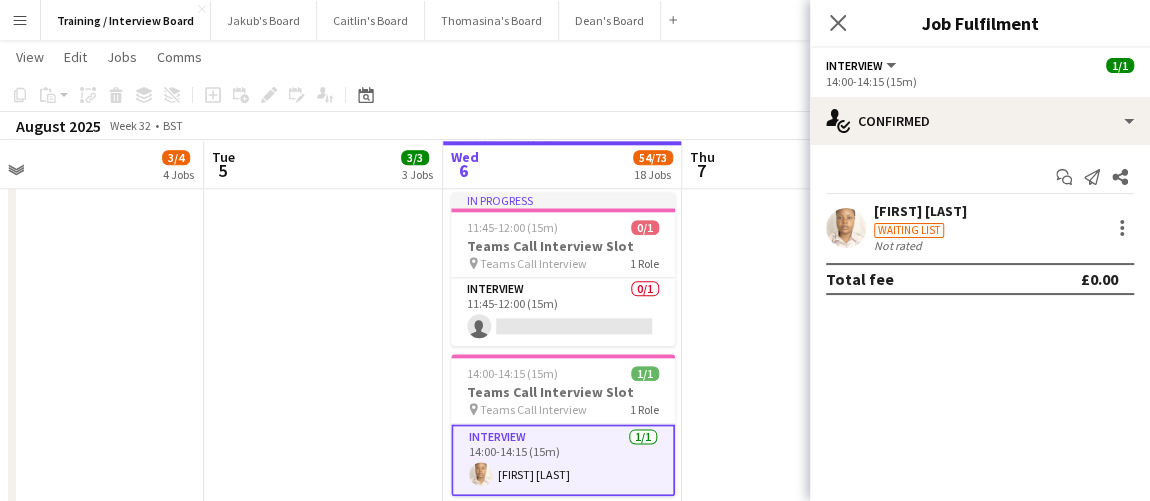 click on "Updated   01:00-01:01 (1m)    4/4   Cancelled
pin
RG27 8PP   1 Role   Bar / Waiting    4/4   01:00-01:01 (1m)
Emma Morris Samuel Berry Tom Purnell Ella Craik" at bounding box center [801, 398] 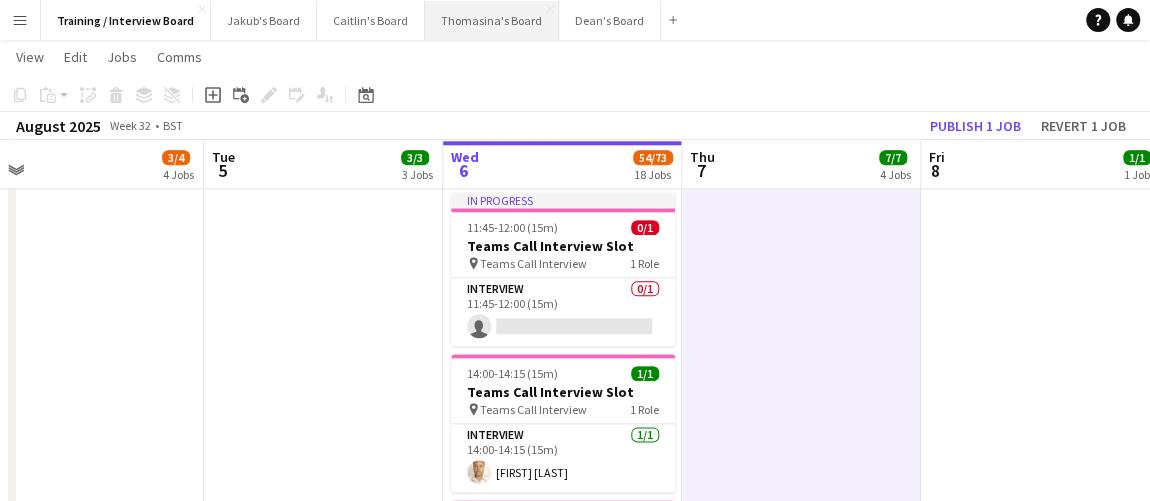 click on "Thomasina's Board
Close" at bounding box center (492, 20) 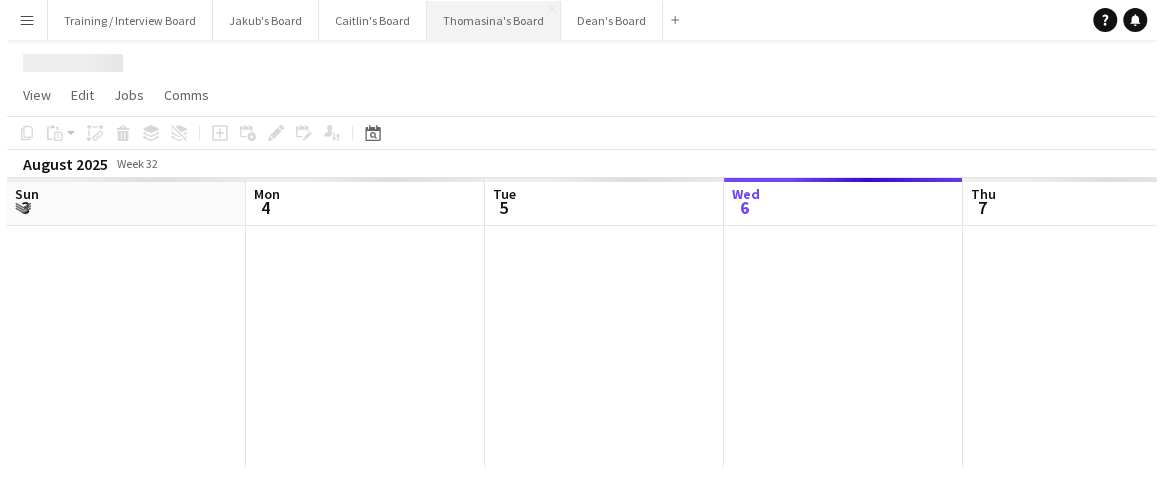 scroll, scrollTop: 0, scrollLeft: 0, axis: both 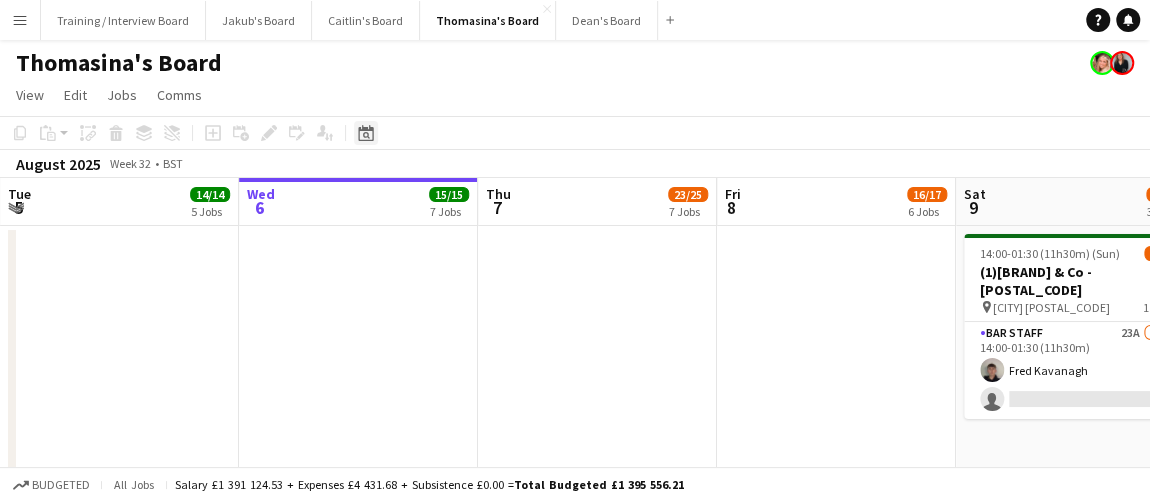 click on "Date picker" 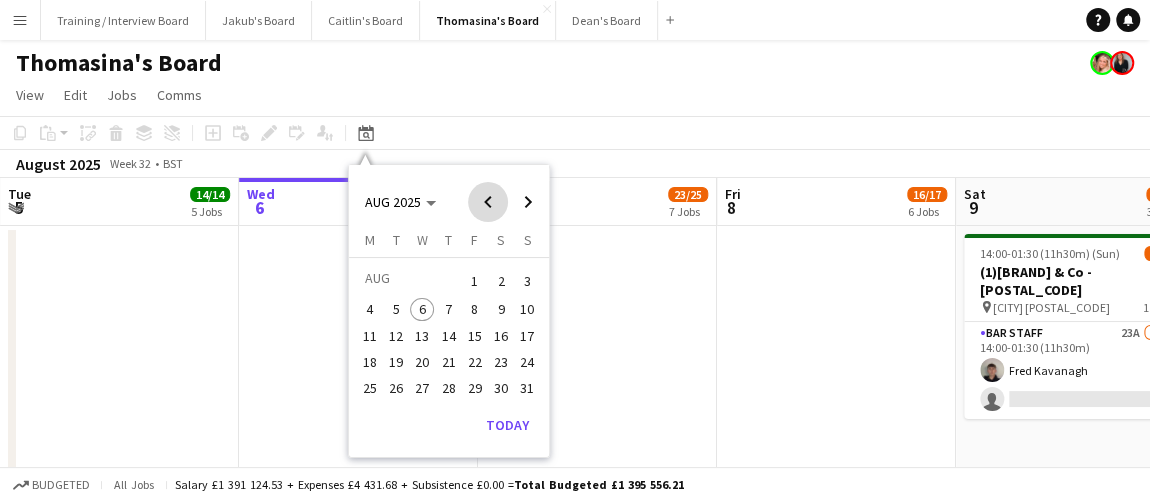 click at bounding box center [488, 202] 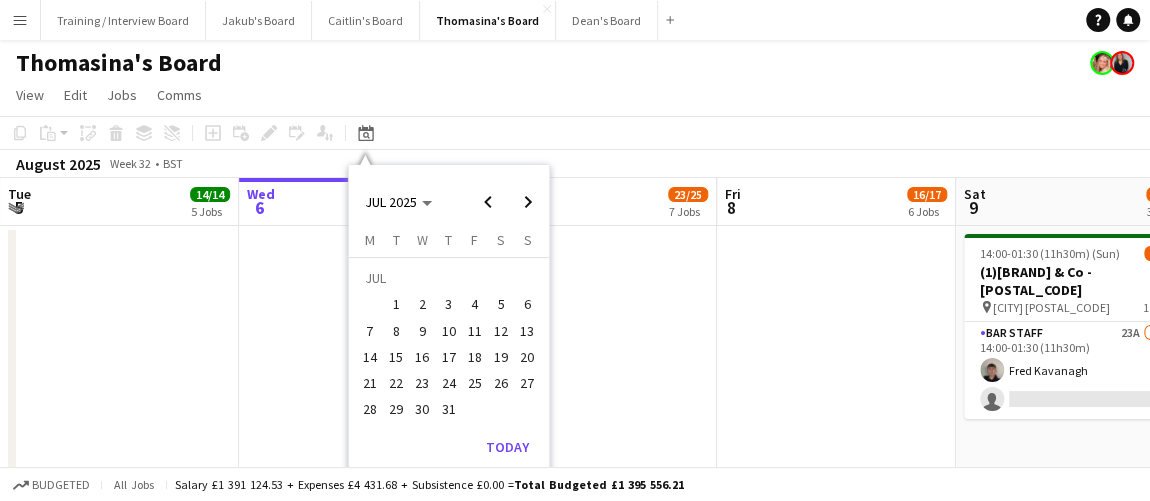 click on "10" at bounding box center [448, 331] 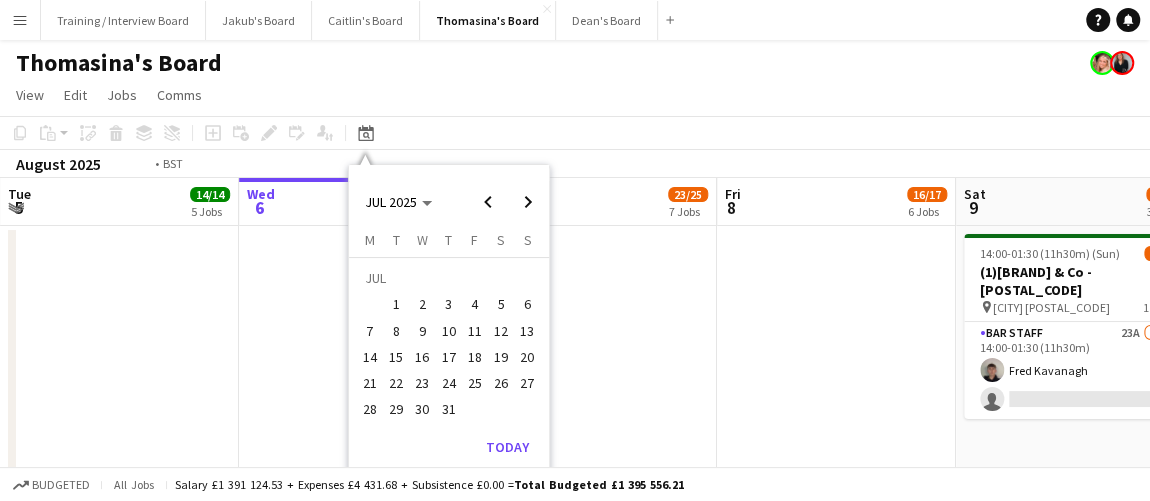 scroll, scrollTop: 0, scrollLeft: 687, axis: horizontal 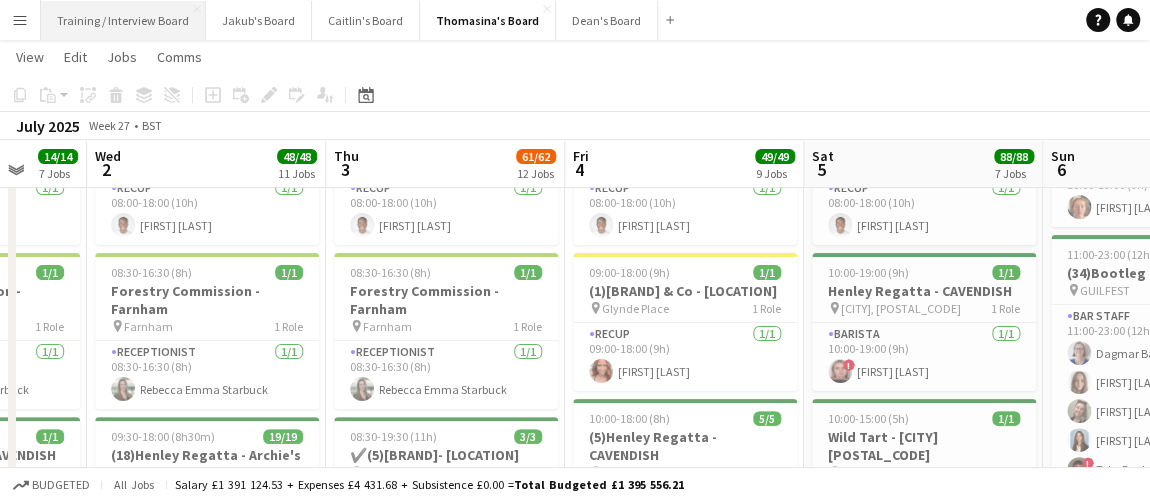 click on "Training / Interview Board
Close" at bounding box center (123, 20) 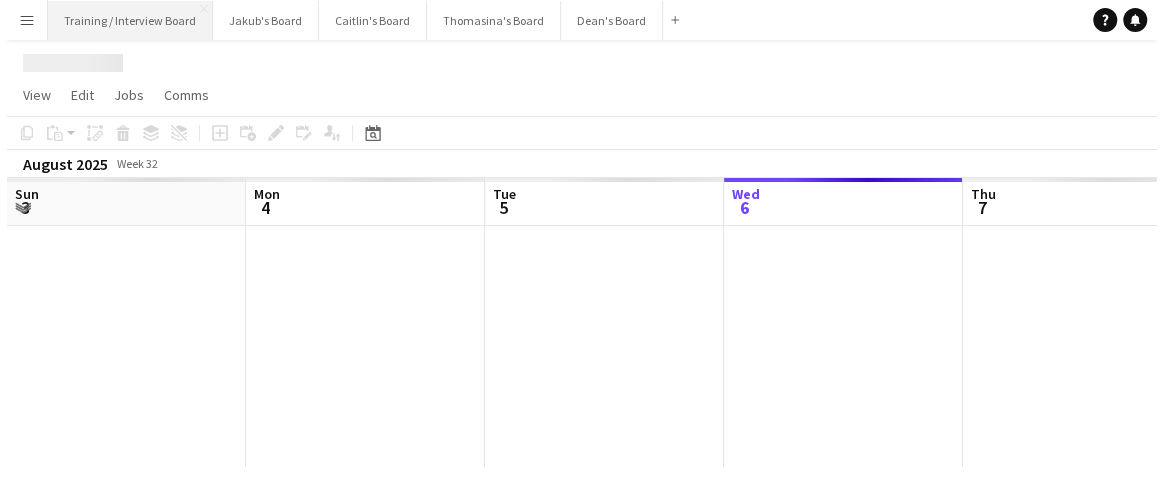 scroll, scrollTop: 0, scrollLeft: 0, axis: both 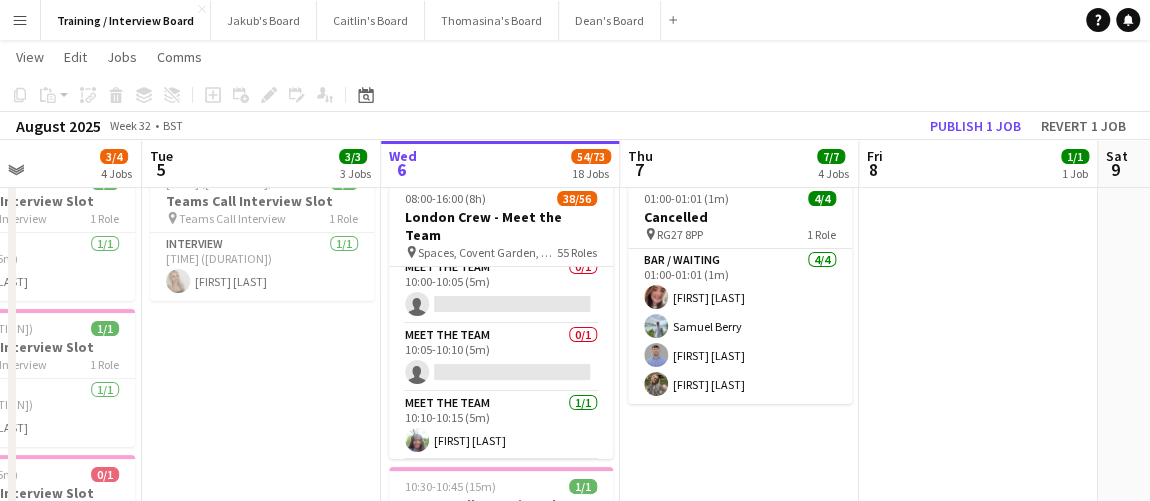click at bounding box center [978, 1419] 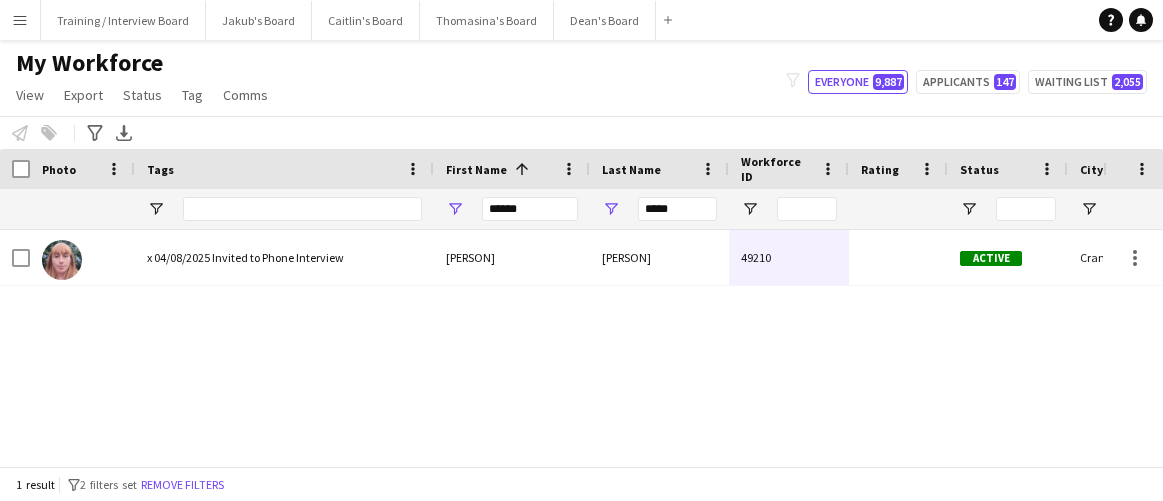 scroll, scrollTop: 0, scrollLeft: 0, axis: both 